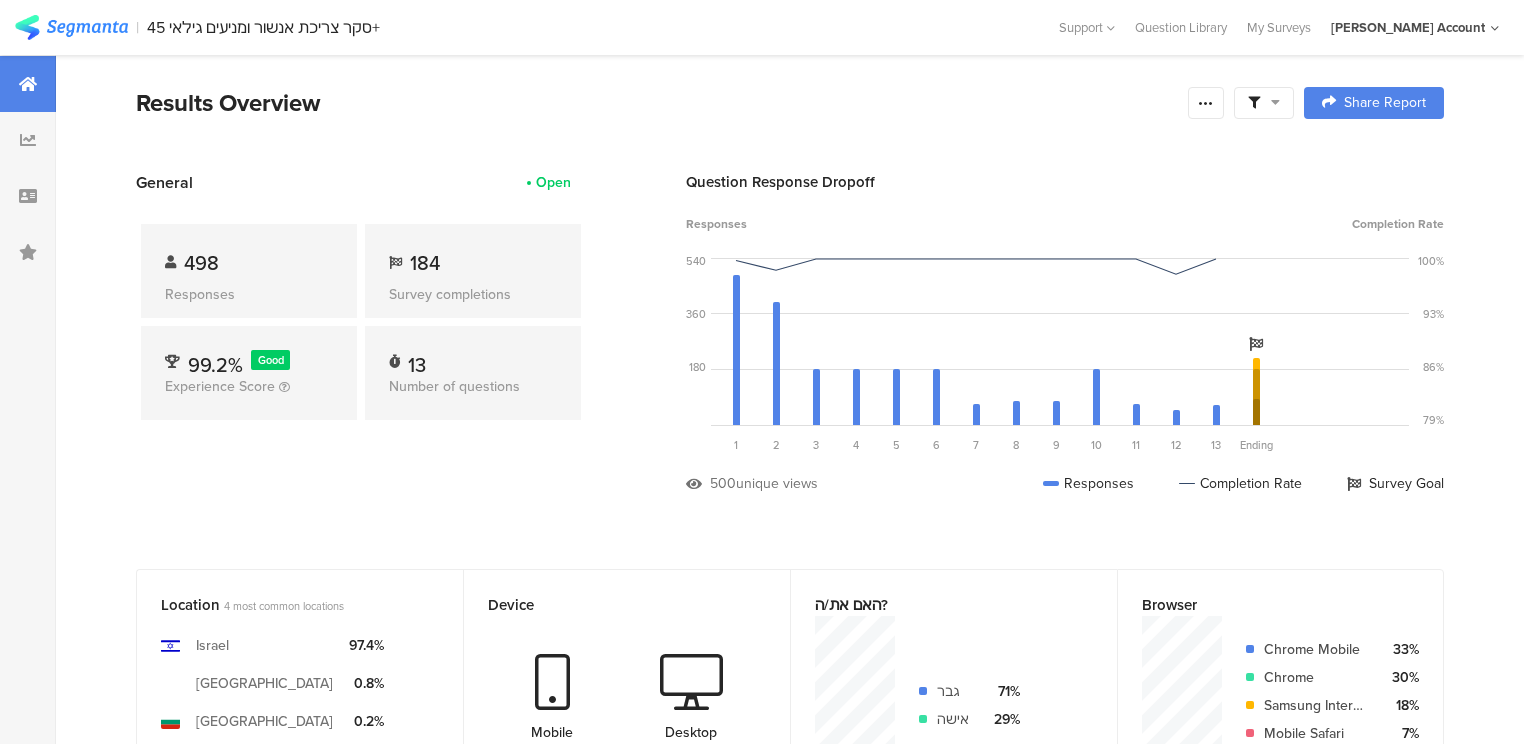 scroll, scrollTop: 800, scrollLeft: 0, axis: vertical 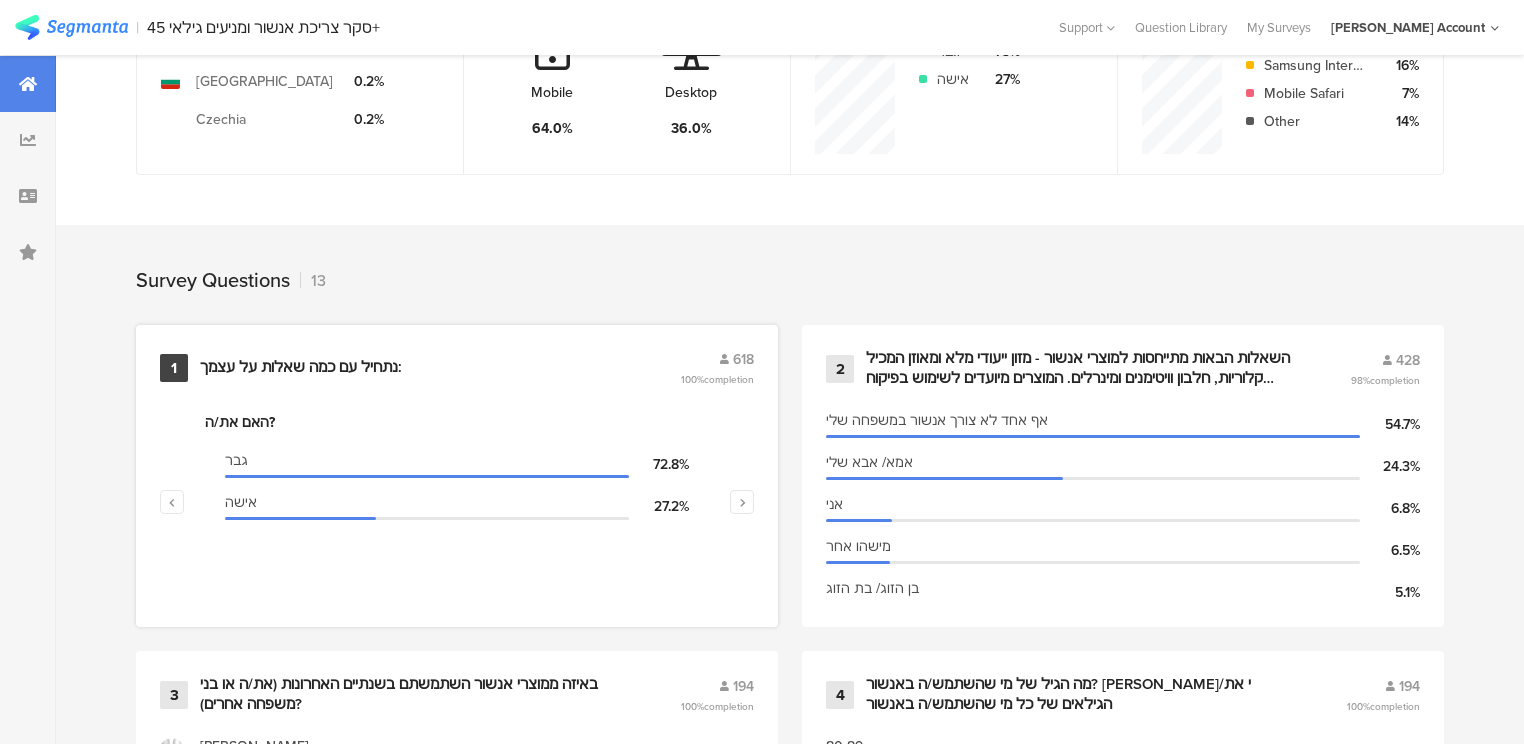 click on "נתחיל עם כמה שאלות על עצמך:" at bounding box center [301, 368] 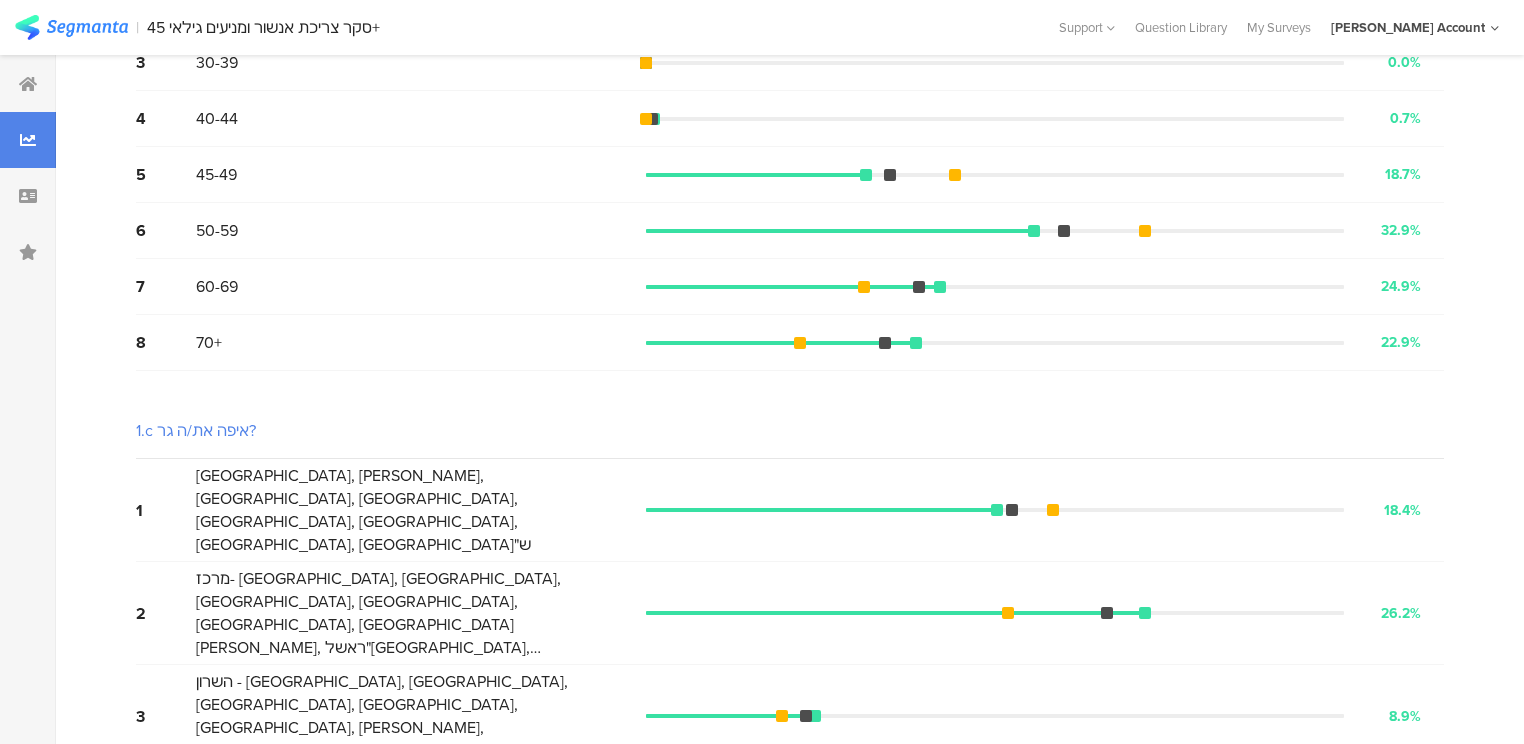 scroll, scrollTop: 0, scrollLeft: 0, axis: both 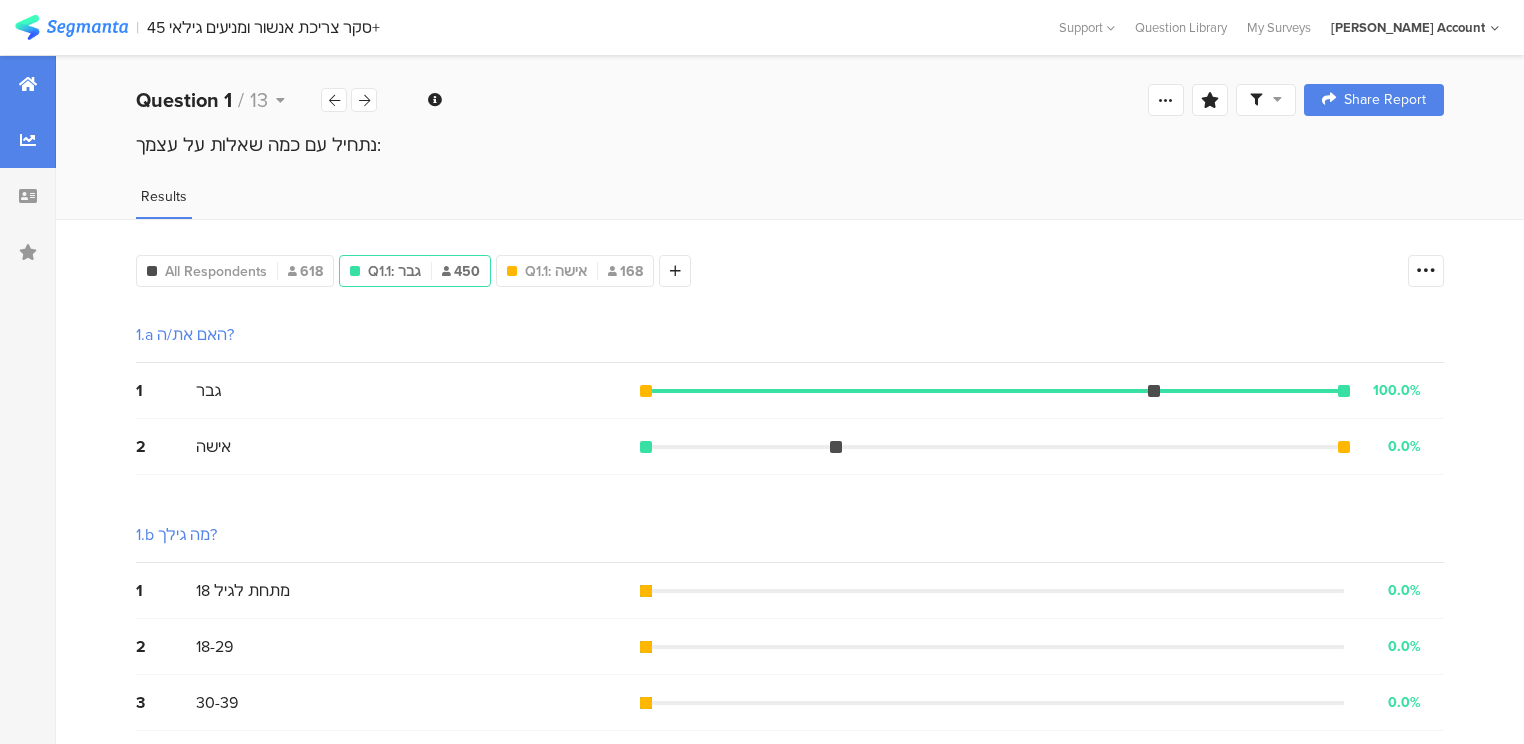 click at bounding box center [28, 84] 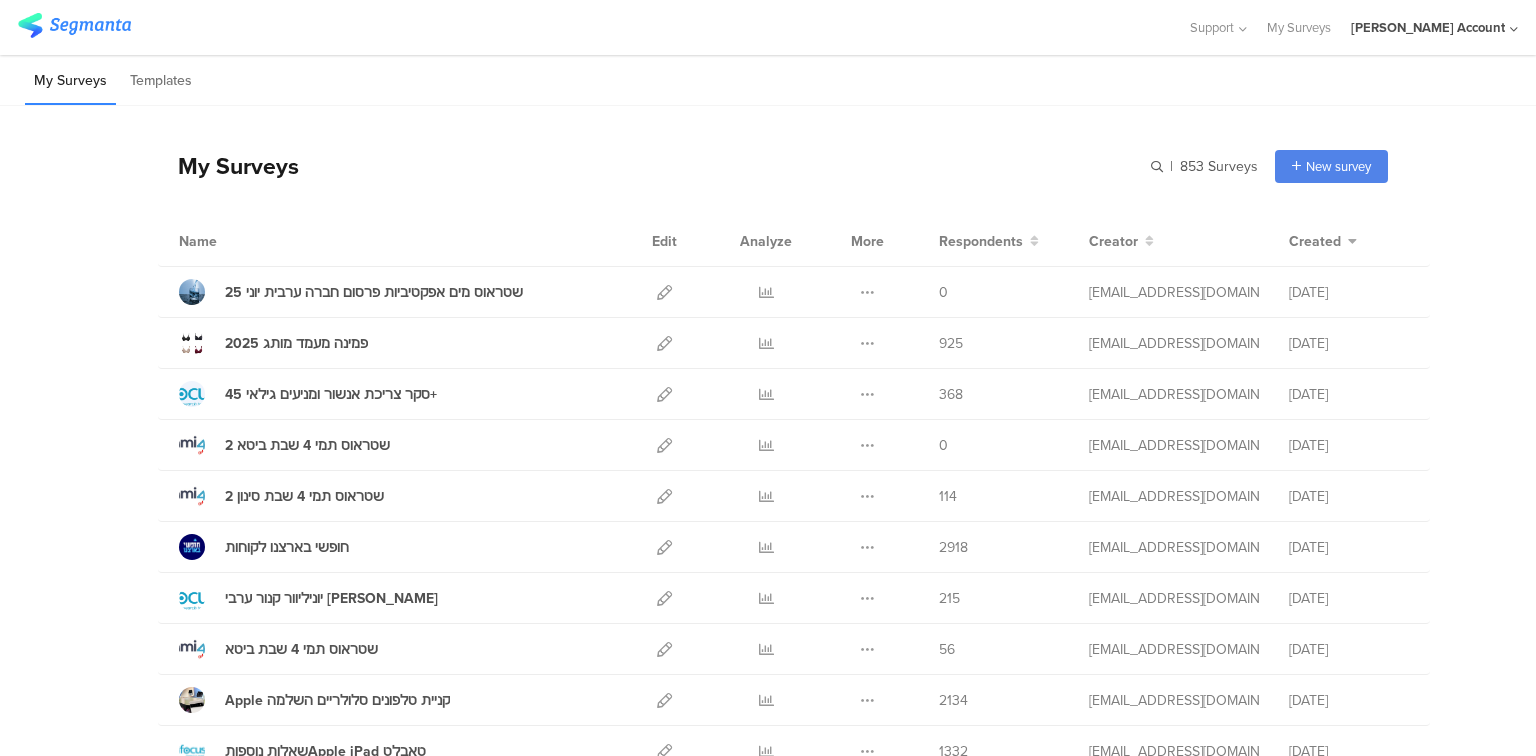 scroll, scrollTop: 0, scrollLeft: 0, axis: both 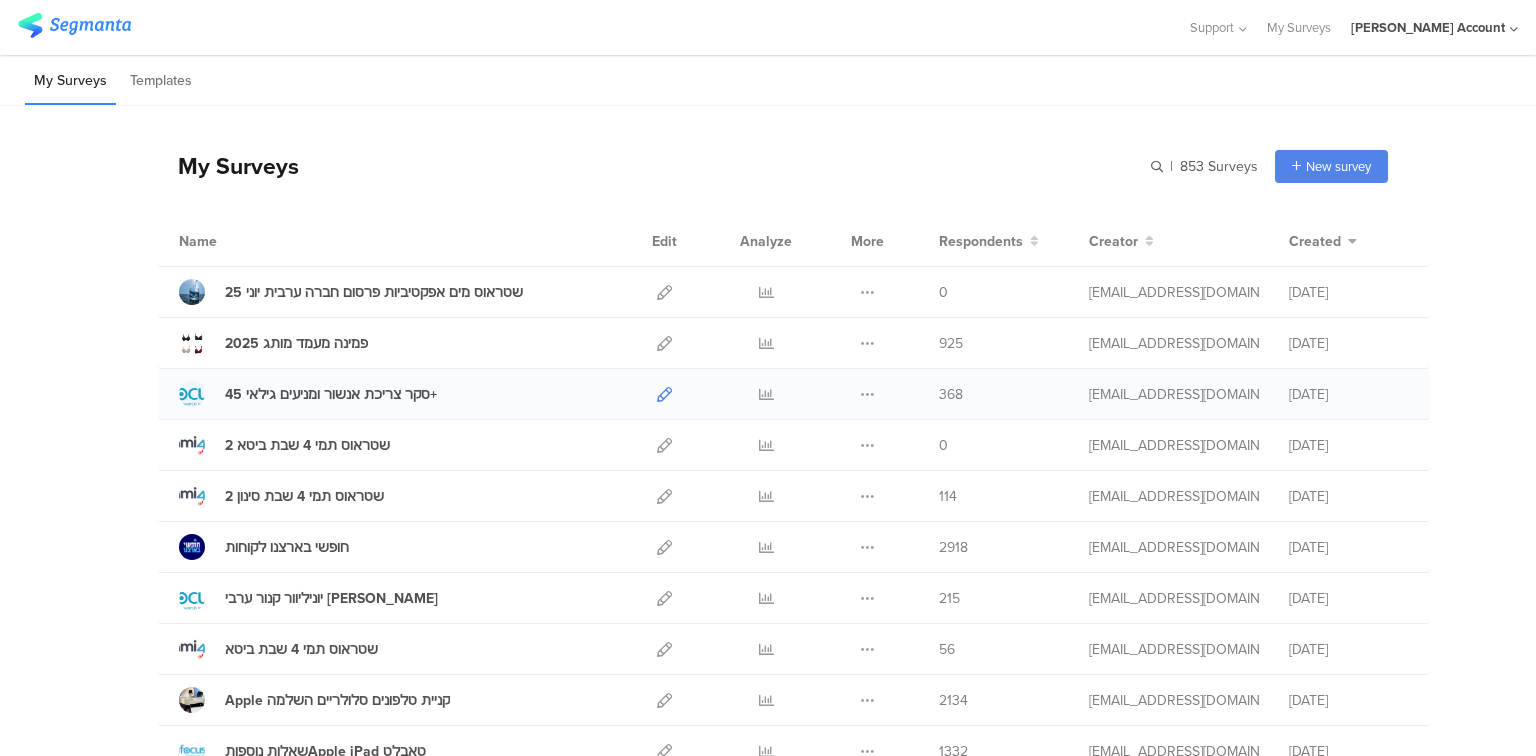 click at bounding box center (664, 394) 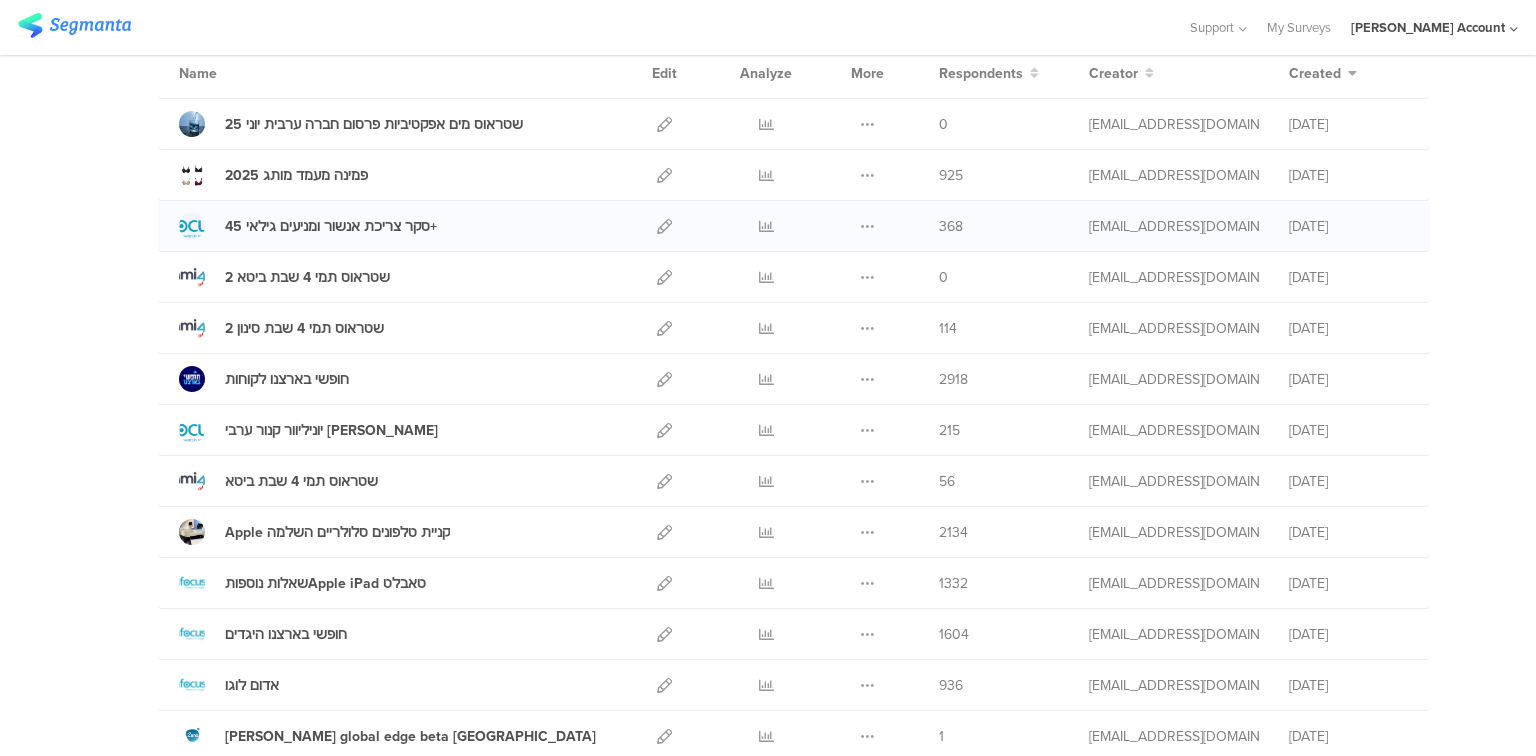 scroll, scrollTop: 240, scrollLeft: 0, axis: vertical 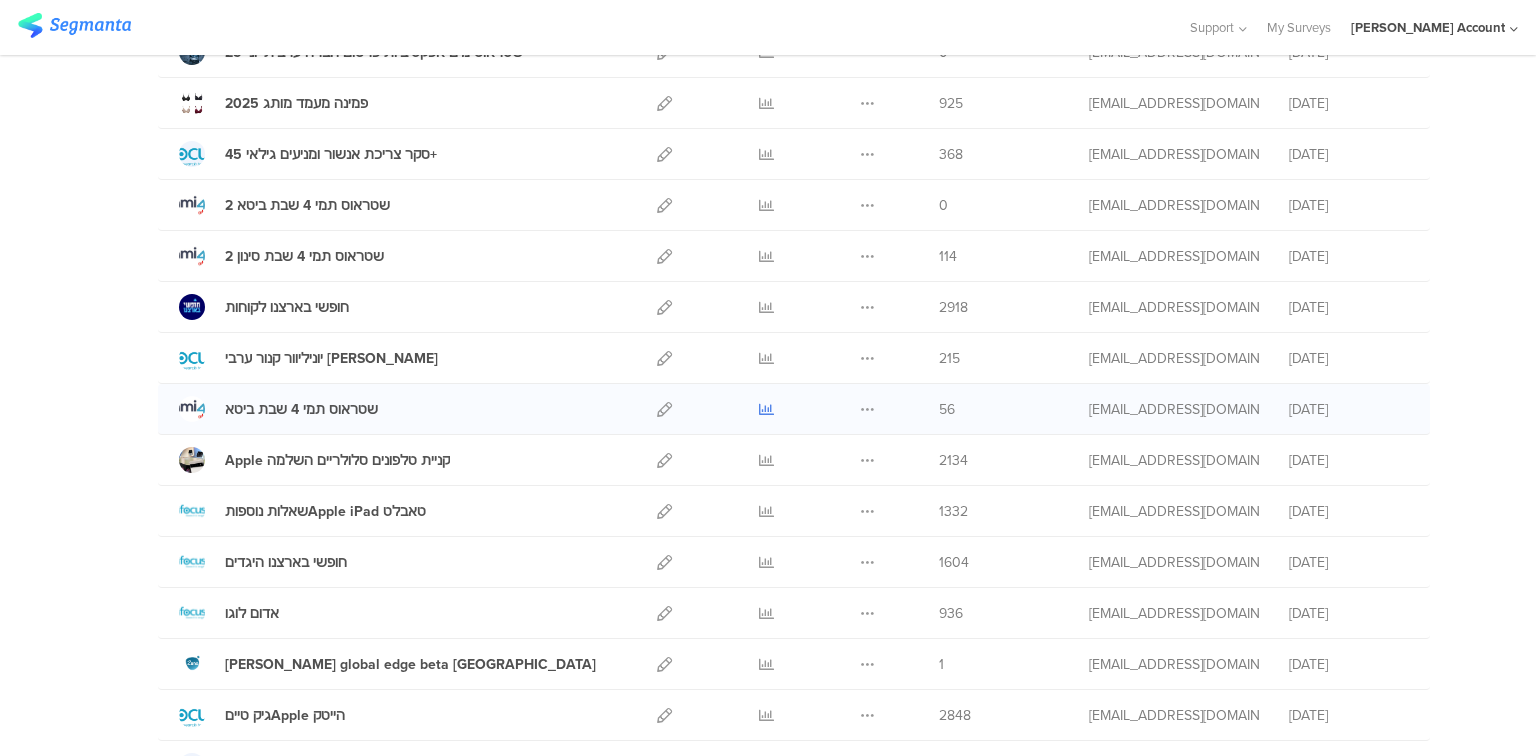 click at bounding box center [766, 409] 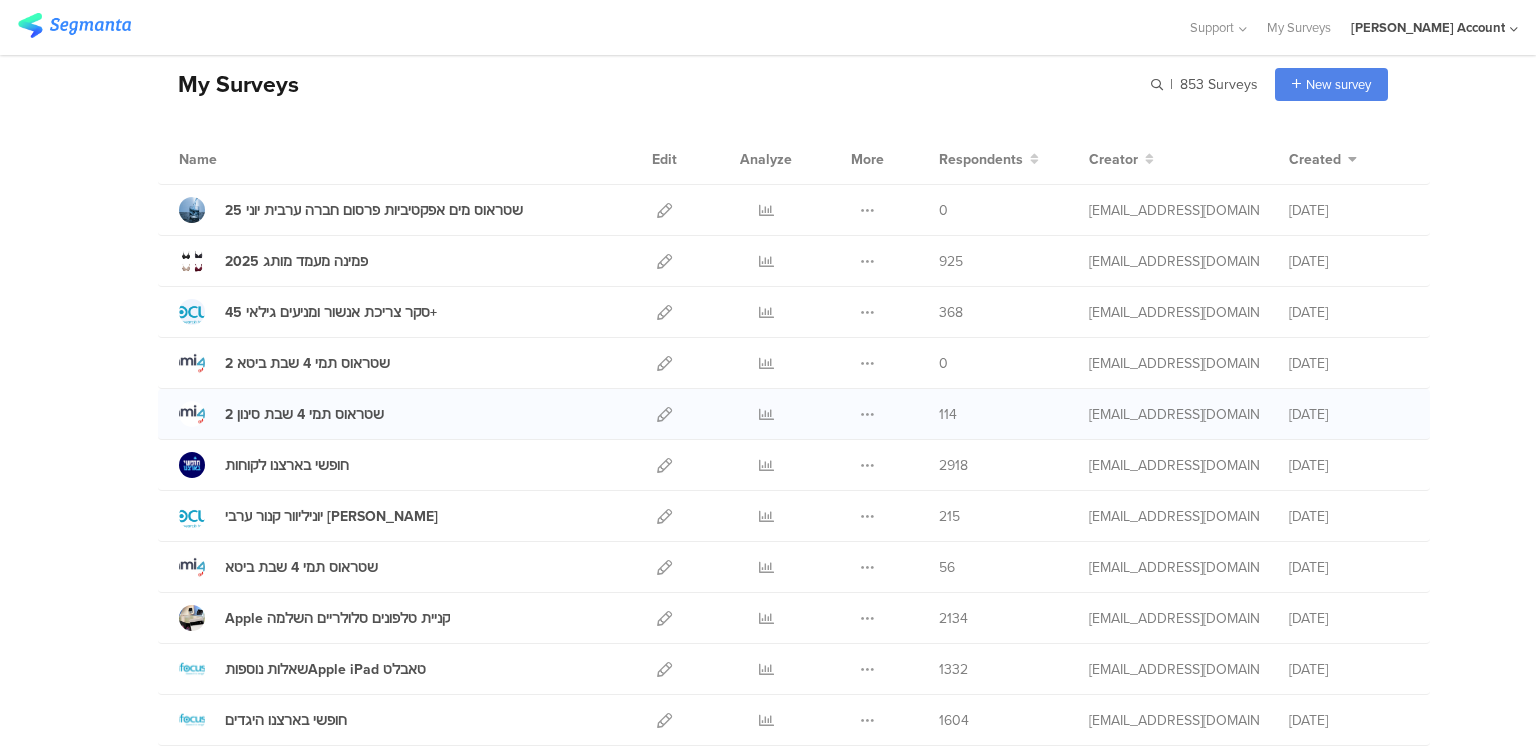 scroll, scrollTop: 0, scrollLeft: 0, axis: both 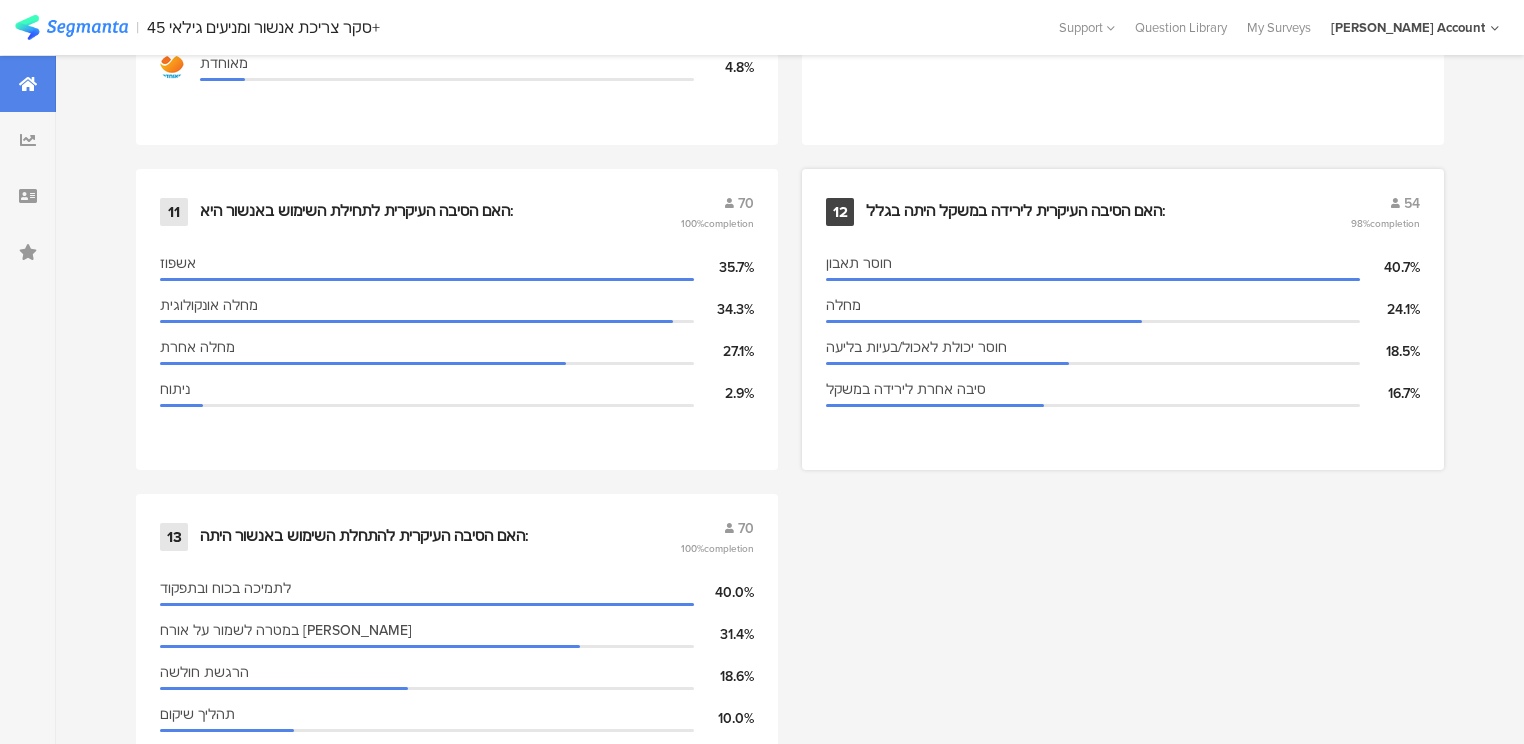 click on "12   האם הסיבה העיקרית לירידה במשקל היתה בגלל:     54   98%  completion" at bounding box center [1123, 212] 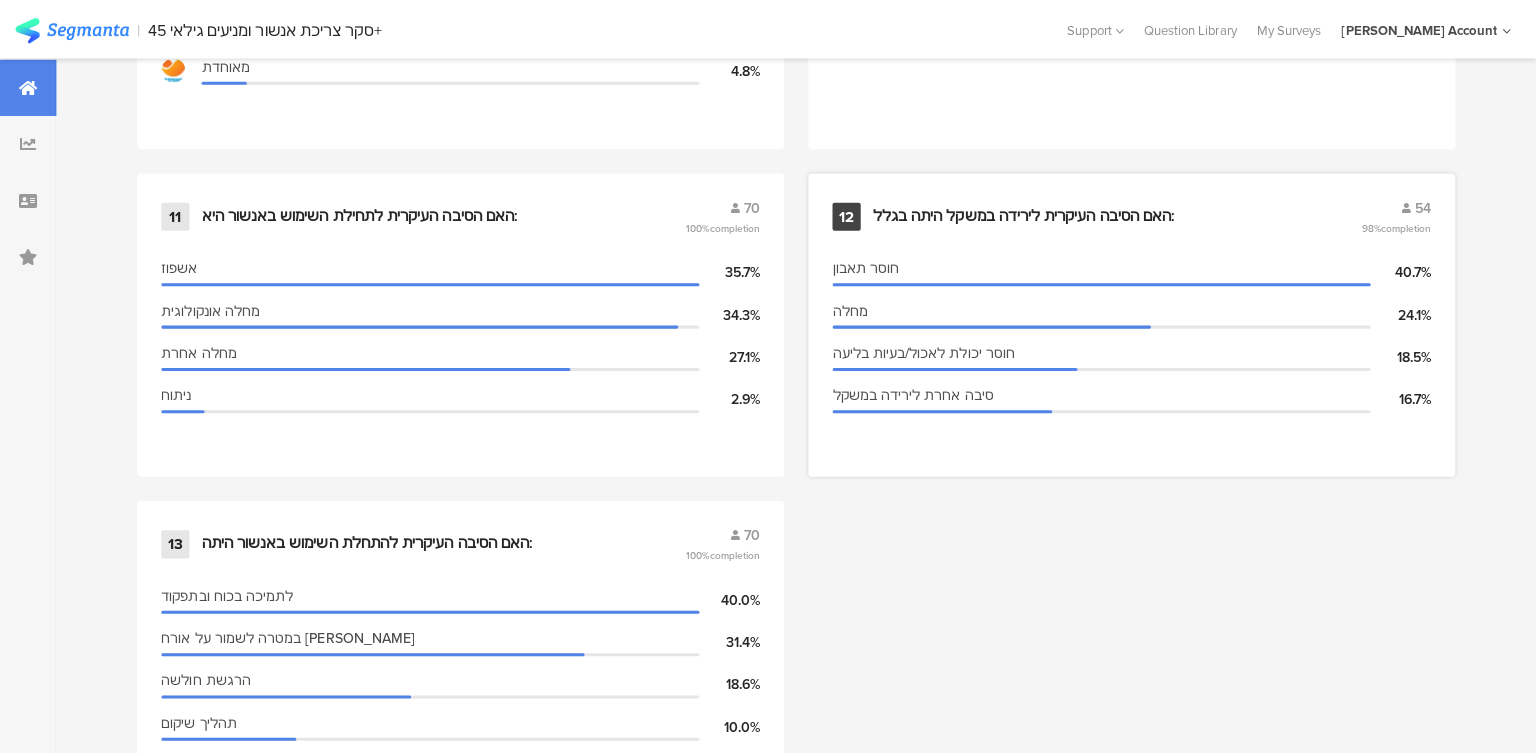 scroll, scrollTop: 0, scrollLeft: 0, axis: both 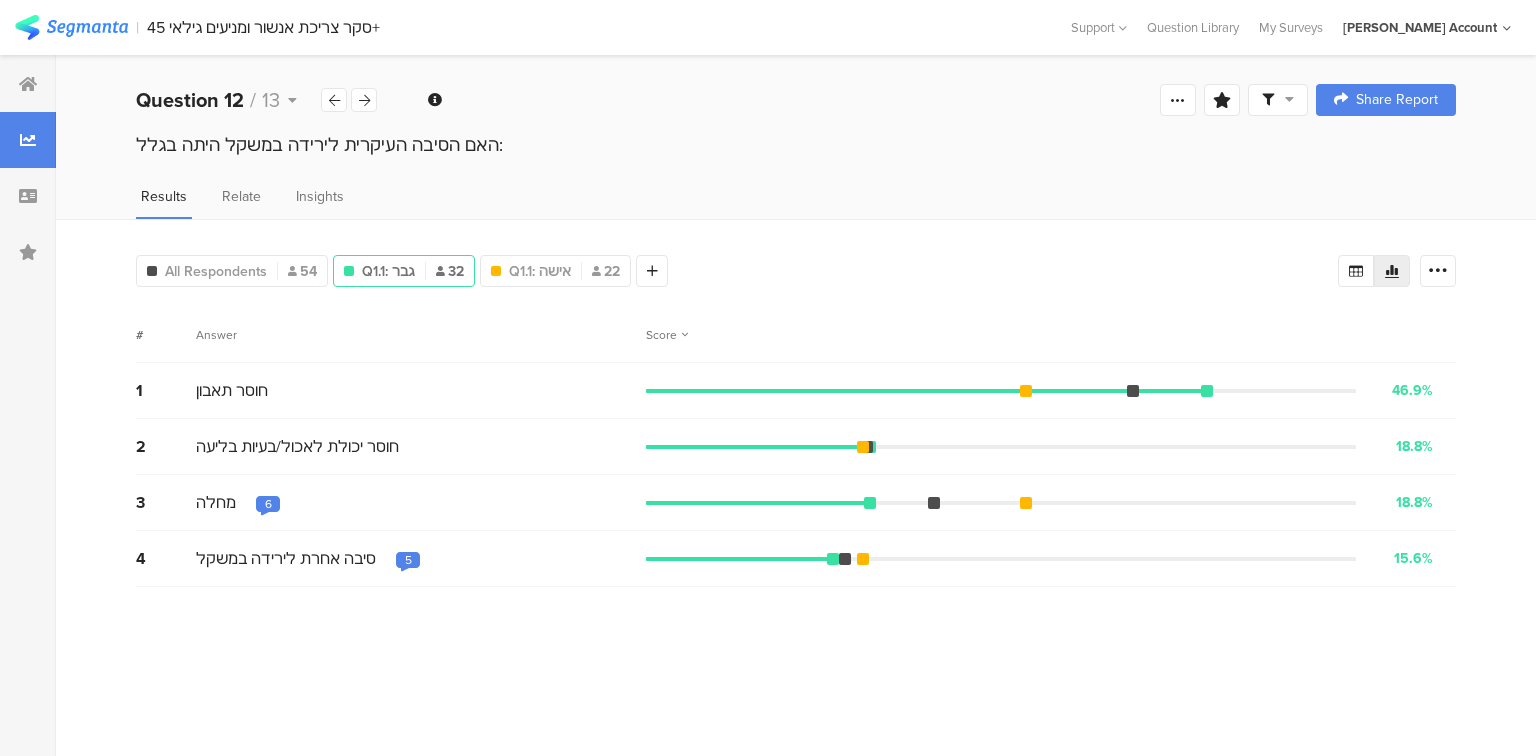 click on "5" at bounding box center [408, 562] 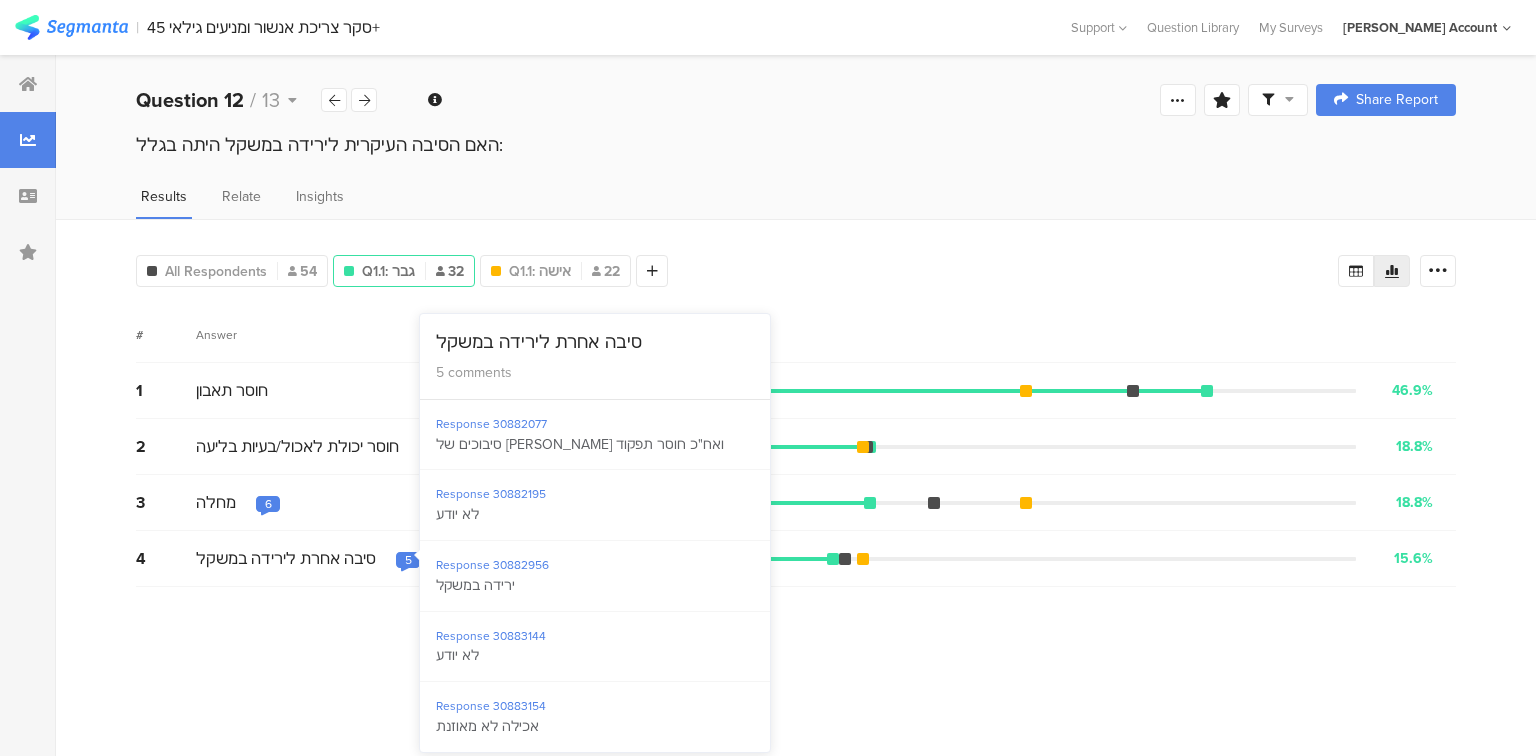 click on "6" at bounding box center (268, 506) 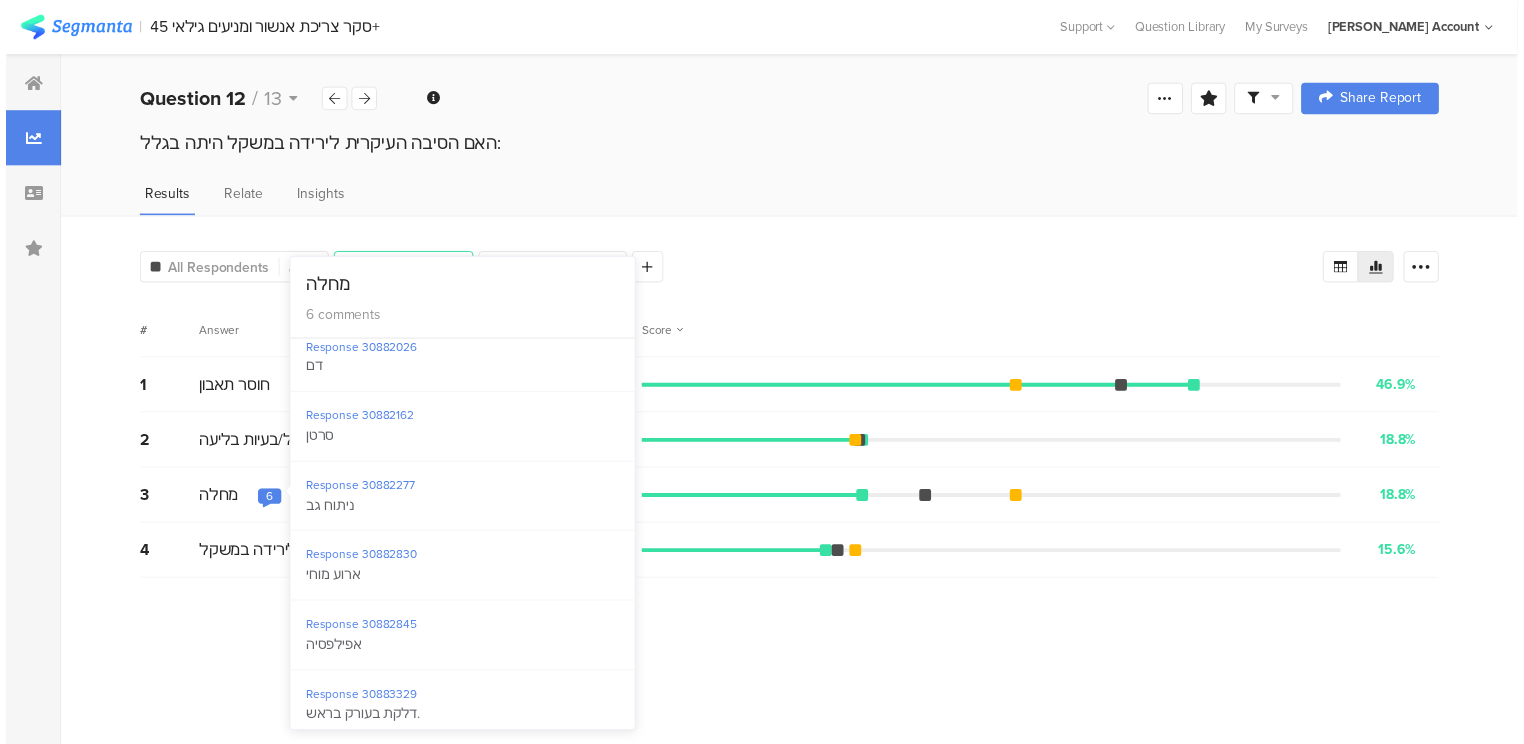scroll, scrollTop: 24, scrollLeft: 0, axis: vertical 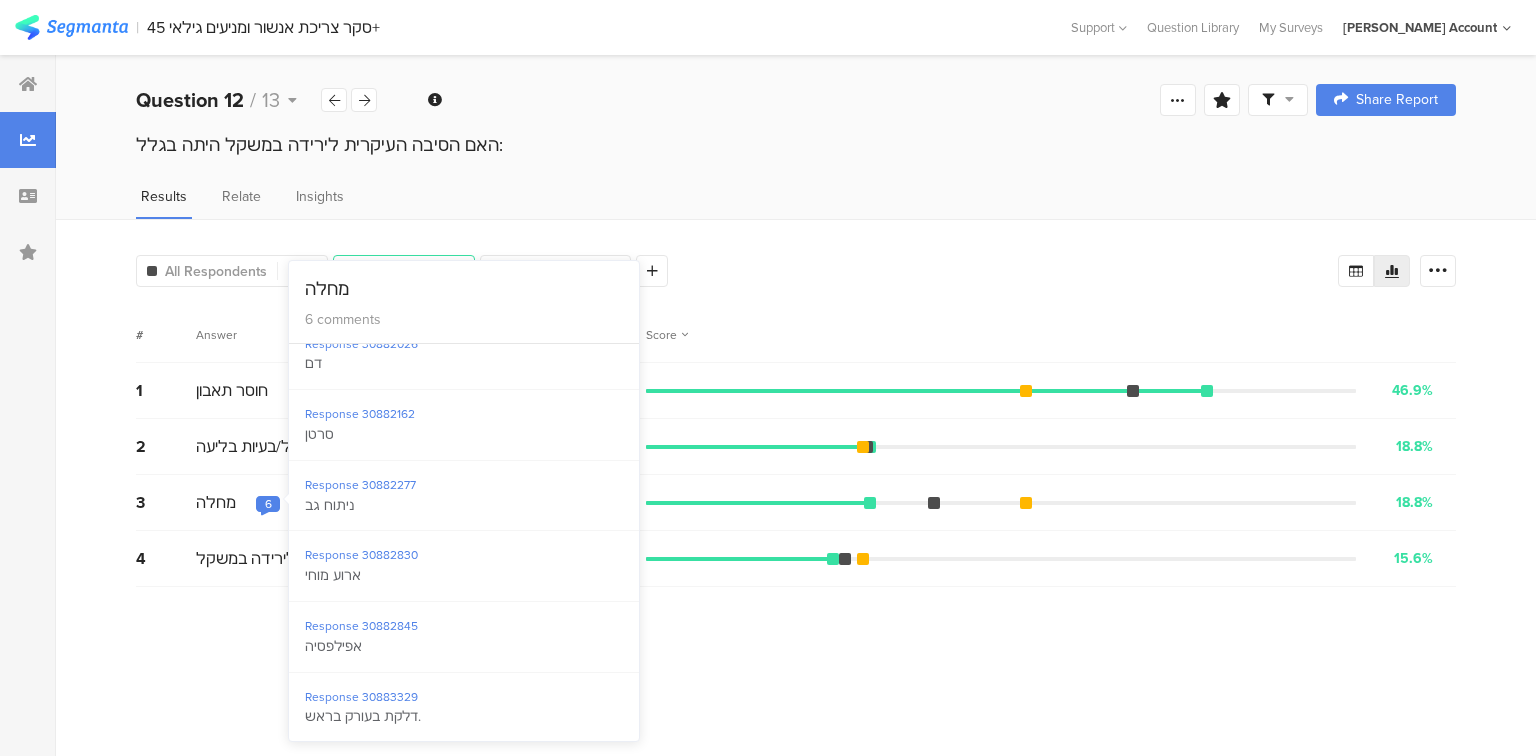 click on "#   Answer   Score   1     חוסר תאבון             46.9%   15 votes 2     חוסר יכולת לאכול/בעיות בליעה             18.8%   6 votes 3     מחלה     6           18.8%   6 votes 4     סיבה אחרת לירידה במשקל     5           15.6%   5 votes" at bounding box center (796, 524) 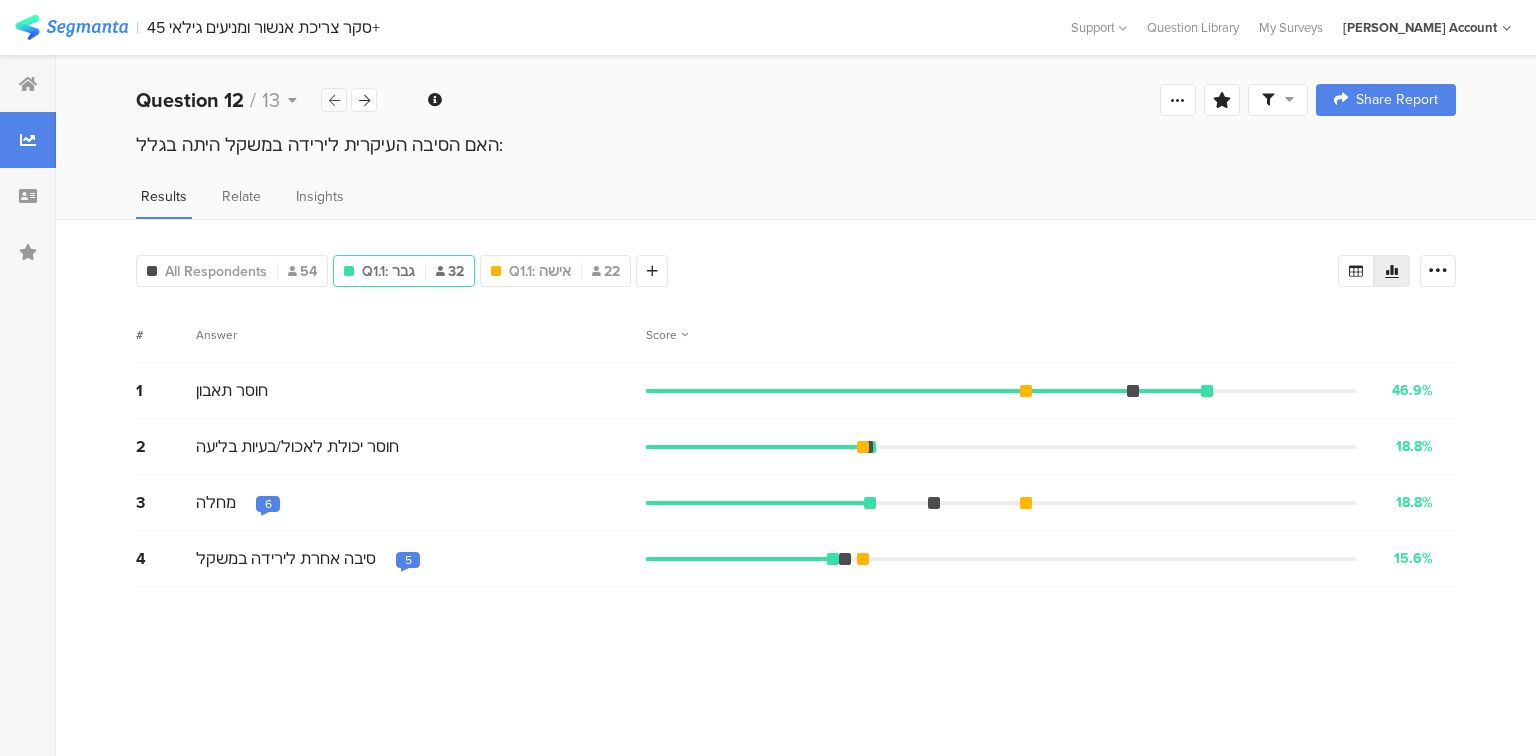 click at bounding box center [334, 100] 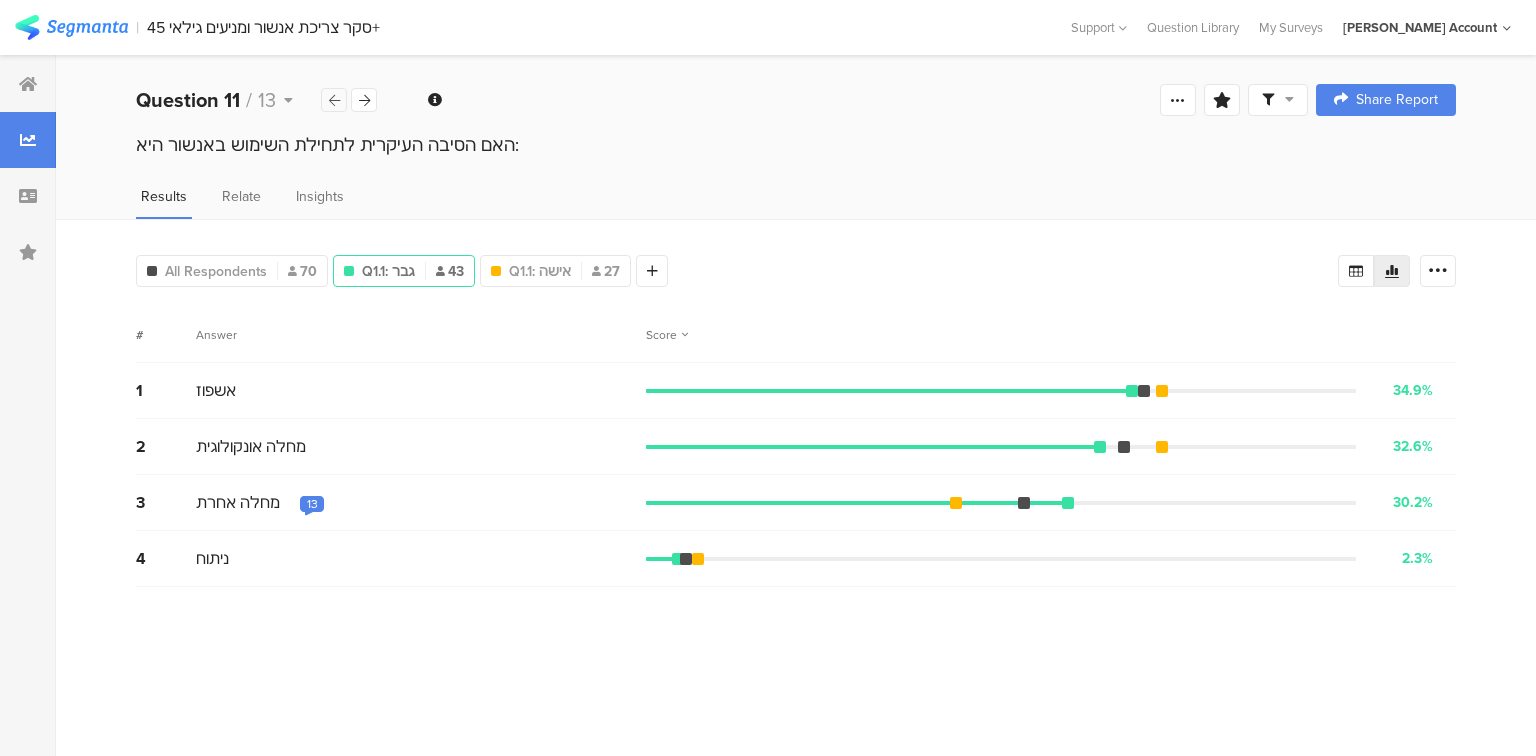 click at bounding box center [334, 100] 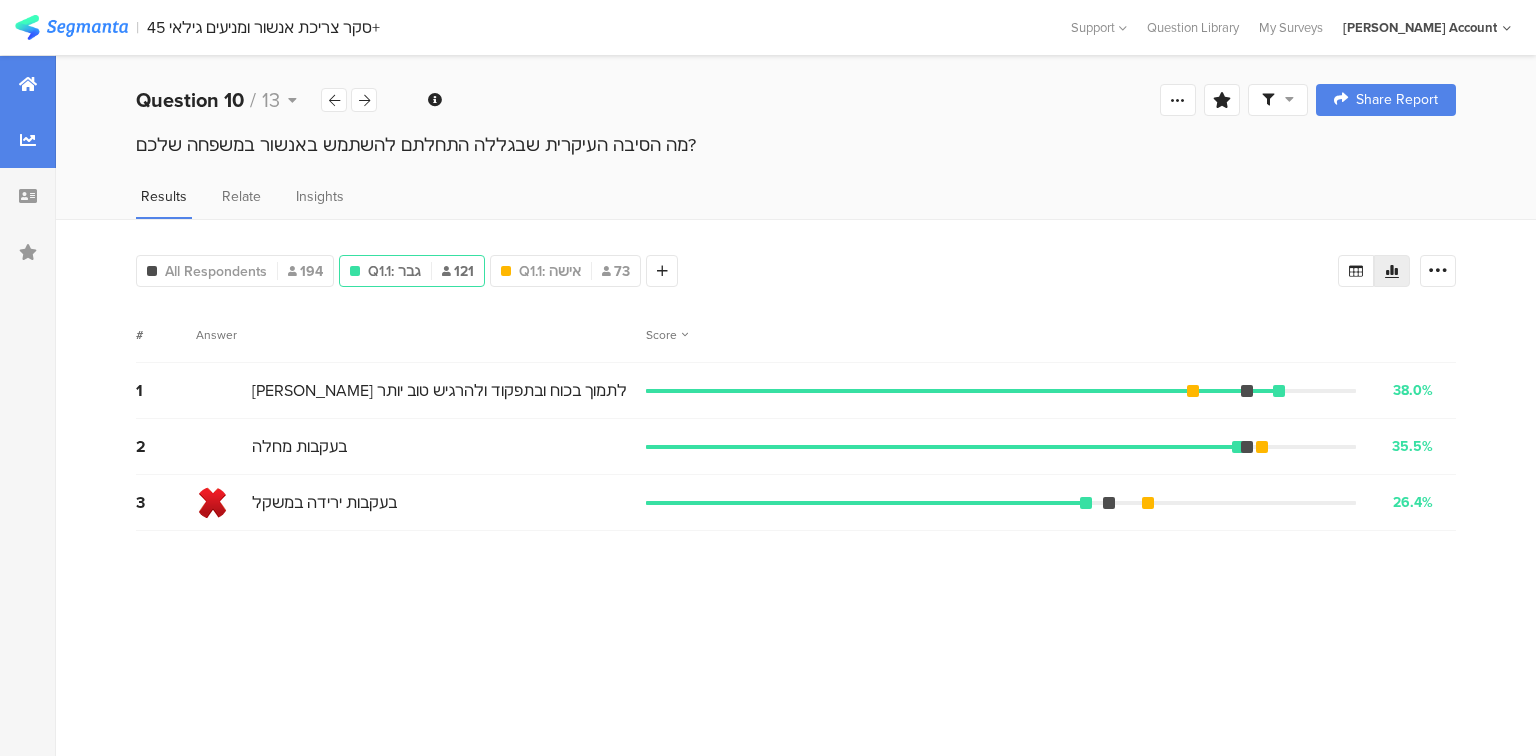 click at bounding box center (28, 84) 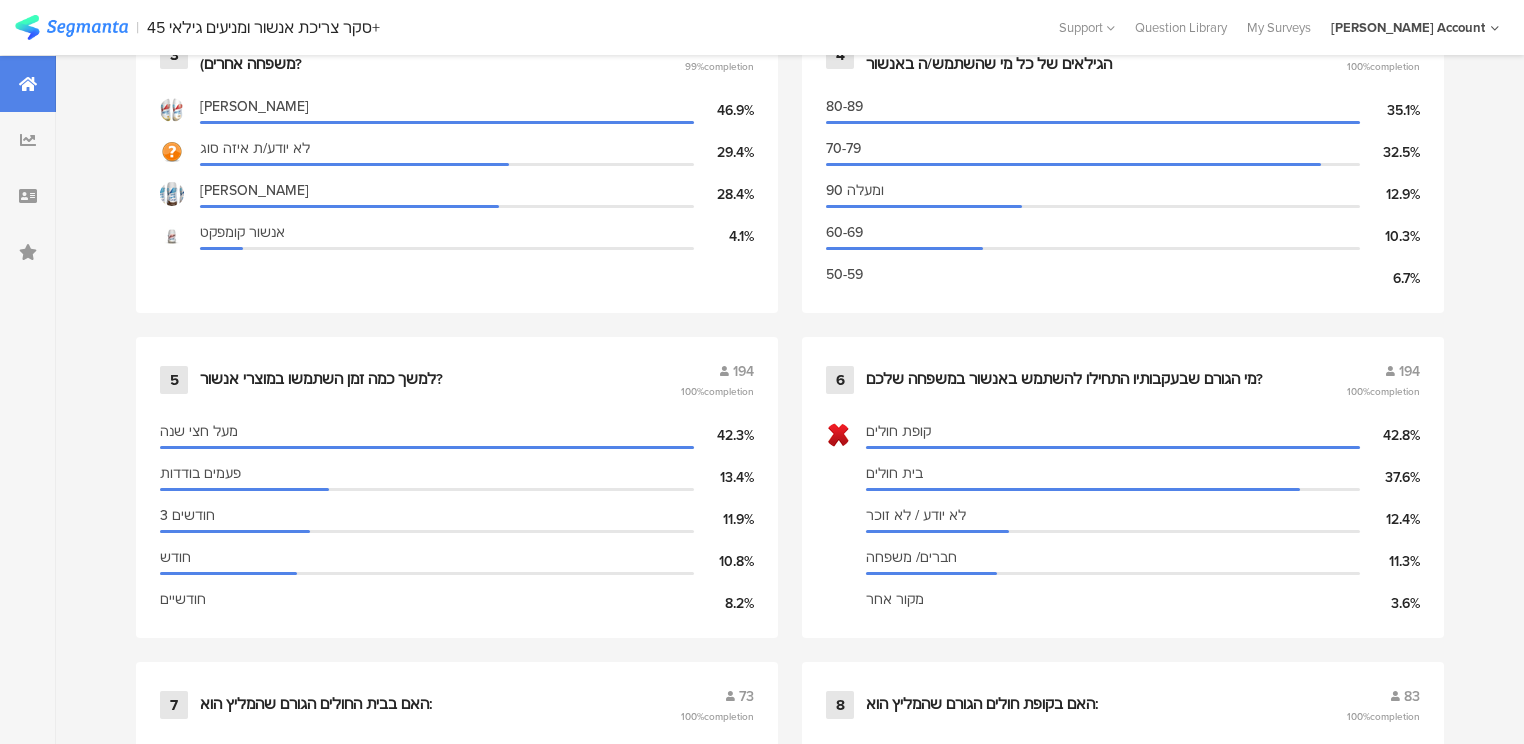 scroll, scrollTop: 720, scrollLeft: 0, axis: vertical 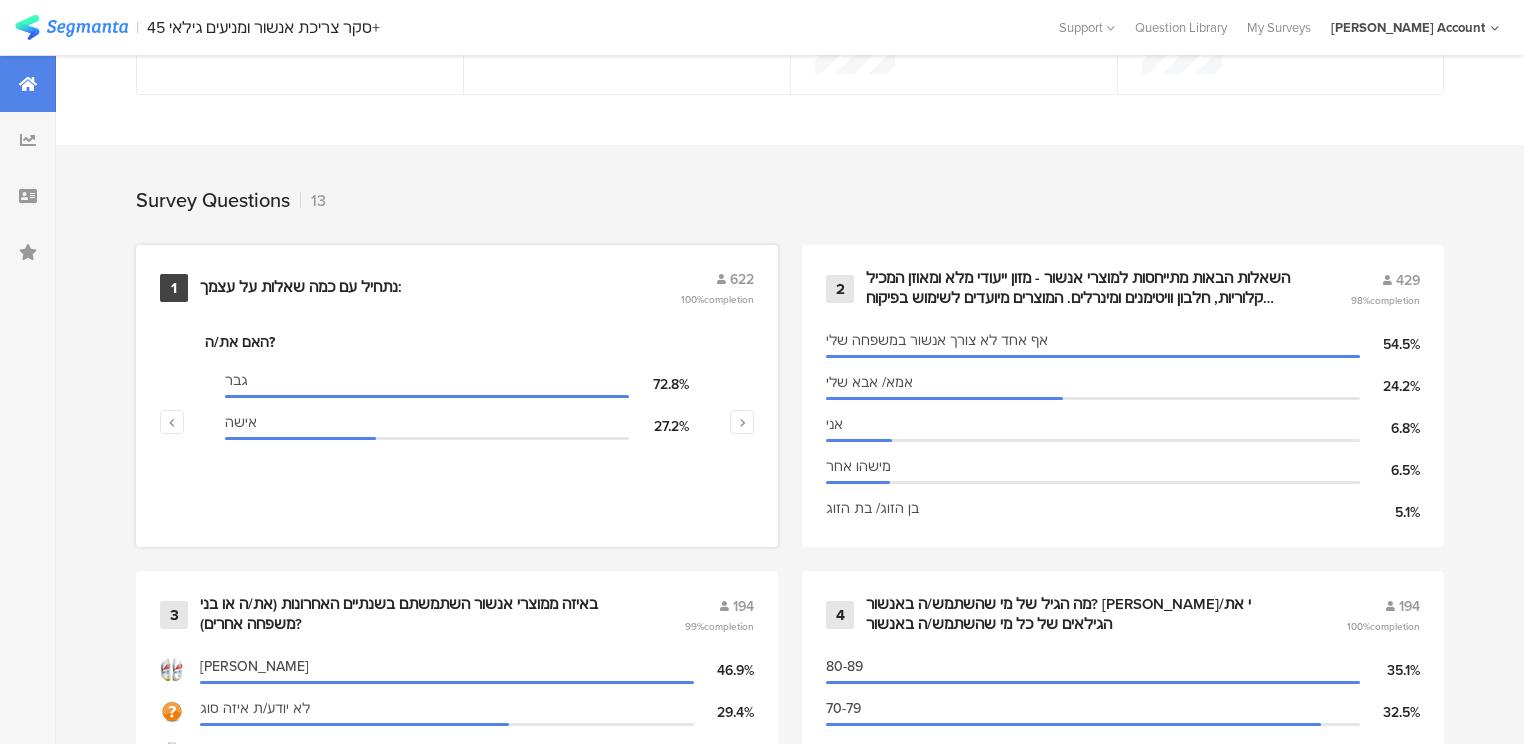 click on "נתחיל עם כמה שאלות על עצמך:" at bounding box center (301, 288) 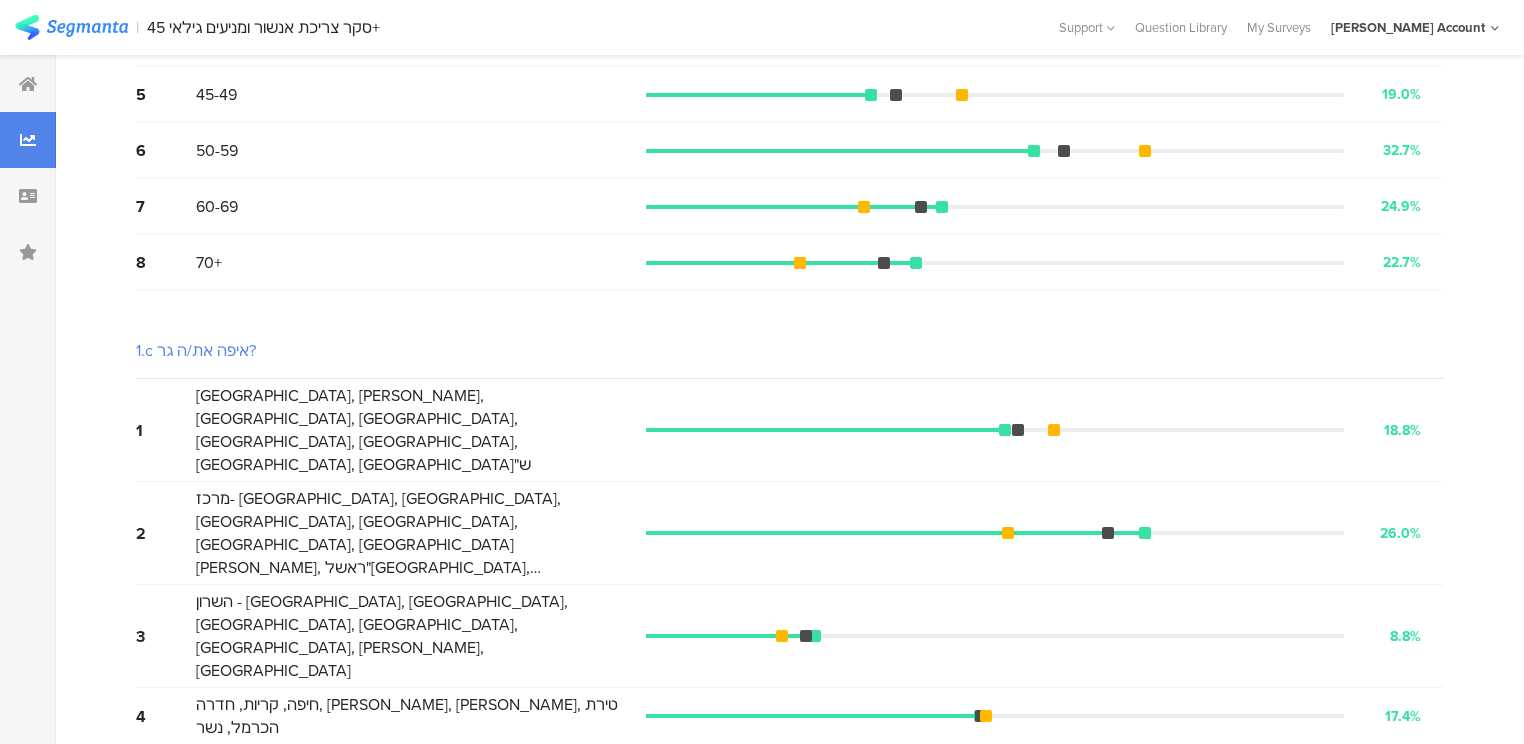 scroll, scrollTop: 0, scrollLeft: 0, axis: both 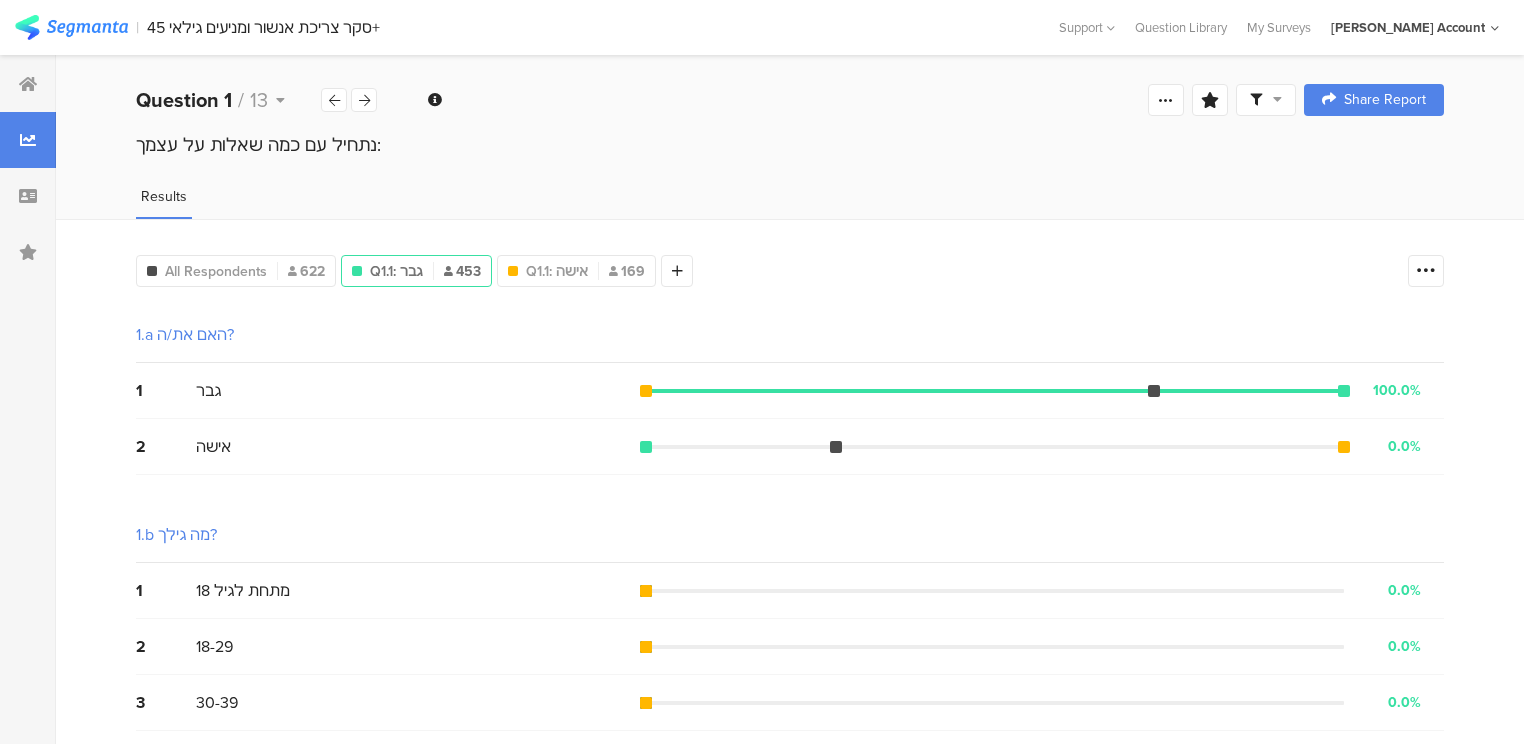 click at bounding box center [1266, 100] 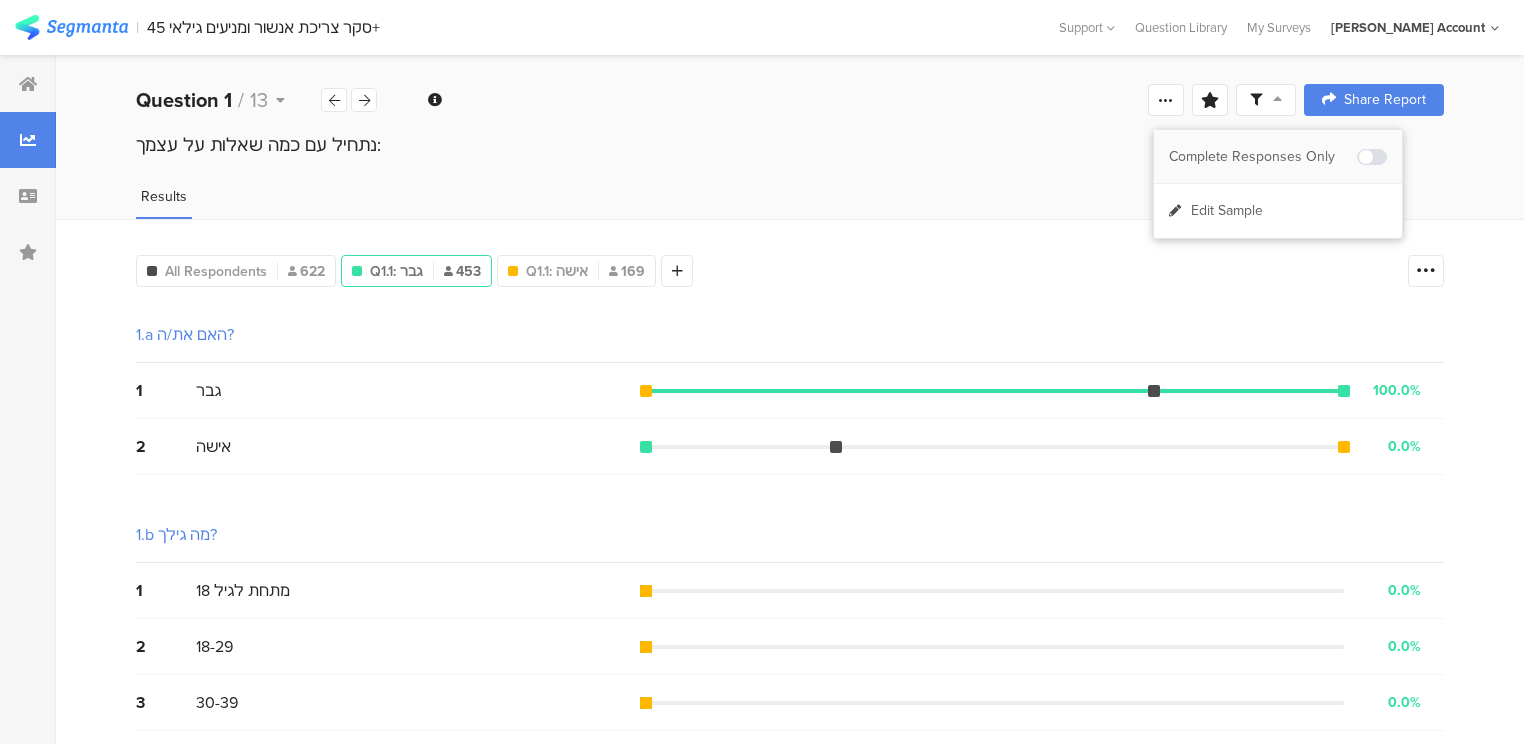 click at bounding box center [1372, 157] 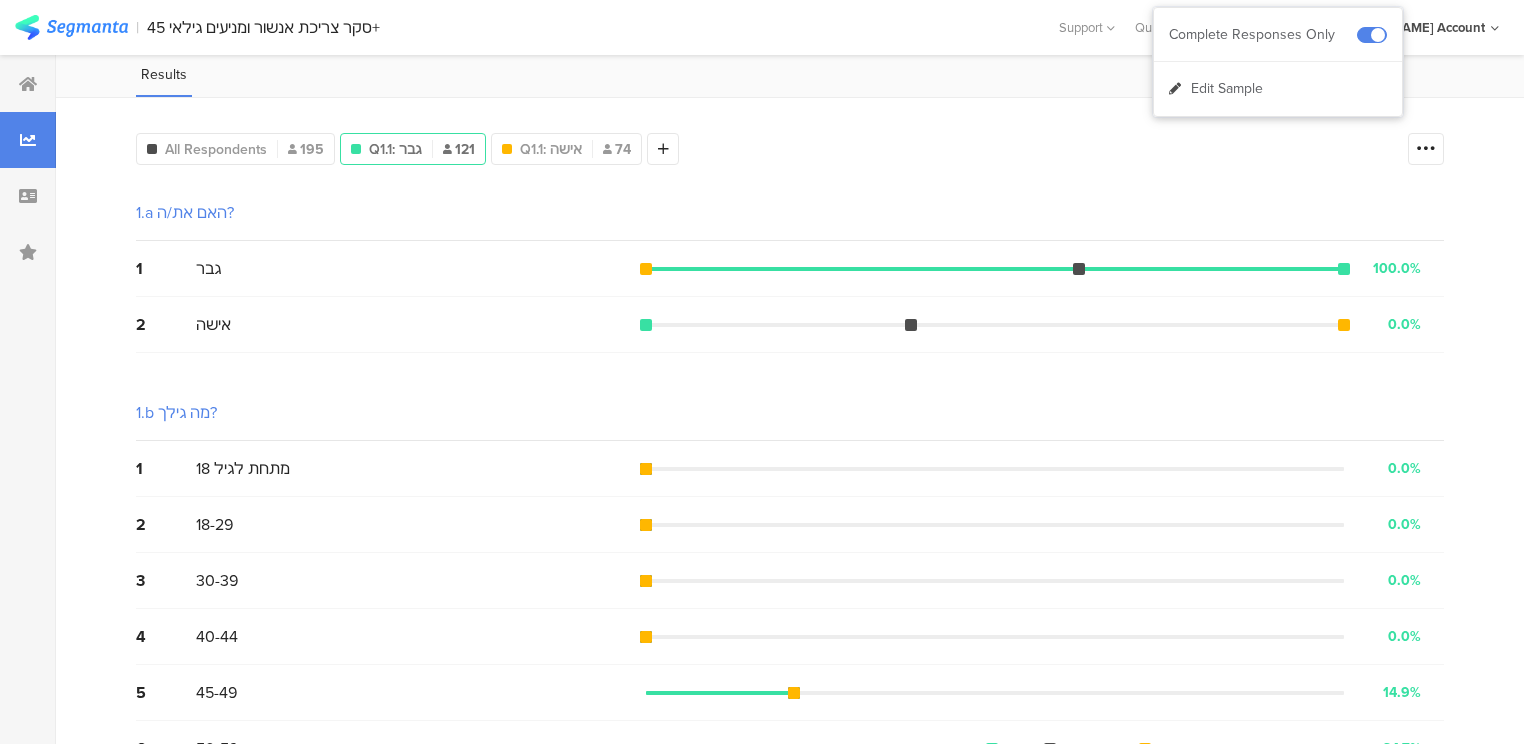 scroll, scrollTop: 0, scrollLeft: 0, axis: both 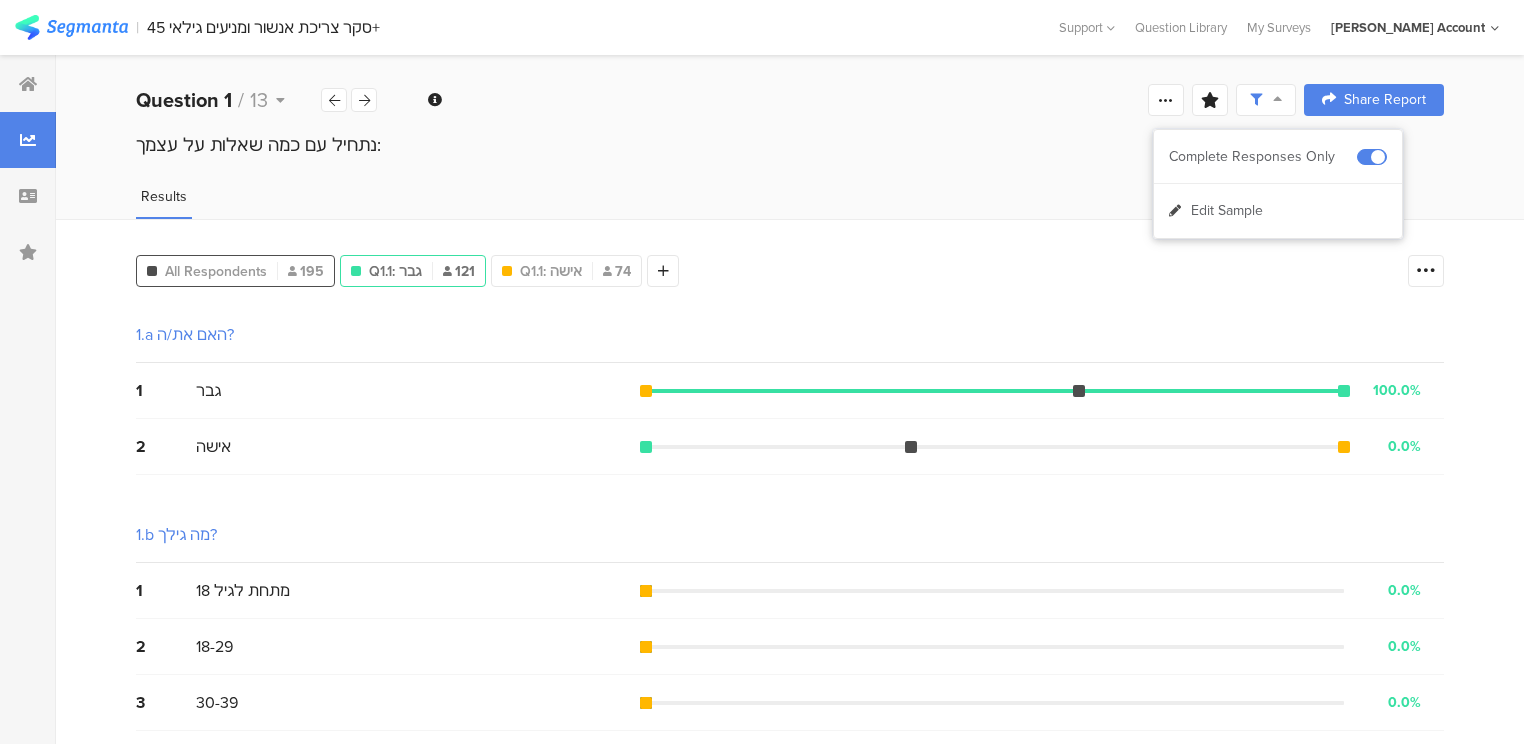 click on "All Respondents" at bounding box center [216, 271] 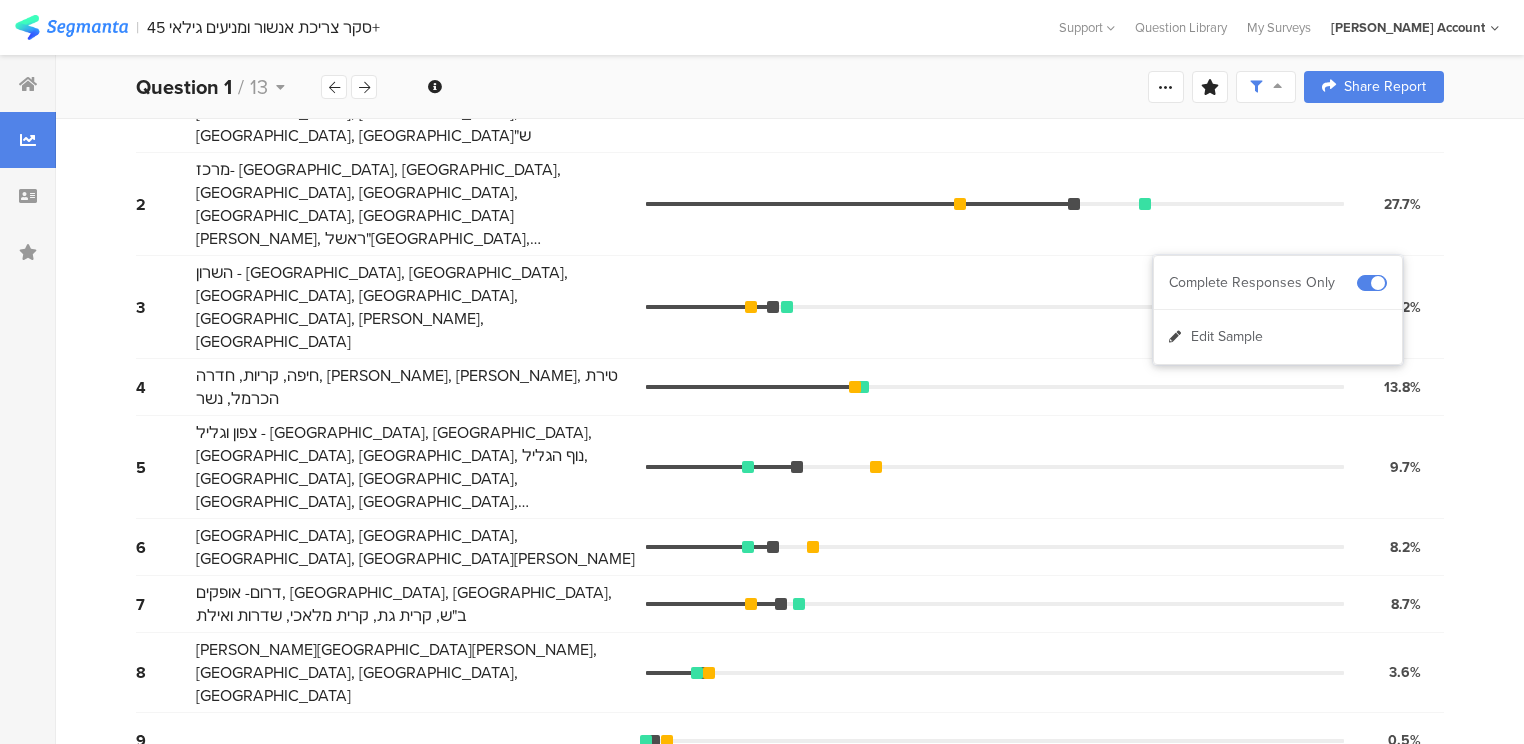 scroll, scrollTop: 1188, scrollLeft: 0, axis: vertical 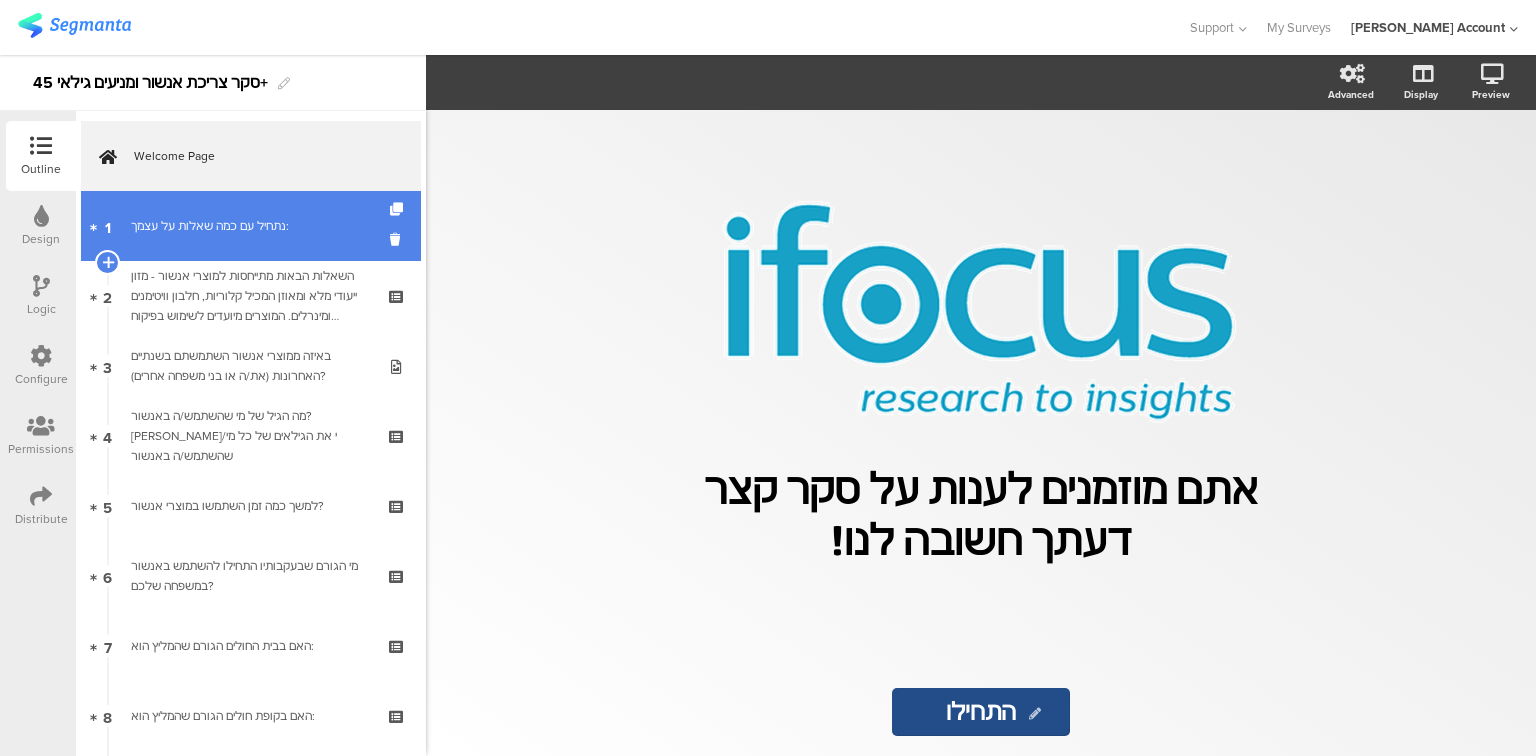 click on "1
נתחיל עם כמה שאלות על עצמך:" at bounding box center (251, 226) 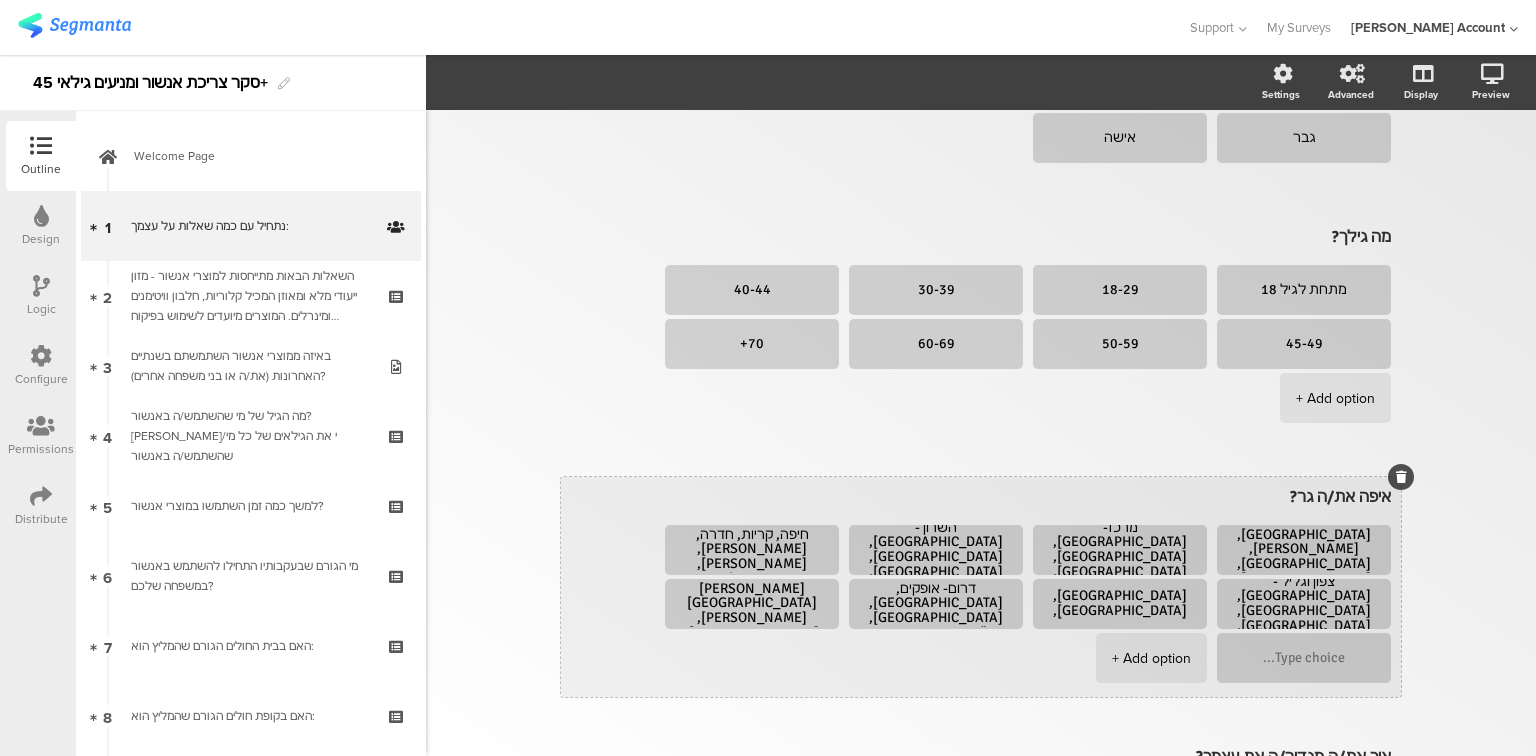 scroll, scrollTop: 320, scrollLeft: 0, axis: vertical 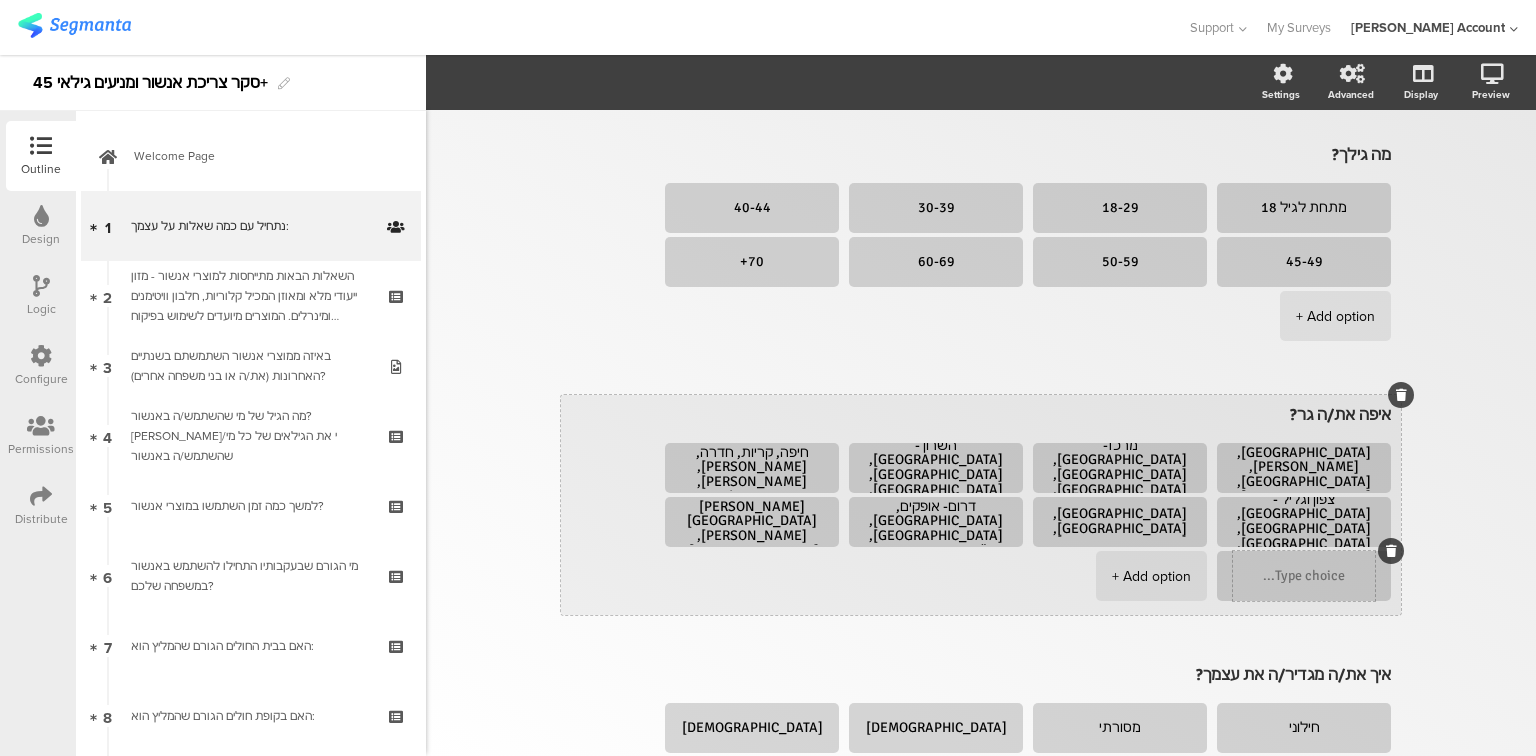 click at bounding box center (1391, 551) 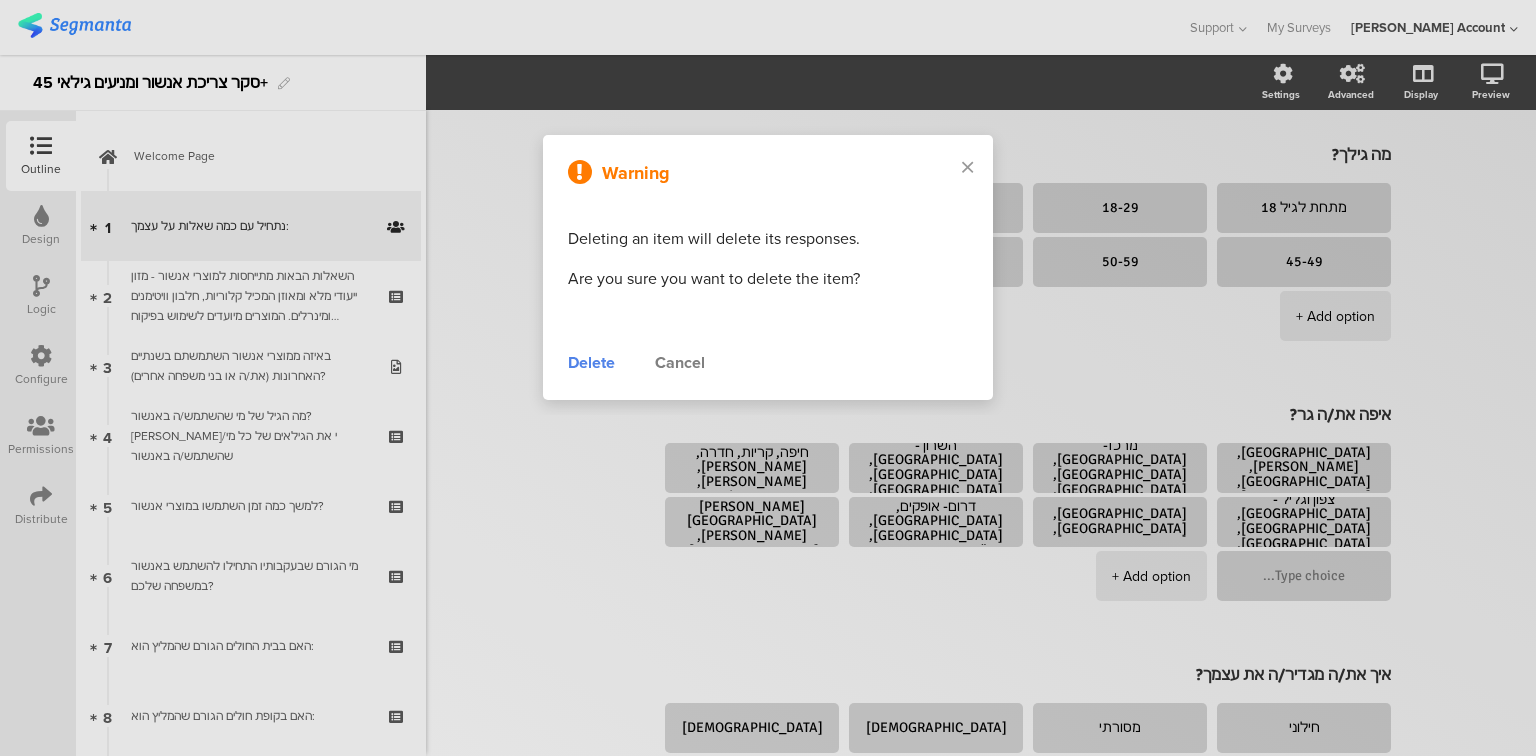 click on "Delete" at bounding box center (591, 363) 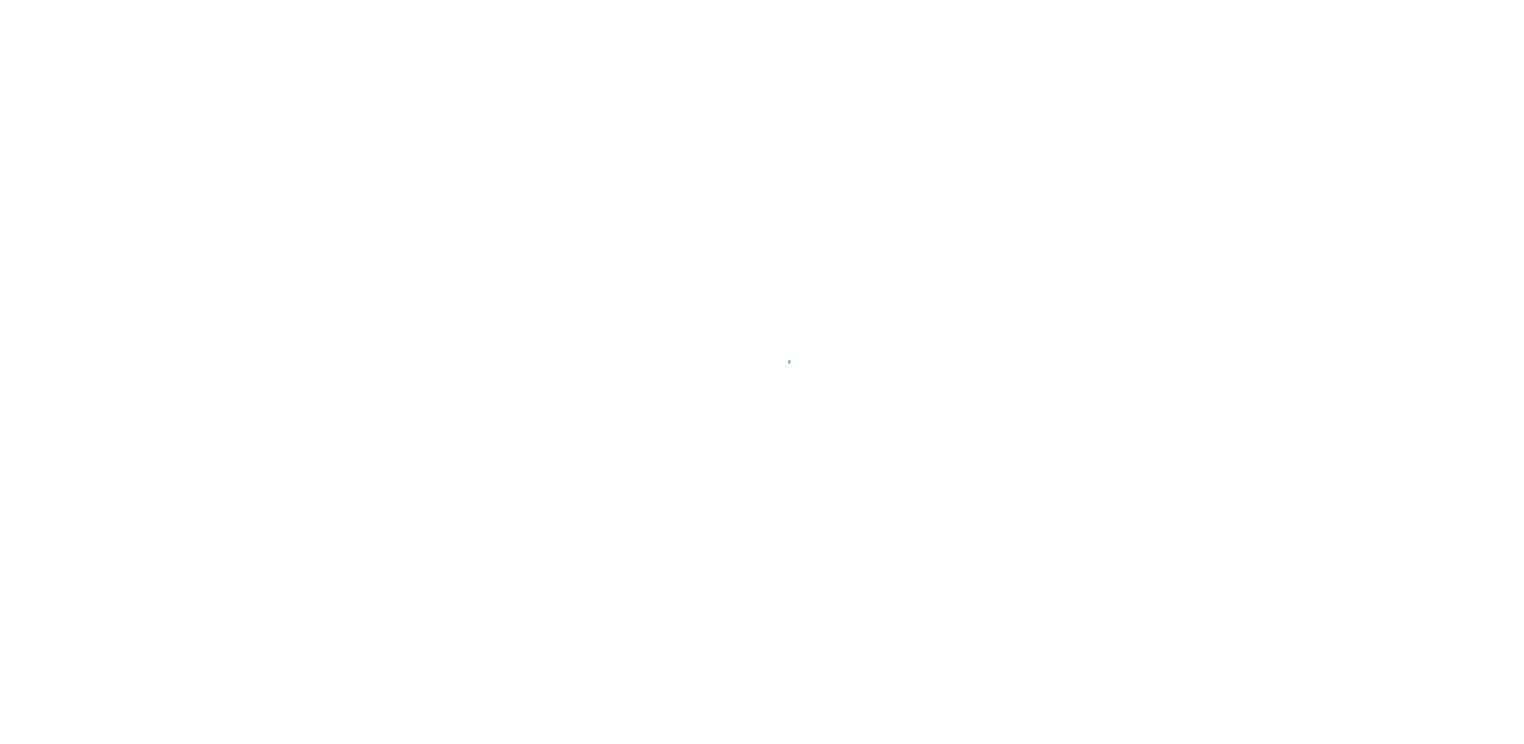 scroll, scrollTop: 0, scrollLeft: 0, axis: both 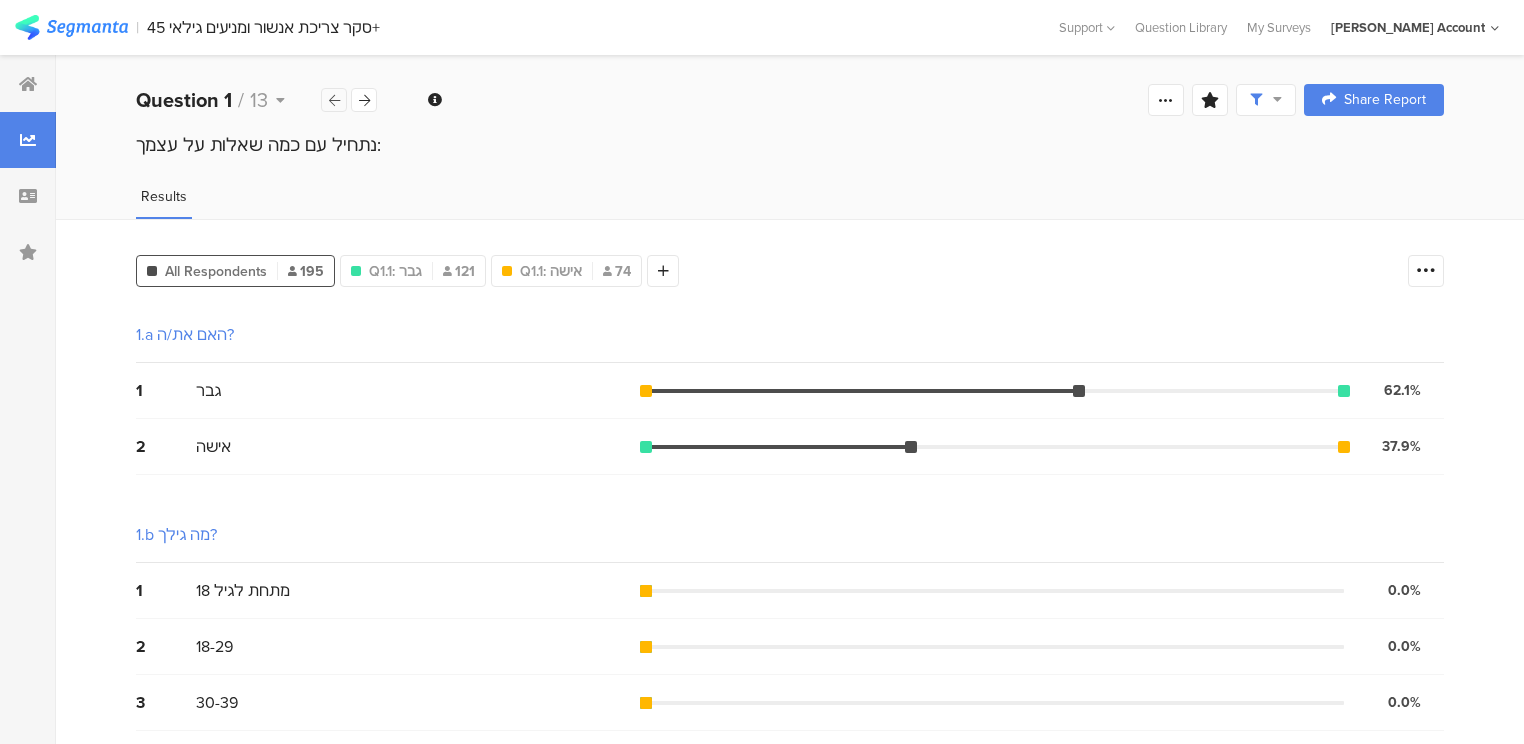 click at bounding box center [334, 100] 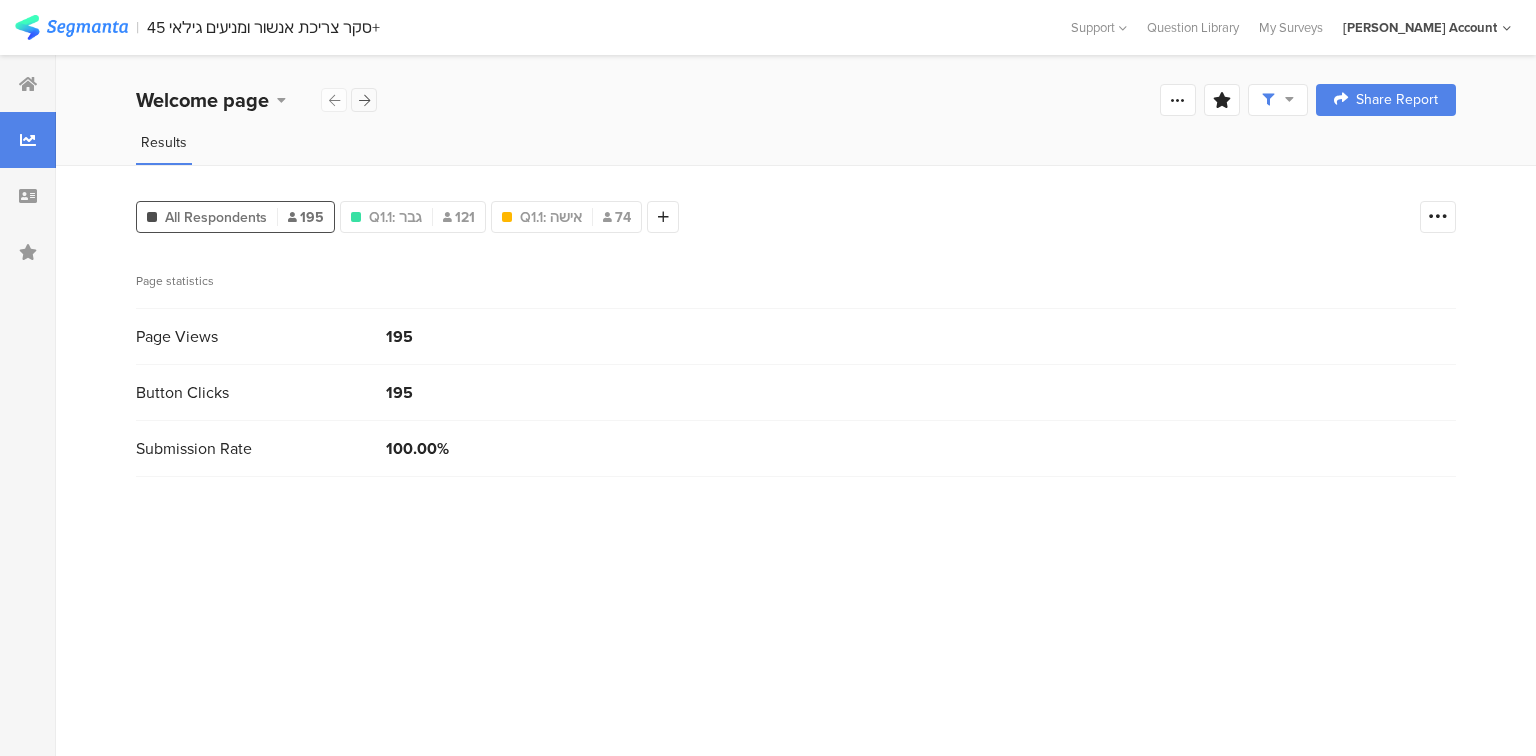 click at bounding box center [364, 100] 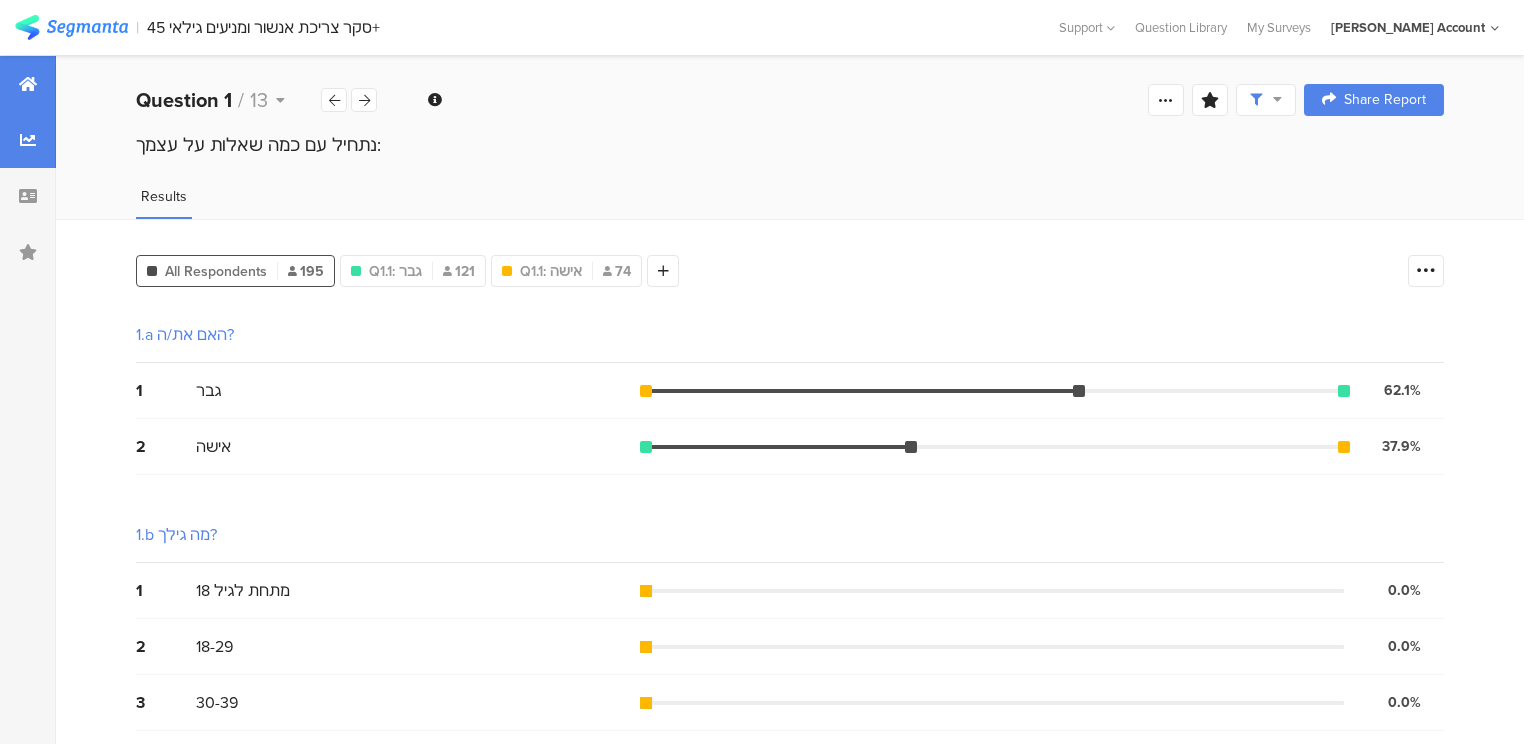 click at bounding box center [28, 84] 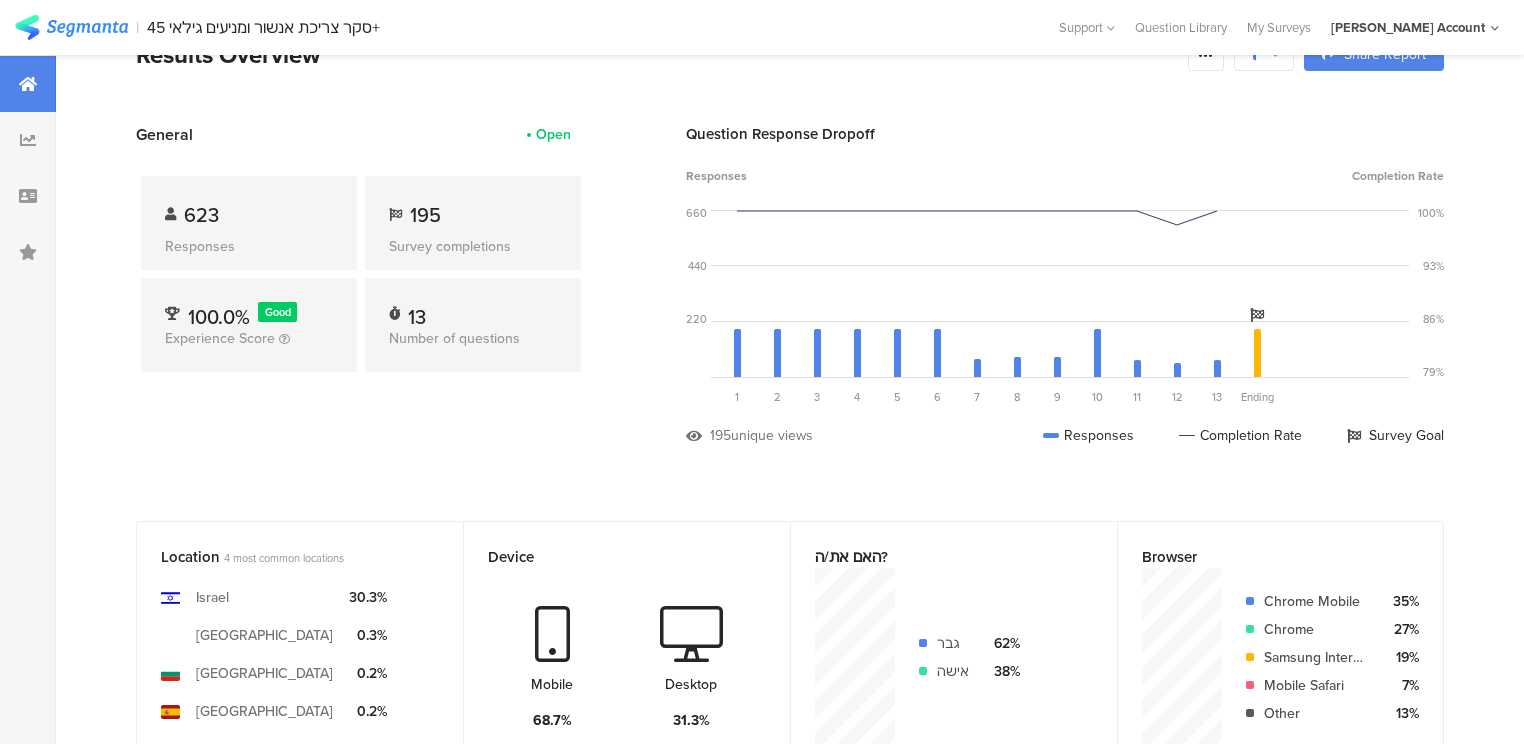 scroll, scrollTop: 0, scrollLeft: 0, axis: both 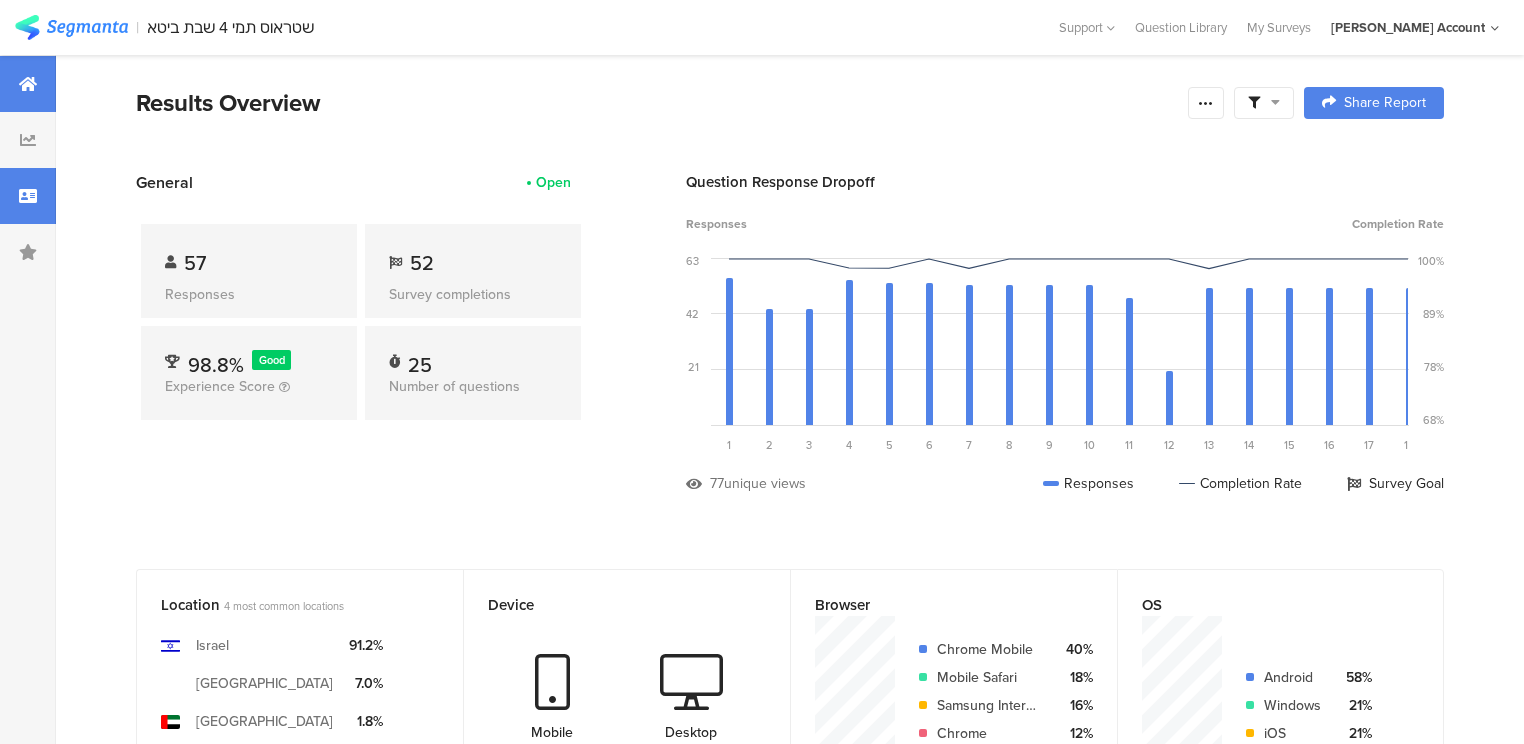 click at bounding box center [28, 196] 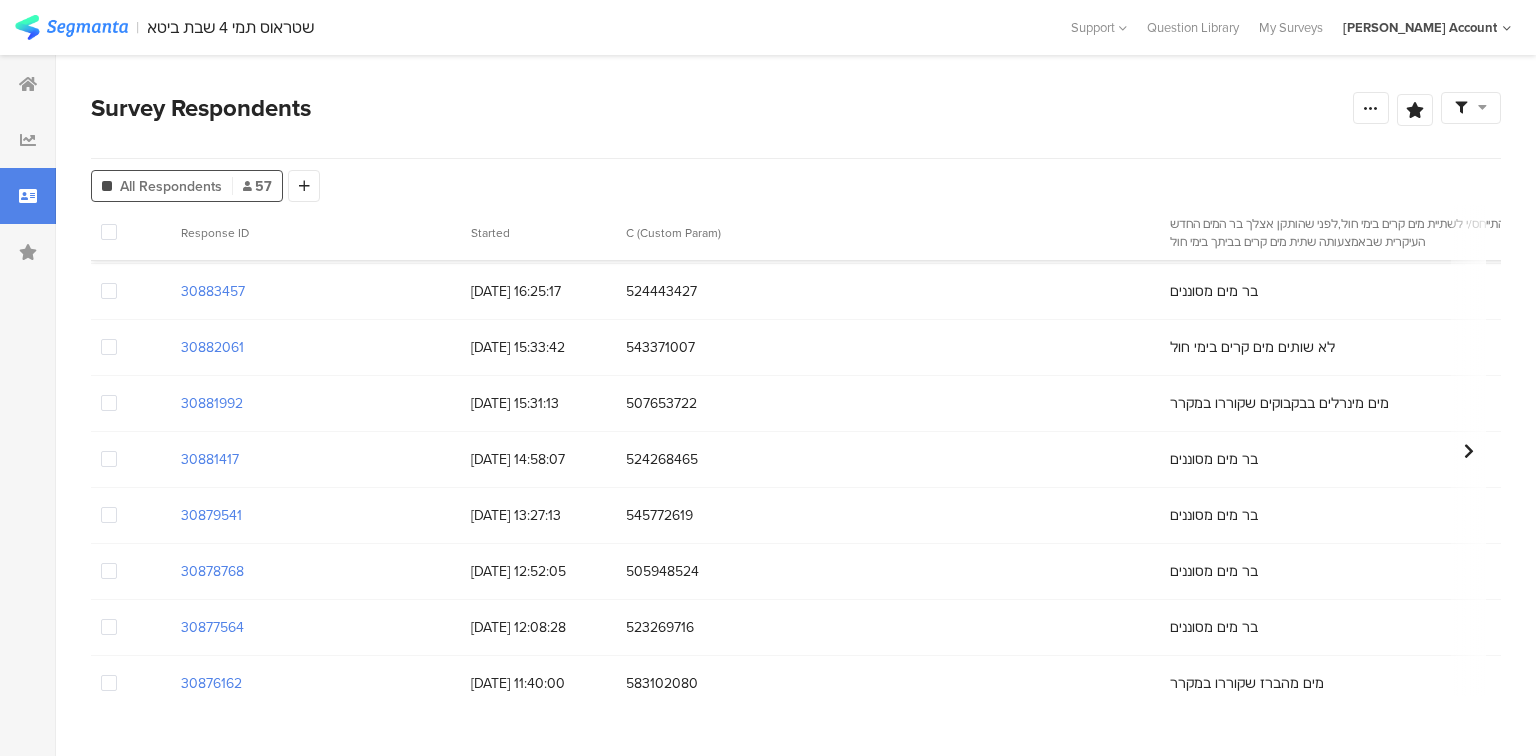 scroll, scrollTop: 0, scrollLeft: 0, axis: both 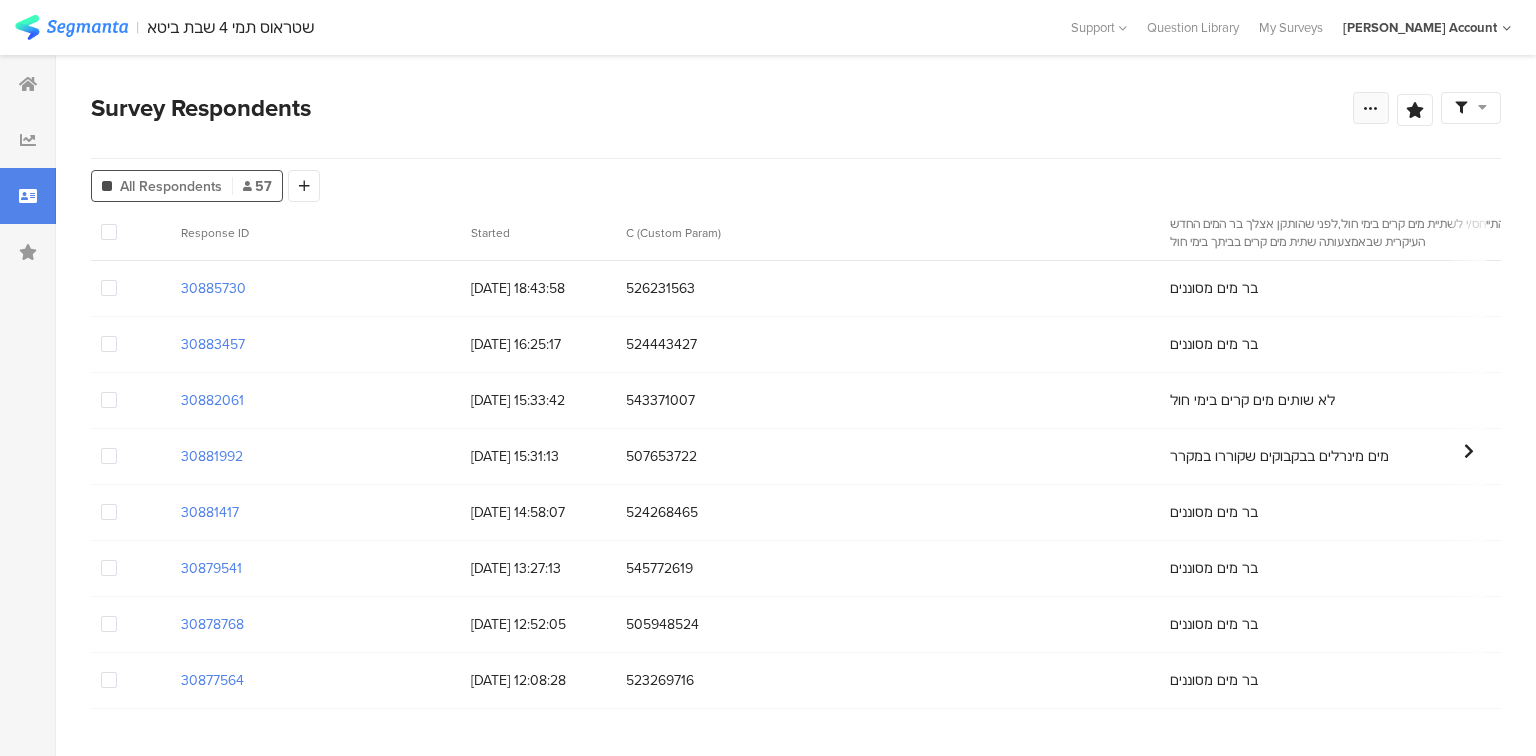 click at bounding box center [1371, 108] 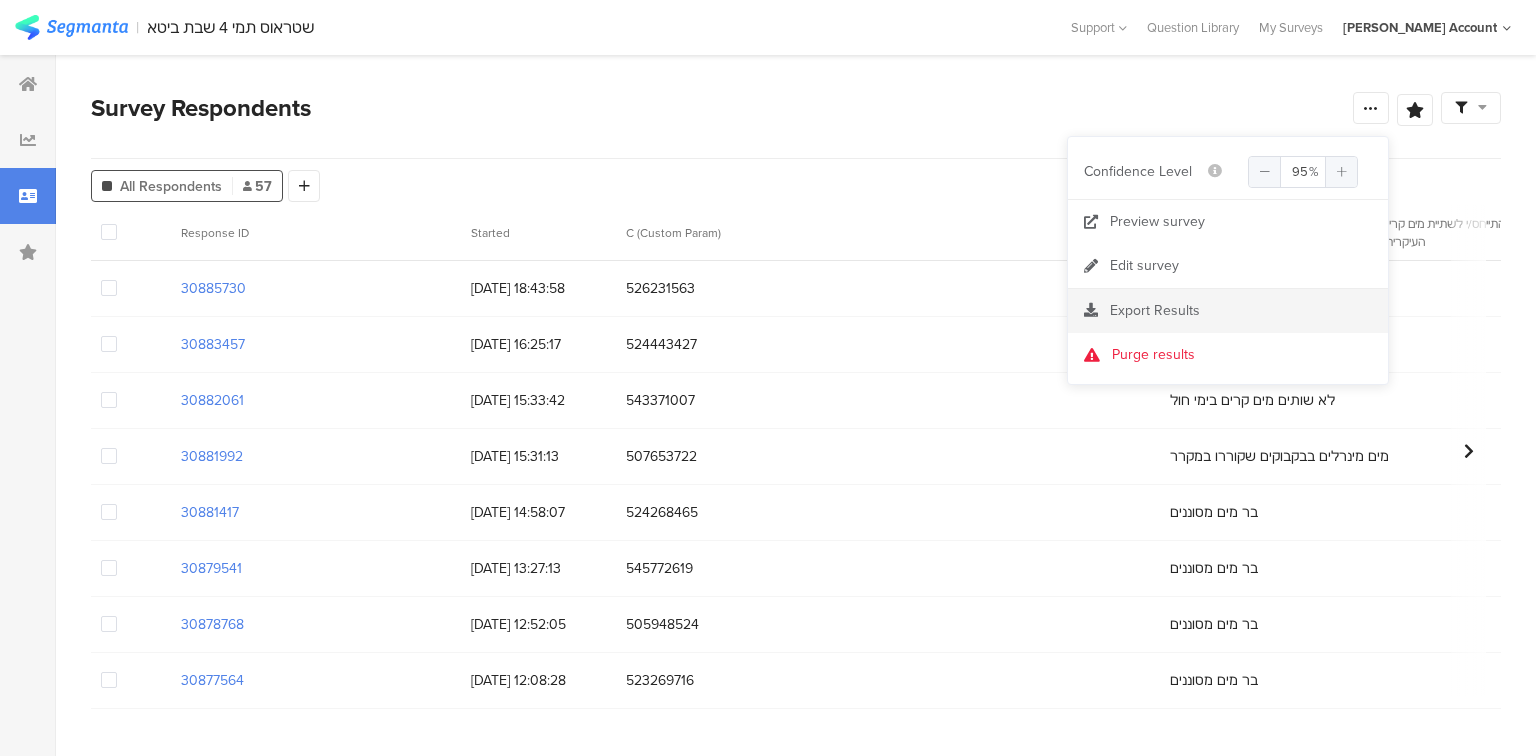 click on "Export Results" at bounding box center (1155, 310) 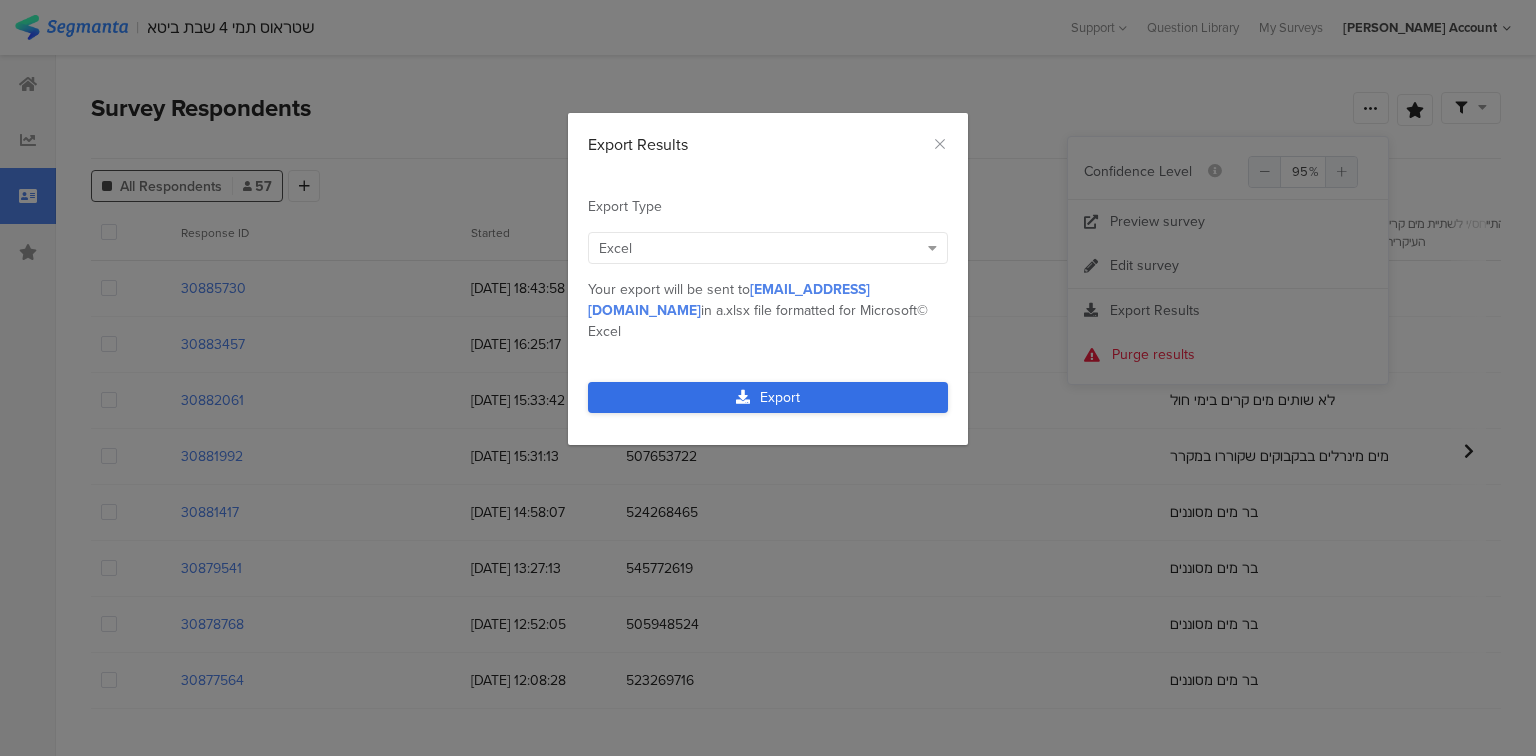 click on "Export" at bounding box center (768, 397) 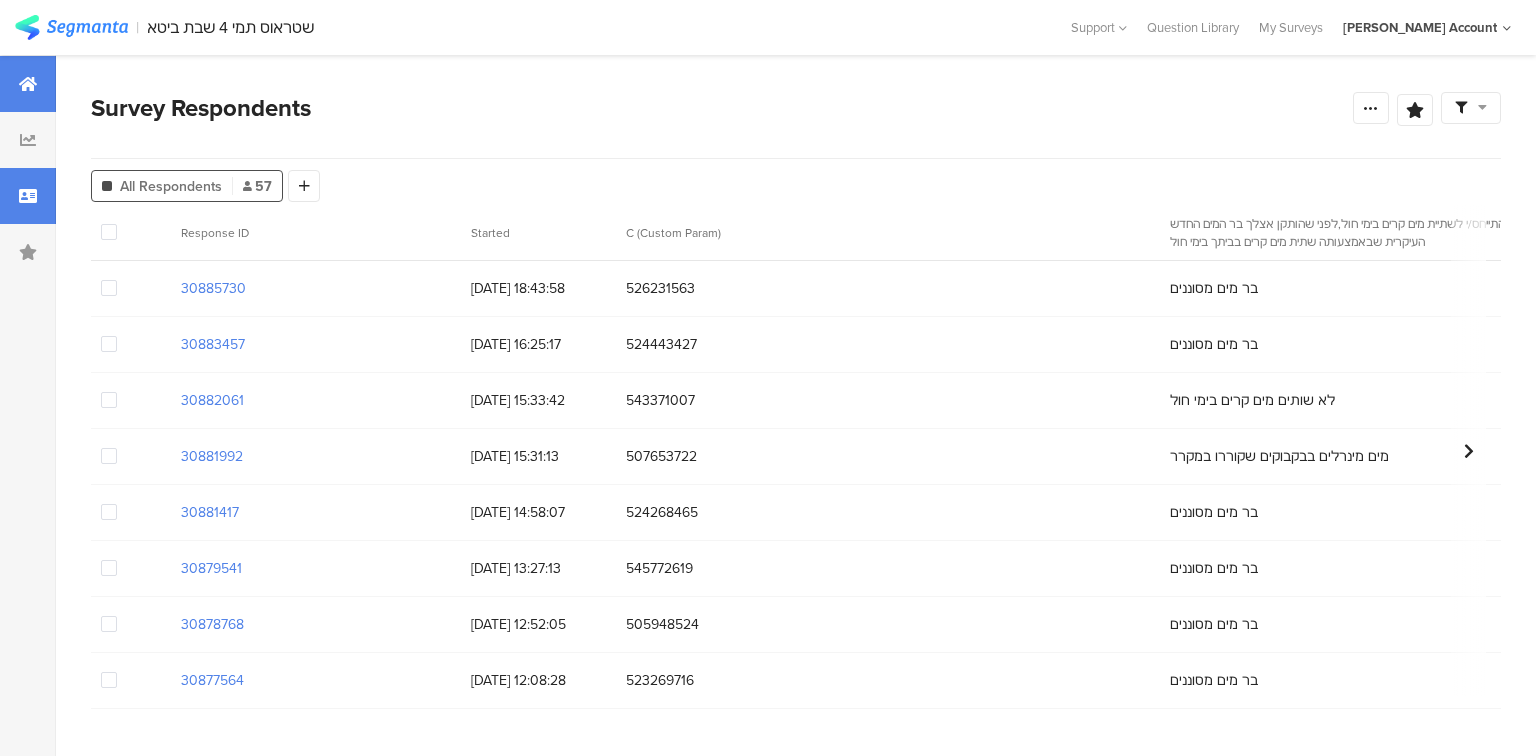 click at bounding box center (28, 84) 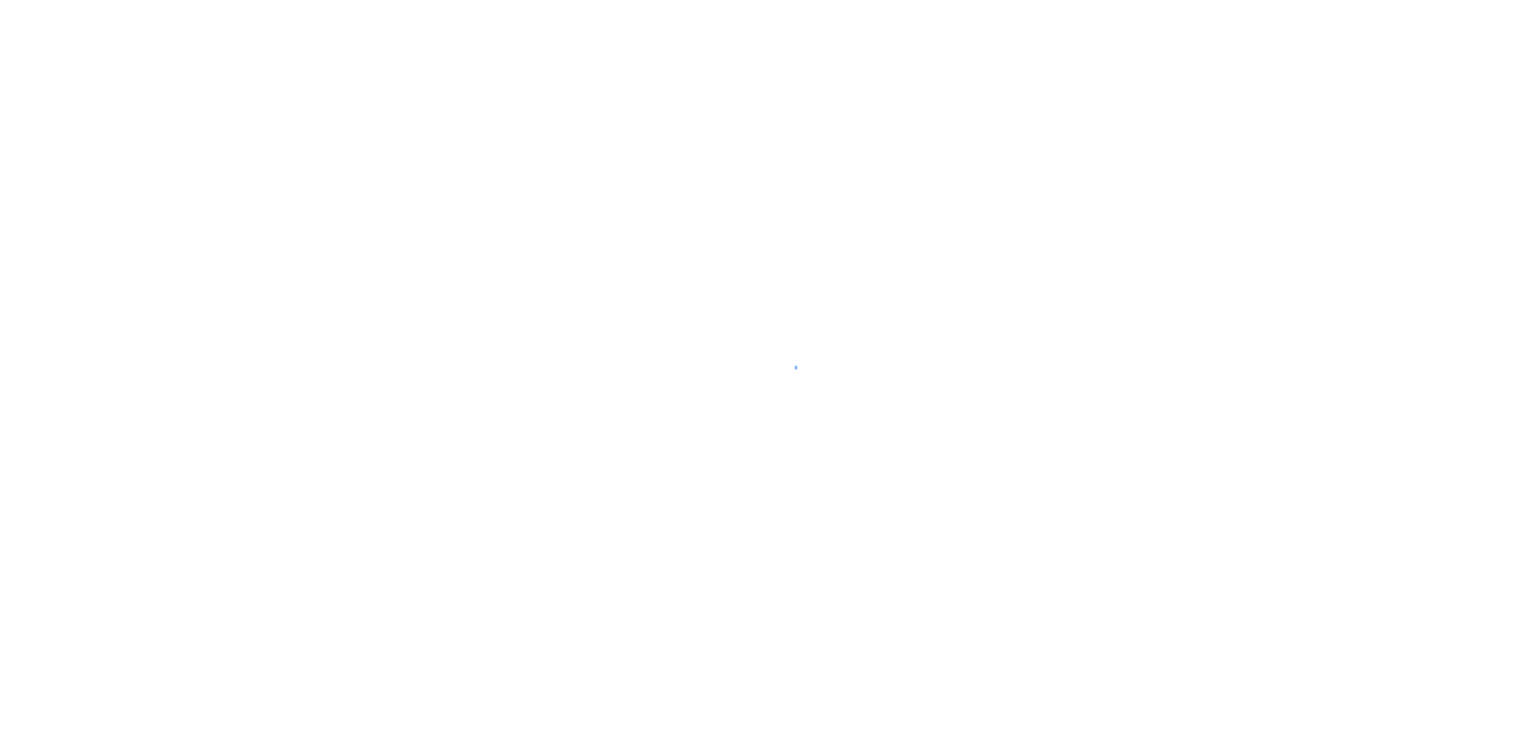 scroll, scrollTop: 0, scrollLeft: 0, axis: both 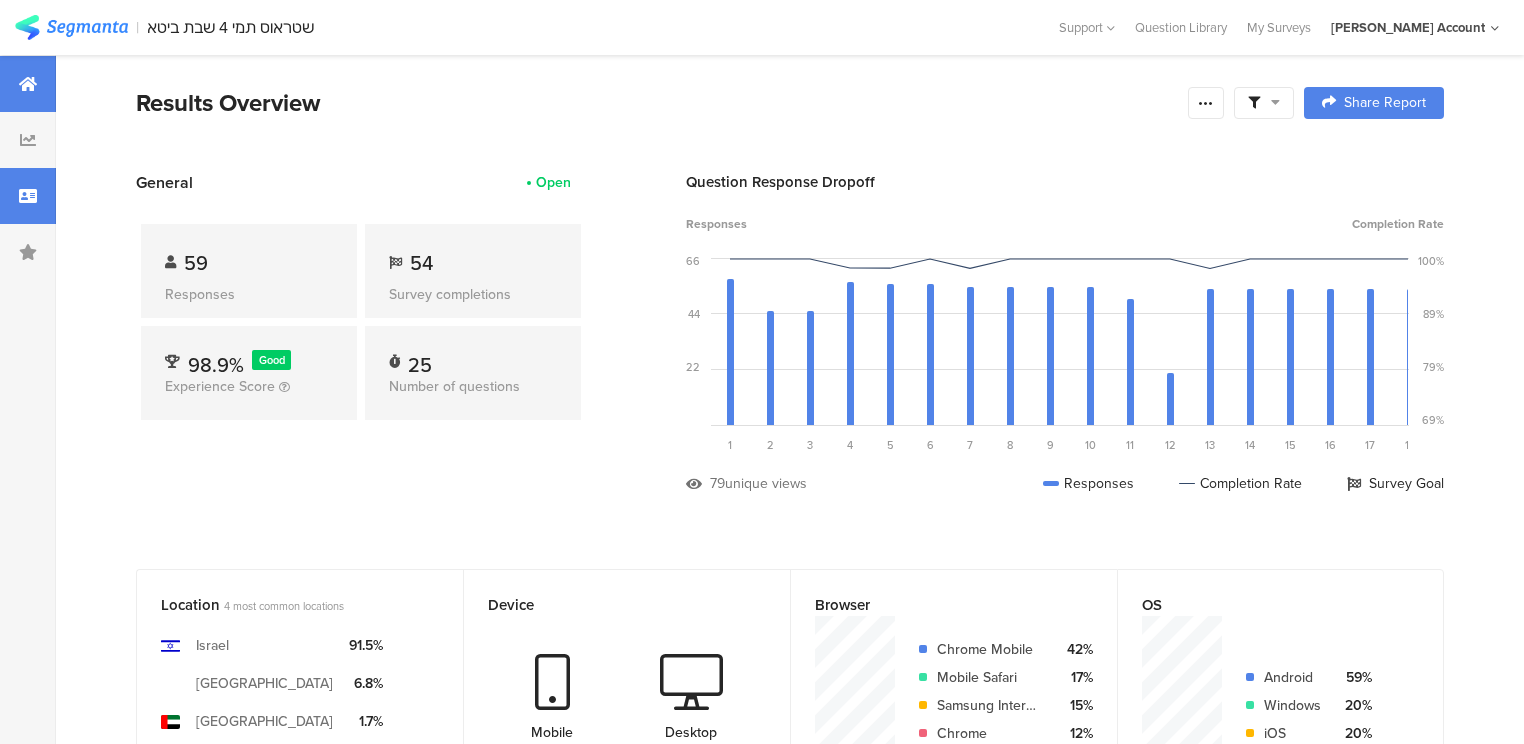 click at bounding box center [28, 196] 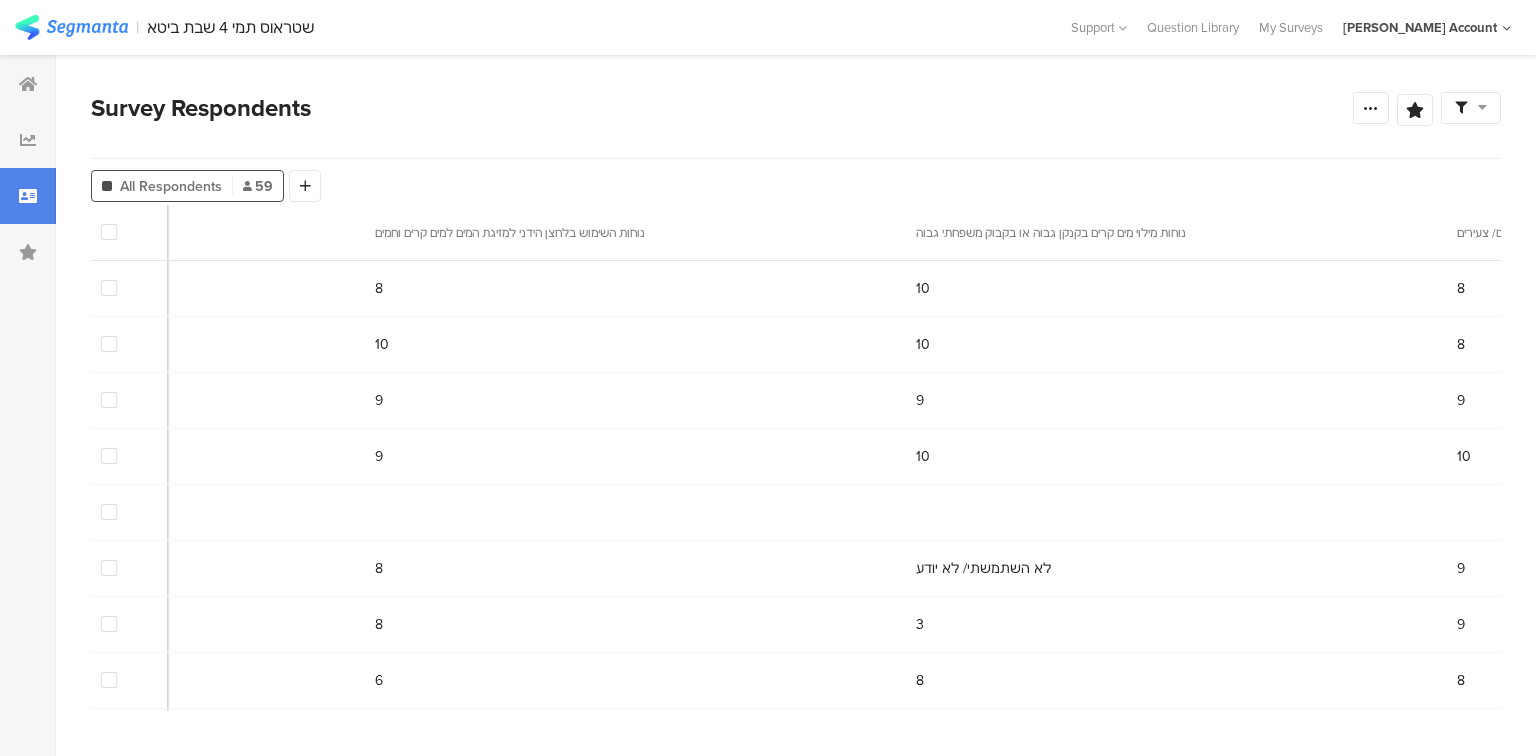 scroll, scrollTop: 0, scrollLeft: 0, axis: both 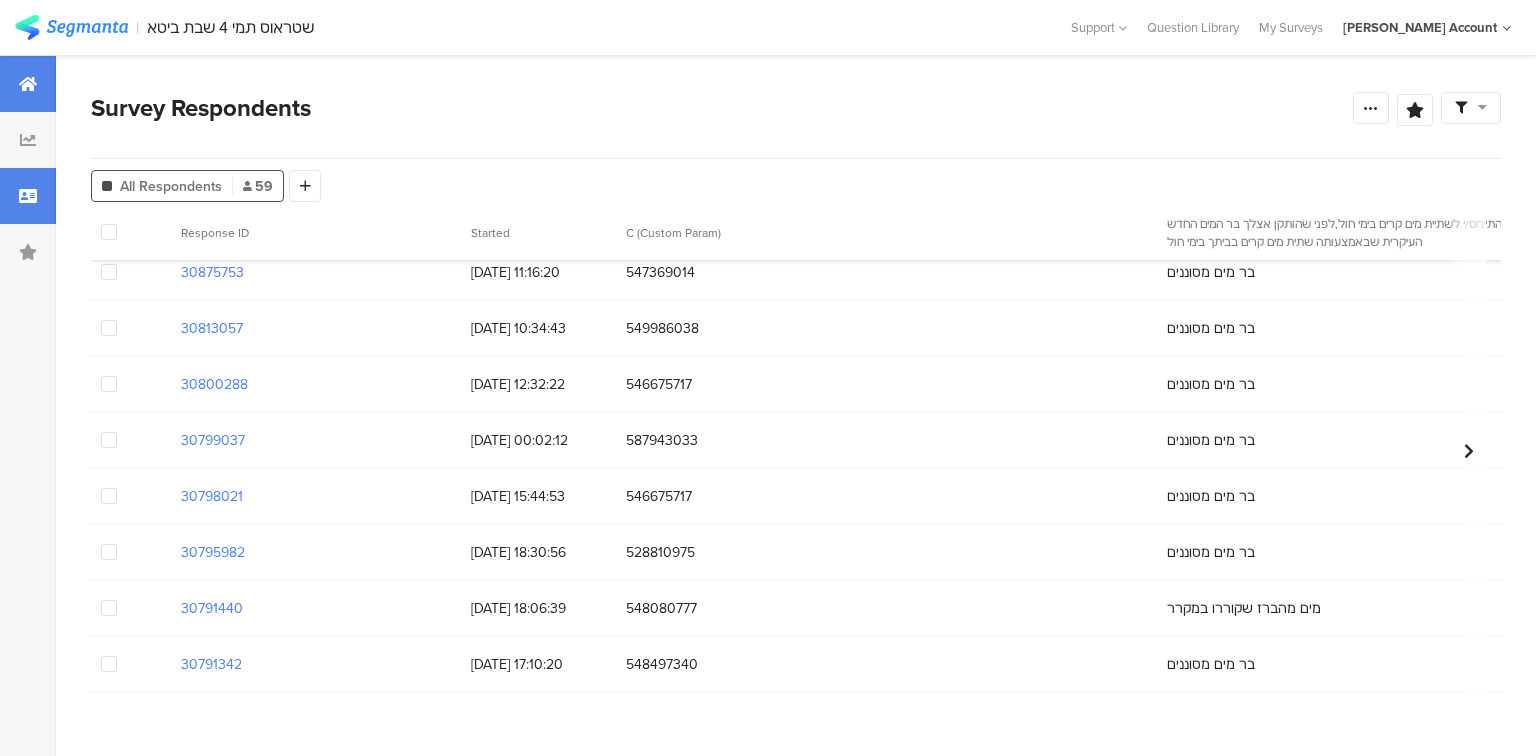 click at bounding box center [28, 84] 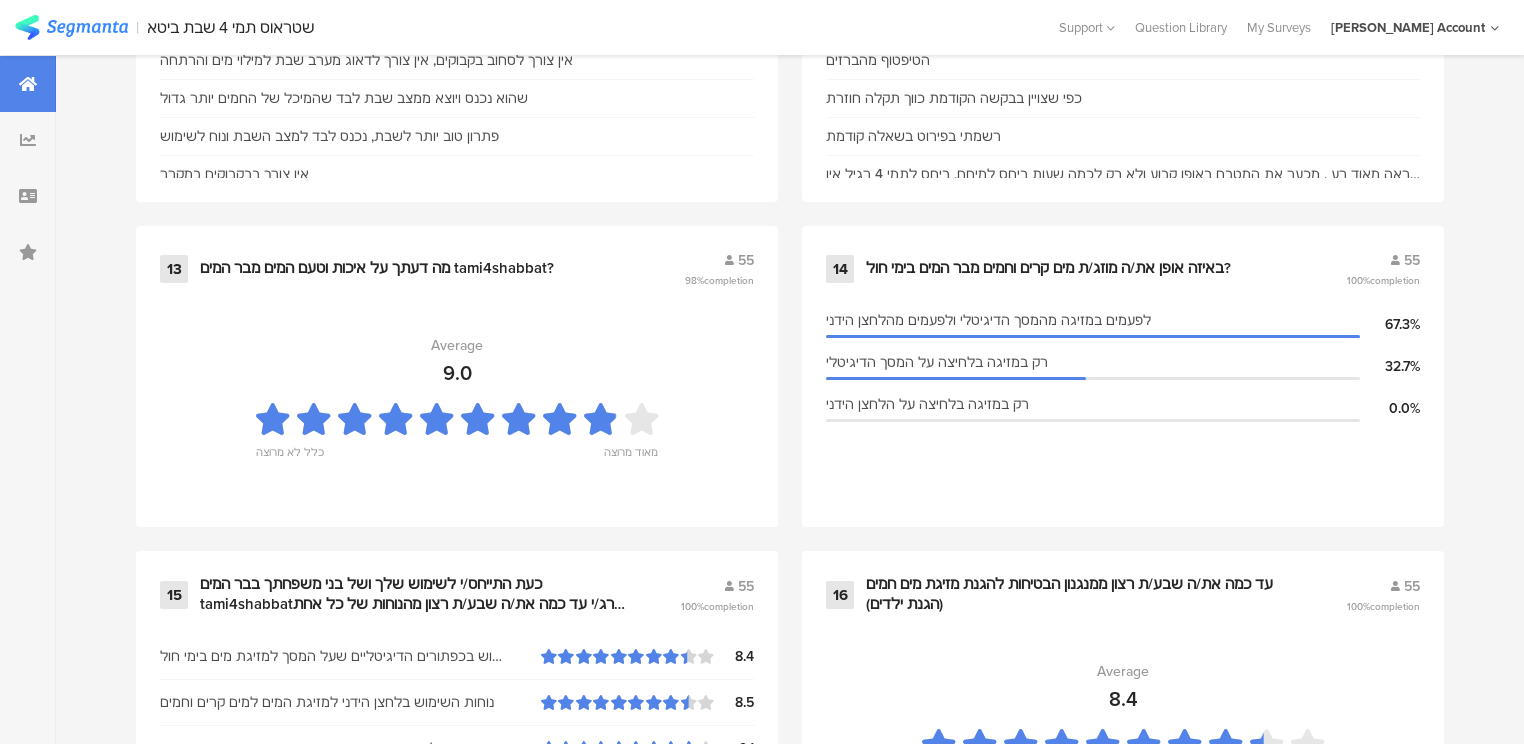 scroll, scrollTop: 2800, scrollLeft: 0, axis: vertical 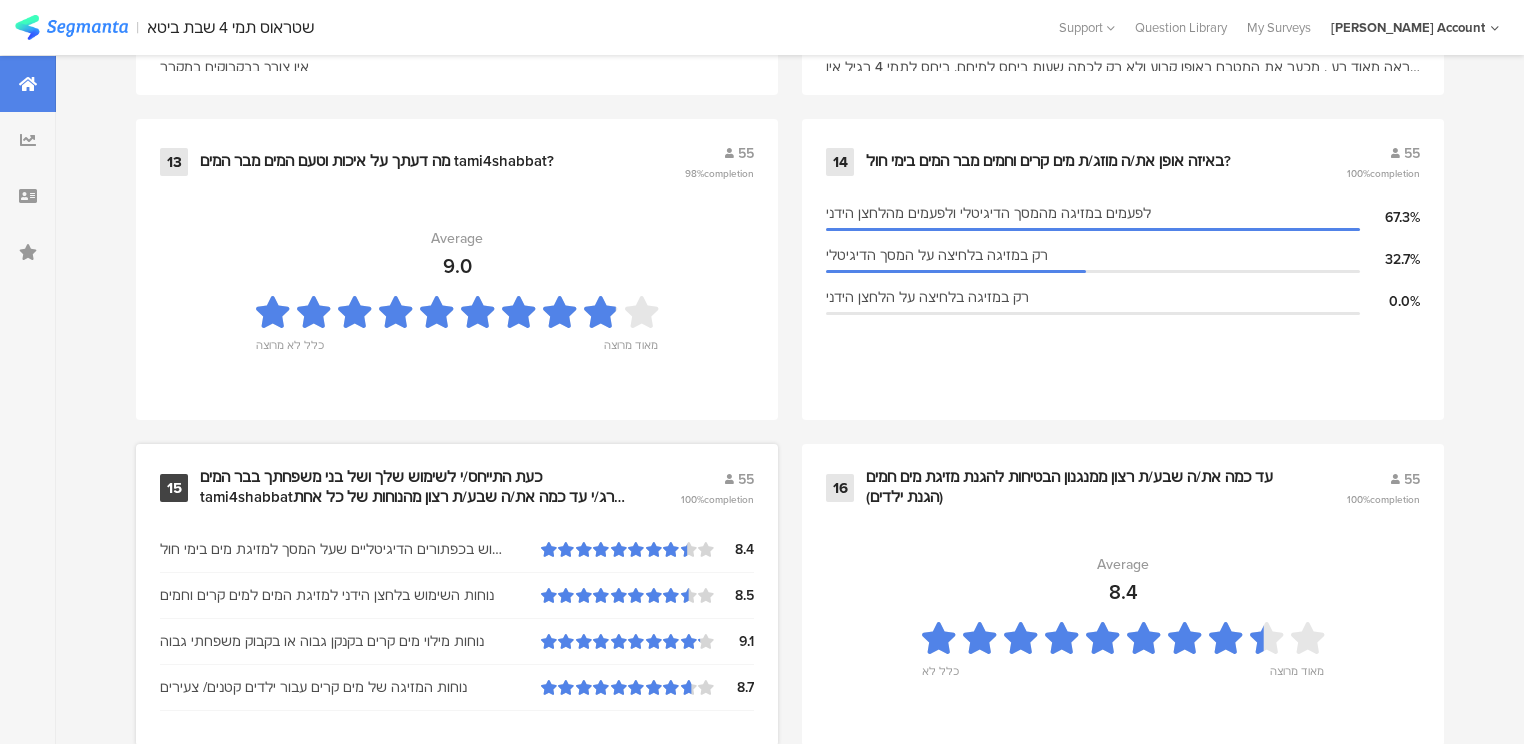 click on "כעת התייחס/י לשימוש שלך ושל בני משפחתך בבר המים tami4shabbatדרג/י עד כמה את/ה שבע/ת רצון מהנוחות של כל אחת מהפעולות הבאות:" at bounding box center (416, 487) 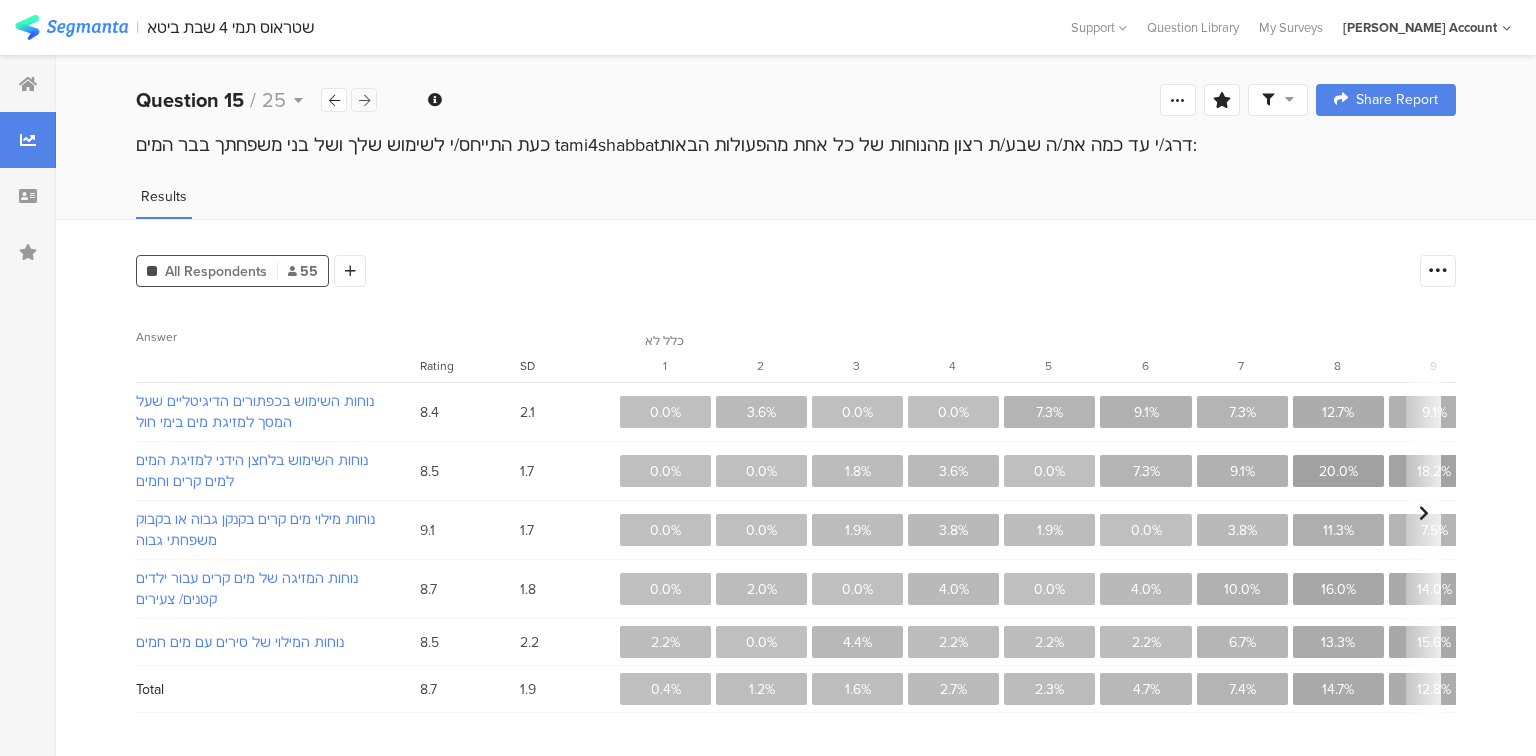 click at bounding box center [364, 100] 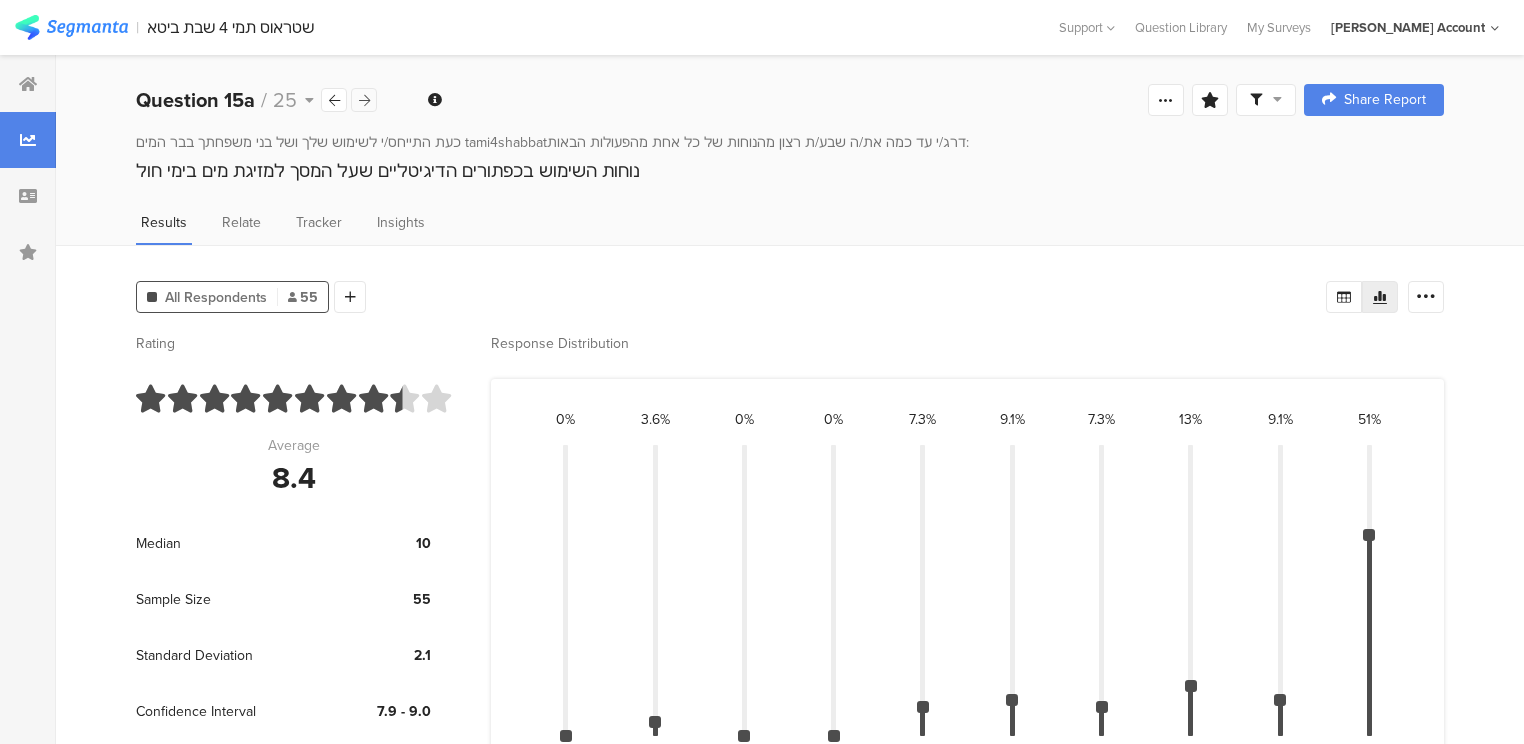 click at bounding box center (364, 100) 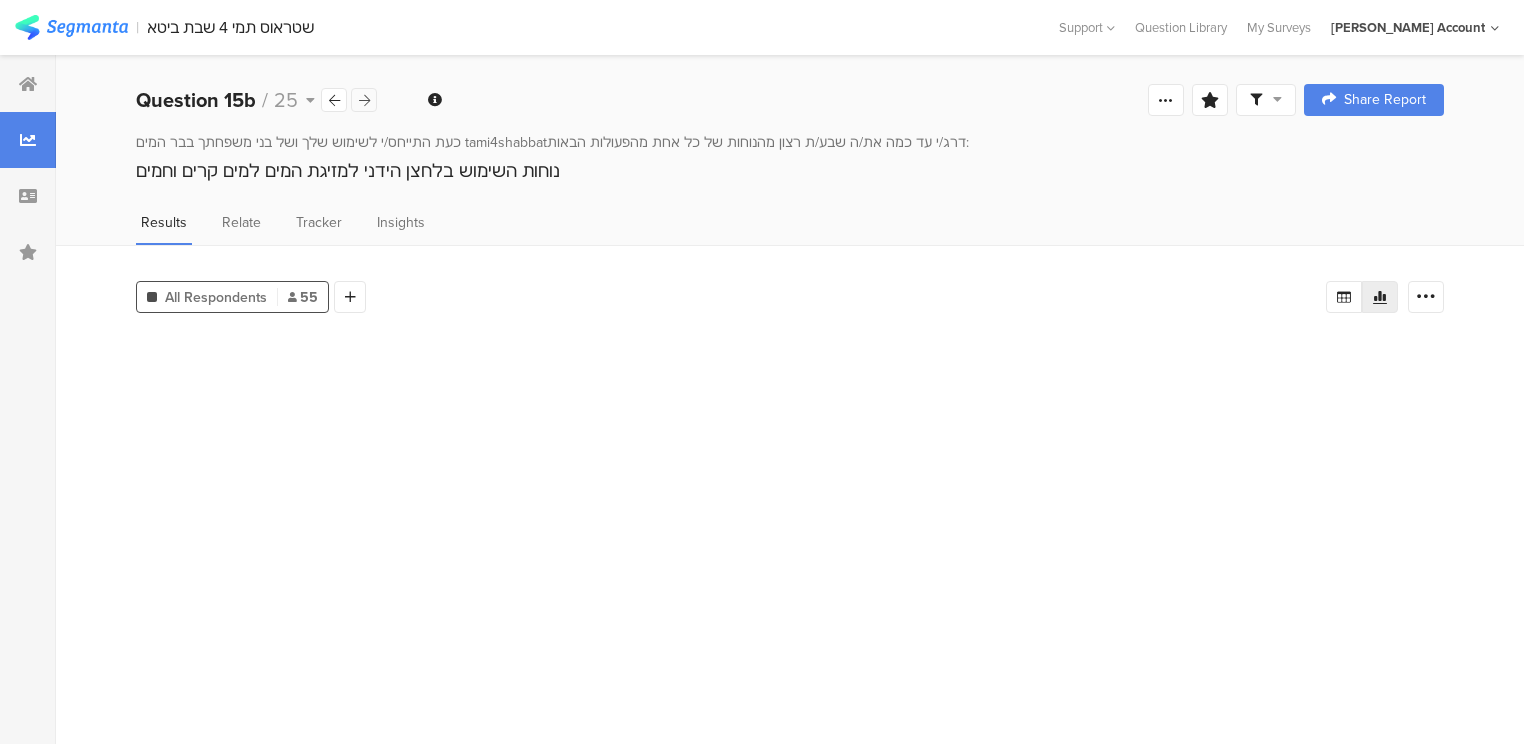 click at bounding box center [364, 100] 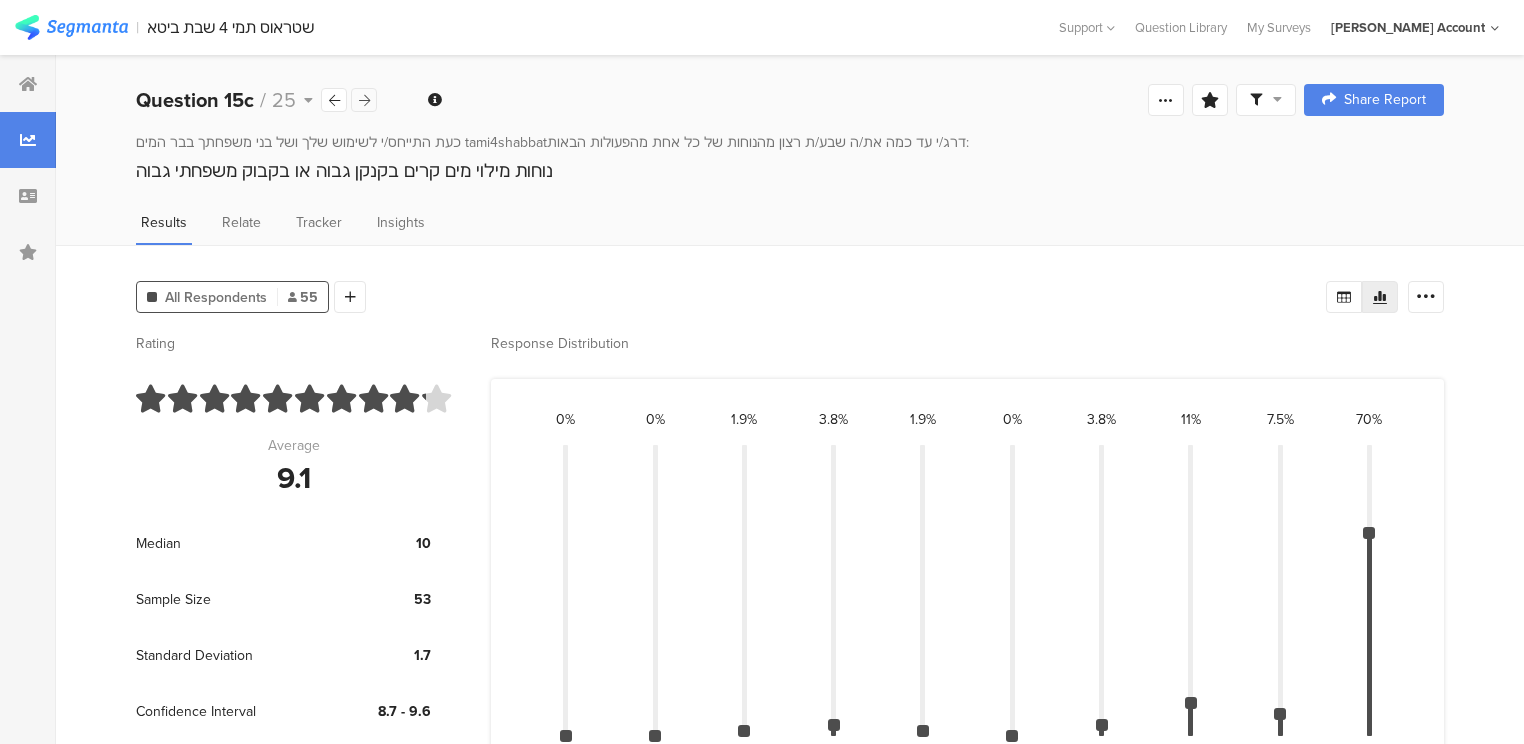 click at bounding box center (364, 100) 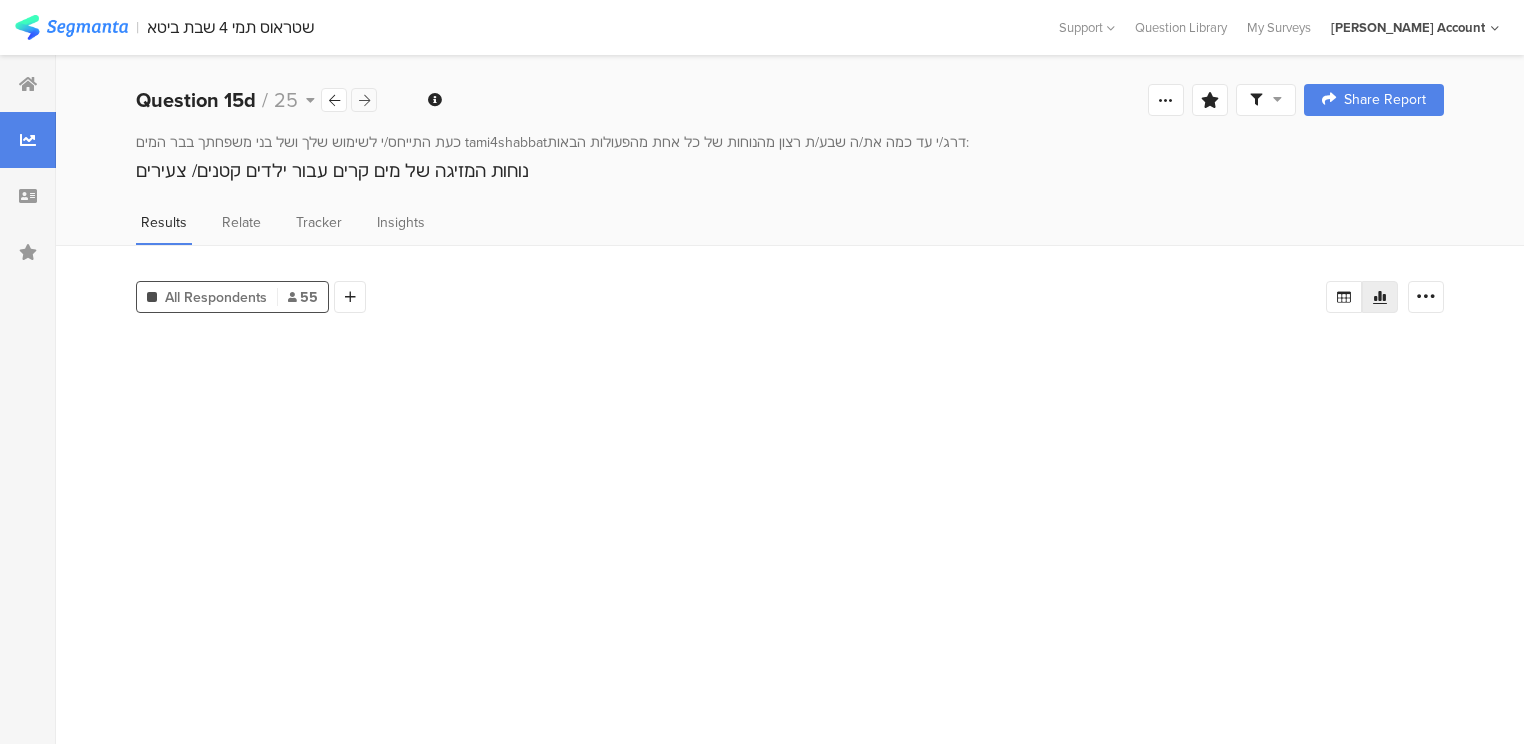 click at bounding box center (364, 100) 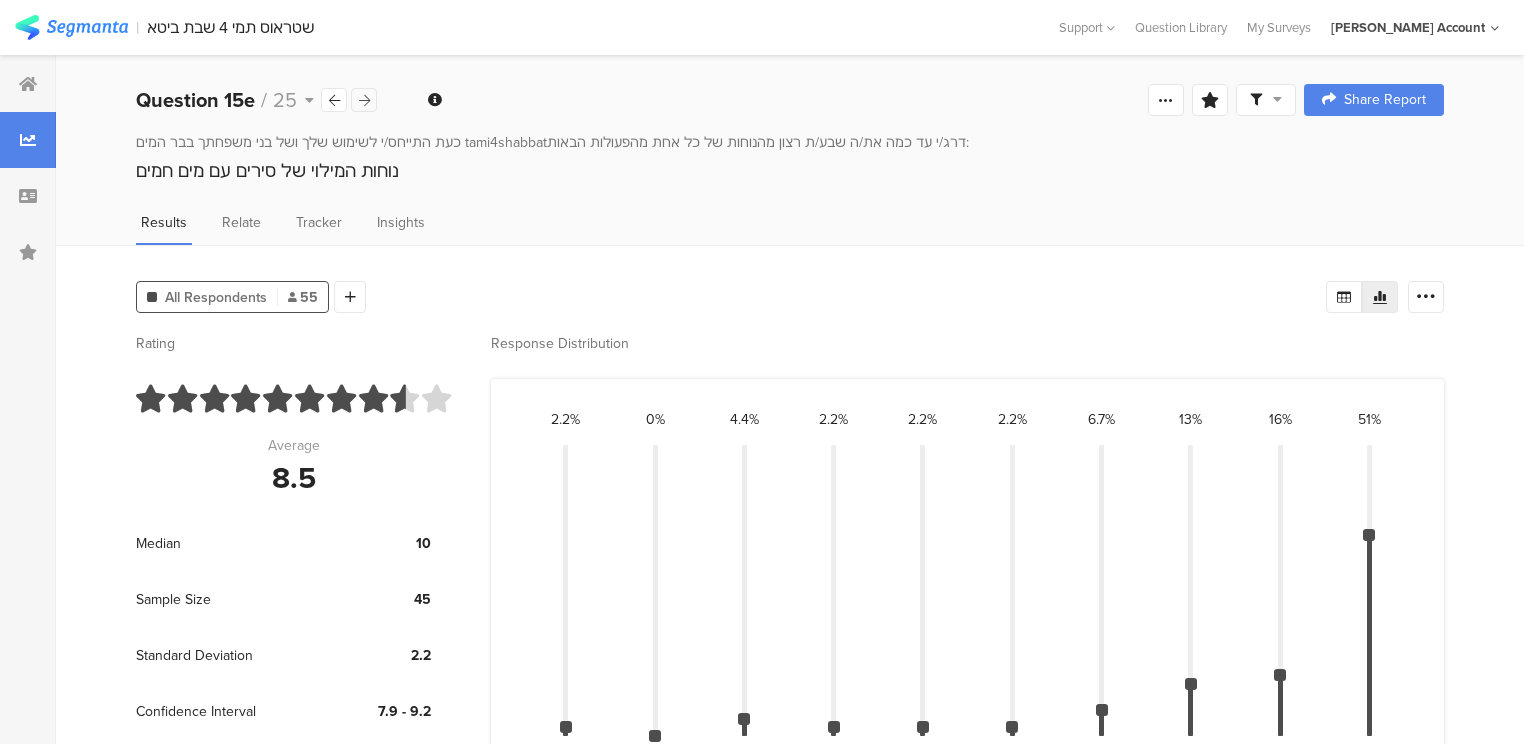 click at bounding box center [364, 100] 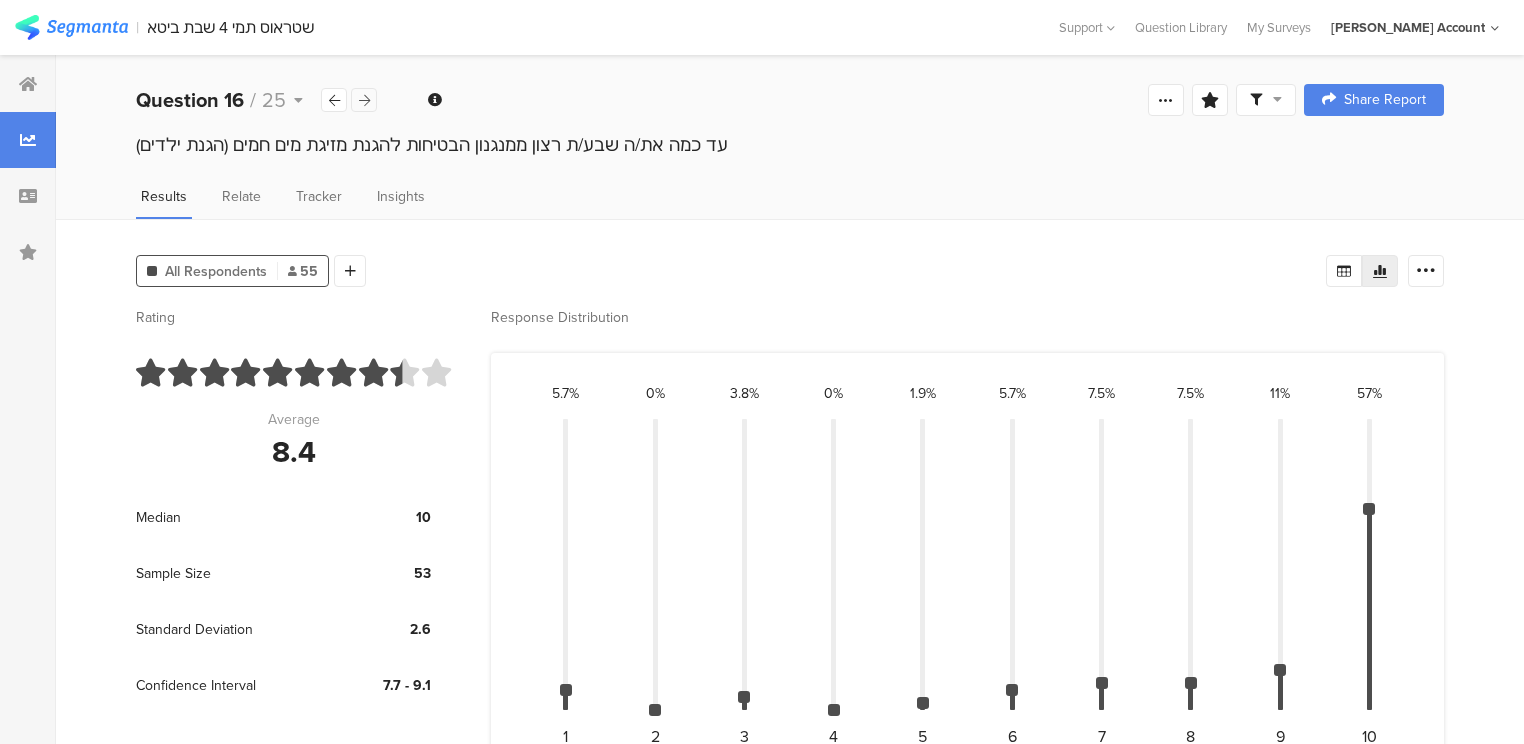 click at bounding box center (364, 100) 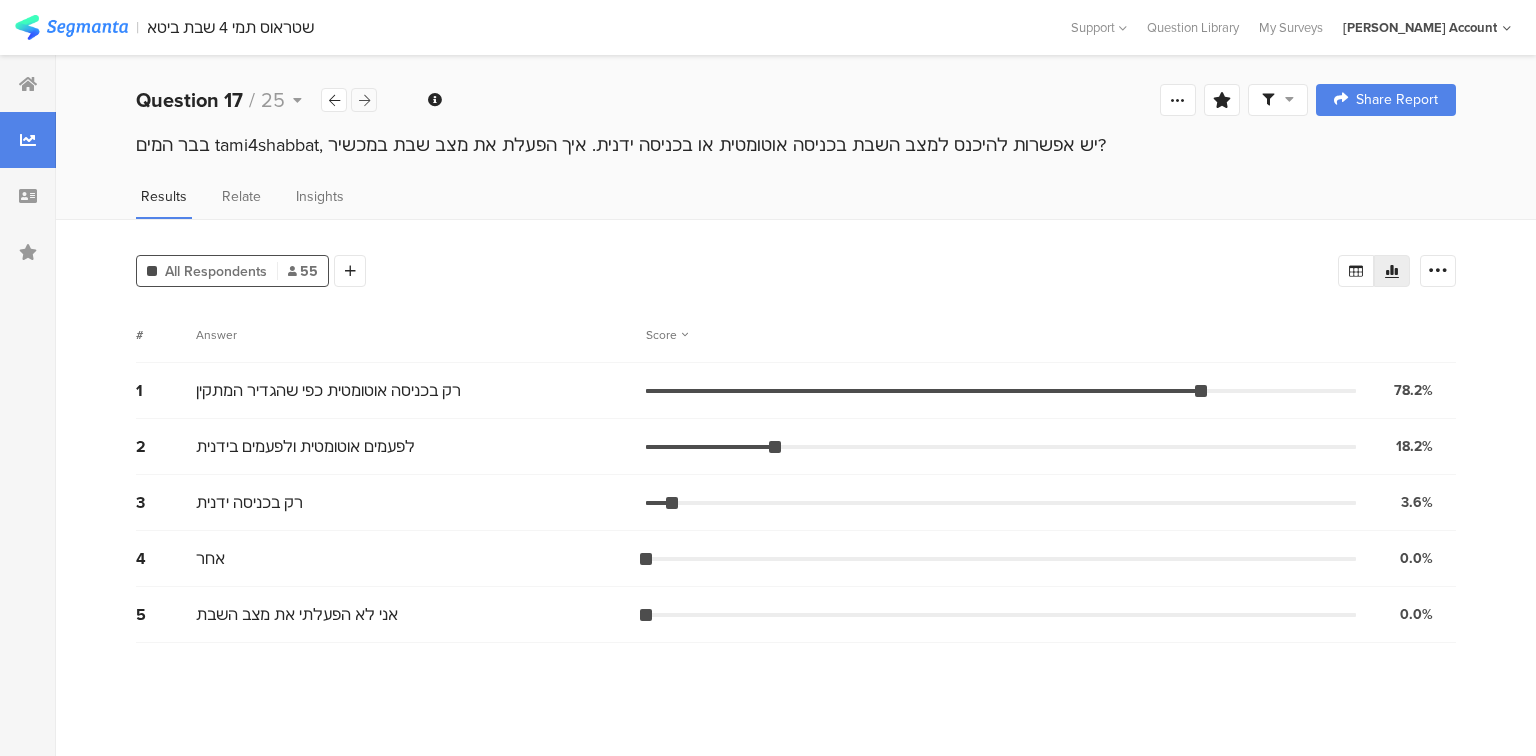 click at bounding box center [364, 100] 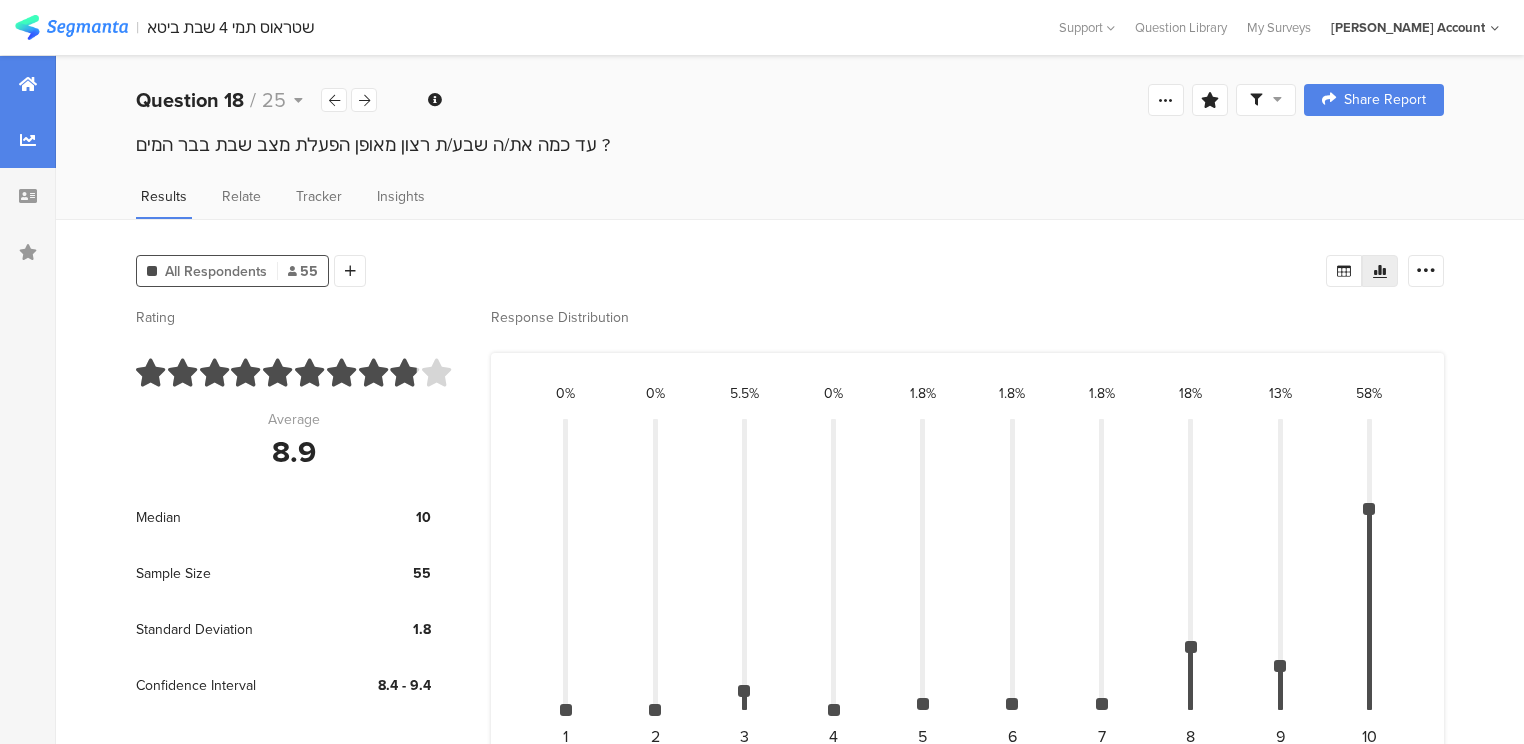 click at bounding box center (28, 84) 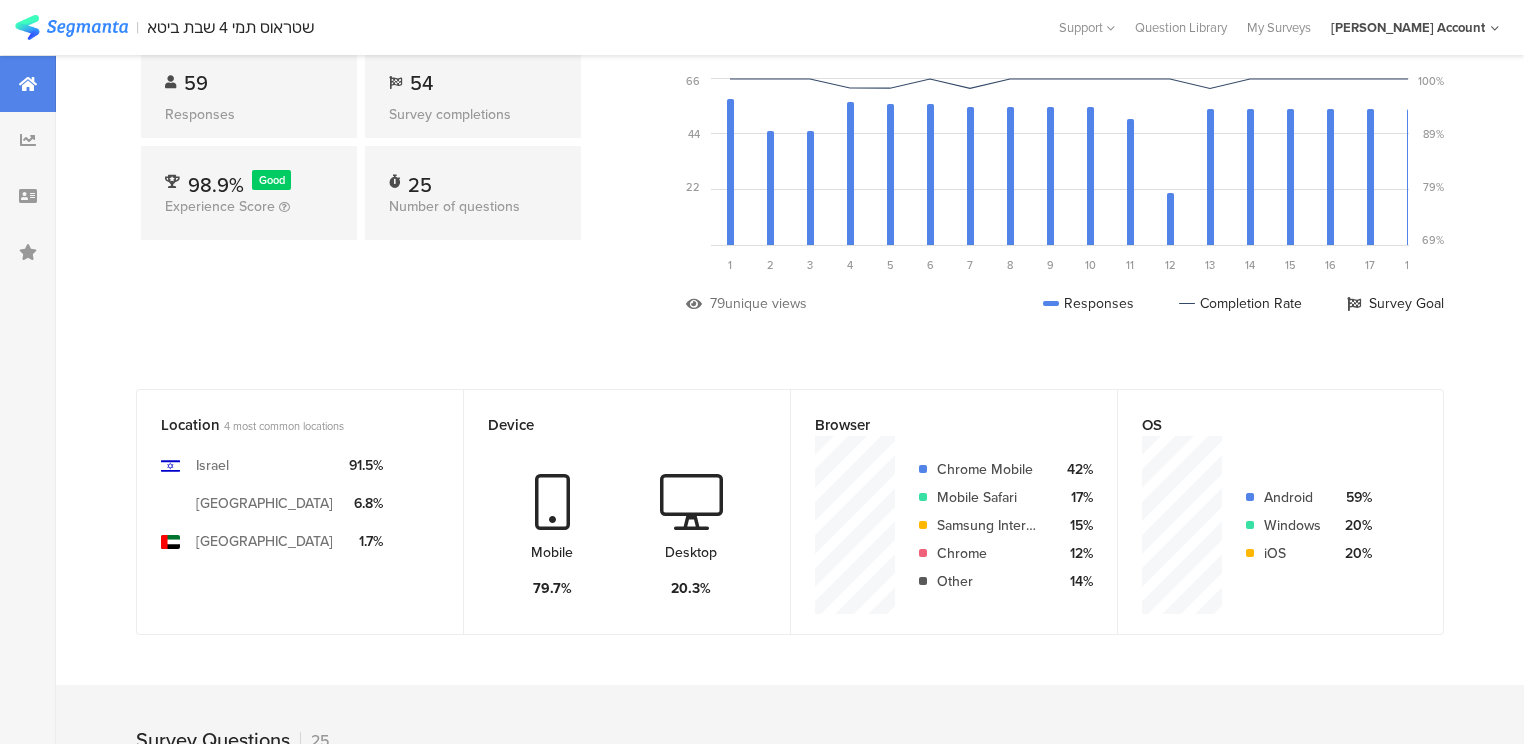 scroll, scrollTop: 0, scrollLeft: 0, axis: both 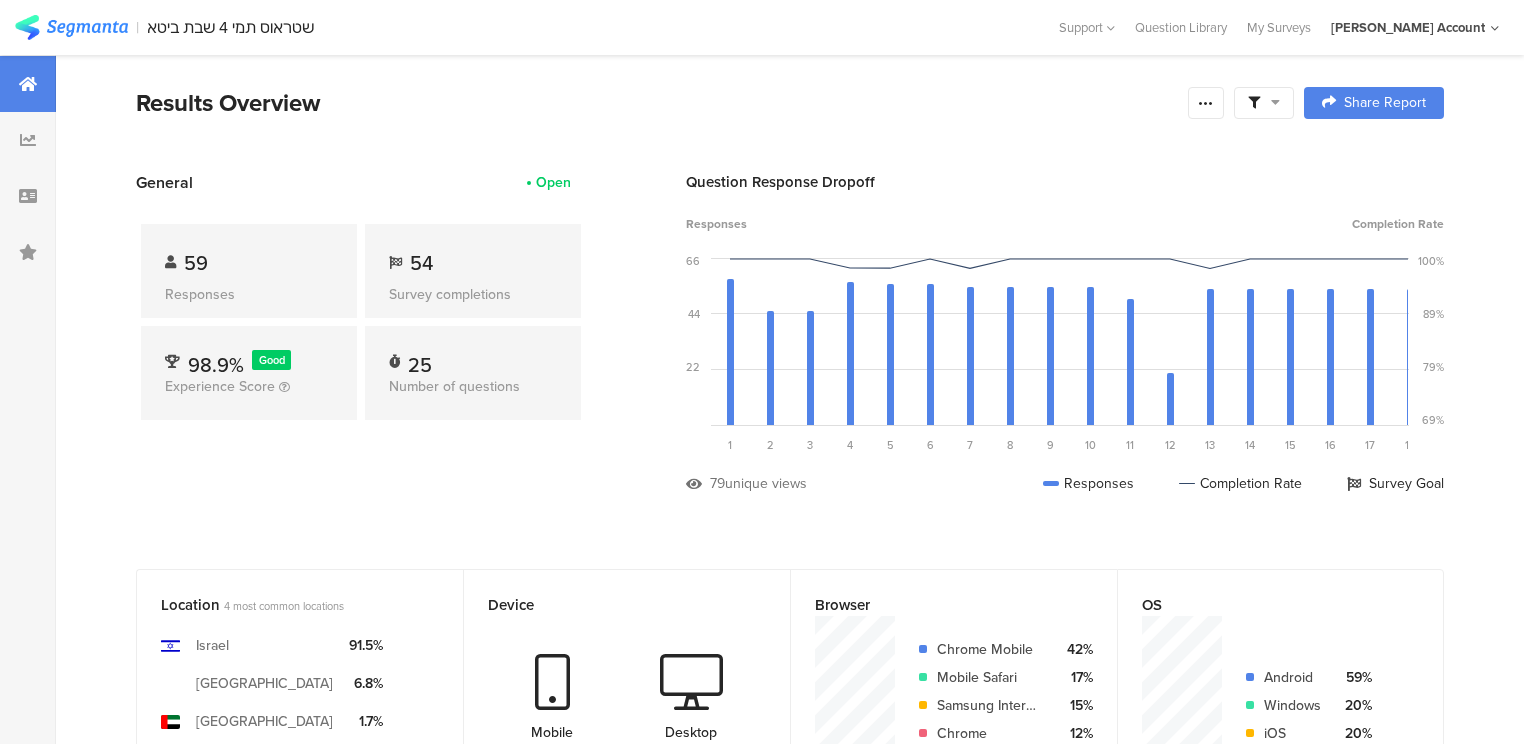 click at bounding box center [71, 27] 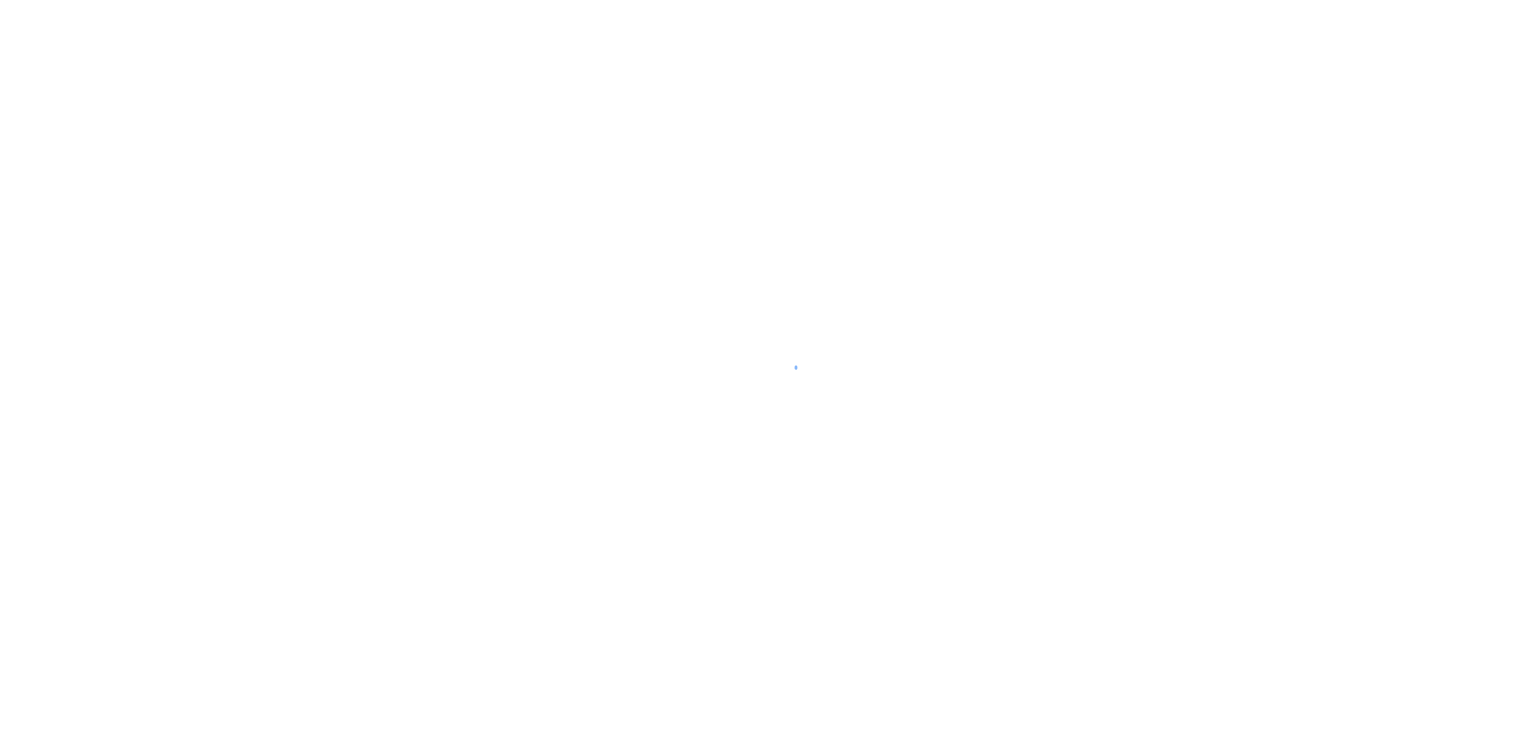 scroll, scrollTop: 0, scrollLeft: 0, axis: both 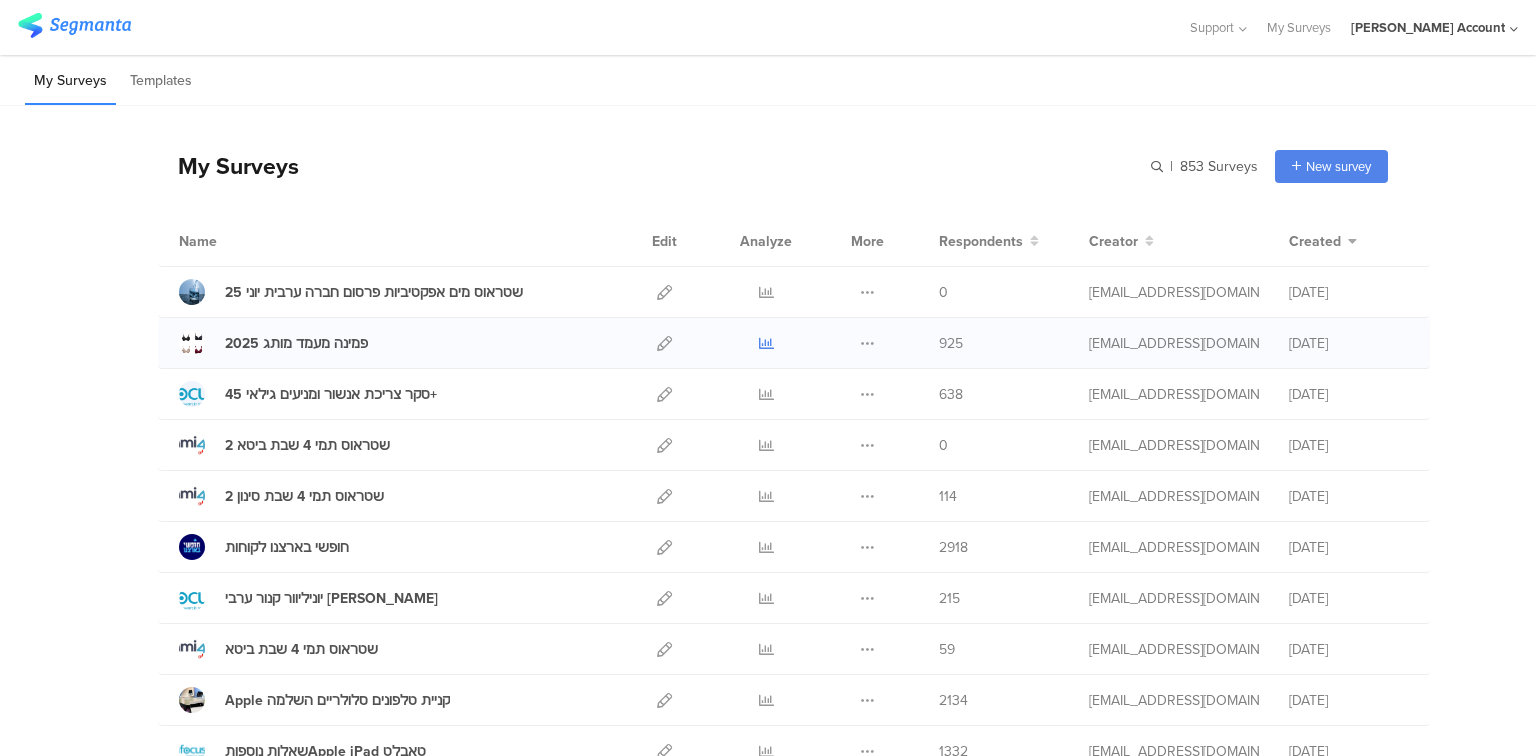 click at bounding box center [766, 343] 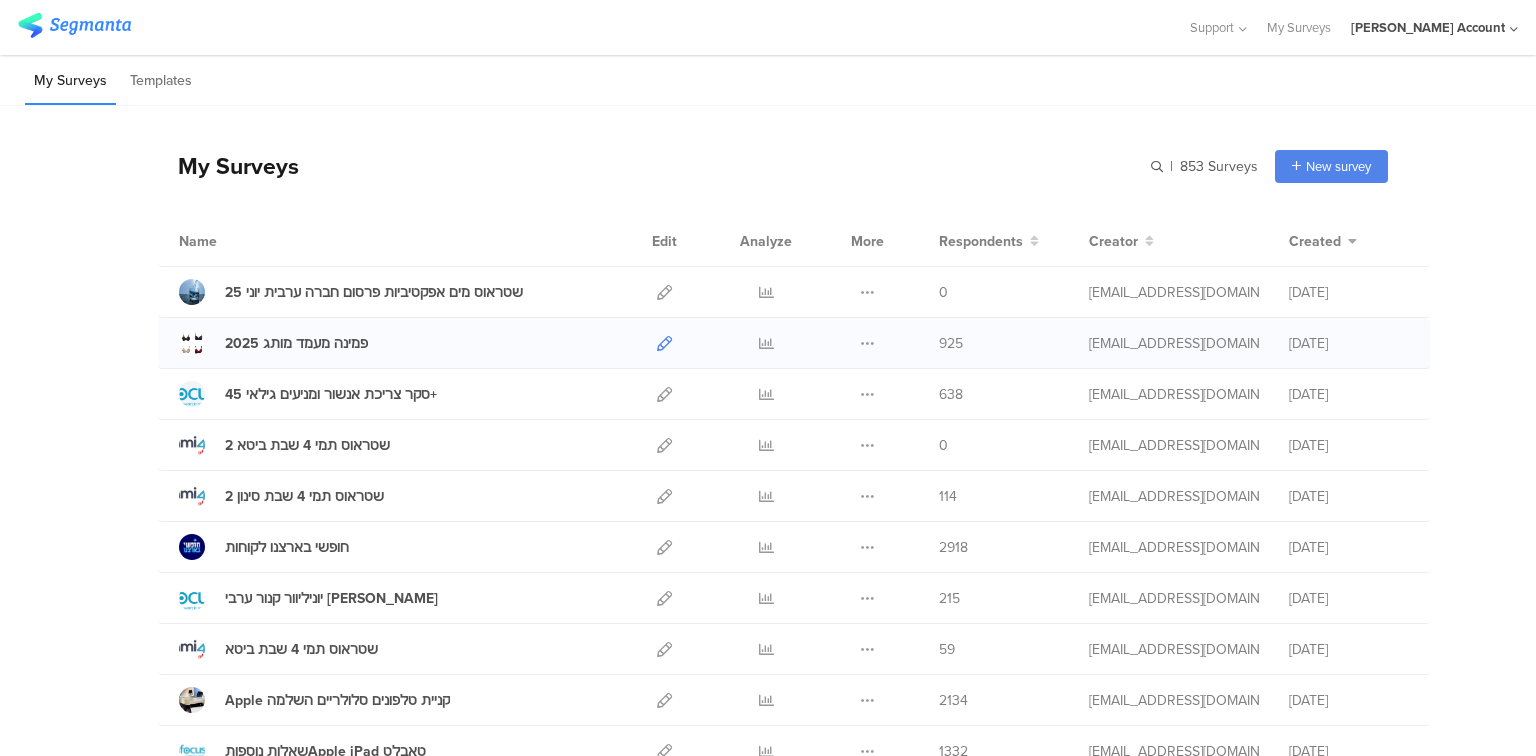 click at bounding box center (664, 343) 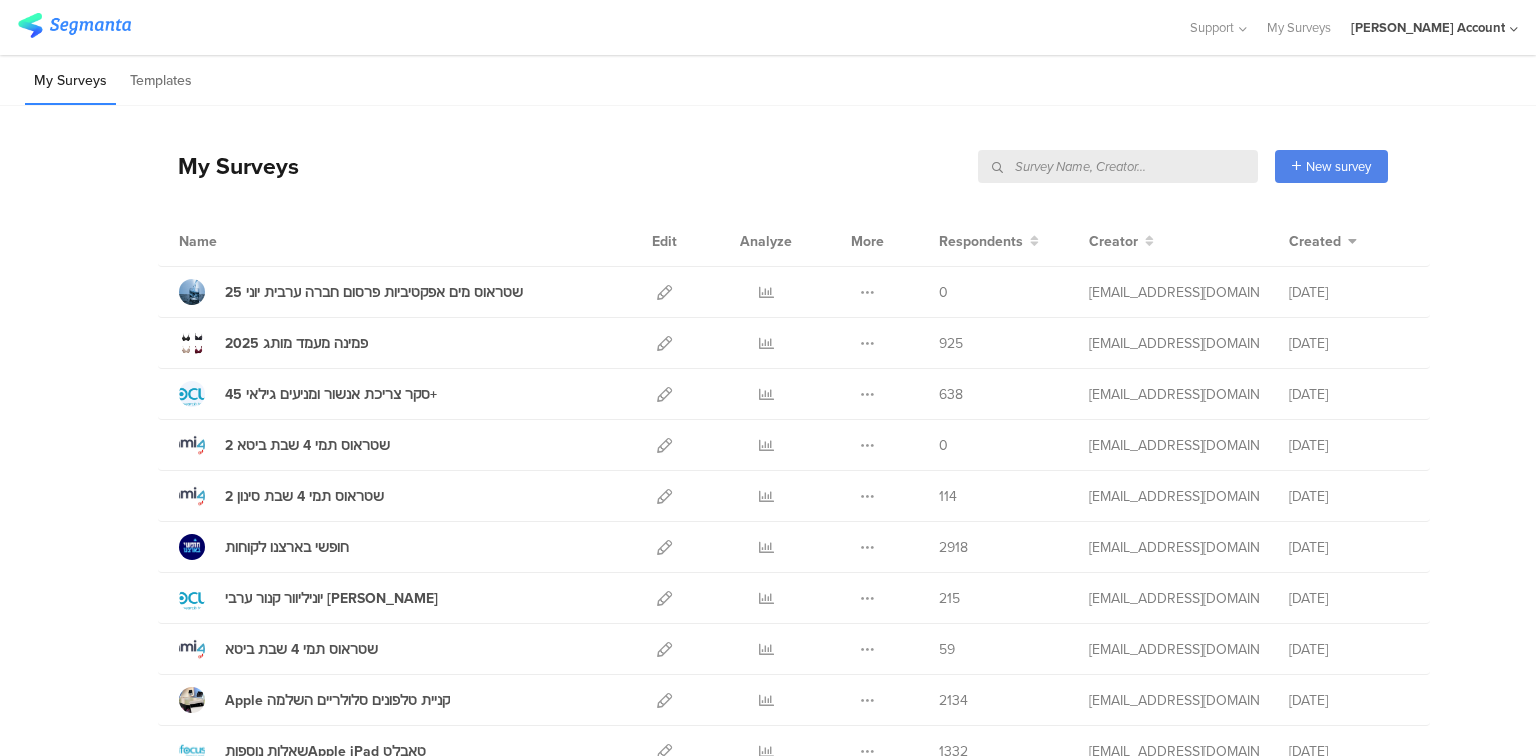click at bounding box center (1118, 166) 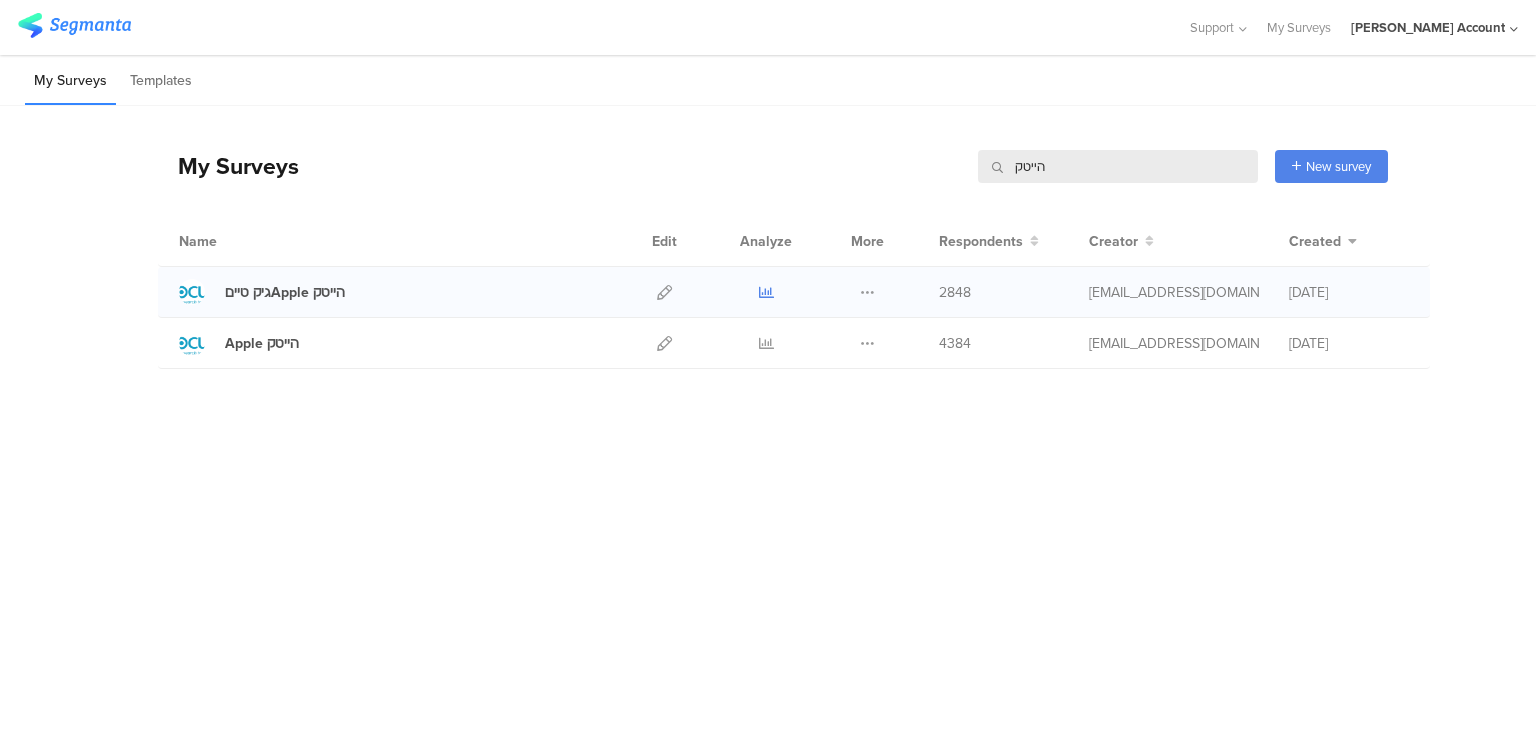 type on "הייטק" 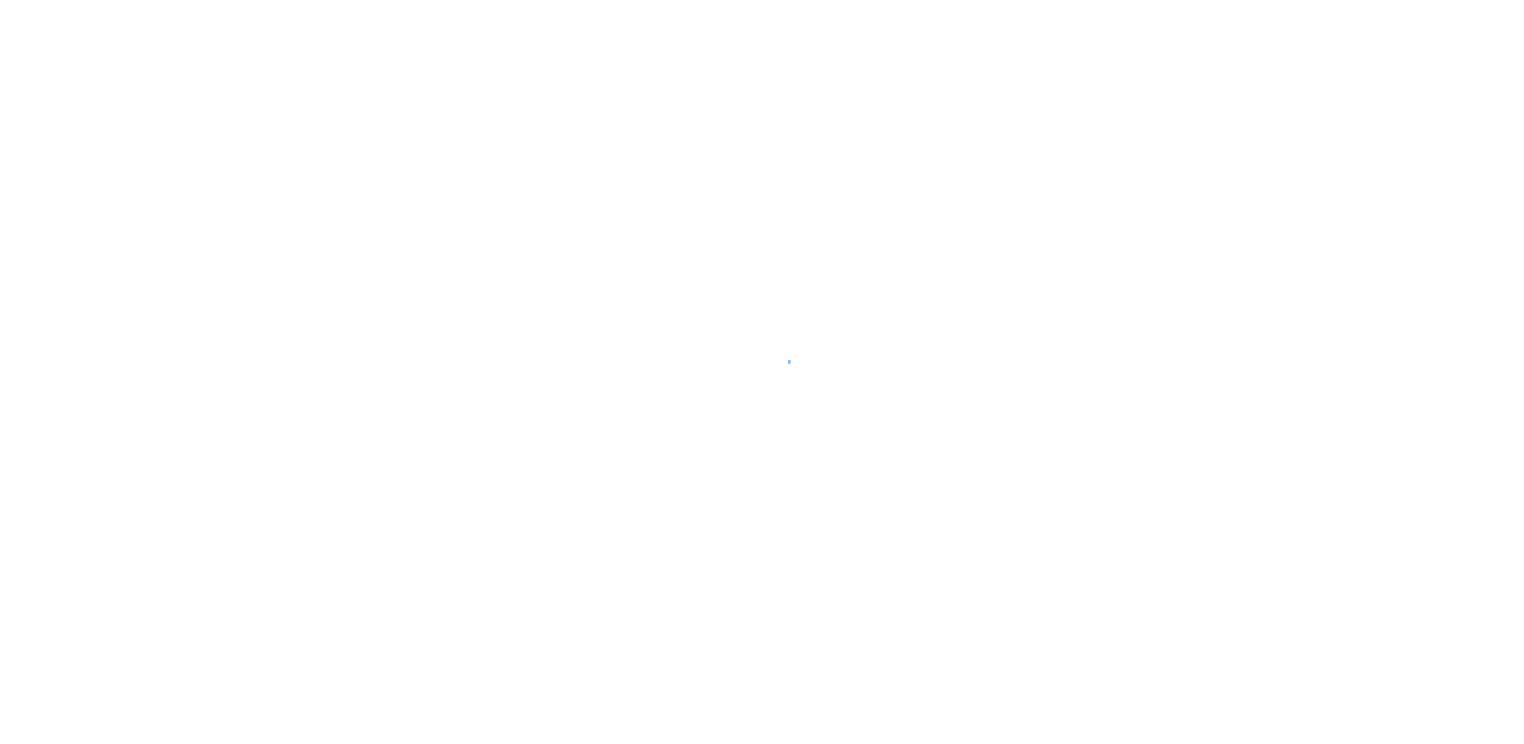 scroll, scrollTop: 0, scrollLeft: 0, axis: both 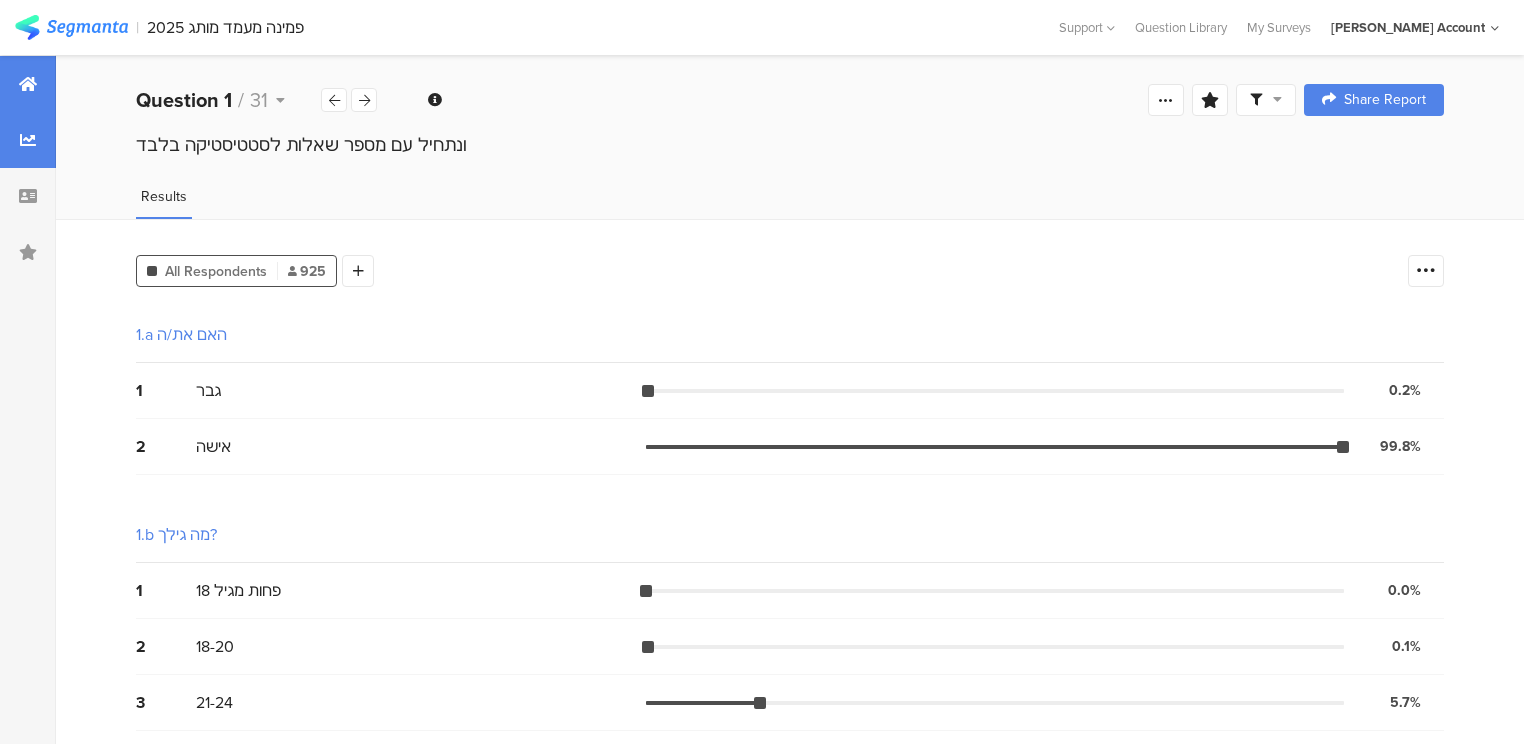 click at bounding box center (28, 84) 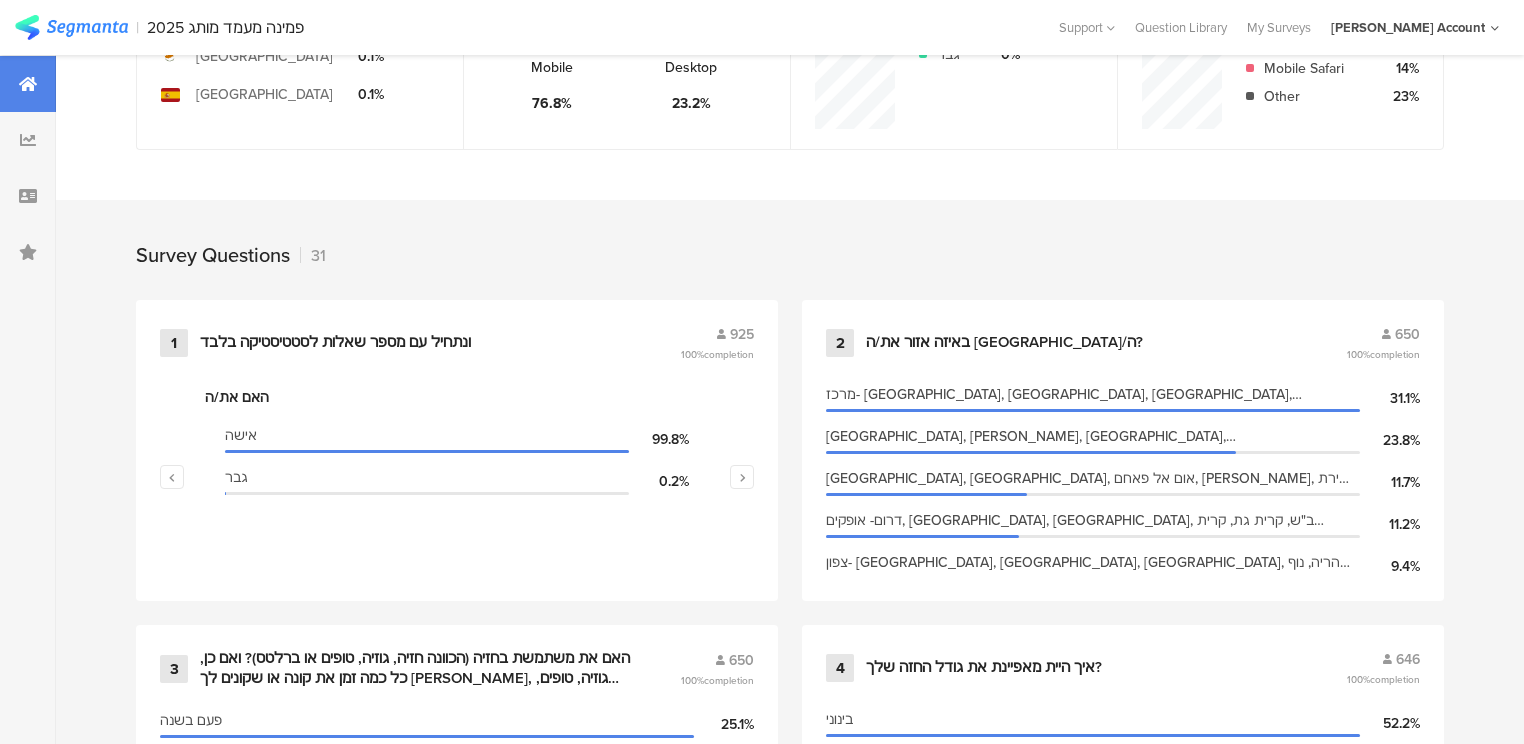 scroll, scrollTop: 800, scrollLeft: 0, axis: vertical 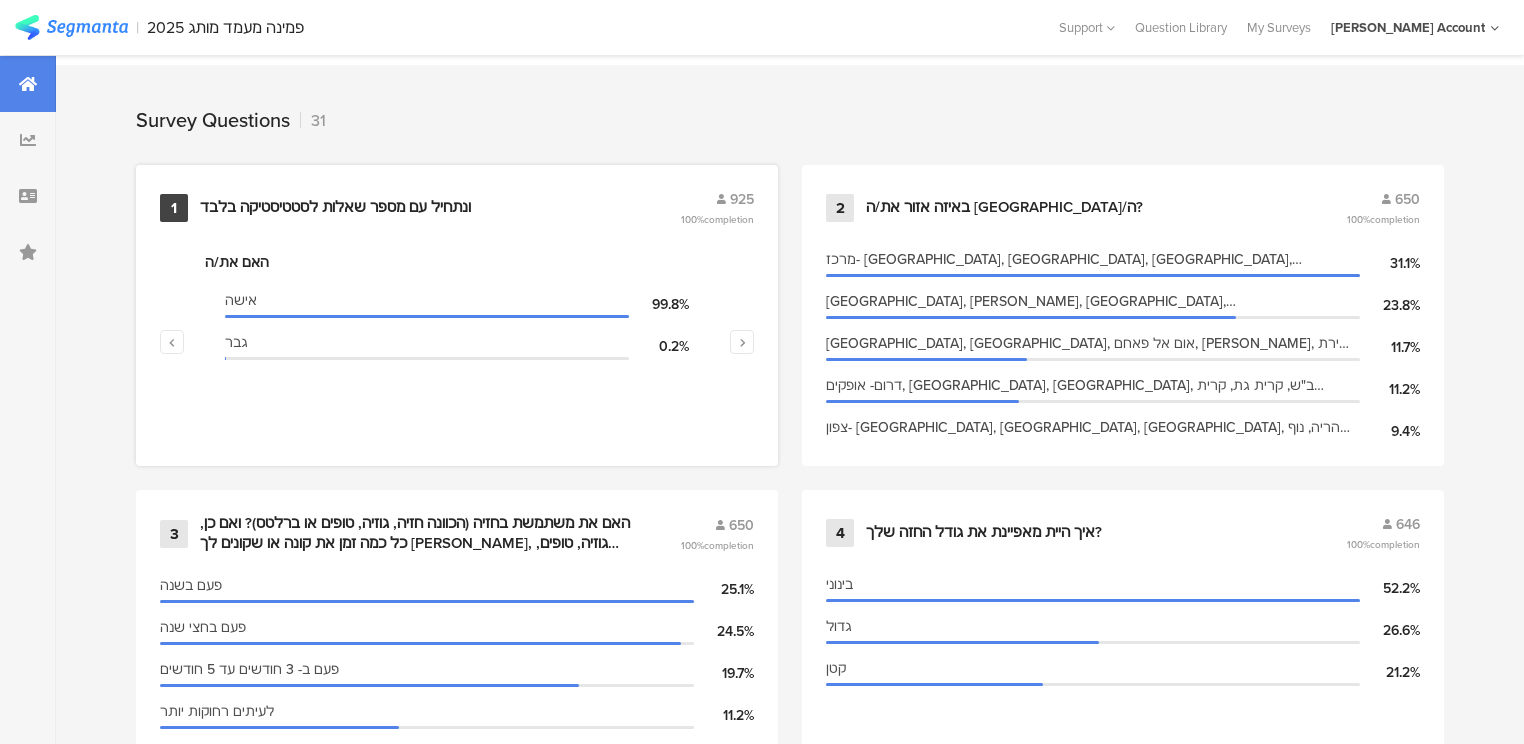 click on "ונתחיל עם מספר שאלות לסטטיסטיקה בלבד﻿﻿" at bounding box center [335, 208] 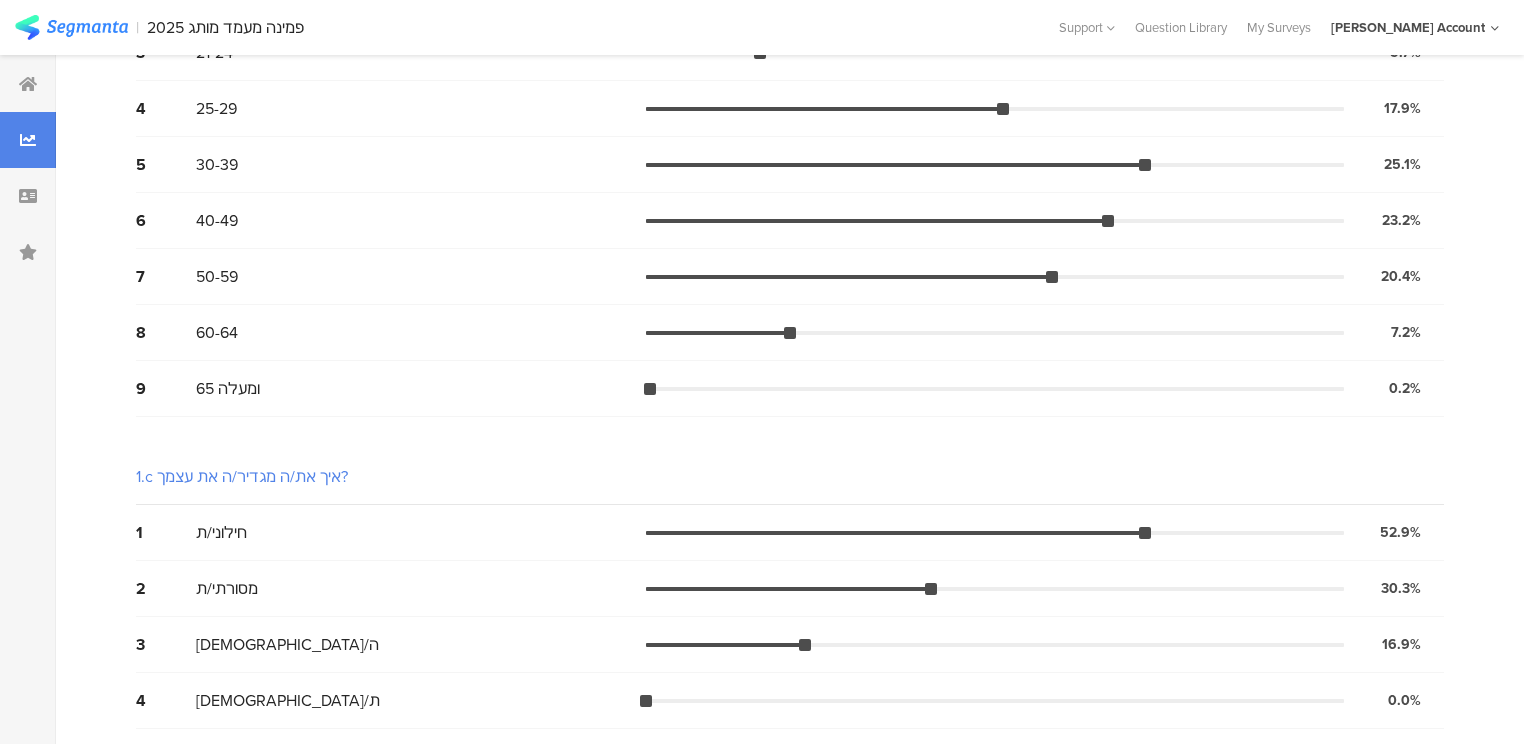 scroll, scrollTop: 0, scrollLeft: 0, axis: both 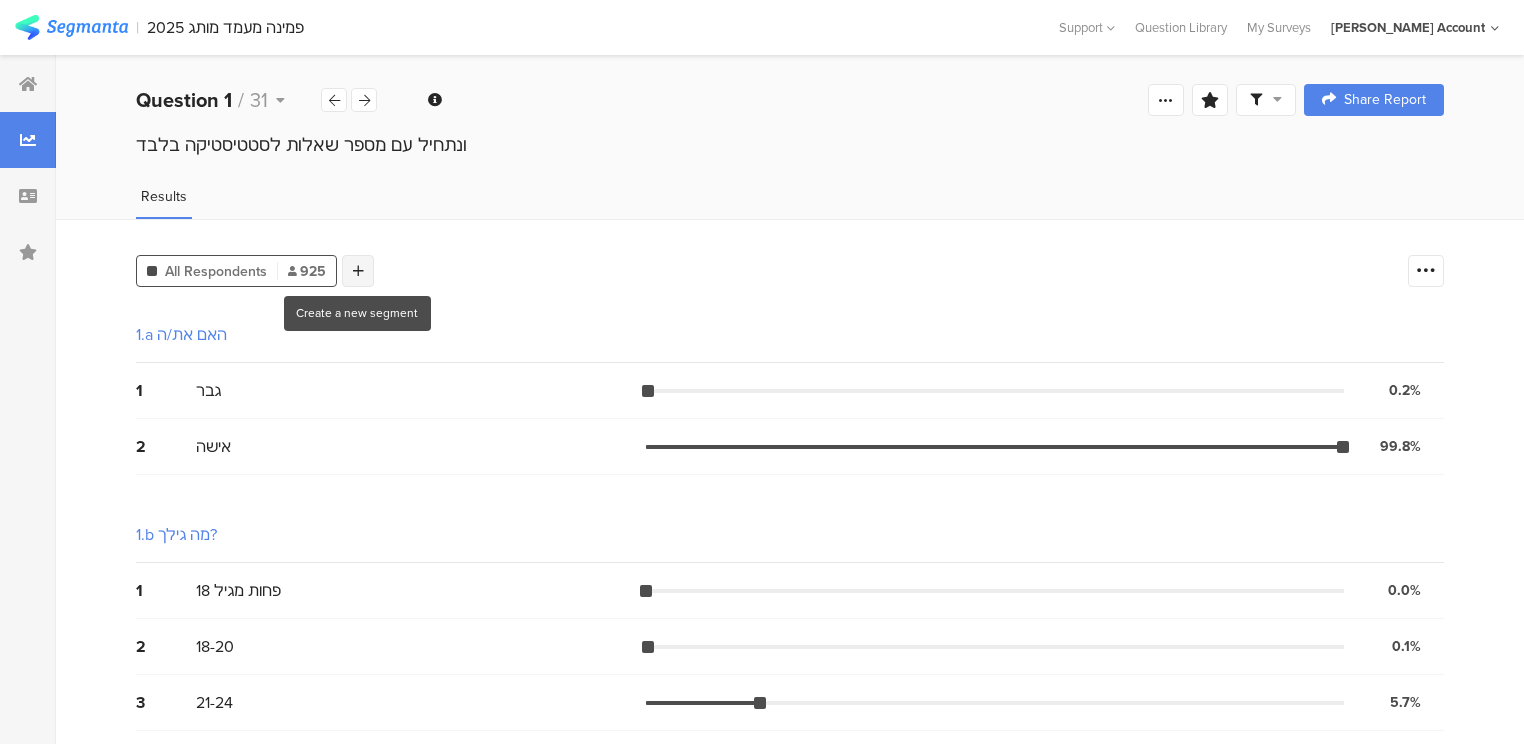click at bounding box center (358, 271) 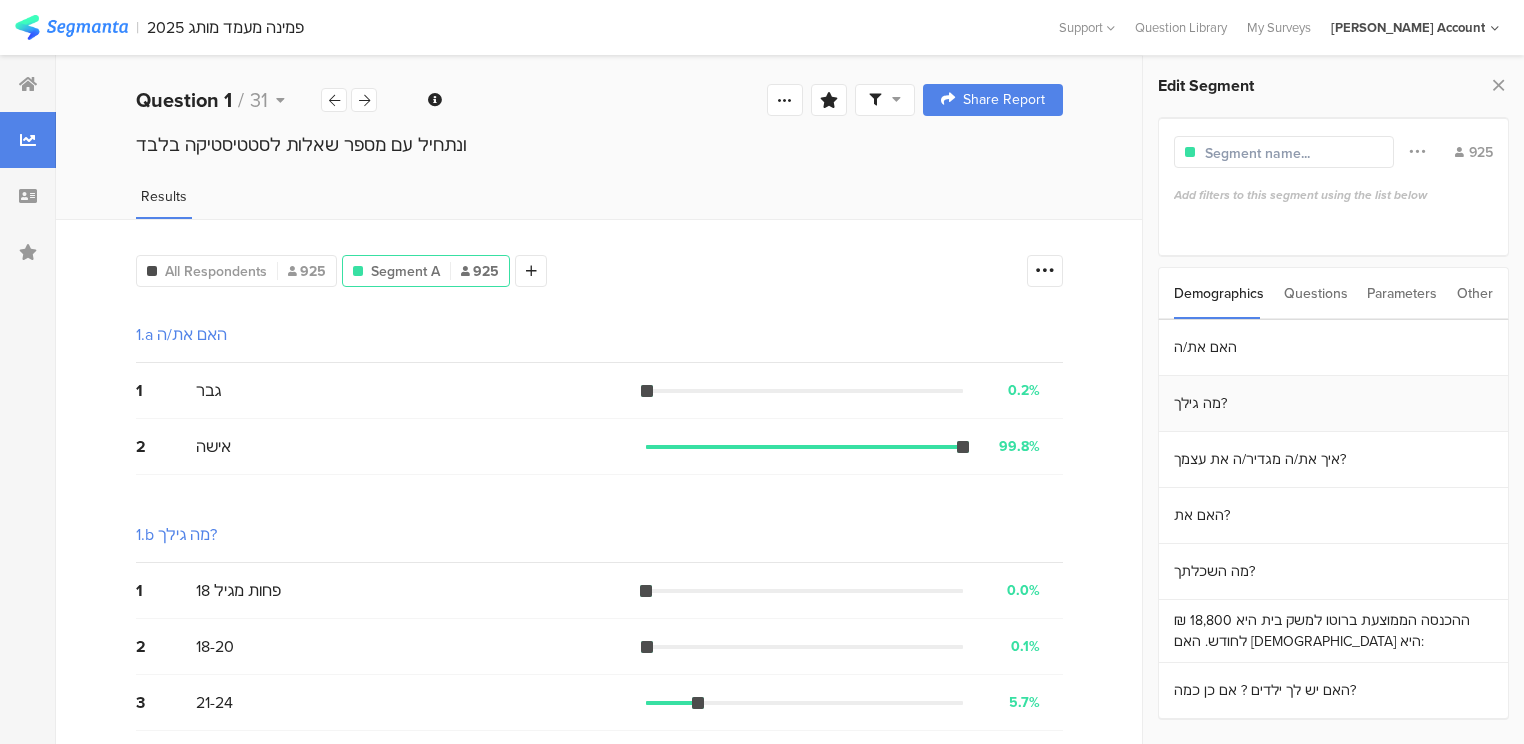 click on "מה גילך?" at bounding box center [1333, 404] 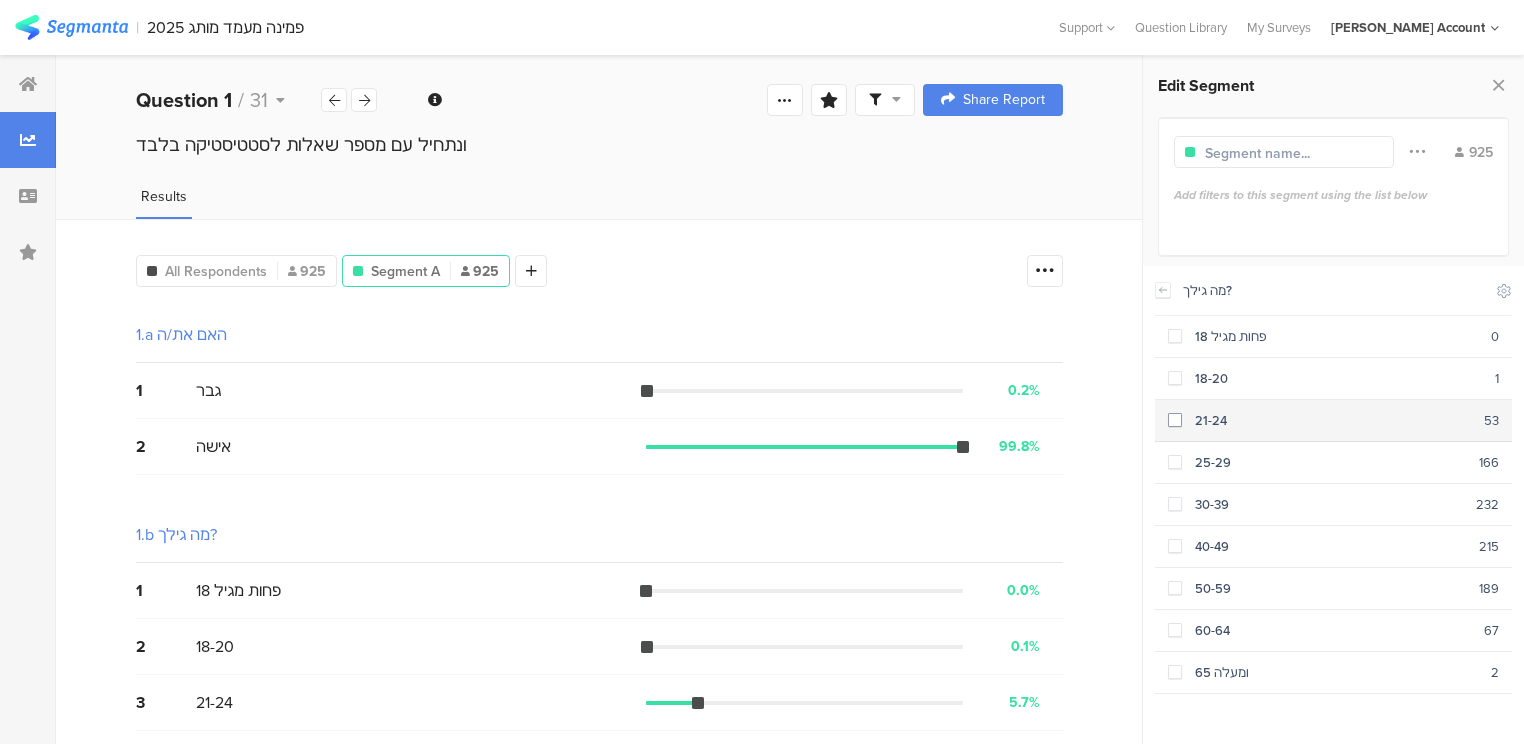 click on "21-24" at bounding box center (1333, 420) 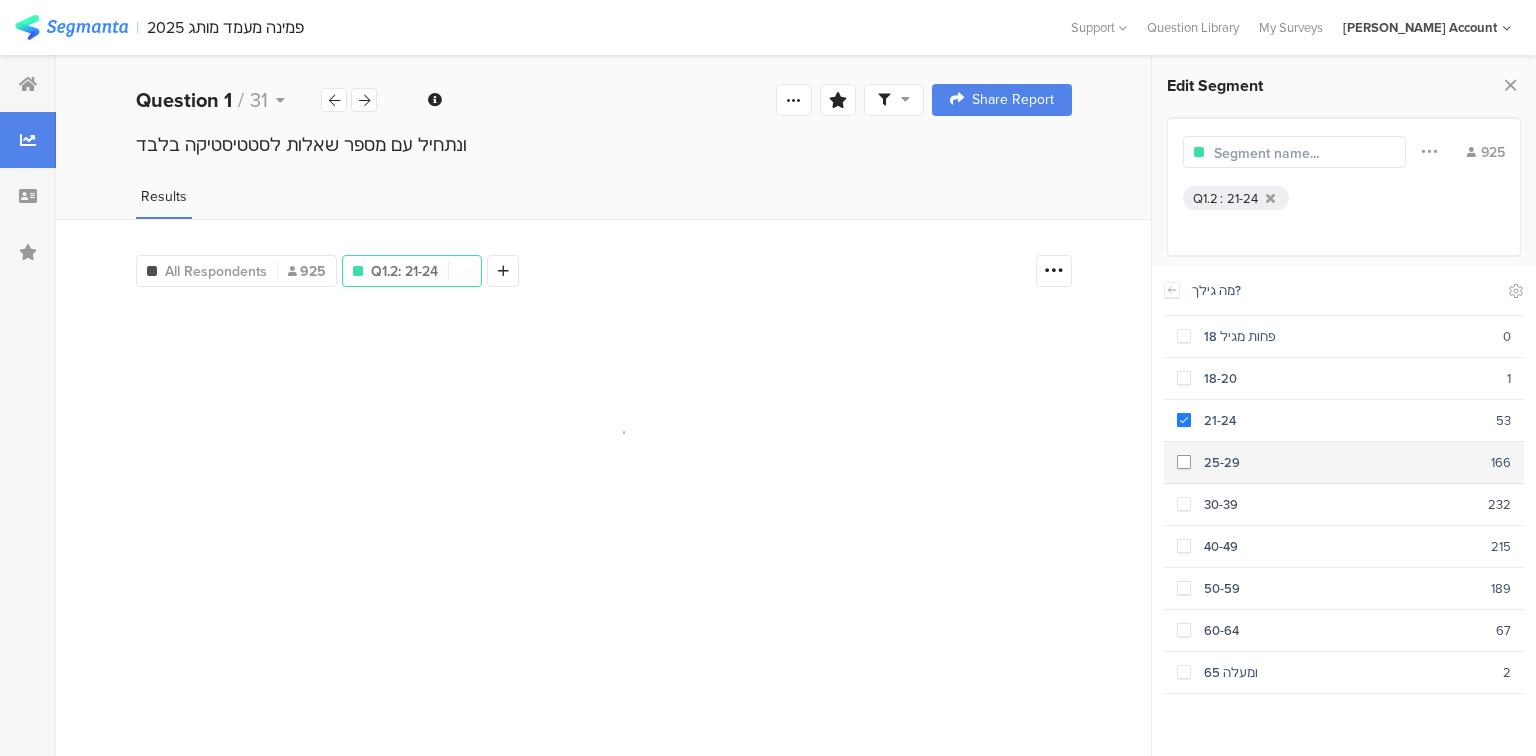 click on "25-29" at bounding box center [1341, 462] 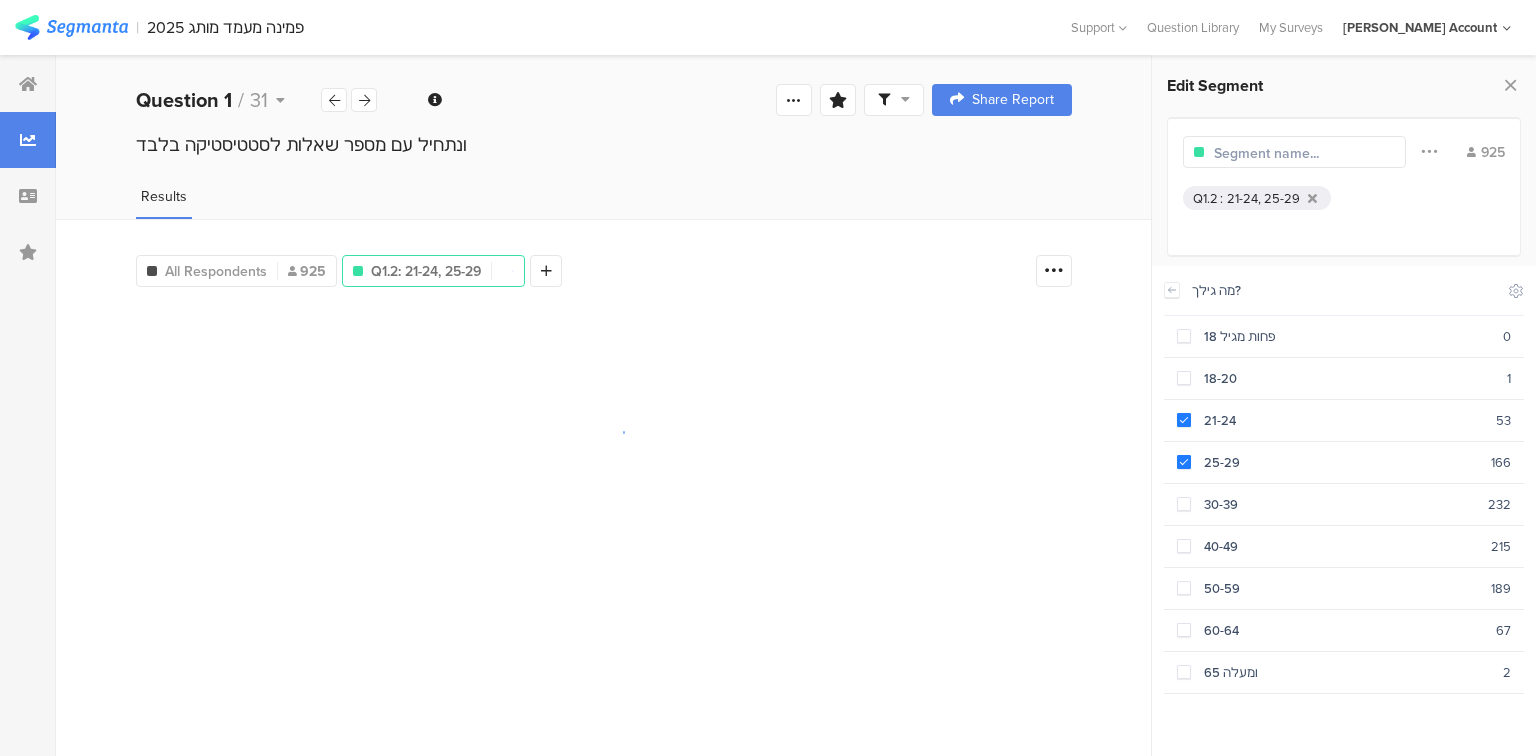 click at bounding box center (1294, 152) 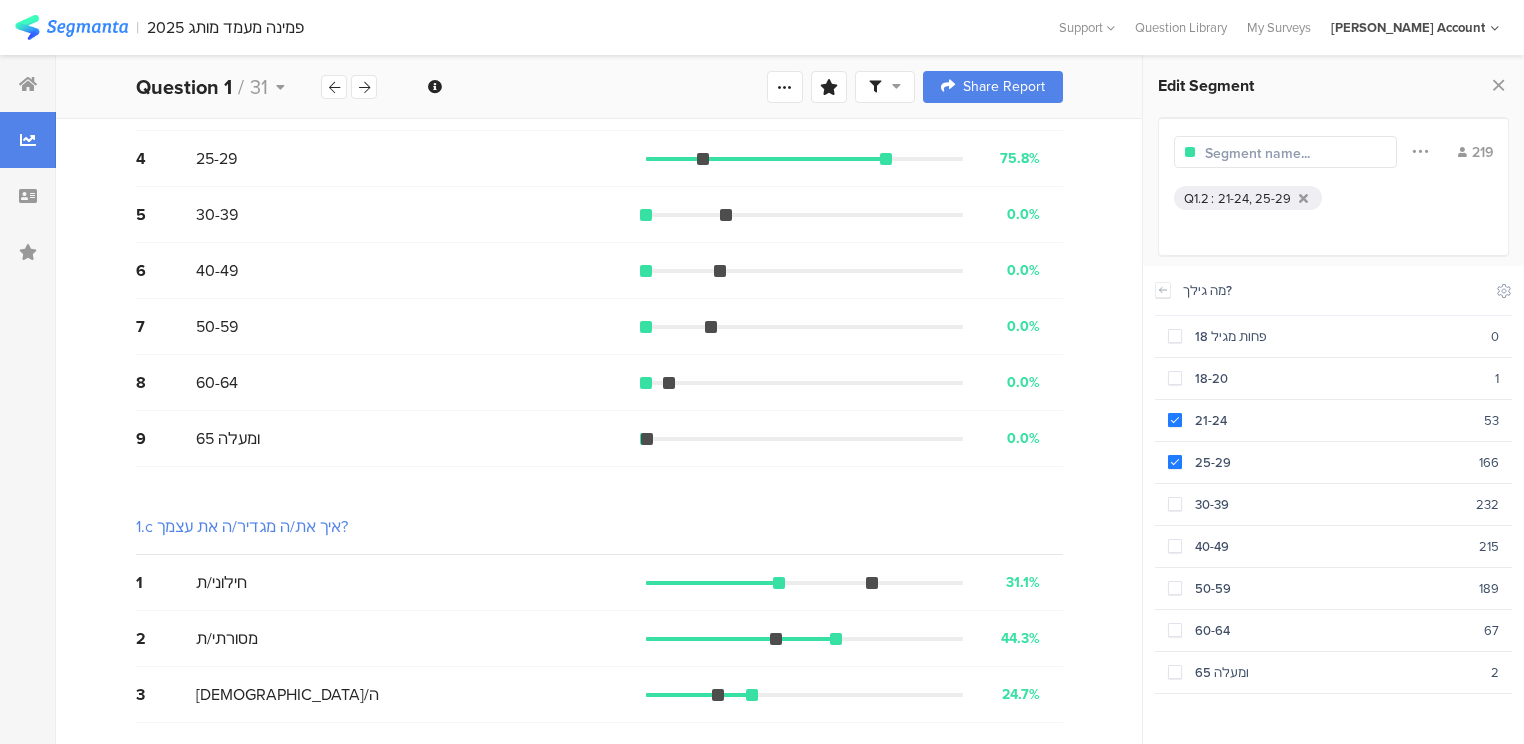 scroll, scrollTop: 647, scrollLeft: 0, axis: vertical 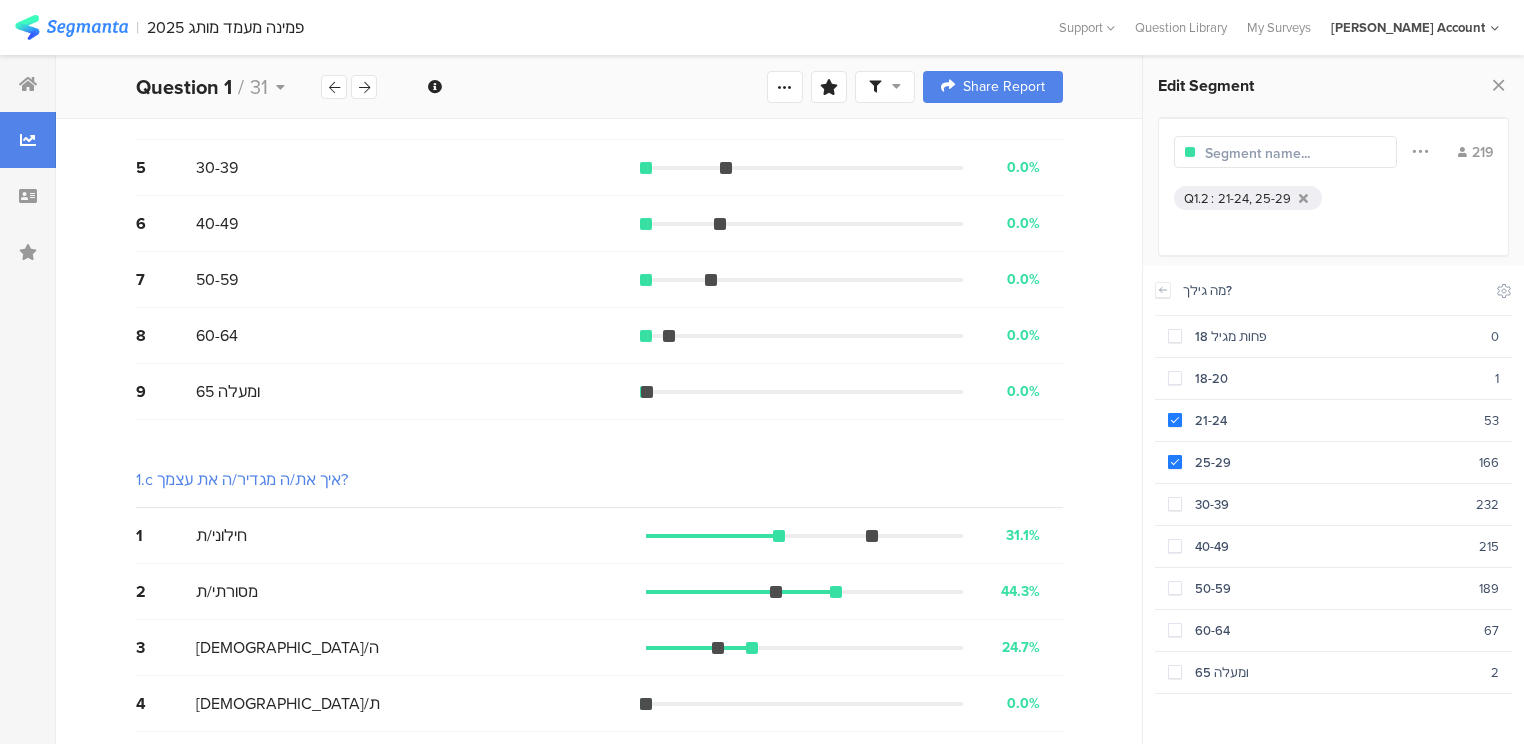 click at bounding box center (1292, 153) 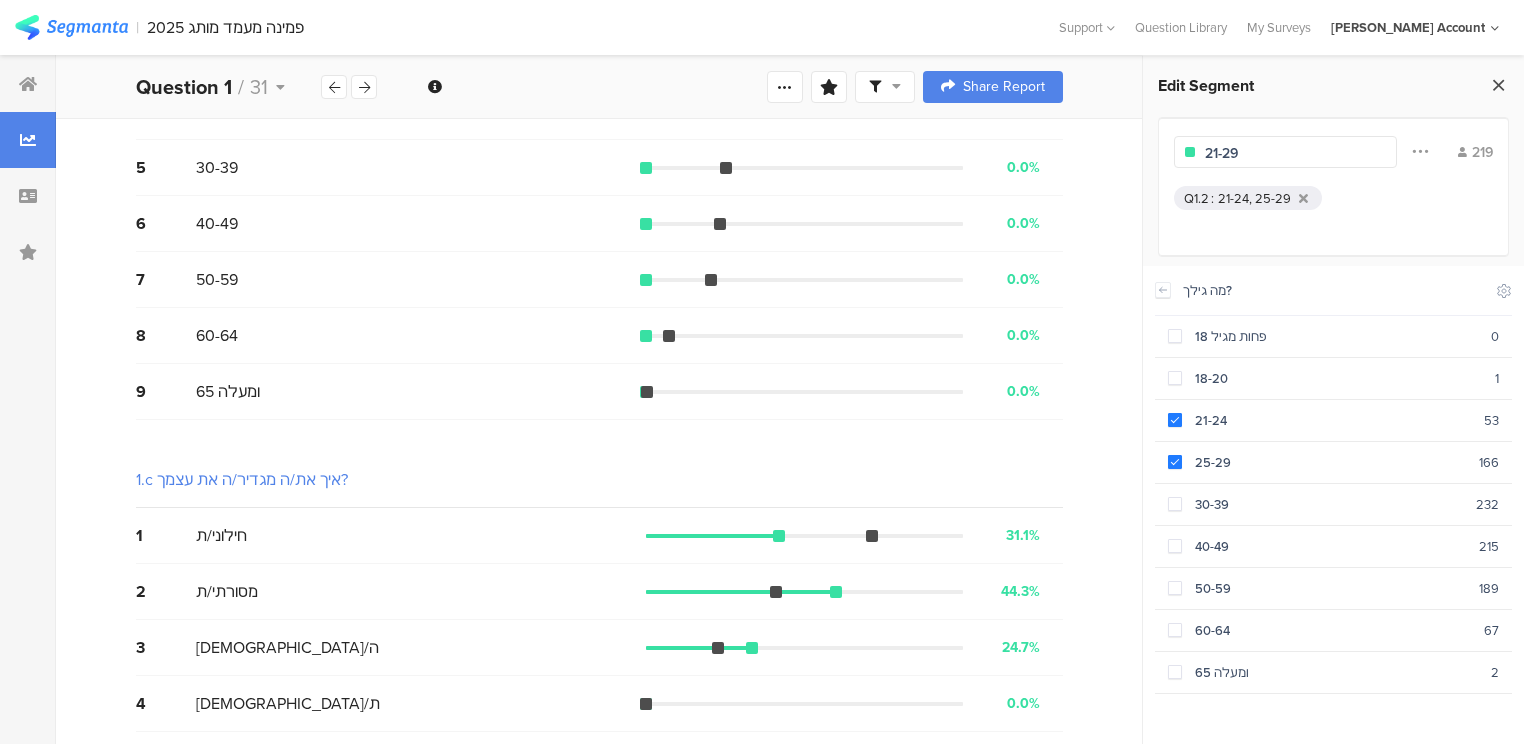type on "21-29" 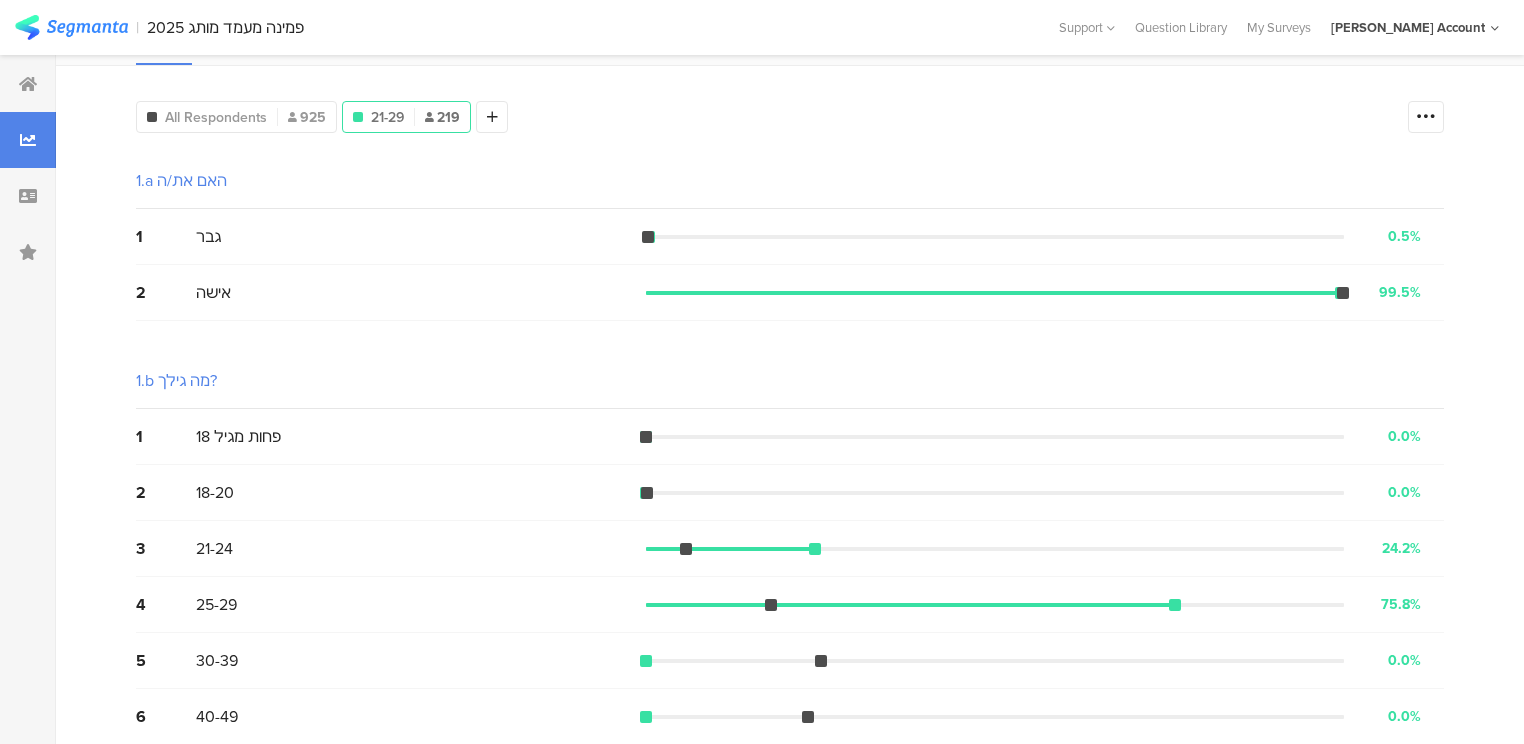 scroll, scrollTop: 0, scrollLeft: 0, axis: both 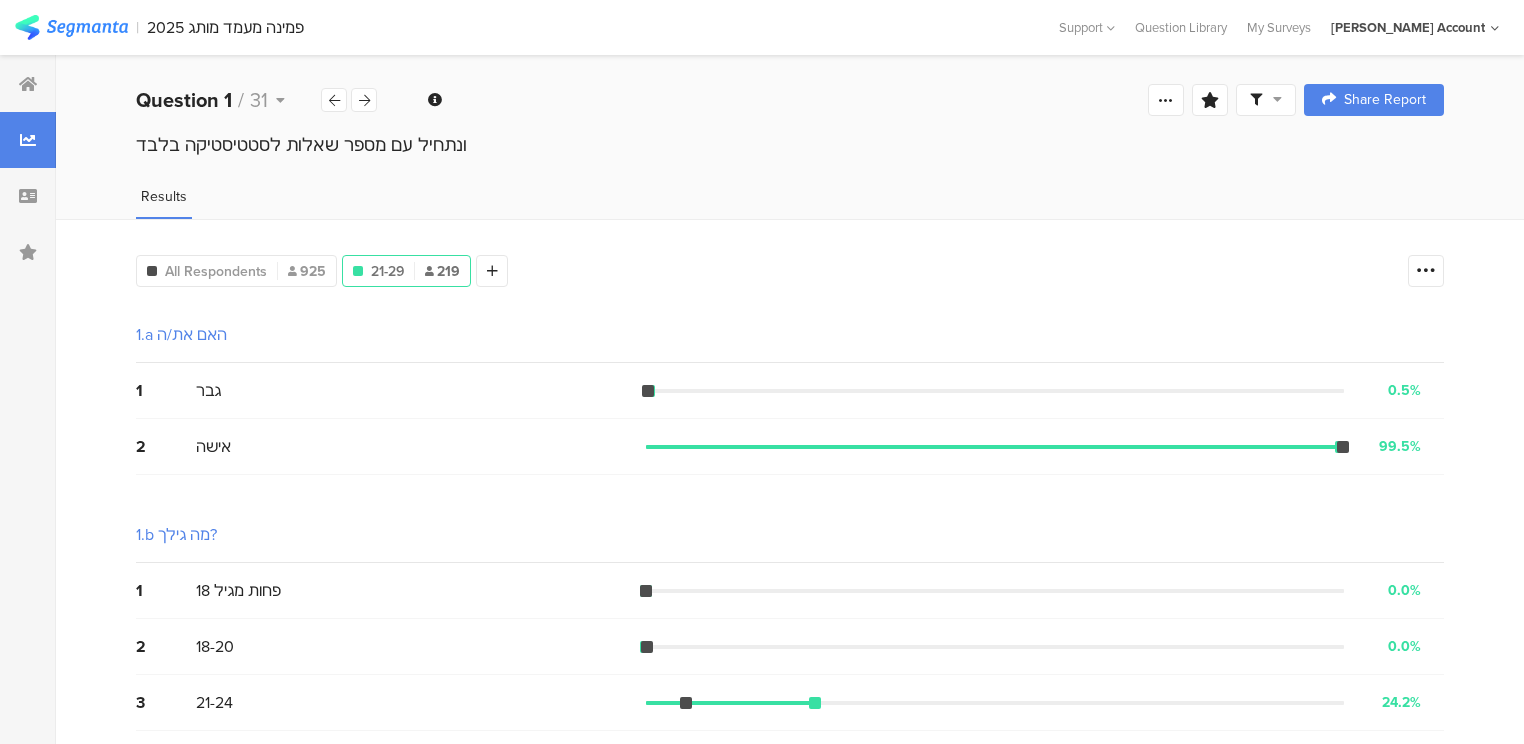 click at bounding box center [1266, 100] 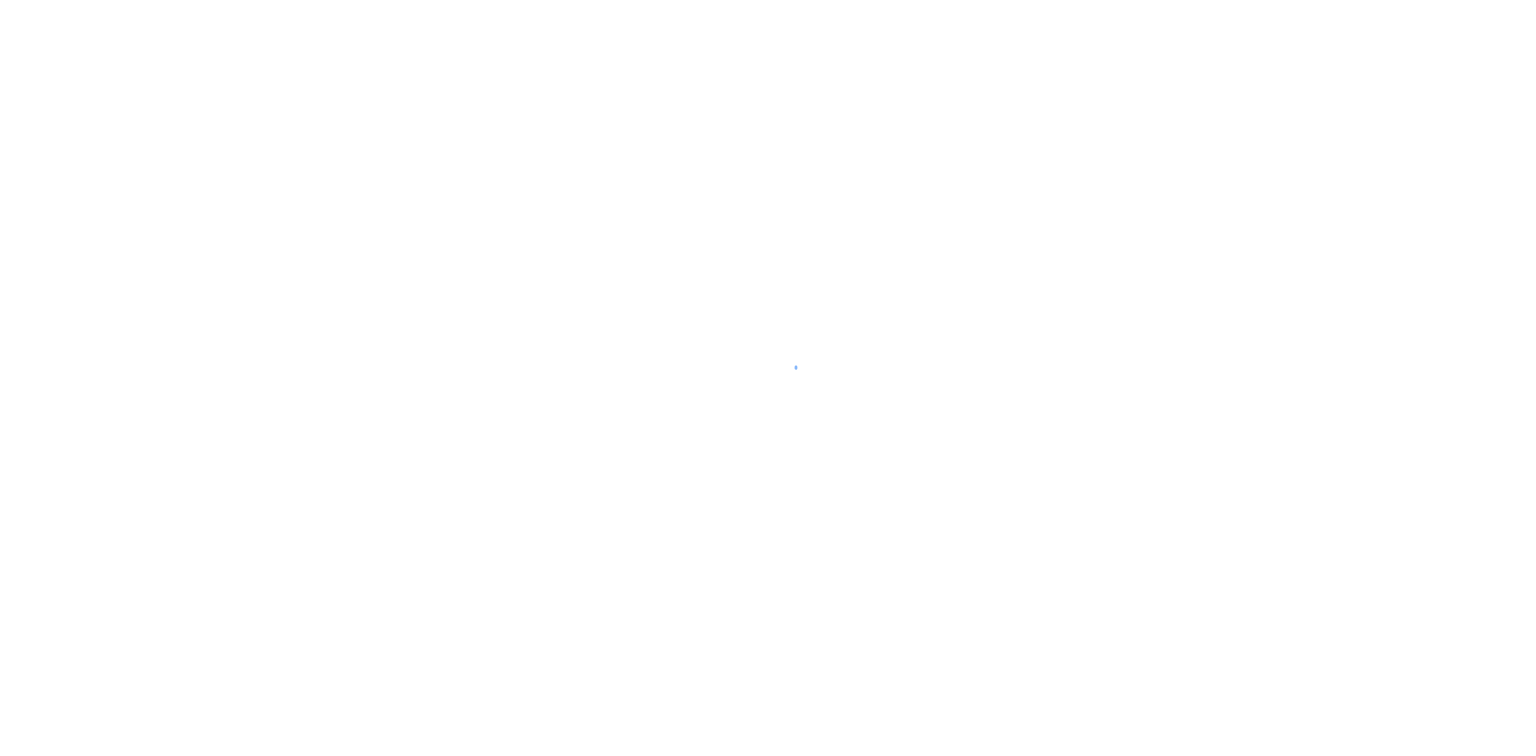 scroll, scrollTop: 0, scrollLeft: 0, axis: both 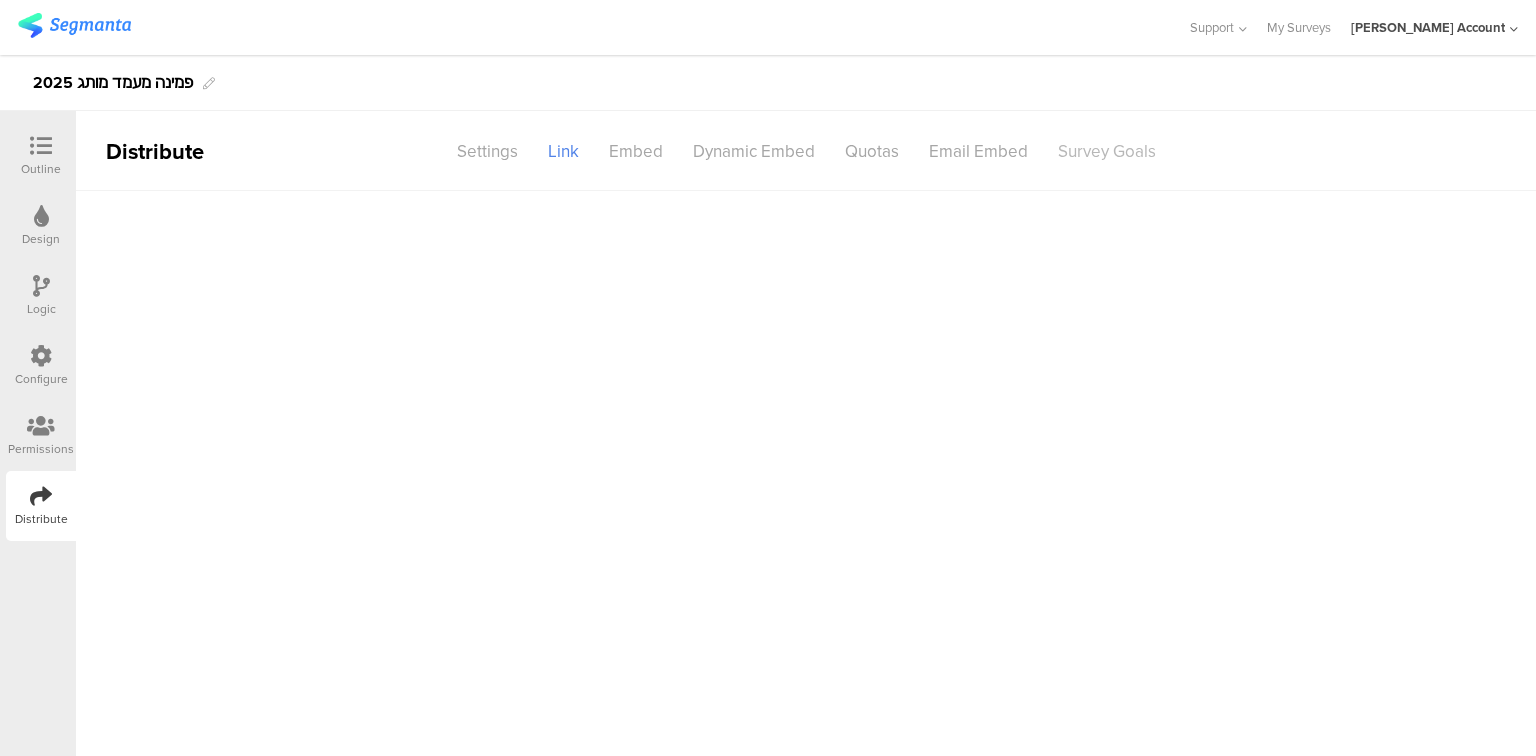 click on "Survey Goals" at bounding box center (1107, 151) 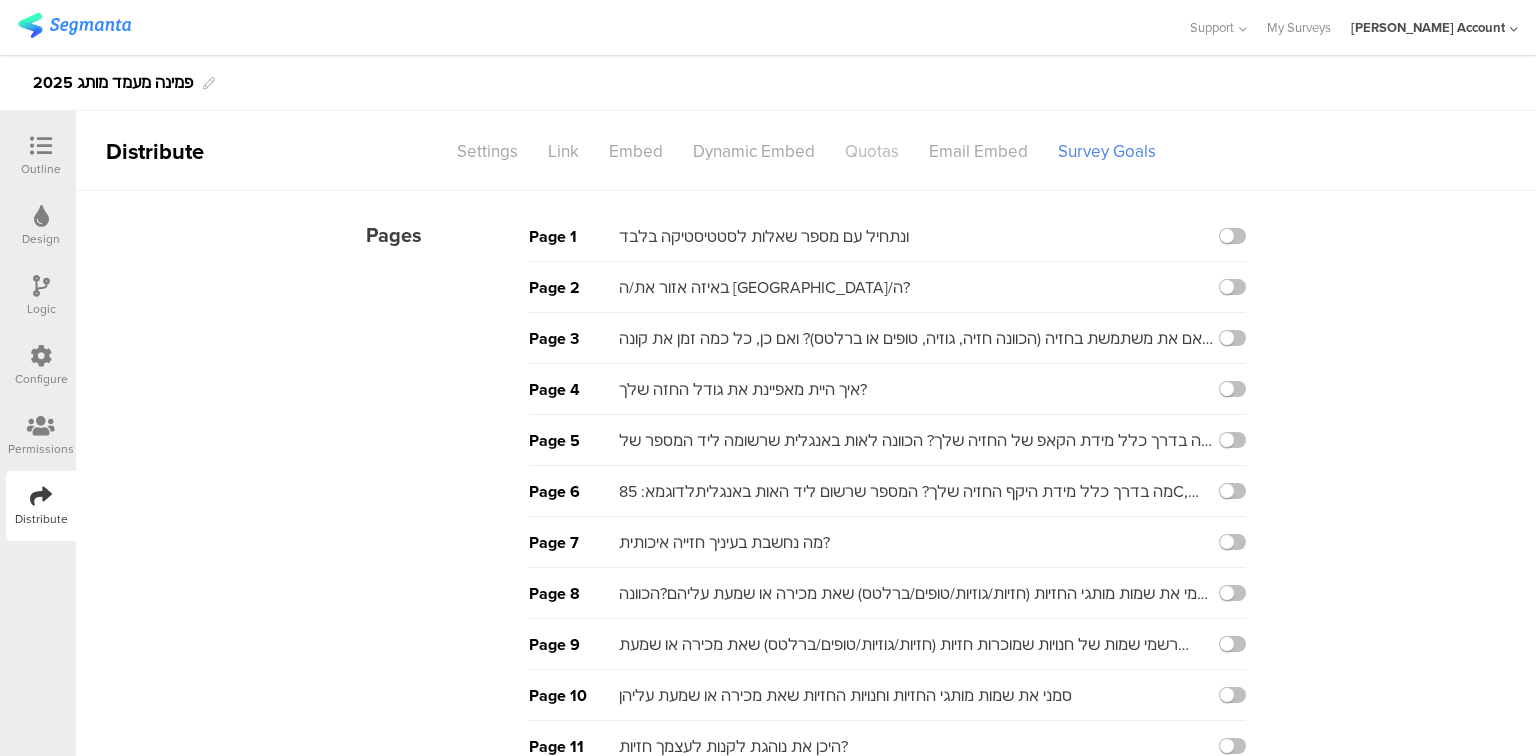 click on "Quotas" at bounding box center [872, 151] 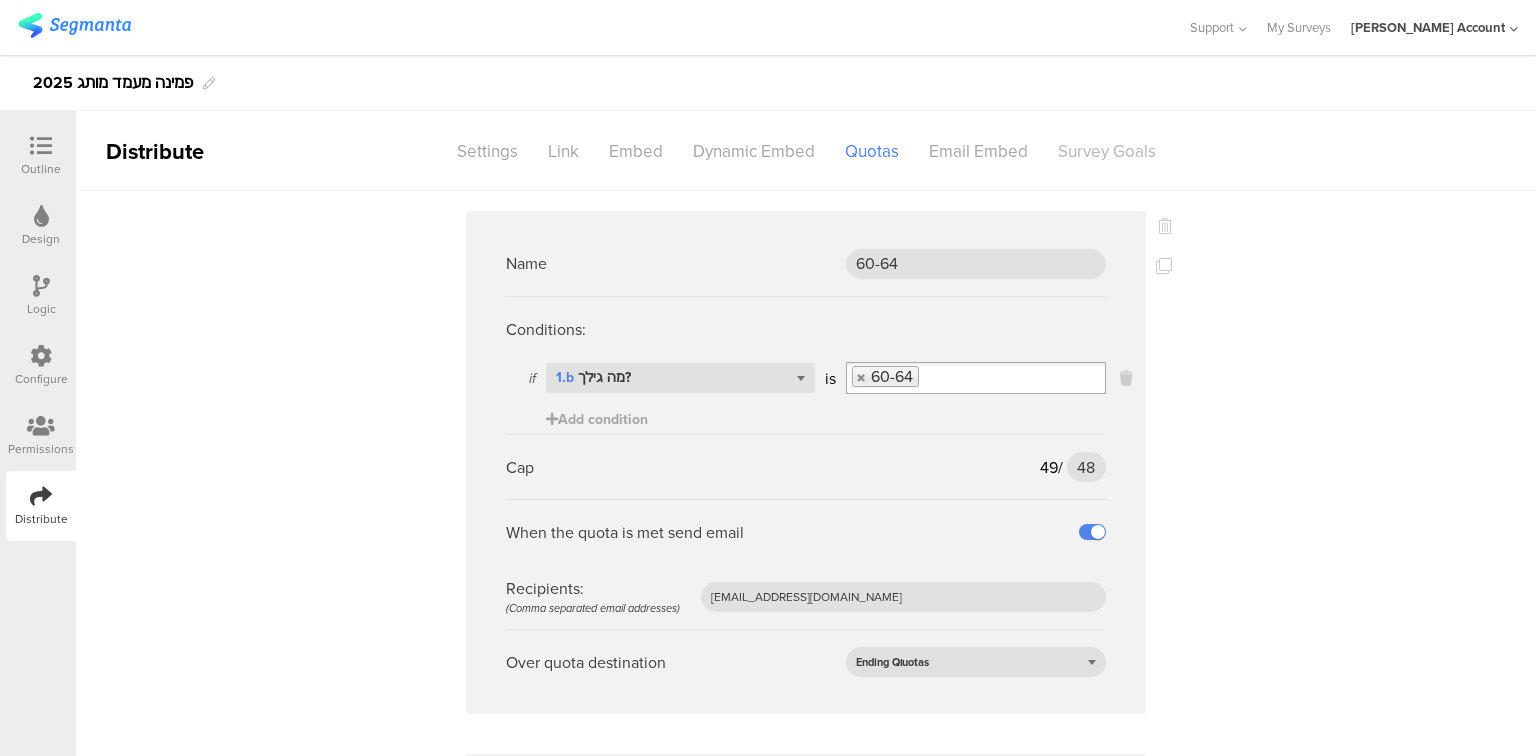 click on "Survey Goals" at bounding box center [1107, 151] 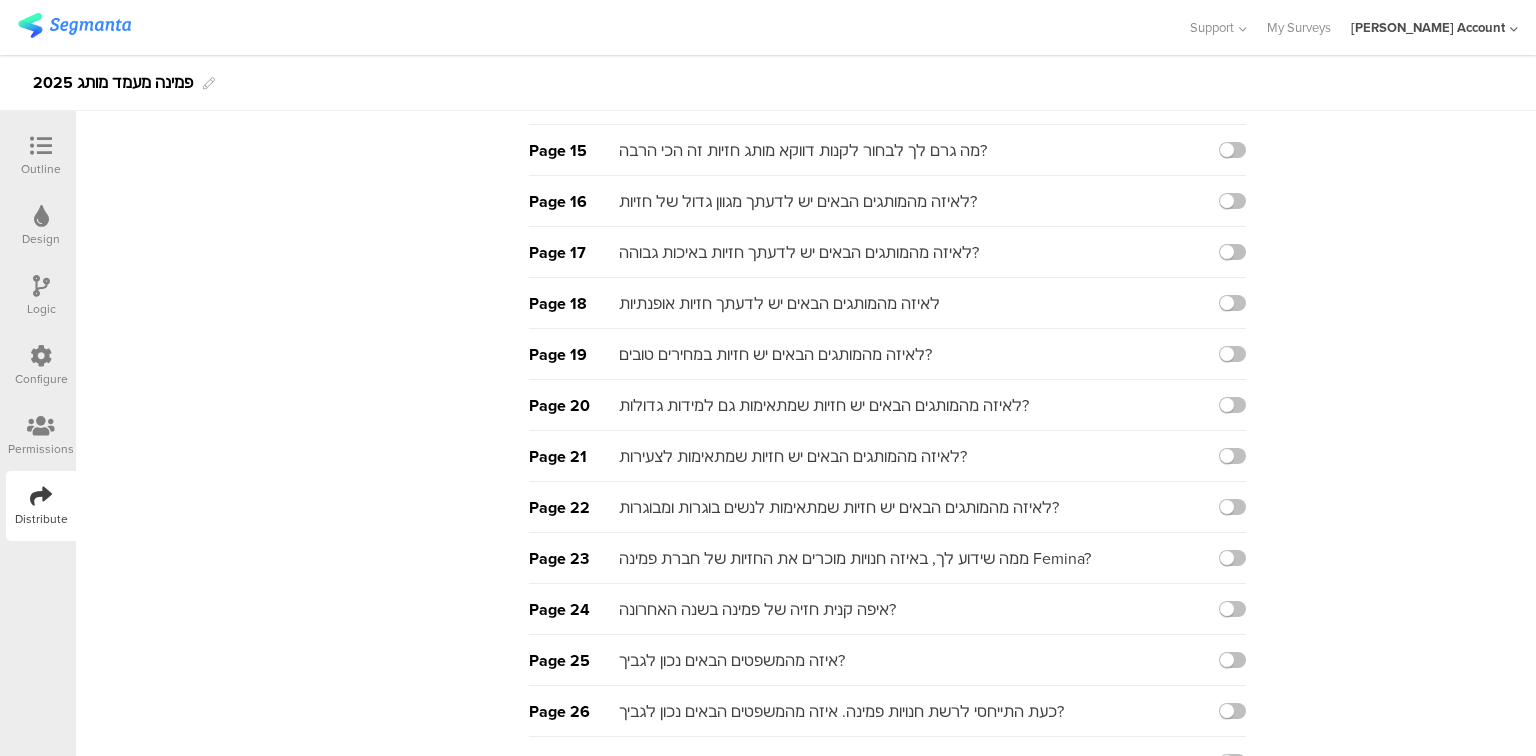 scroll, scrollTop: 1120, scrollLeft: 0, axis: vertical 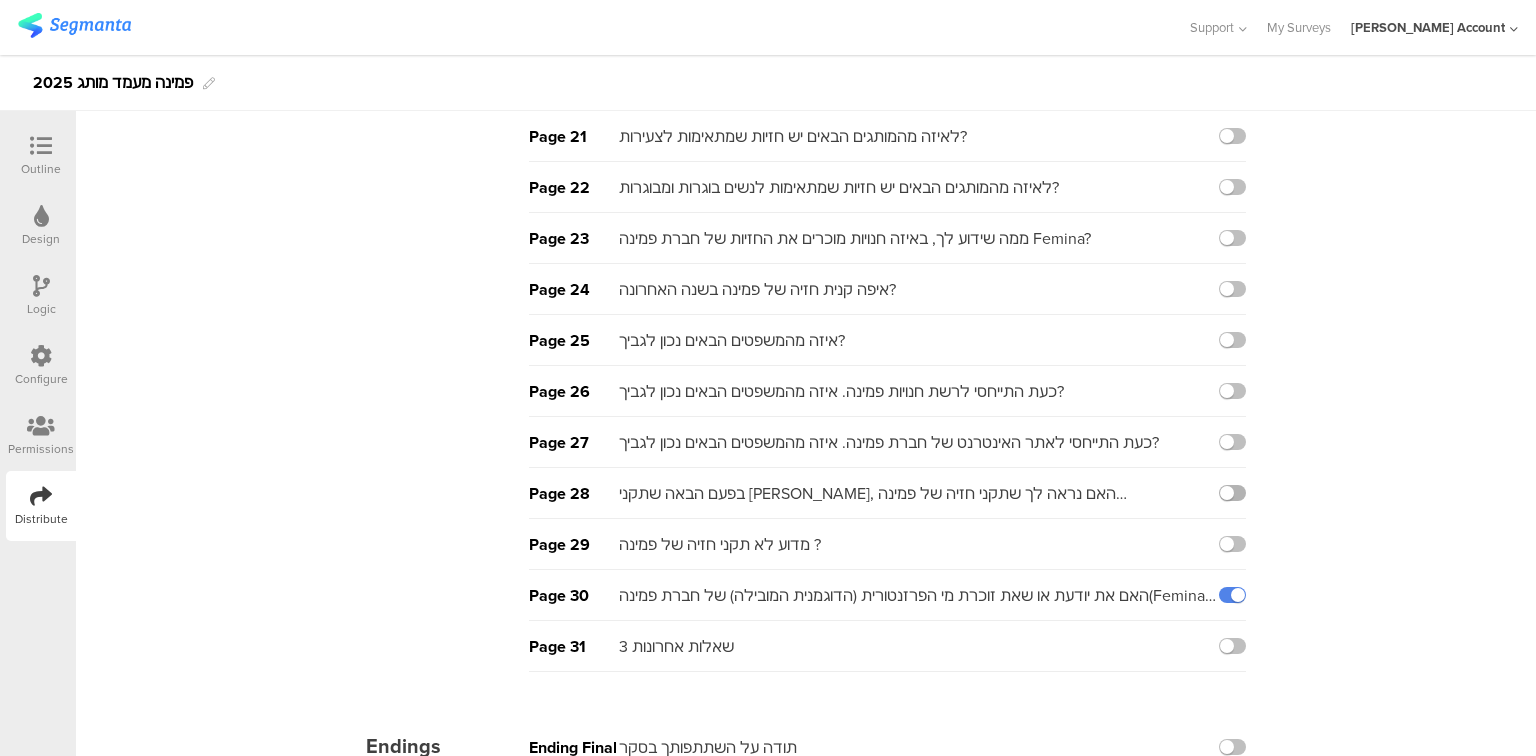 click at bounding box center (1232, 493) 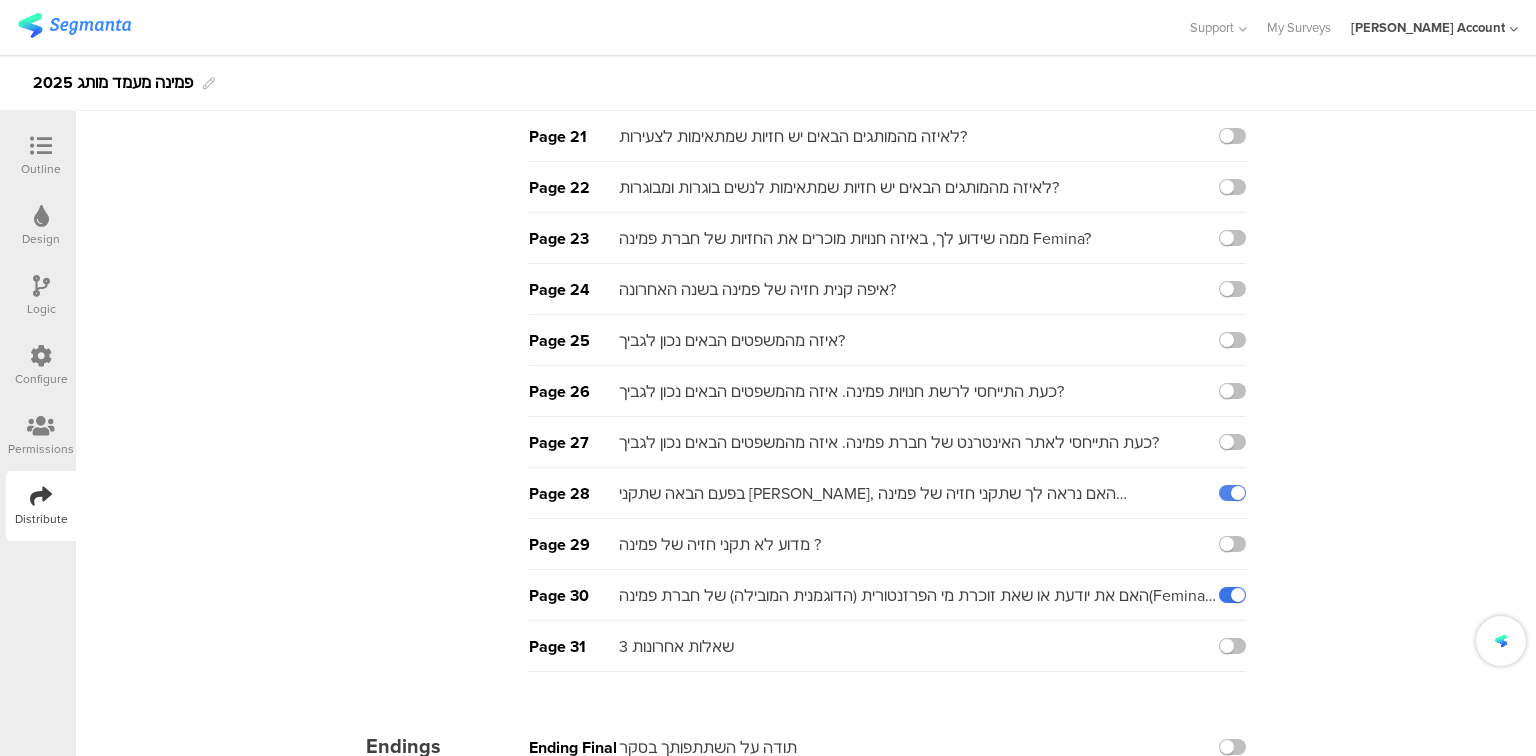 click at bounding box center [1232, 595] 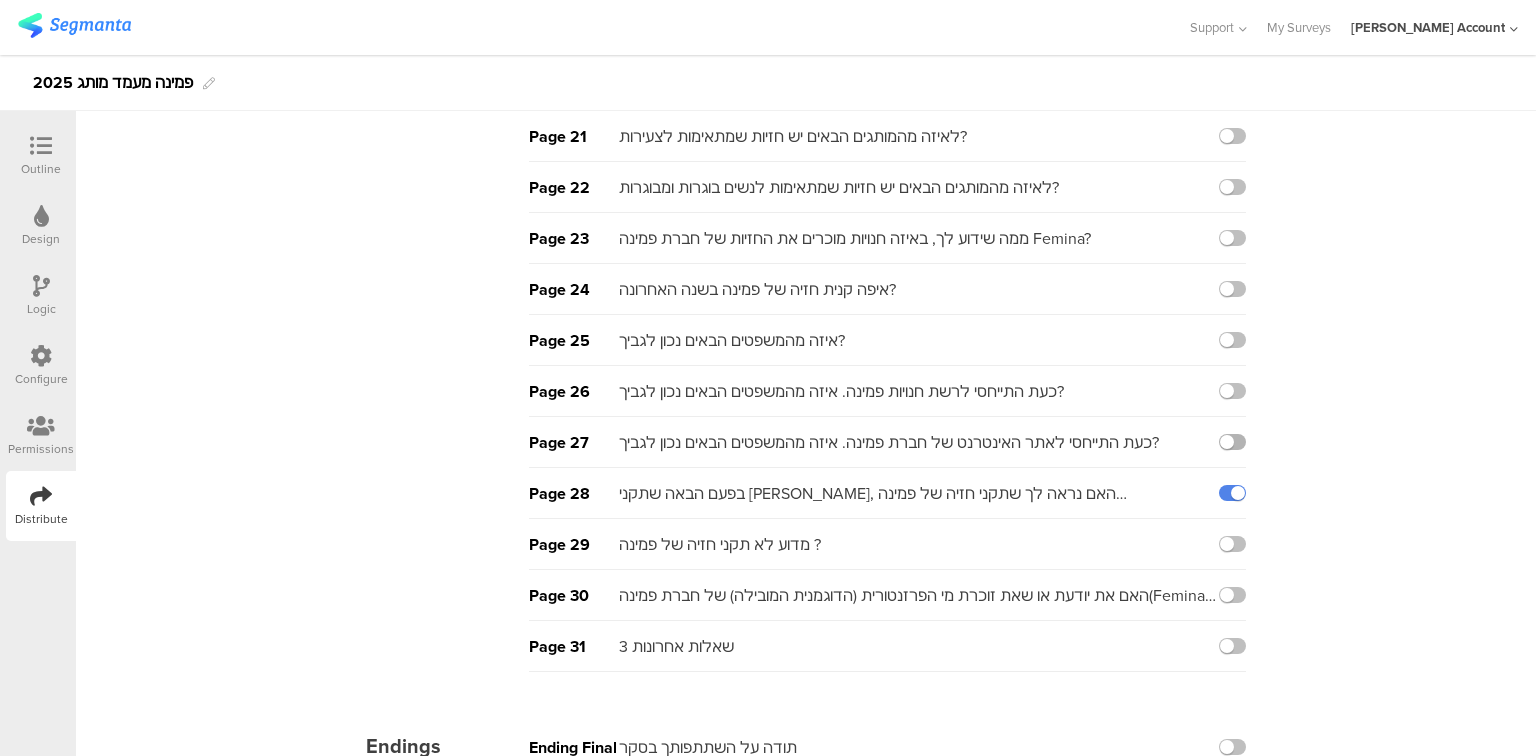 click at bounding box center (1232, 442) 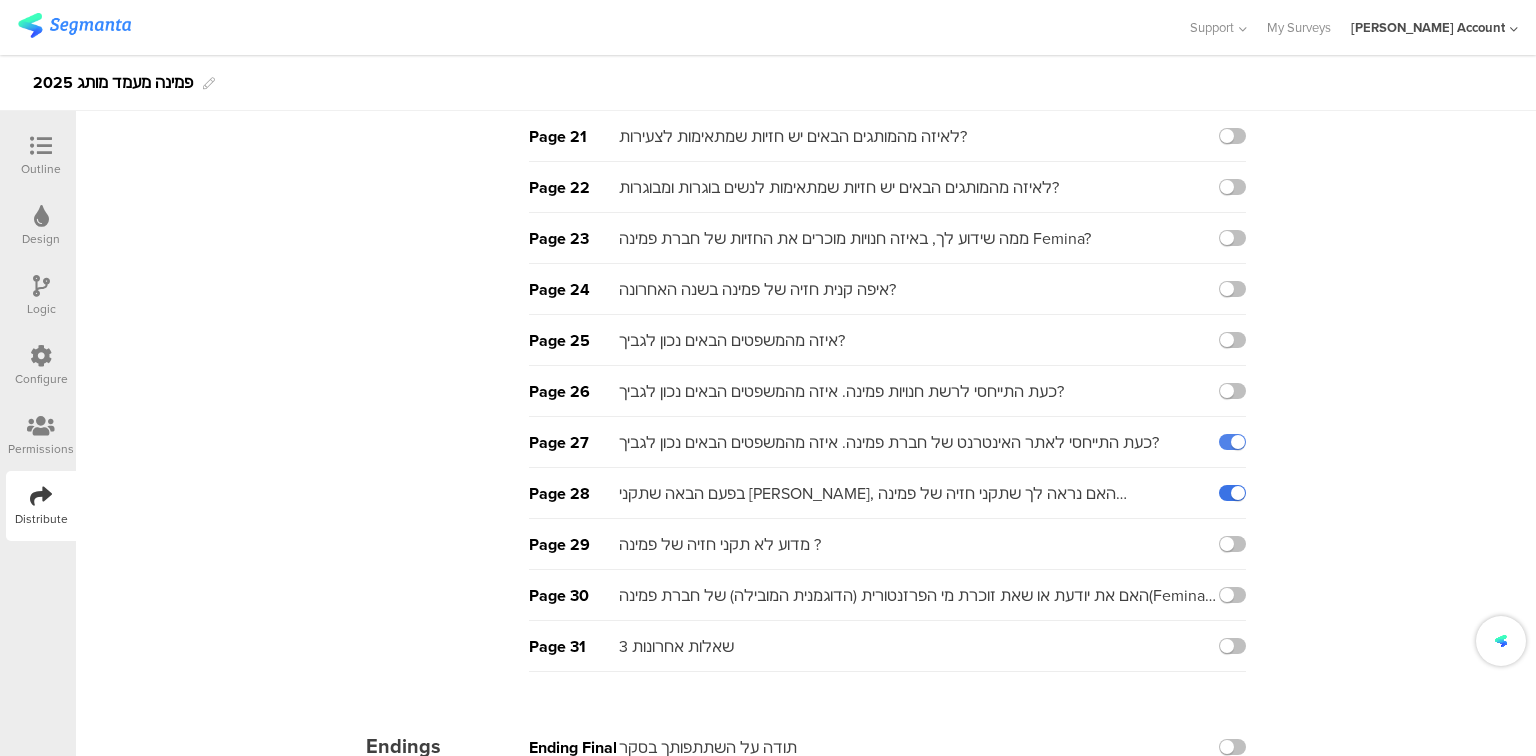 click at bounding box center (1232, 493) 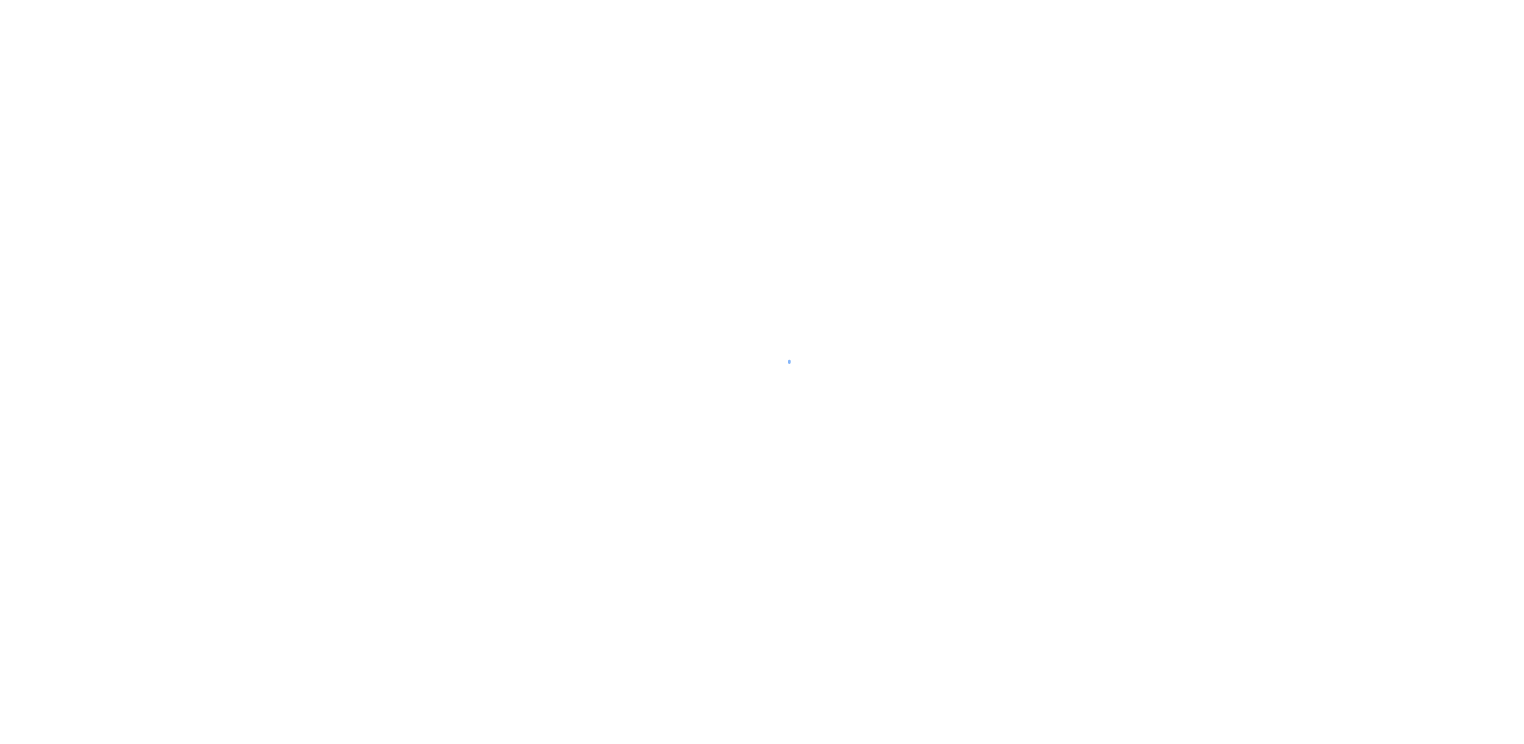 scroll, scrollTop: 0, scrollLeft: 0, axis: both 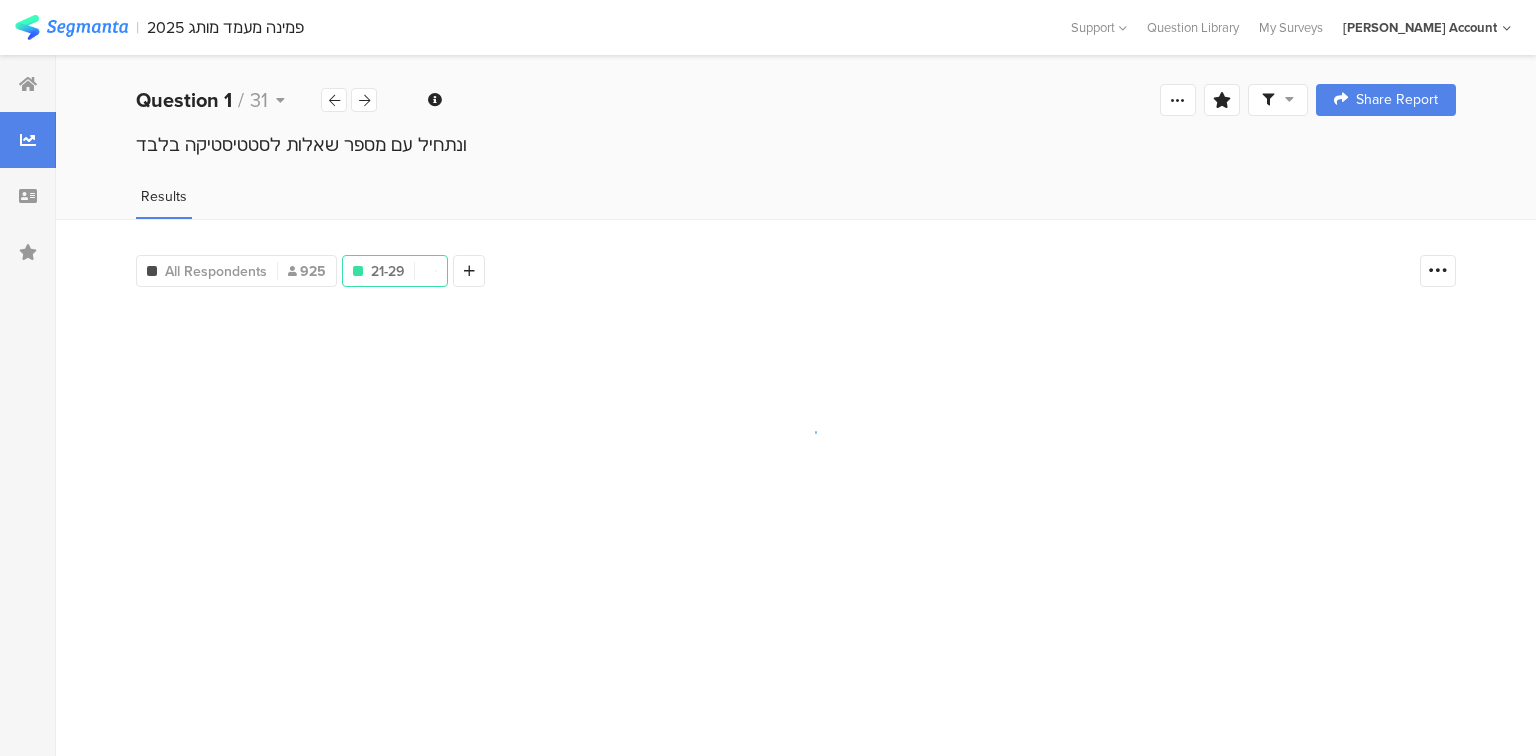 click at bounding box center [1278, 100] 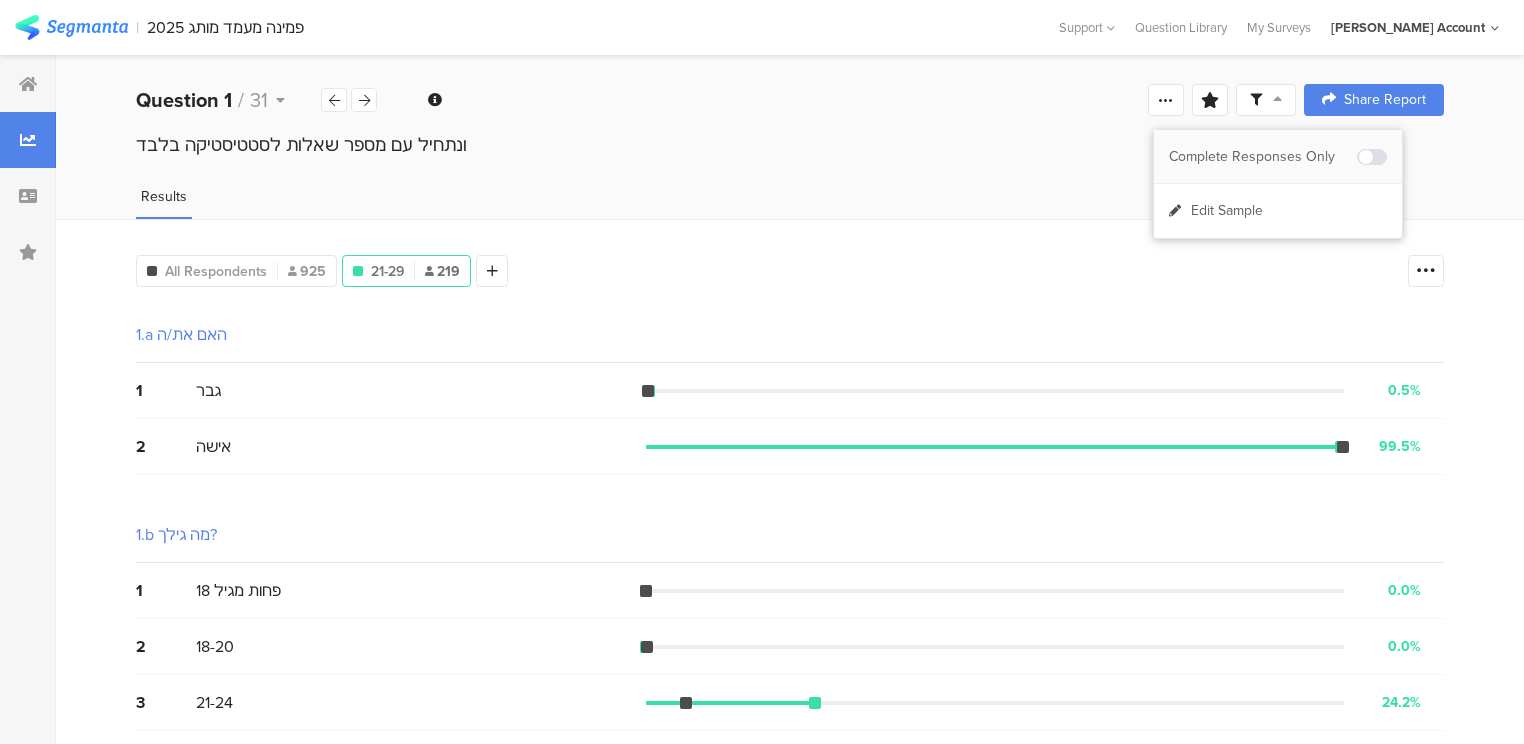 click at bounding box center [1372, 157] 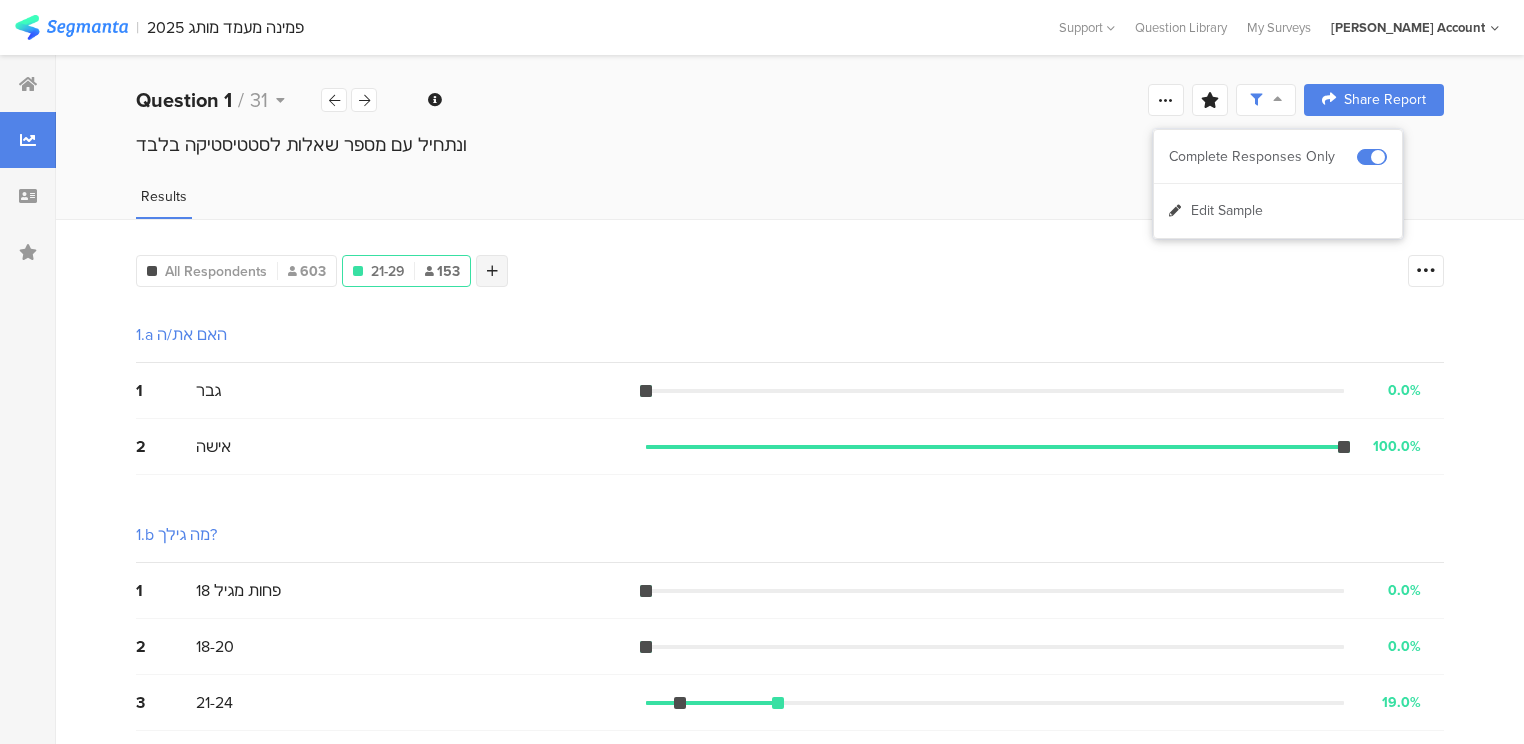 click at bounding box center (492, 271) 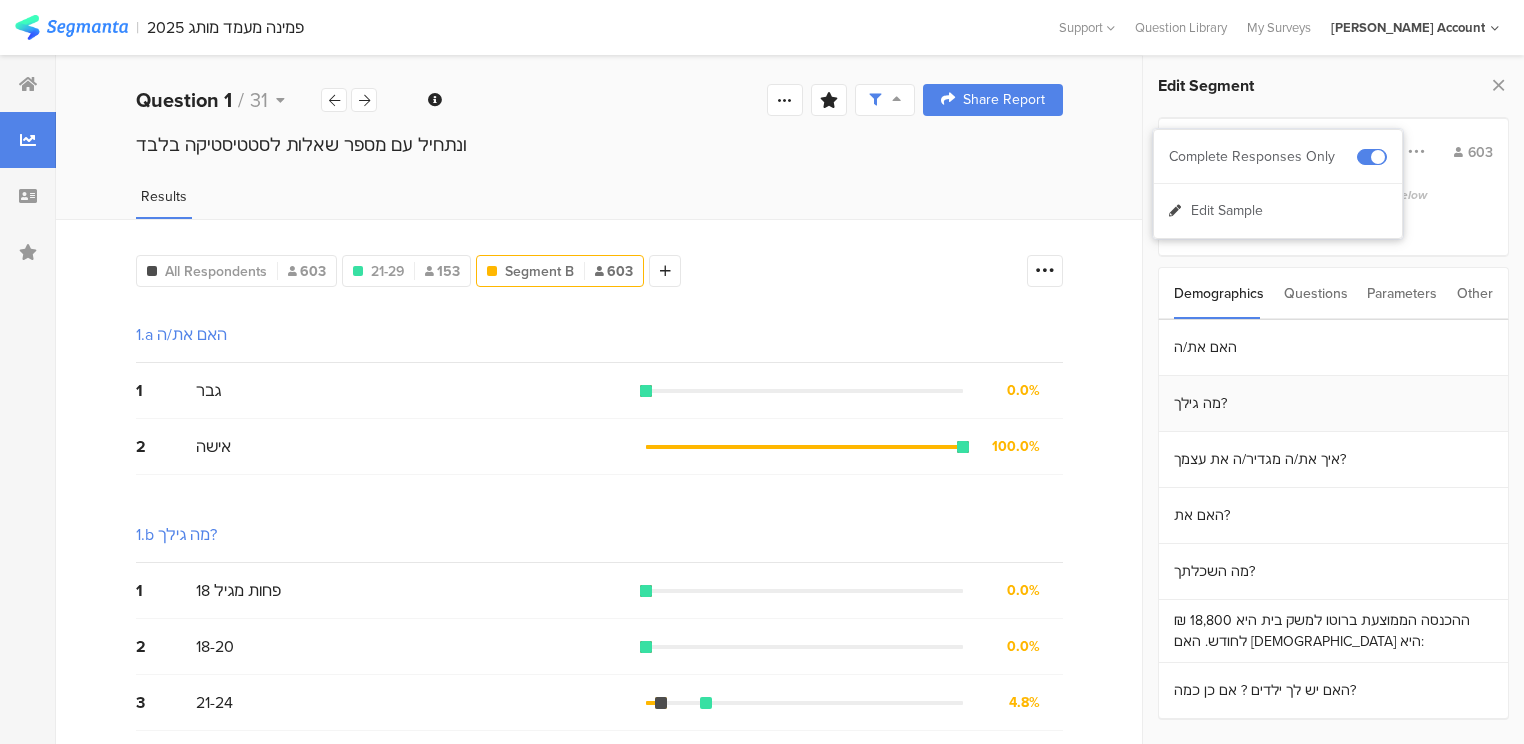 click on "מה גילך?" at bounding box center [1333, 404] 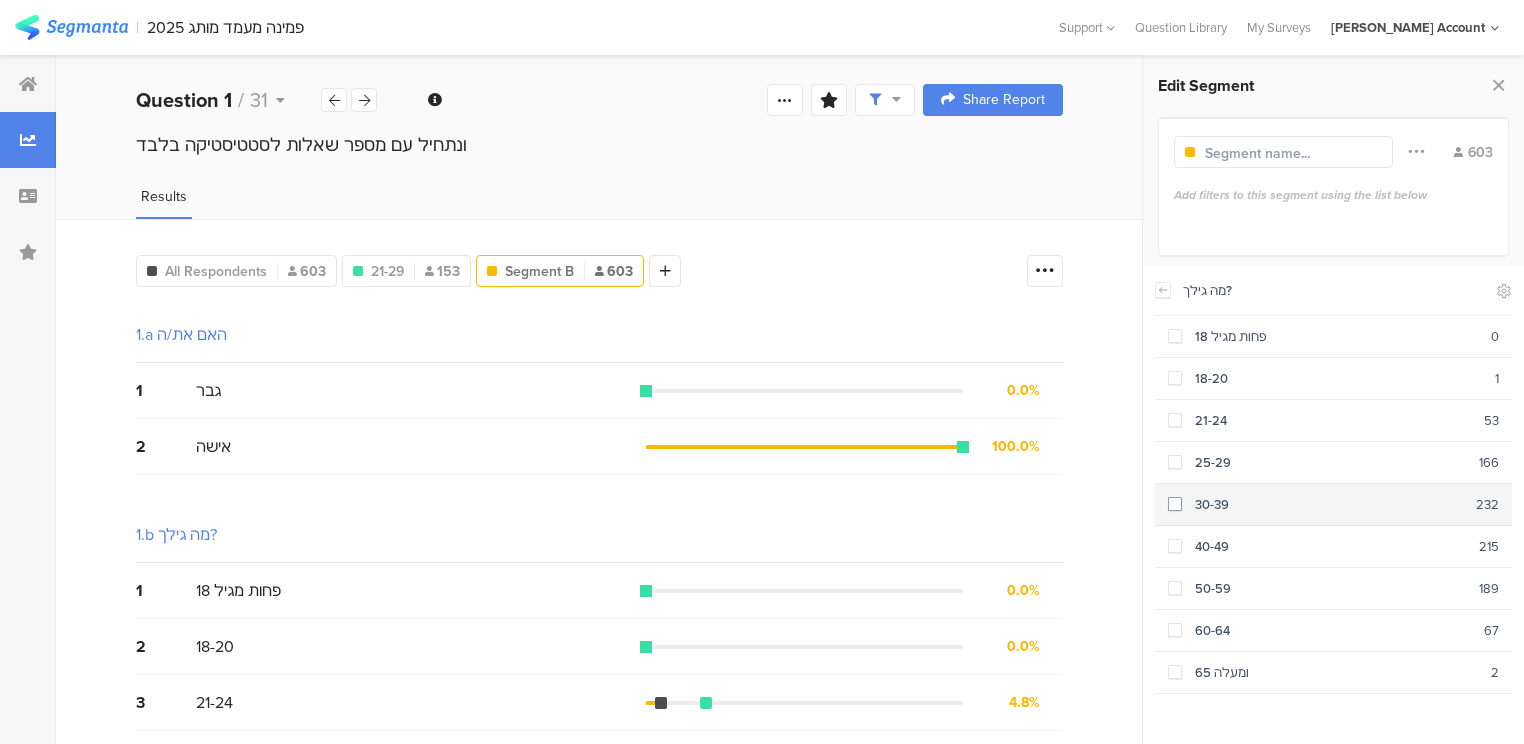 click on "30-39" at bounding box center [1329, 504] 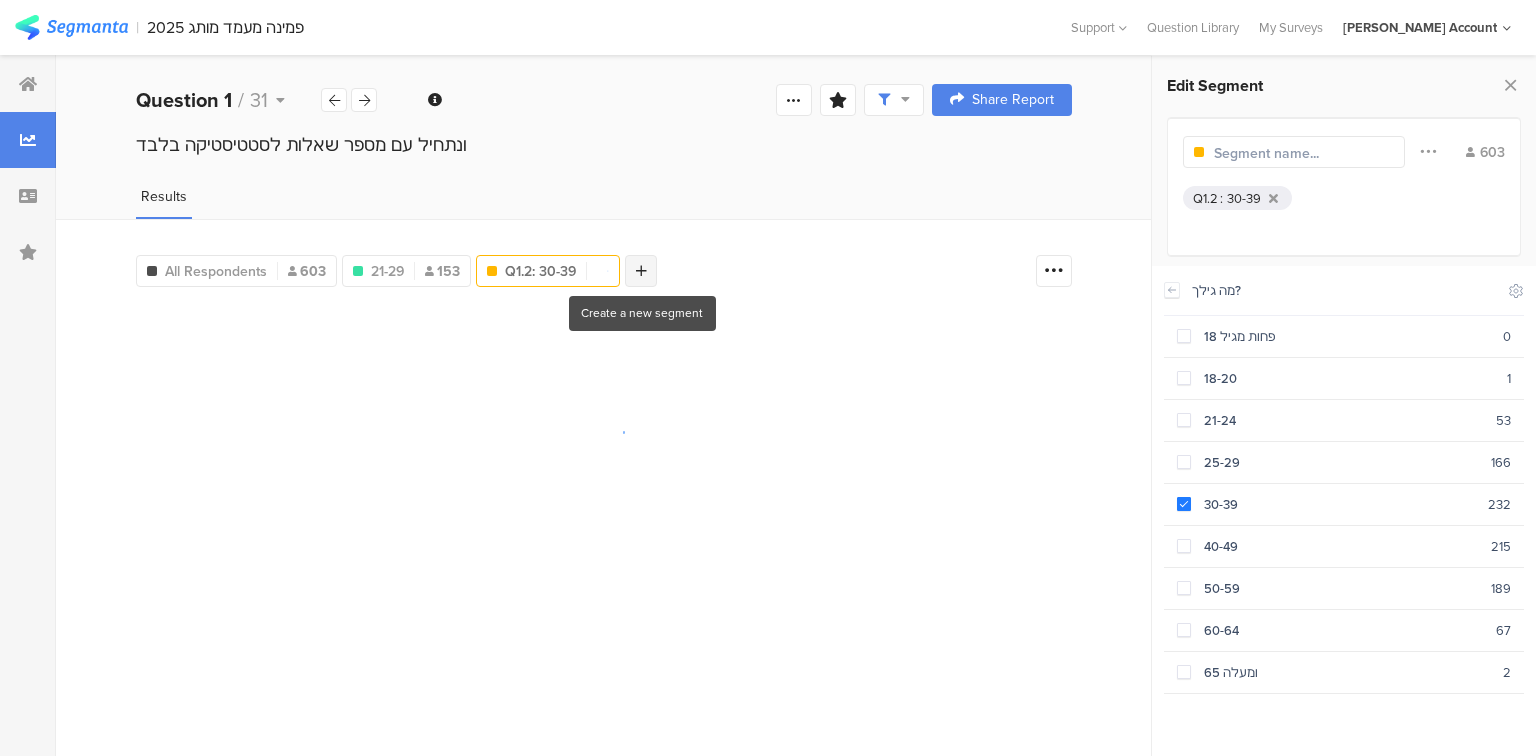 click at bounding box center [641, 271] 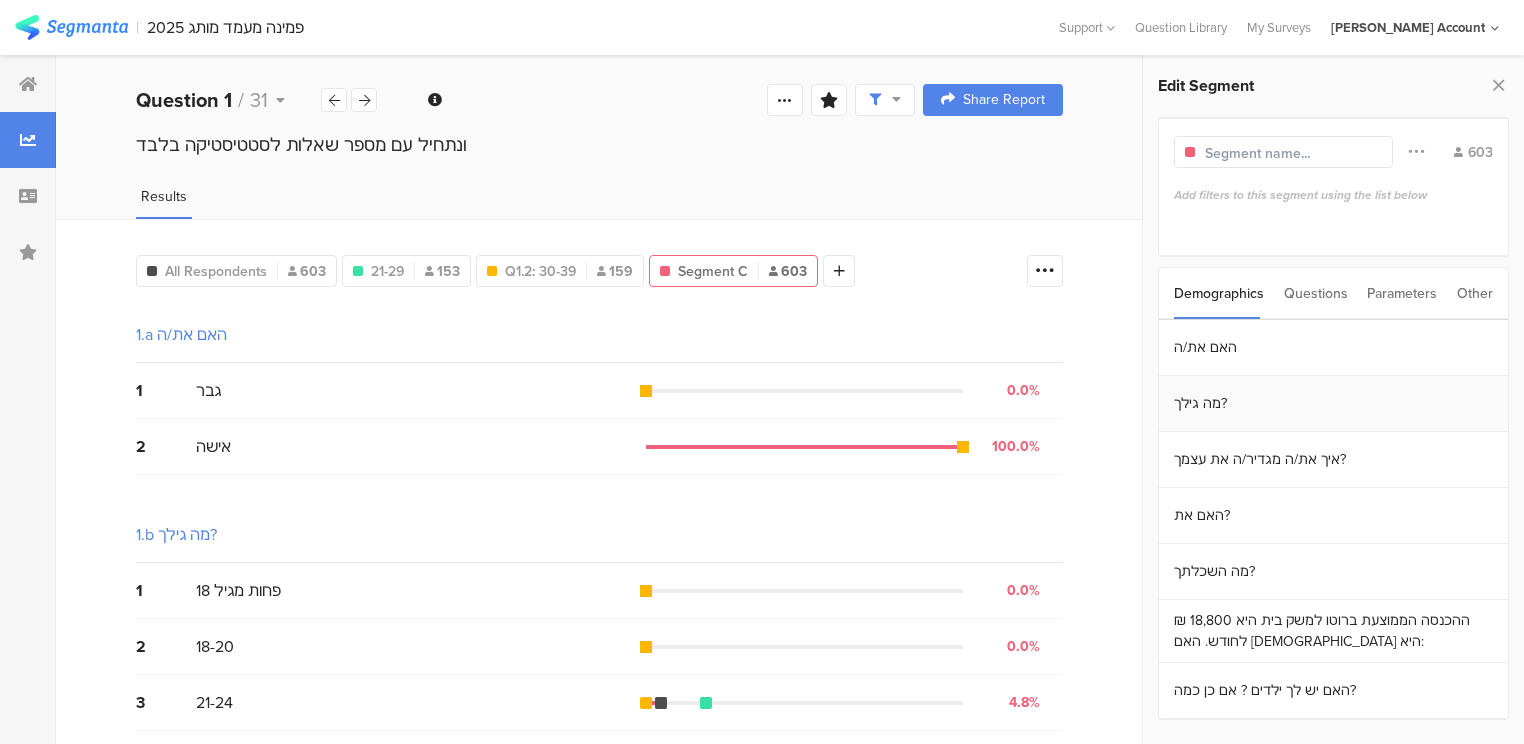 click on "מה גילך?" at bounding box center (1333, 404) 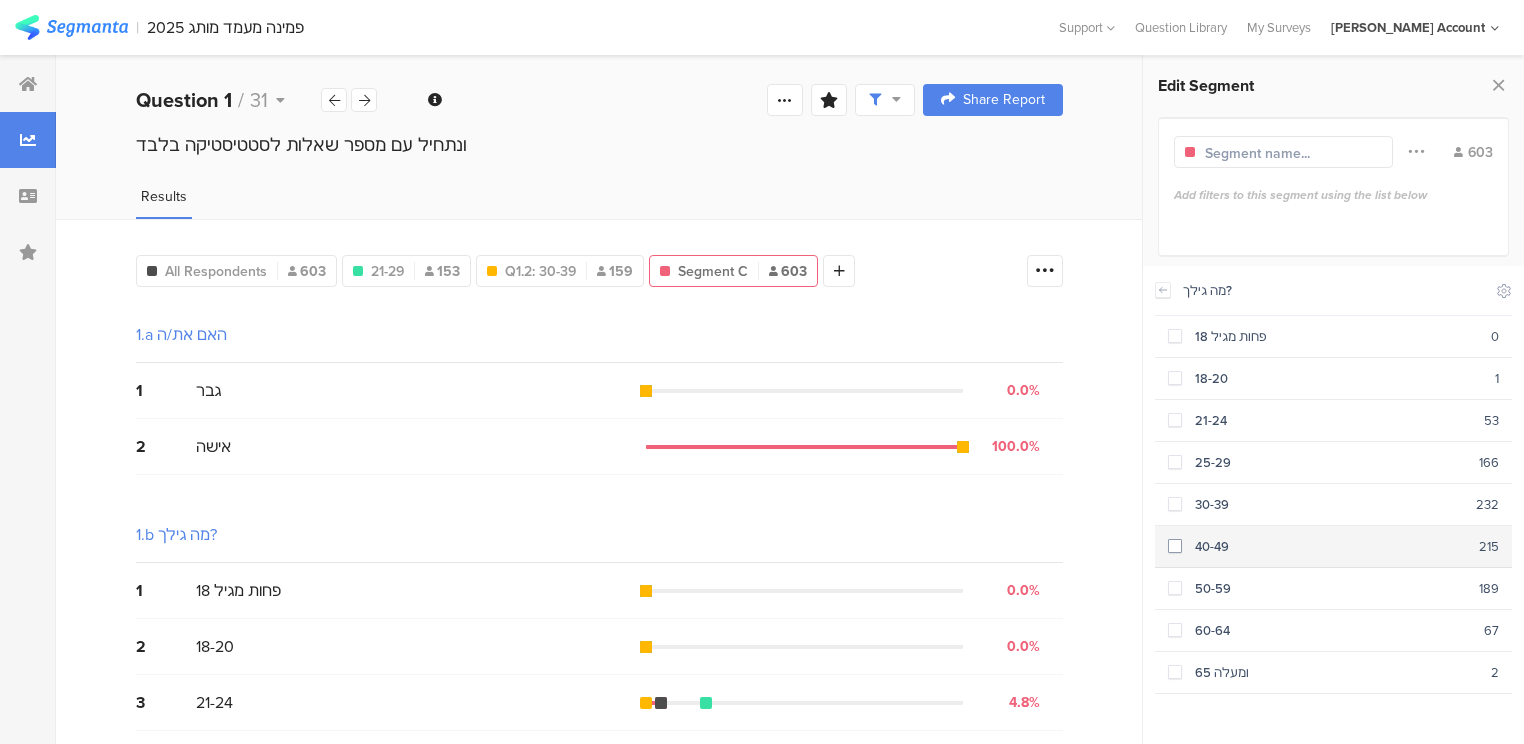 click on "40-49" at bounding box center (1330, 546) 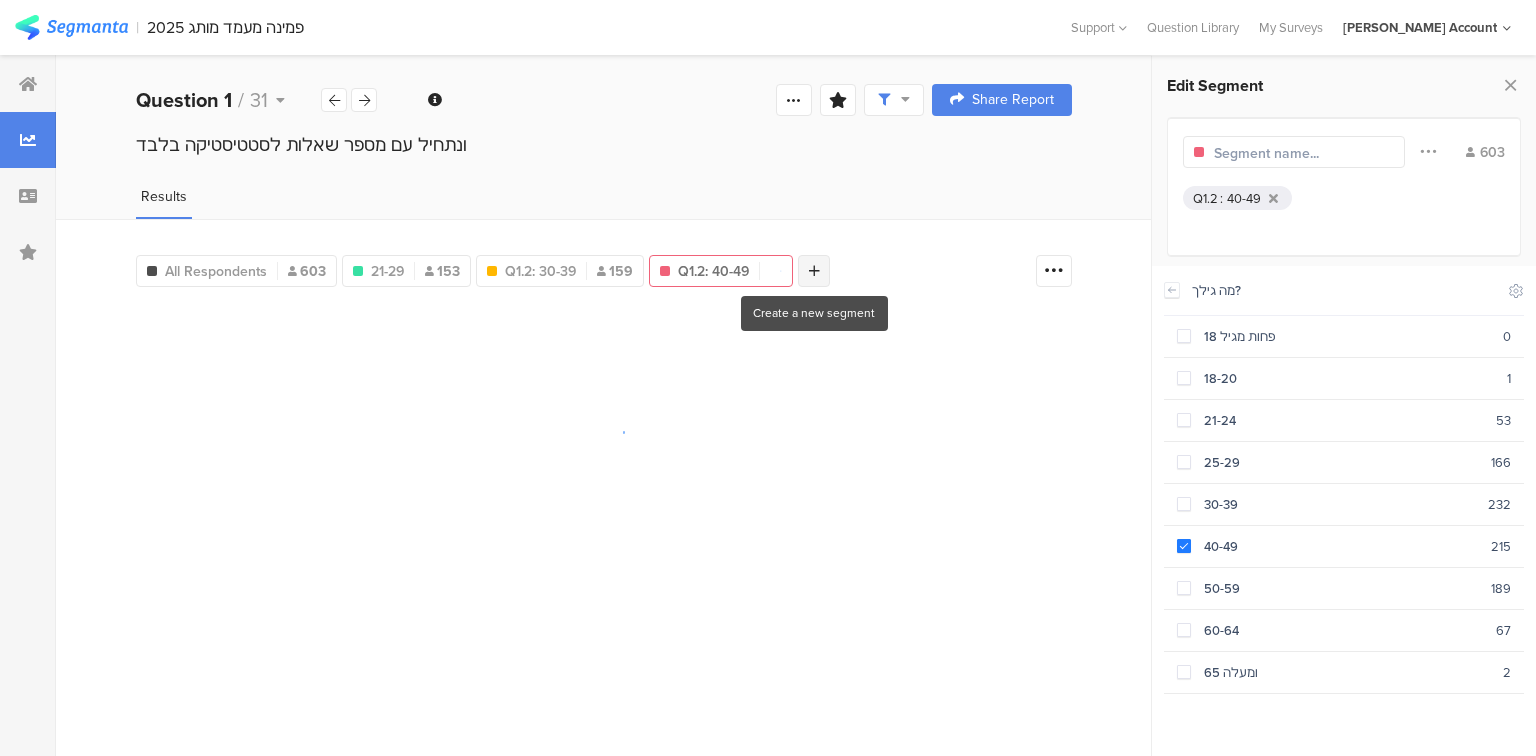 click at bounding box center [814, 271] 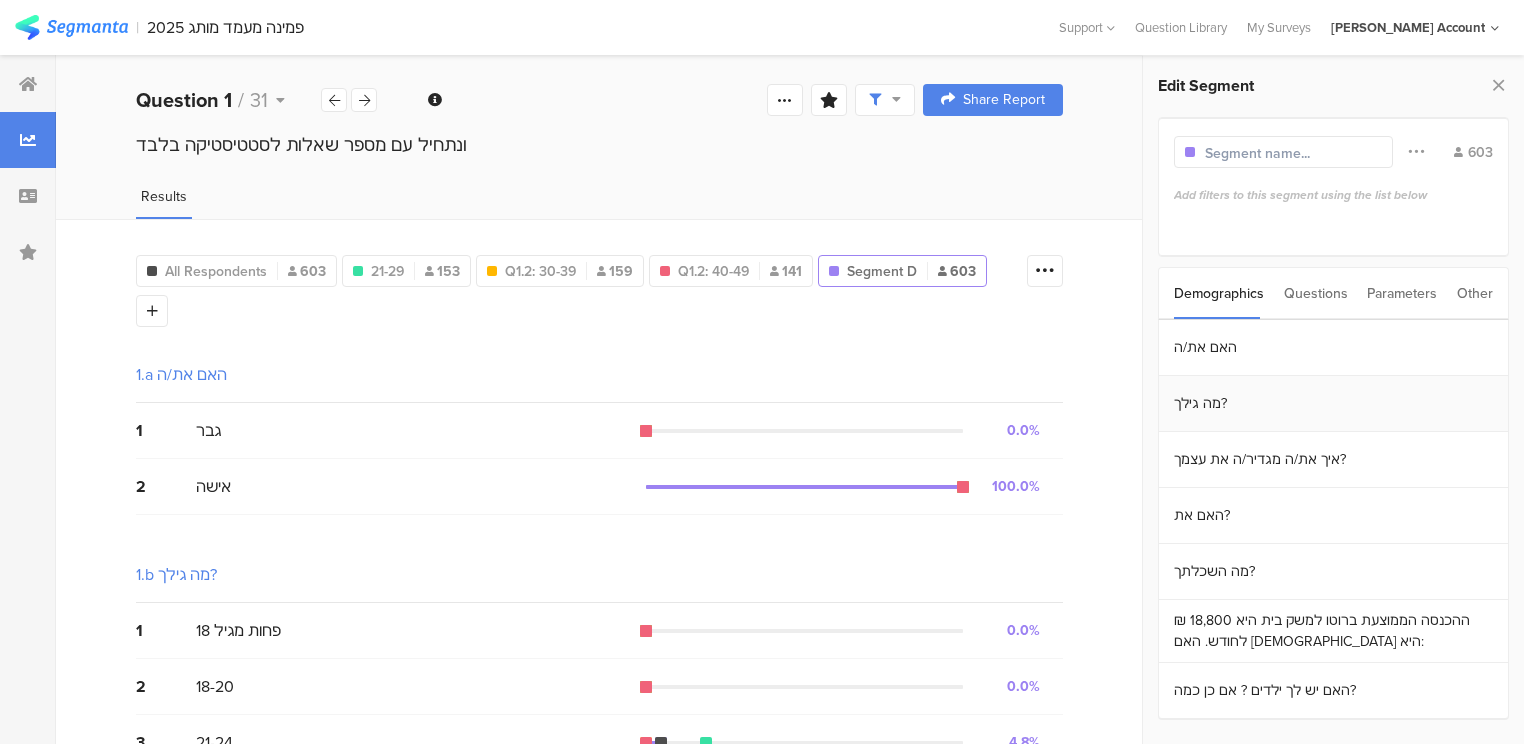 click on "מה גילך?" at bounding box center [1333, 404] 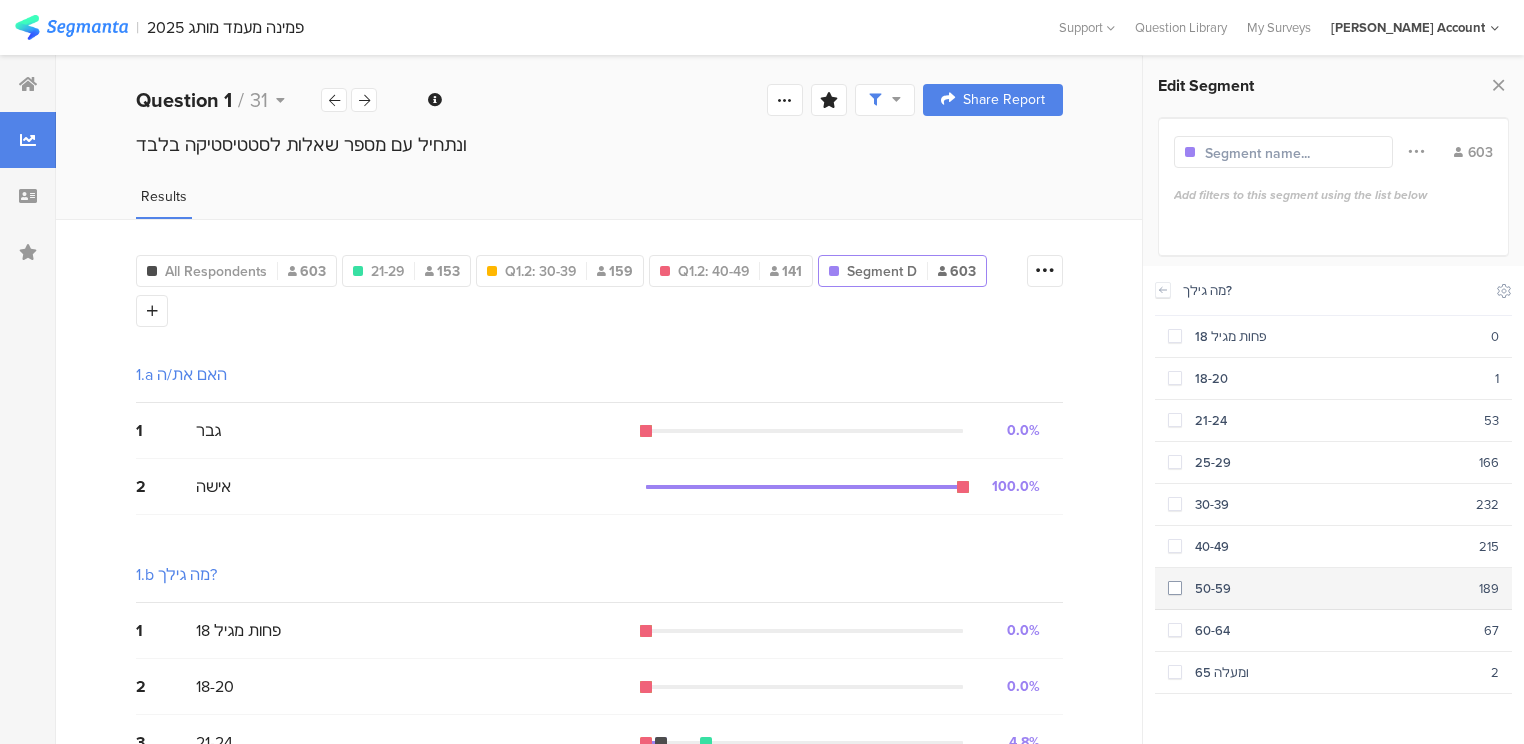 click on "50-59" at bounding box center [1330, 588] 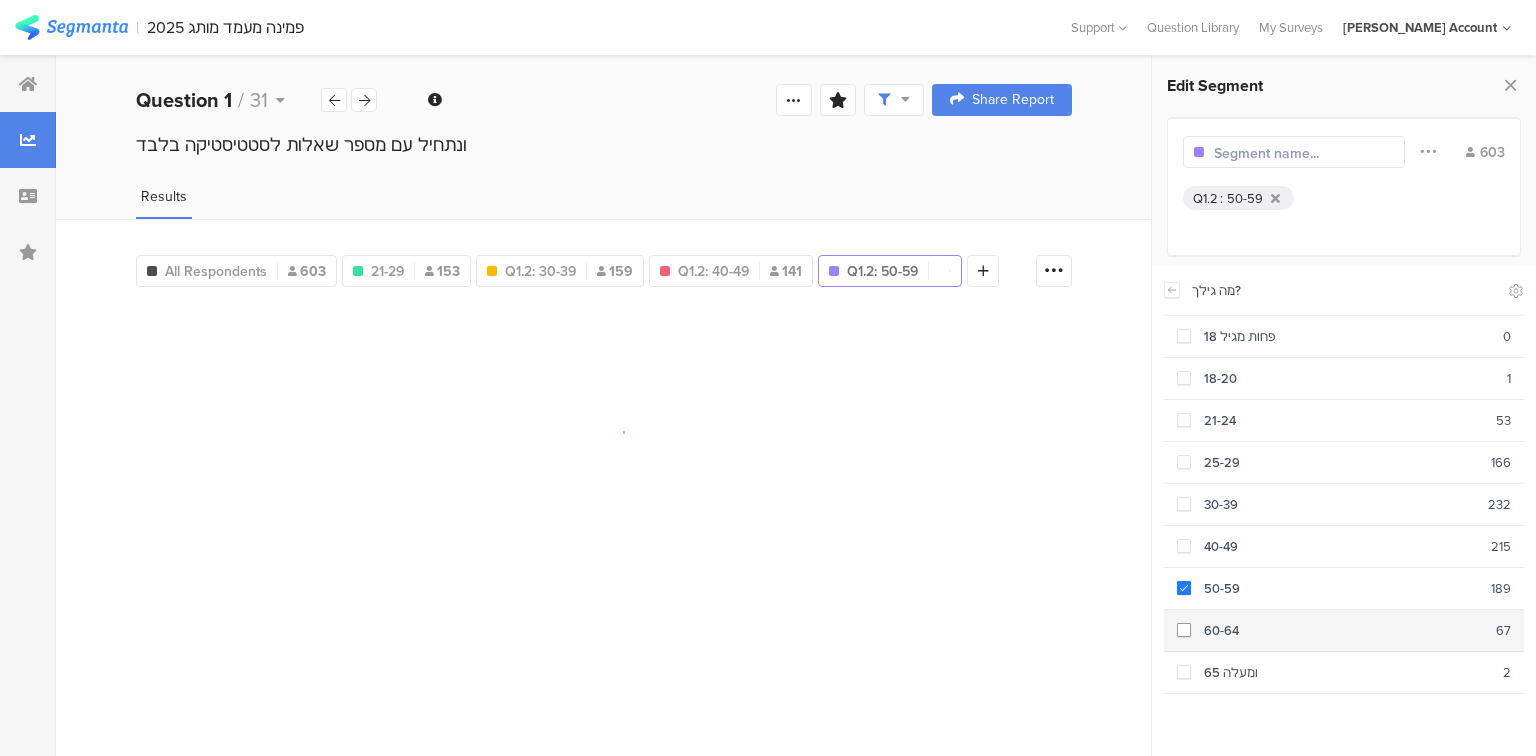 click on "60-64" at bounding box center [1343, 630] 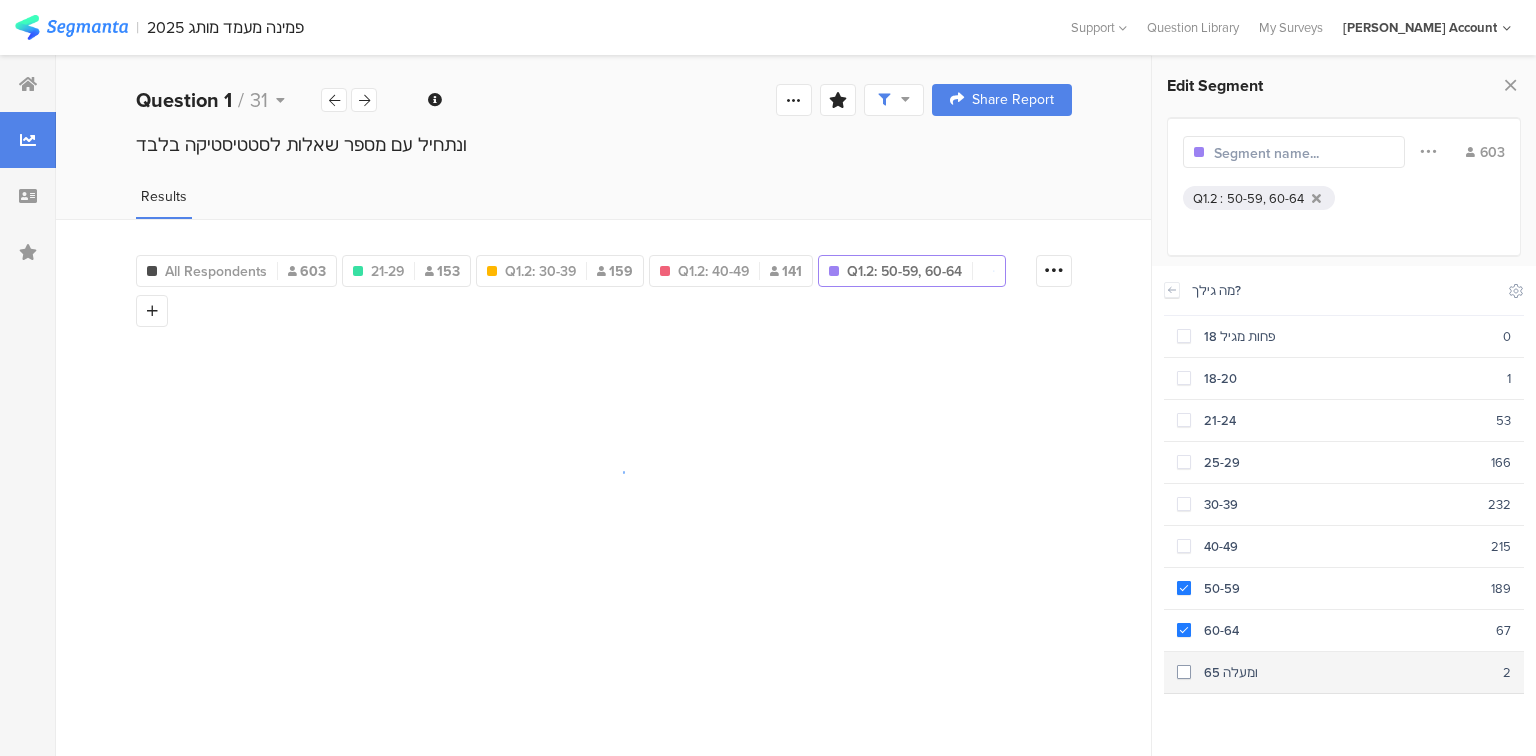 click on "65 ומעלה" at bounding box center [1347, 672] 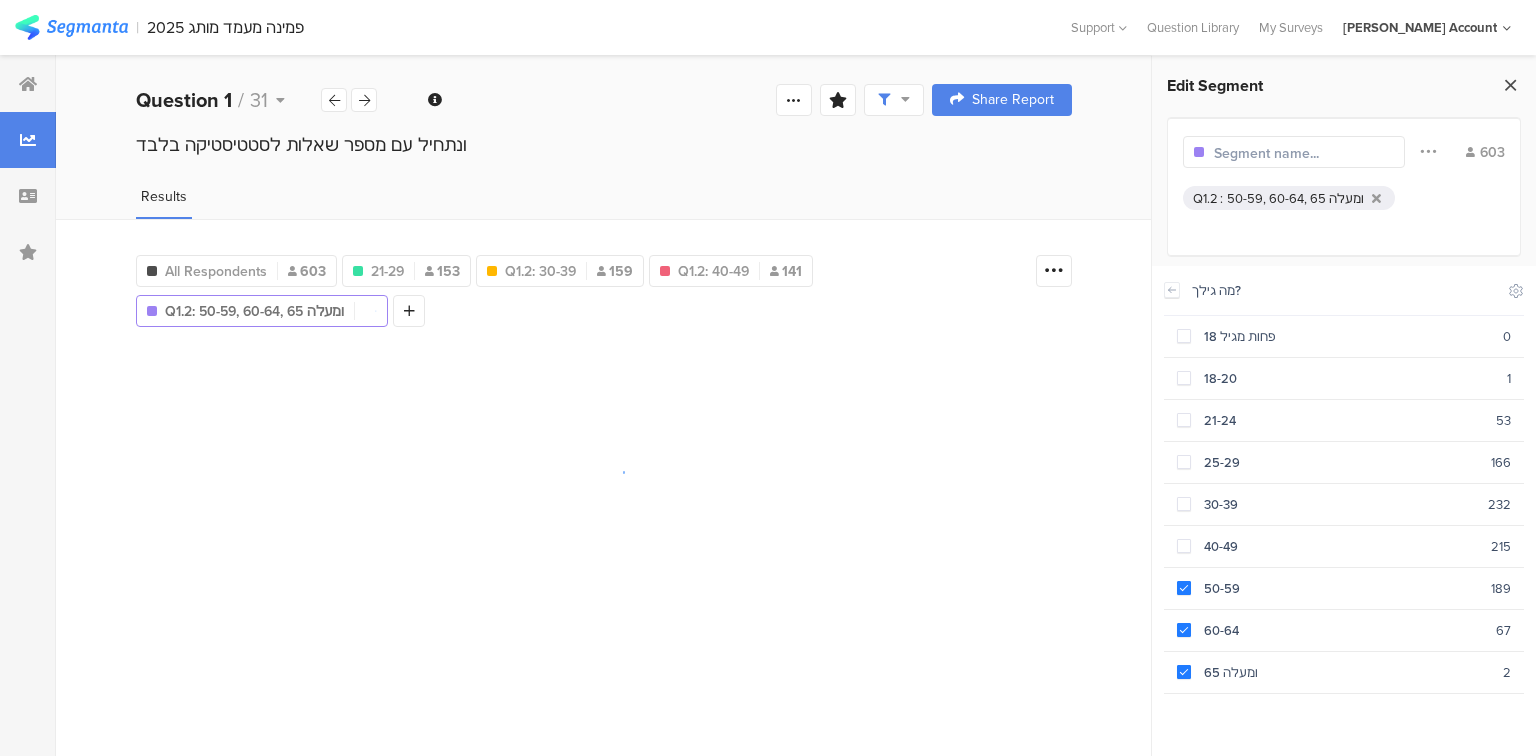 click on "Edit Segment           Filter Conjunction   And   Or
Segment Color
603
Q1.2
:   50-59, 60-64, 65 ומעלה
Demographics
Questions
Parameters
Other
האם את/ה
מה גילך?
איך את/ה מגדיר/ה את עצמך?
האם את?
מה השכלתך?
ההכנסה הממוצעת ברוטו למשק בית היא 18,800 ₪ לחודש. האם הכנסתכם היא:
האם יש לך ילדים ? אם כן כמה?
2   באיזה אזור את/ה גר/ה? 3   האם את משתמשת בחזיה (הכוונה חזיה, גוזיה, טופים או ברלטס)? ואם כן, כל כמה זמן את קונה או שקונים לך חזייה, גוזיה, טופים, ברלטס? 4   איך היית מאפיינת את גודל החזה שלך? 5   6   7   מה נחשבת בעיניך חזייה איכותית? 8       9       10   11   12" at bounding box center (1344, 406) 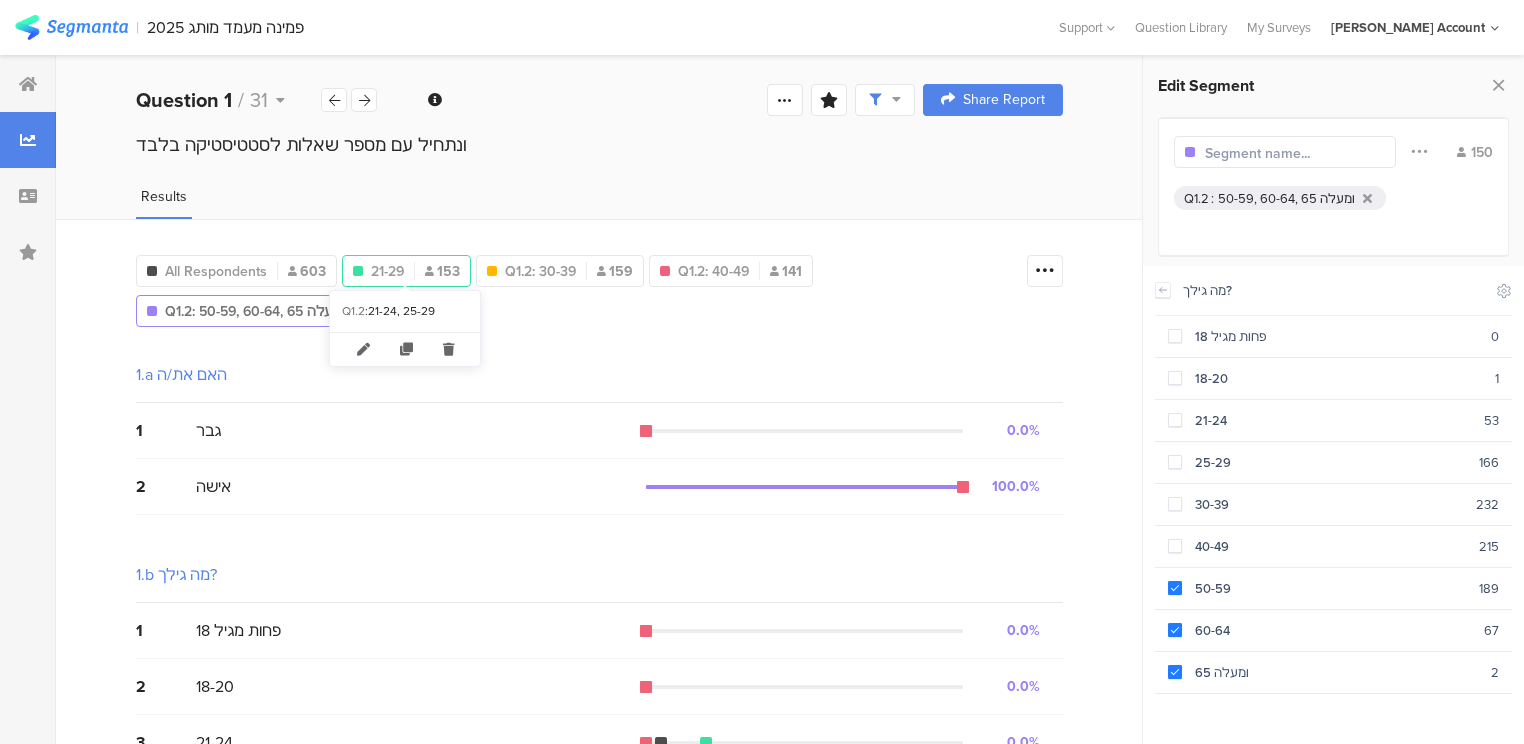 click on "21-29" at bounding box center [387, 271] 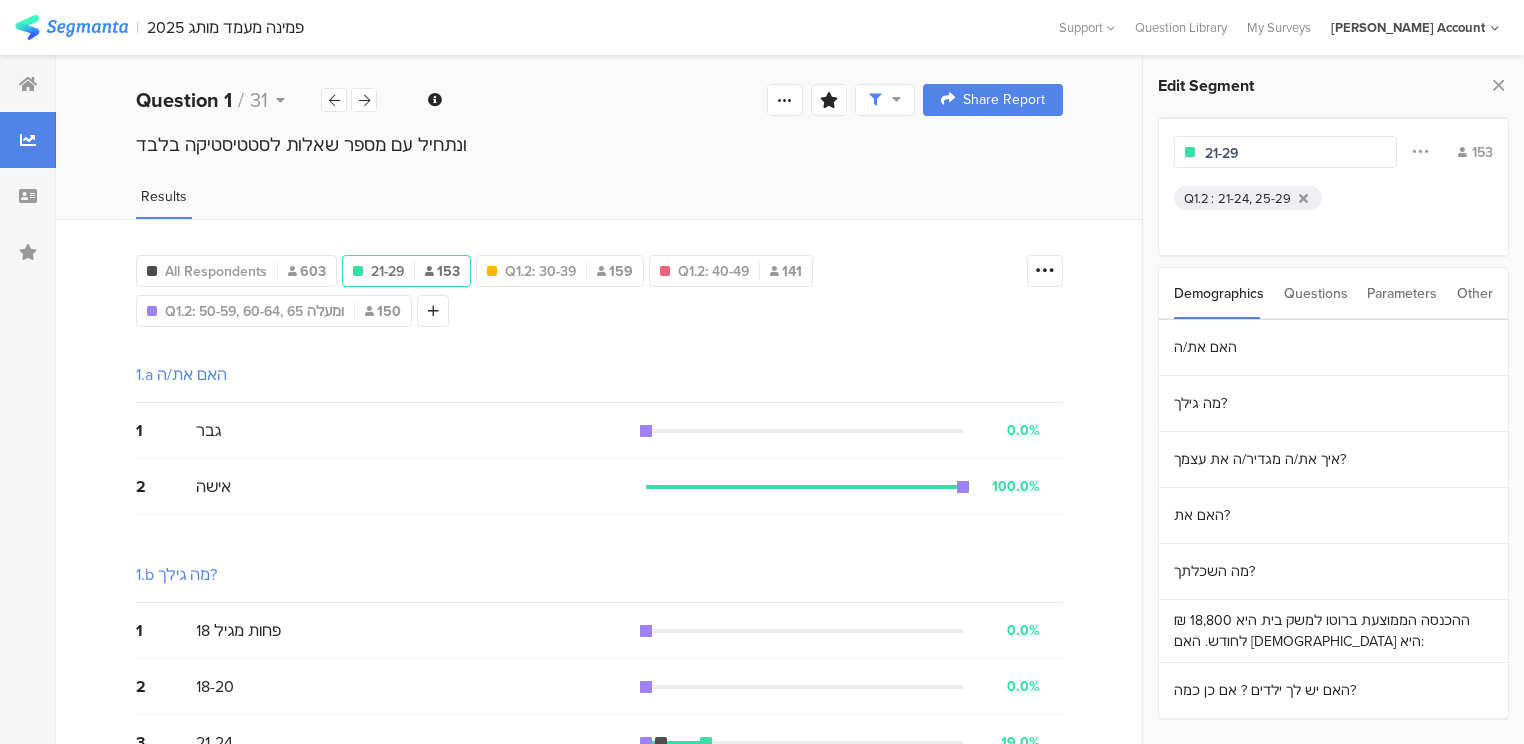 click on "21-29" at bounding box center (1292, 153) 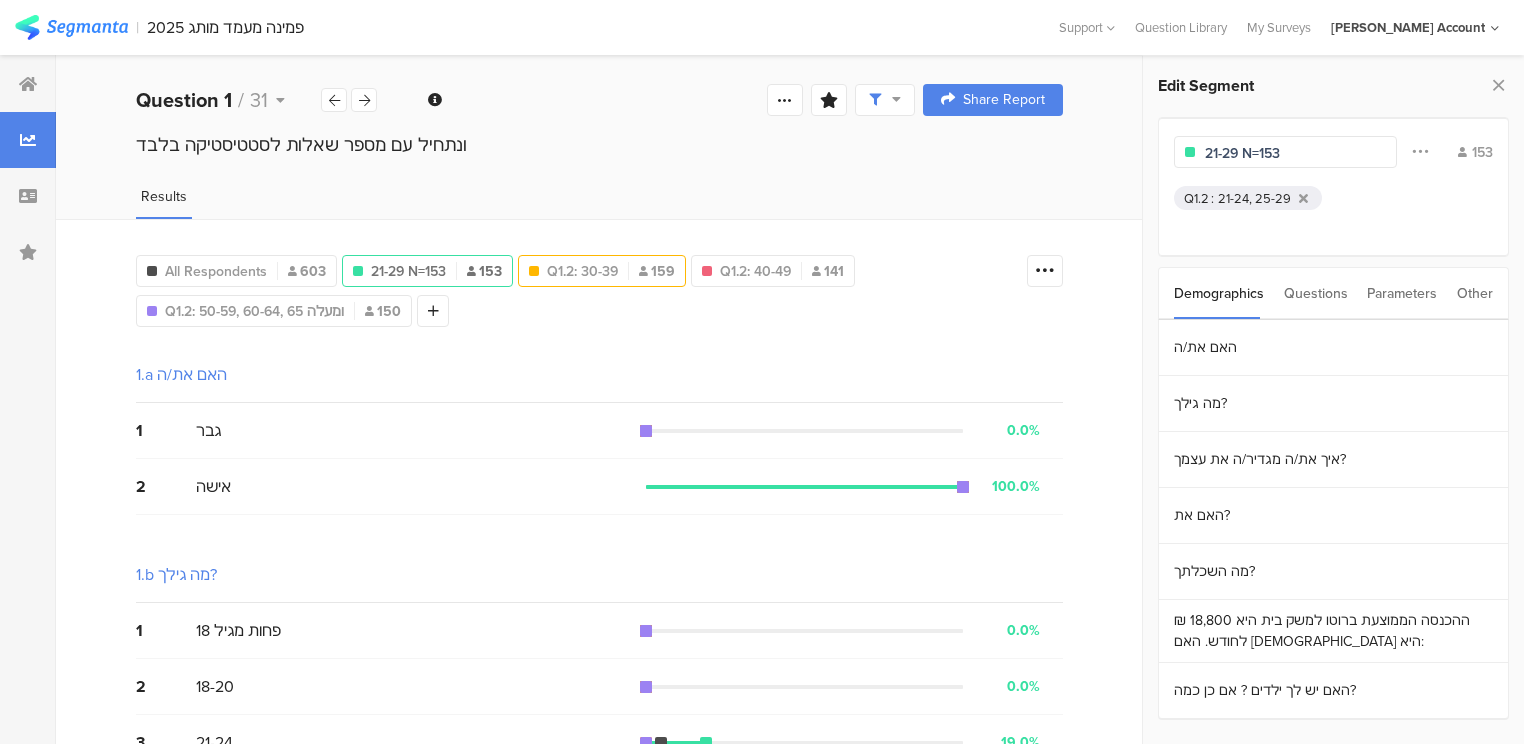 type on "21-29 N=153" 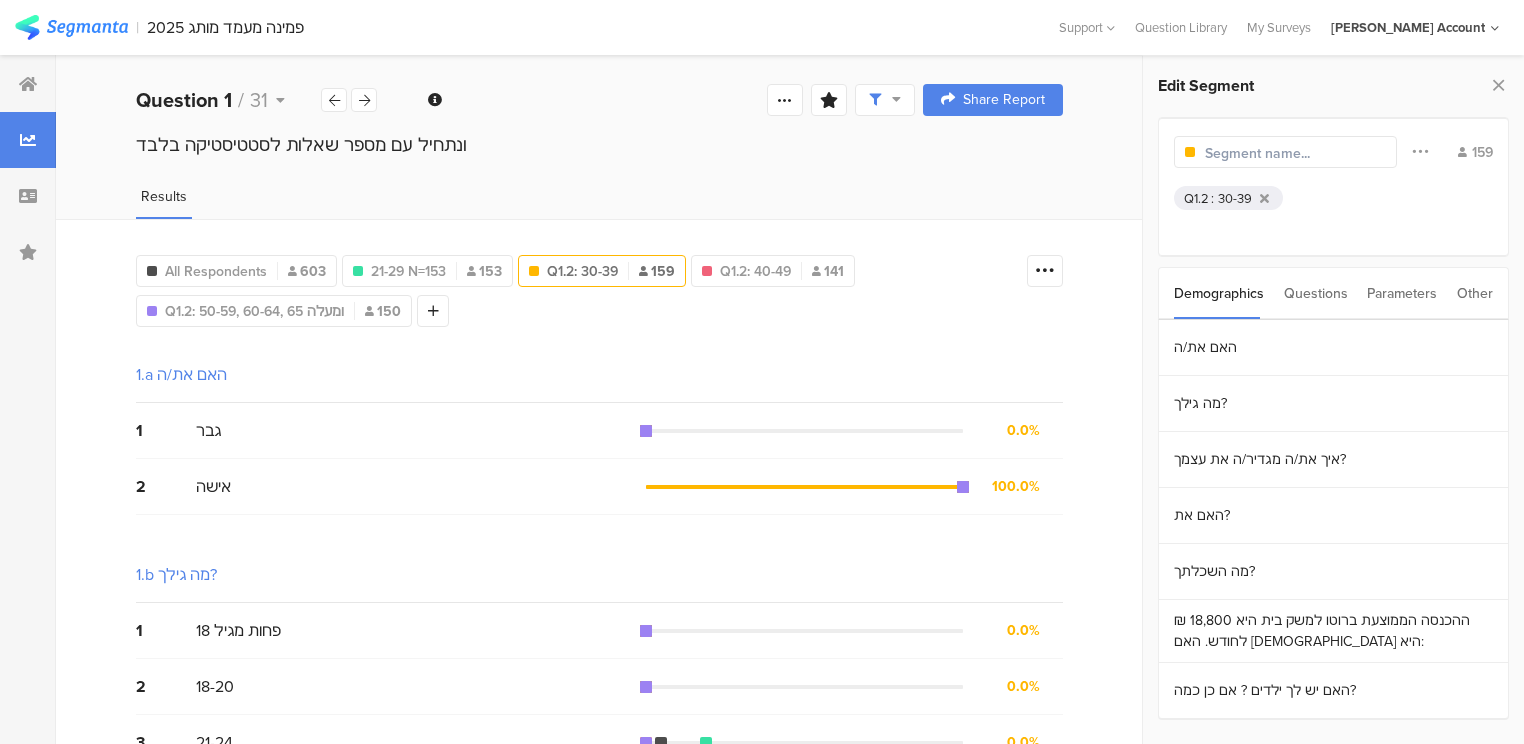 click at bounding box center [1292, 153] 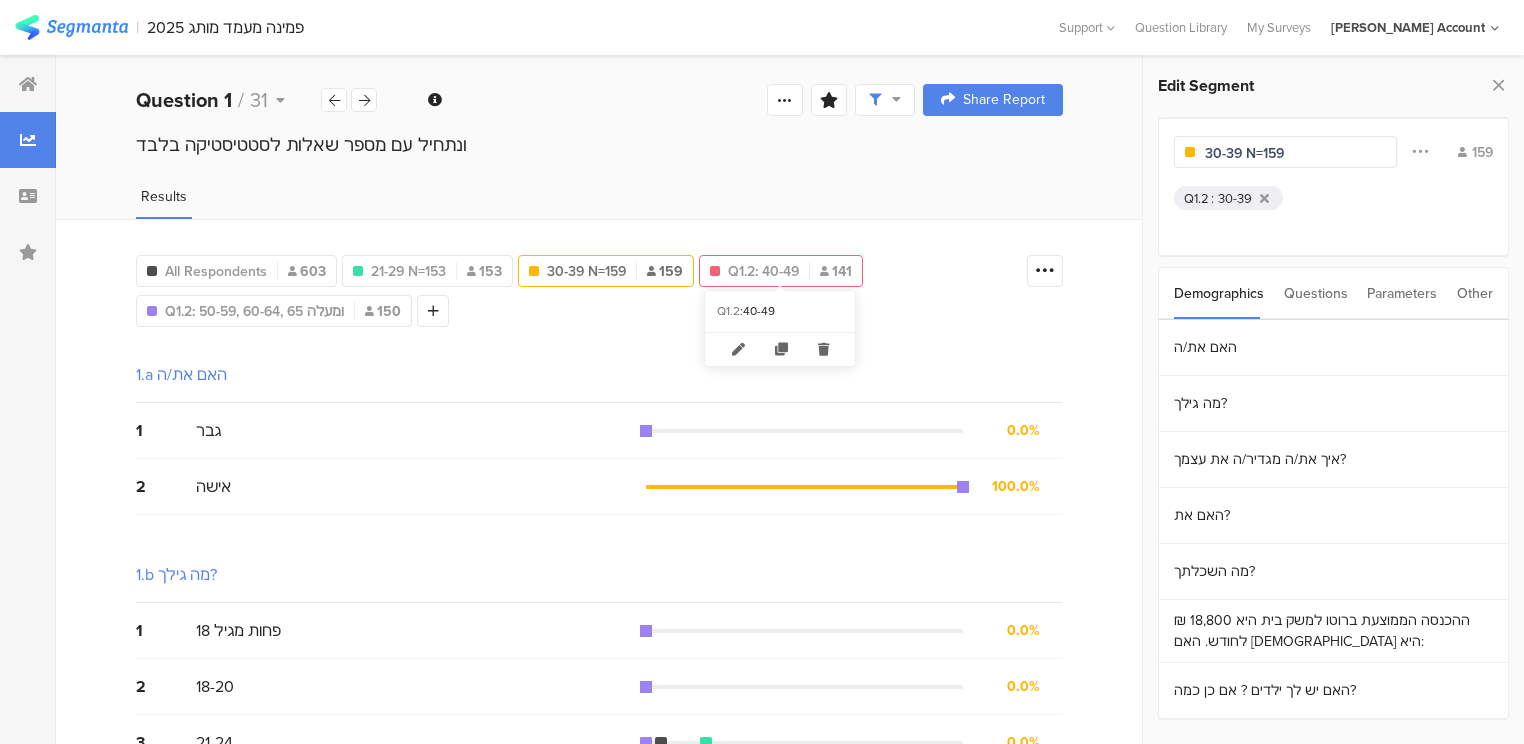type on "30-39 N=159" 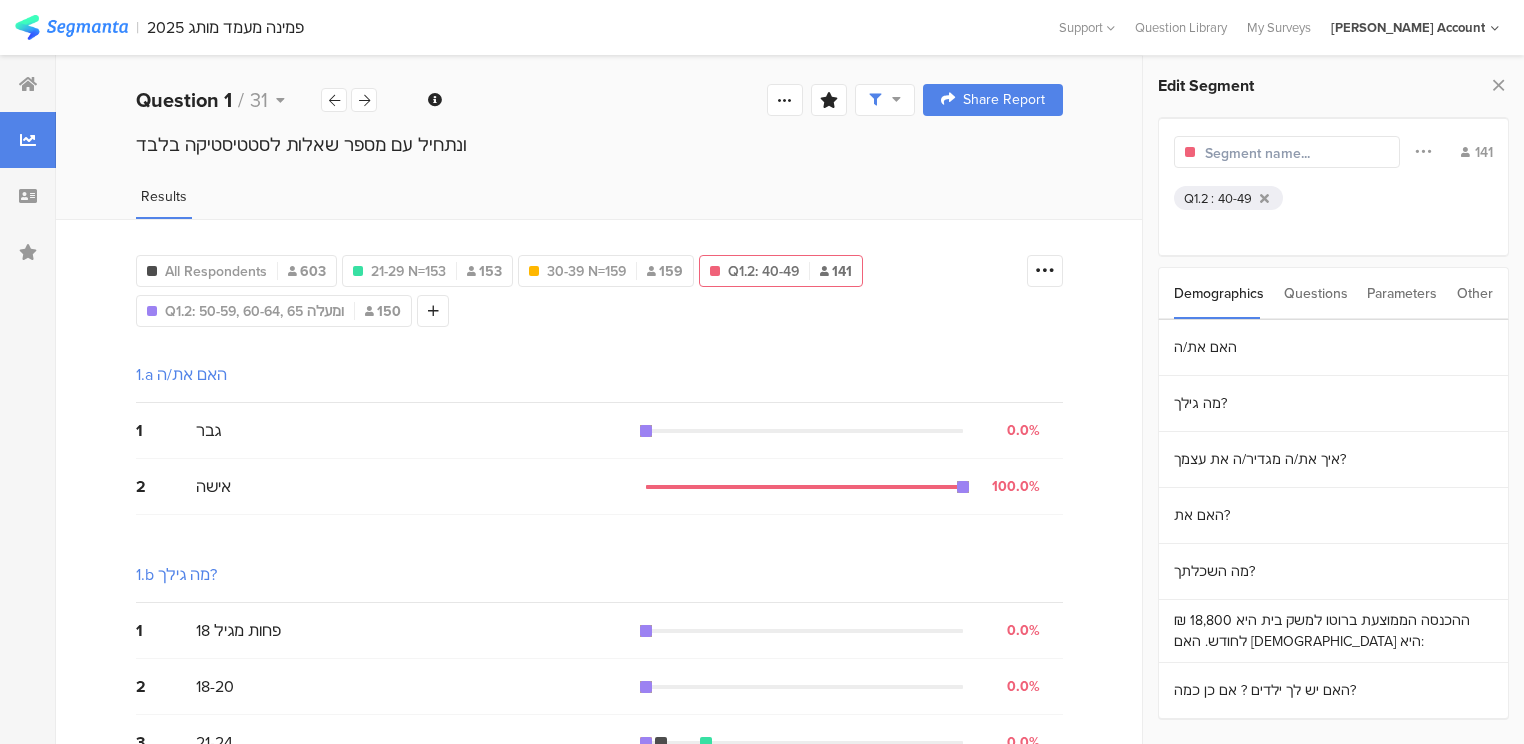 click at bounding box center (1292, 153) 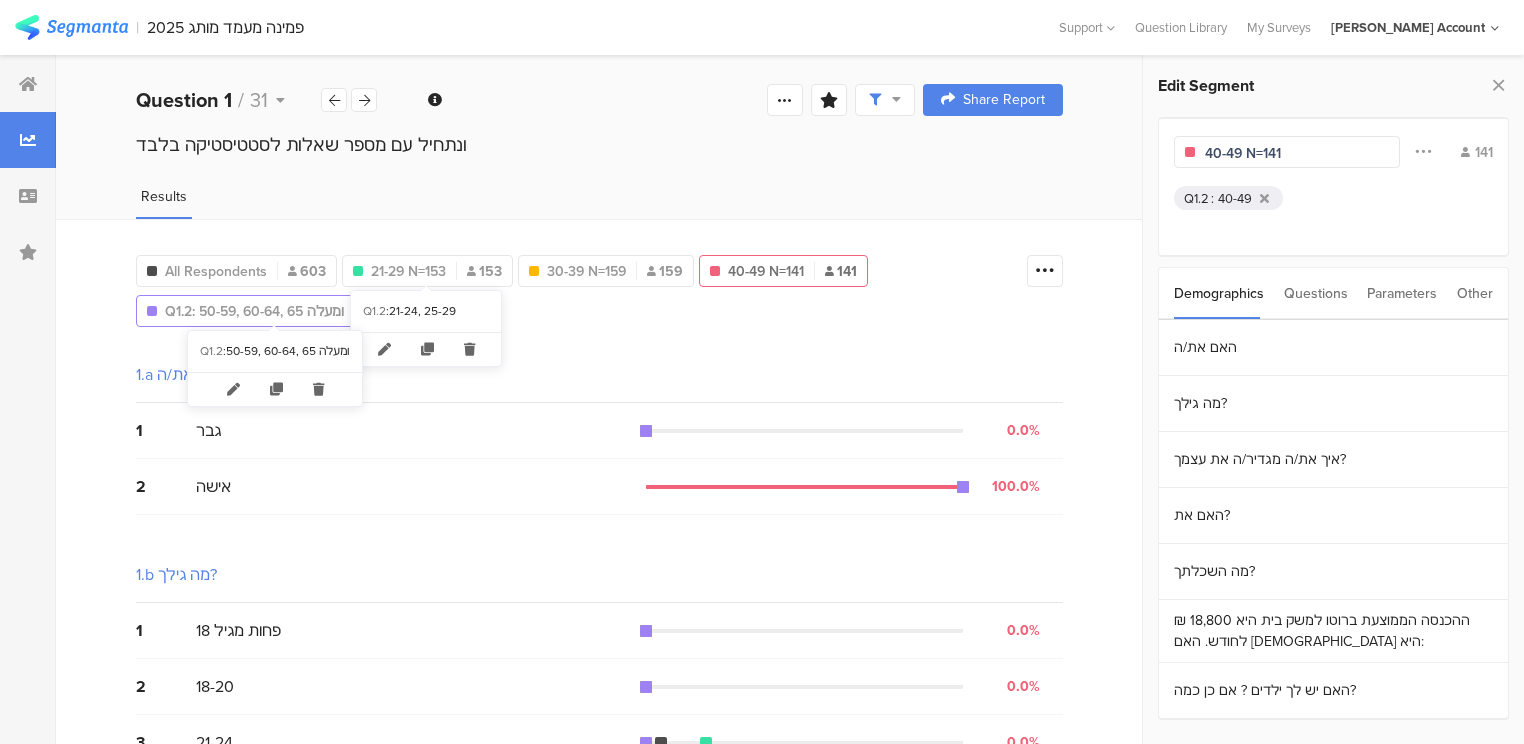 type on "40-49 N=141" 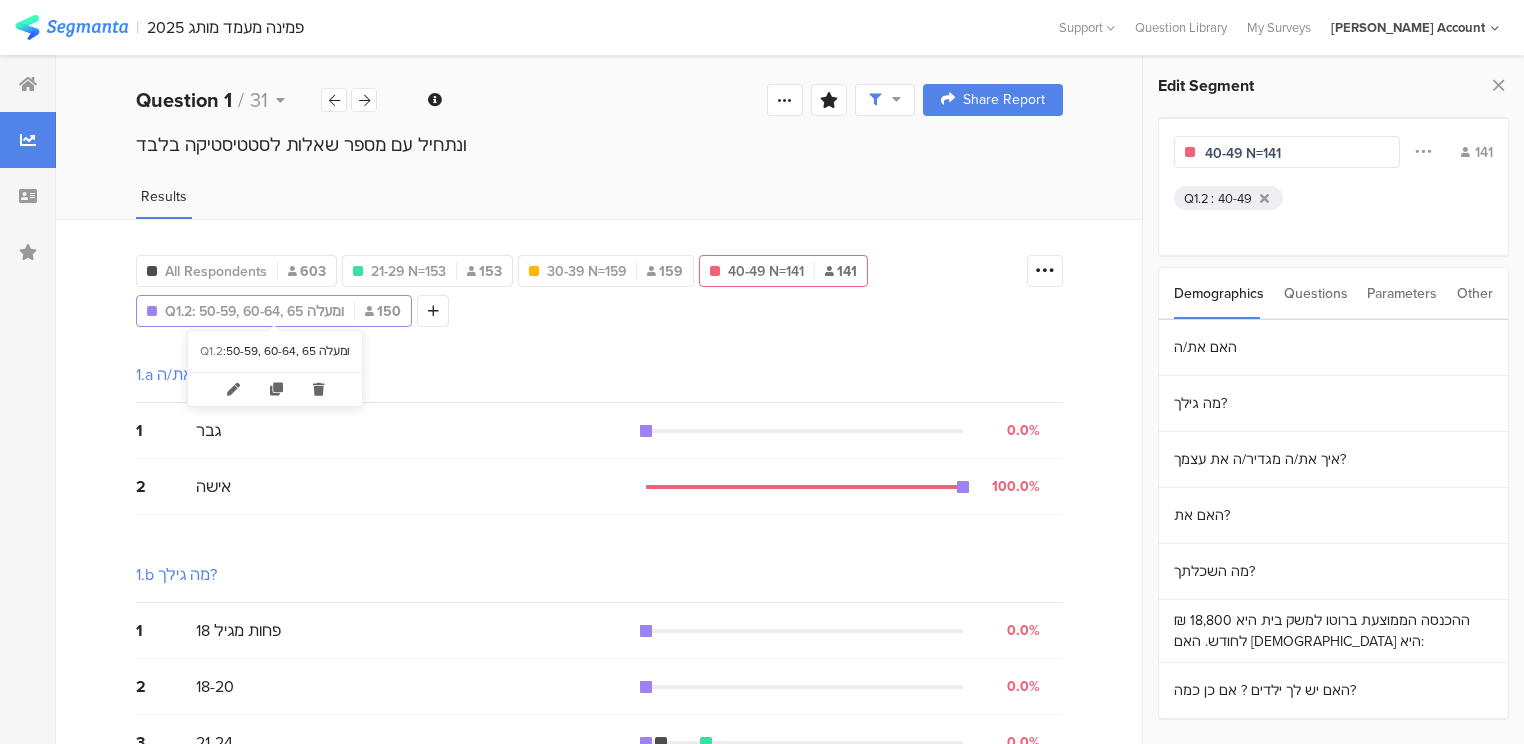 click on "Q1.2: 50-59, 60-64, 65 ומעלה" at bounding box center [254, 311] 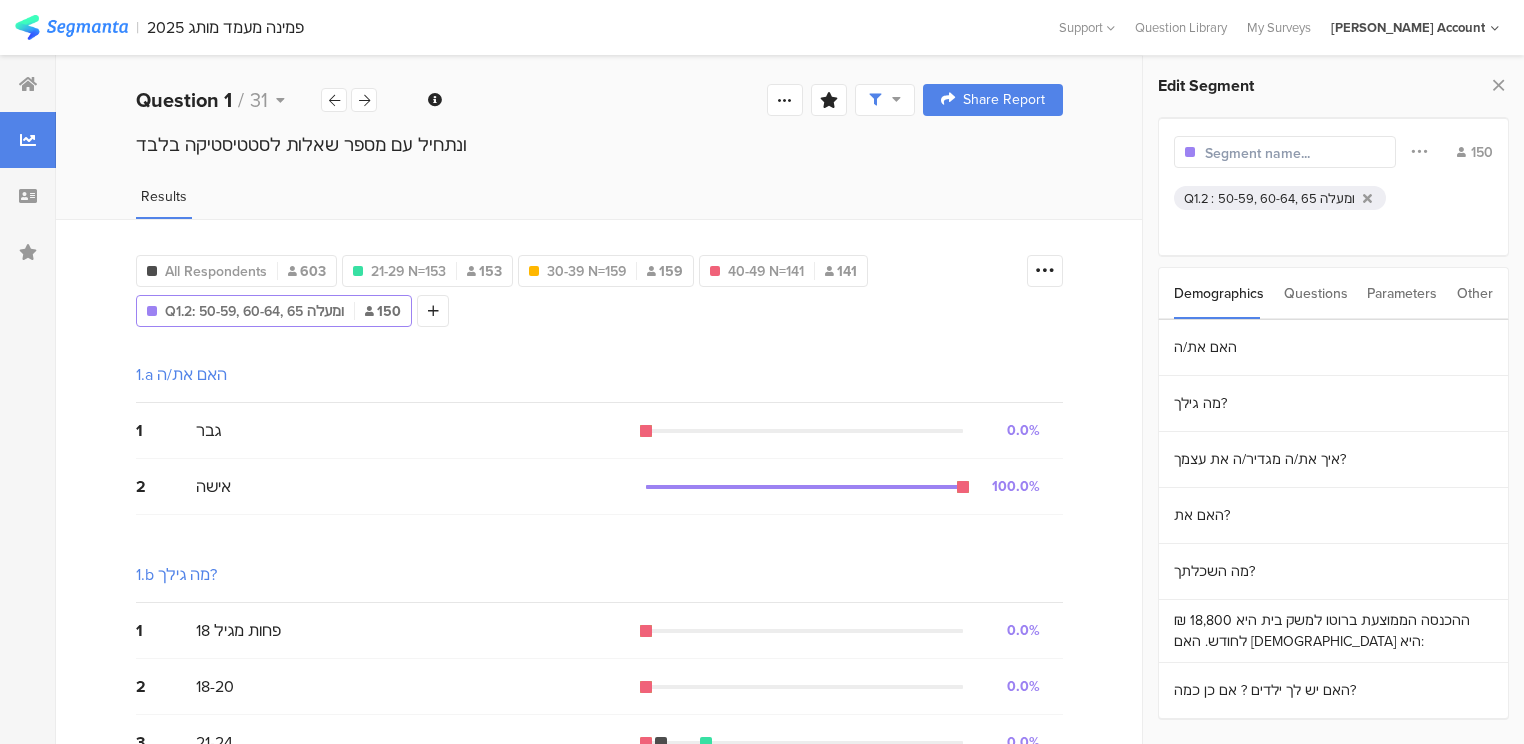 click at bounding box center (1292, 153) 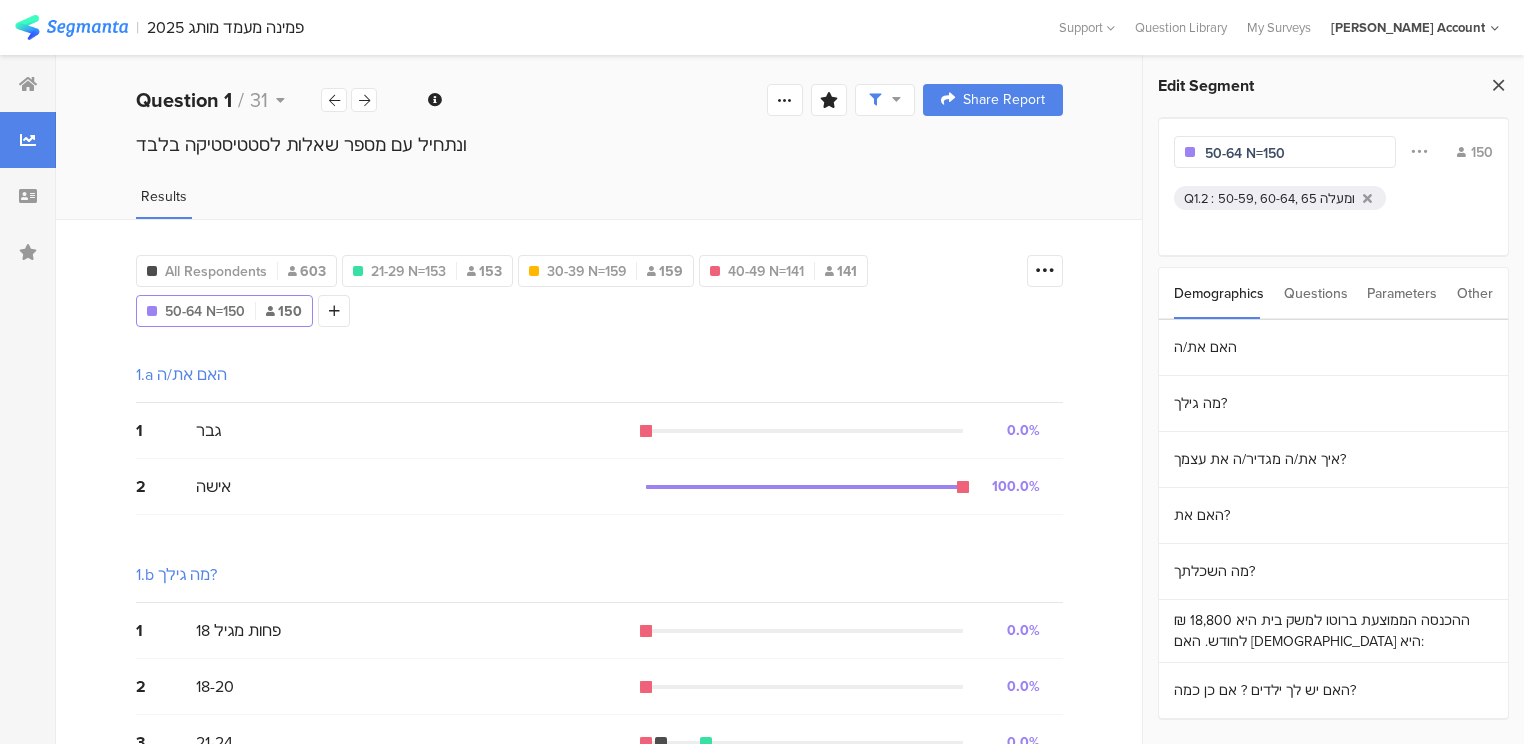 type on "50-64 N=150" 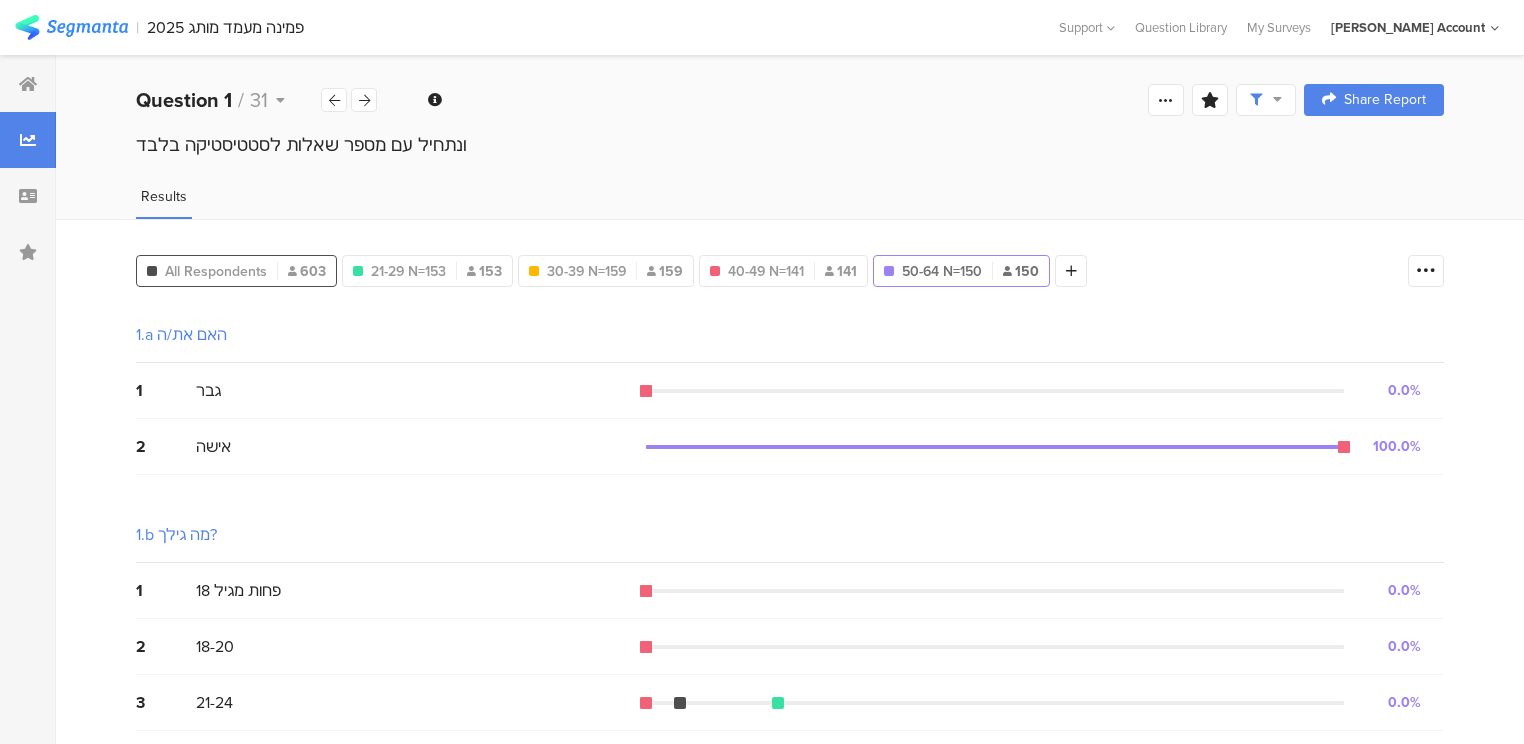 click on "All Respondents       603" at bounding box center (236, 271) 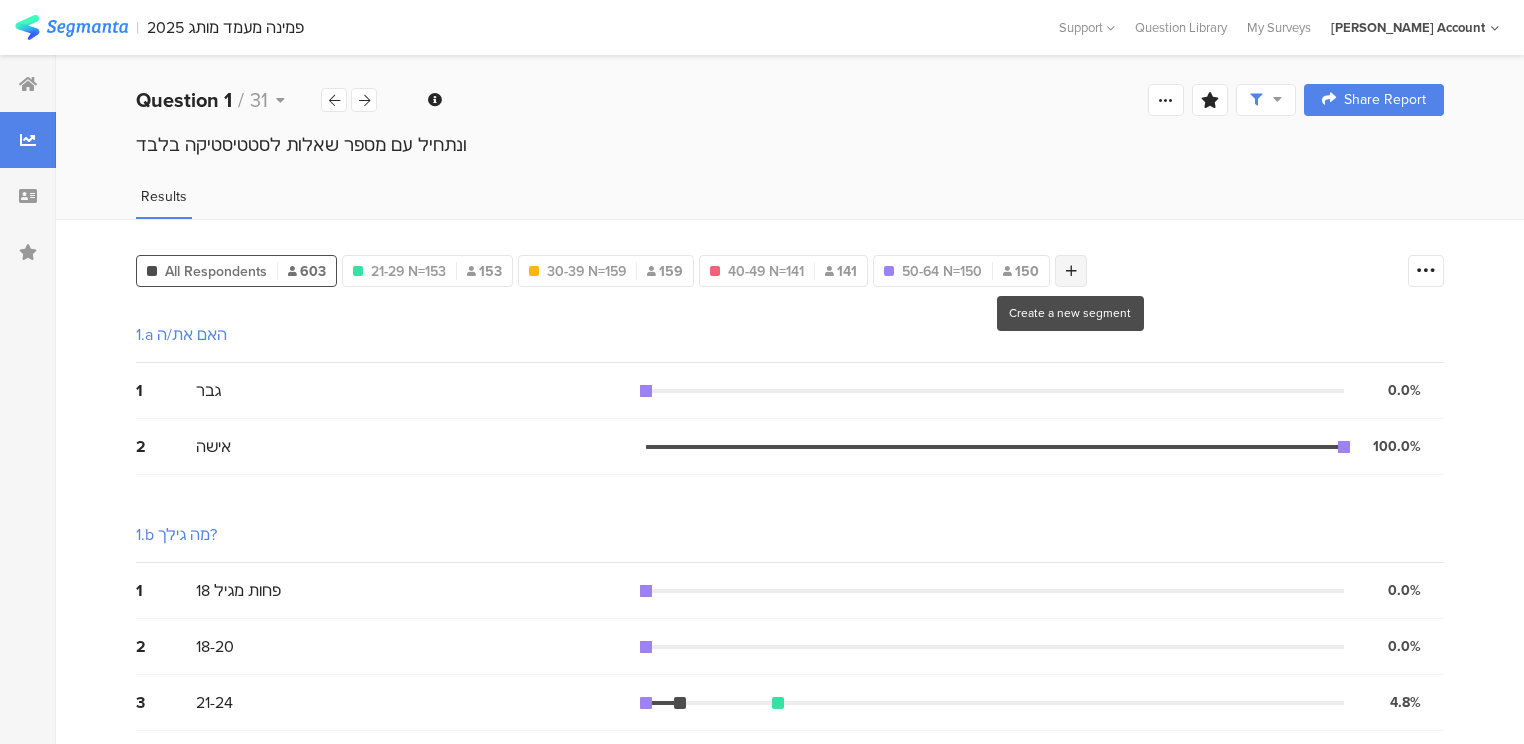 click at bounding box center [1071, 271] 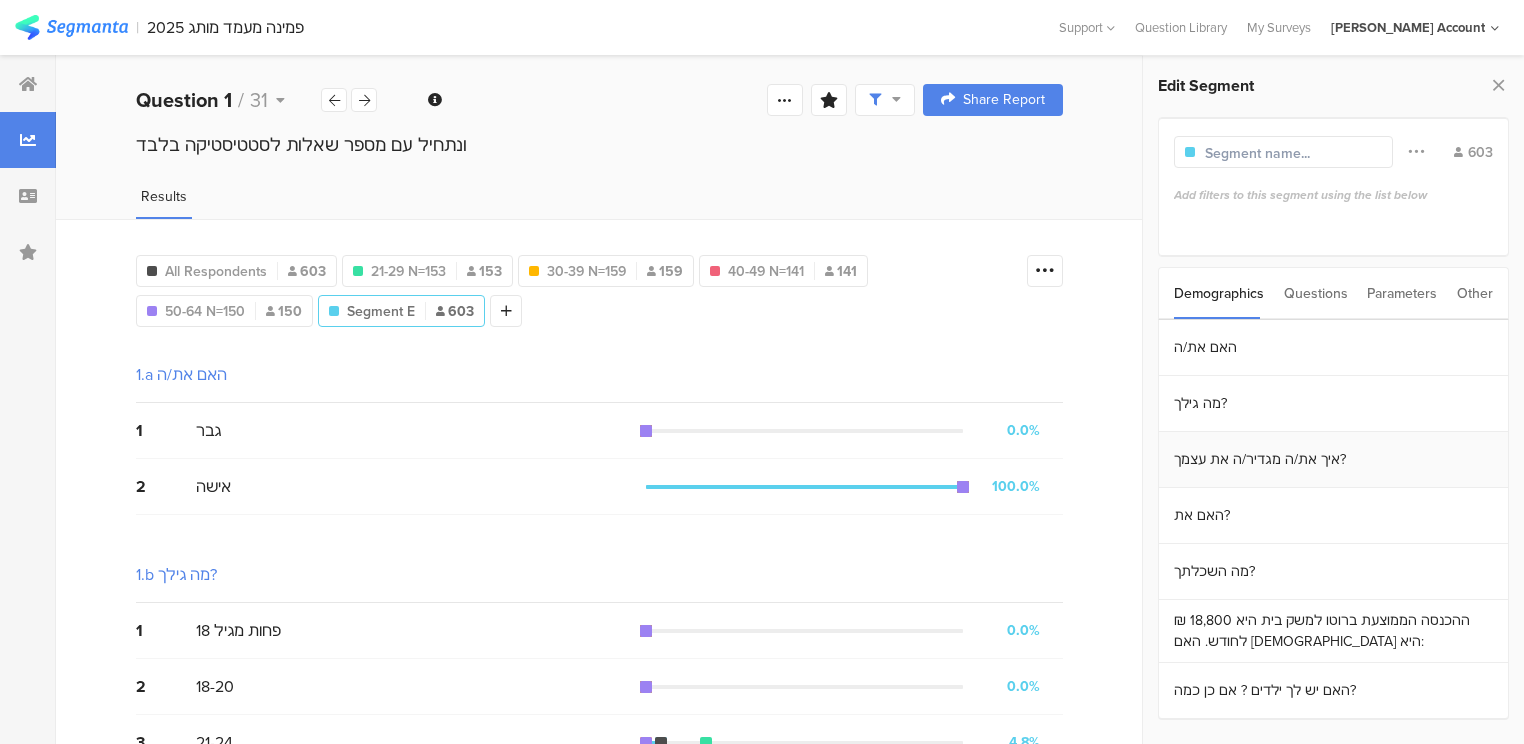click on "איך את/ה מגדיר/ה את עצמך?" at bounding box center (1333, 460) 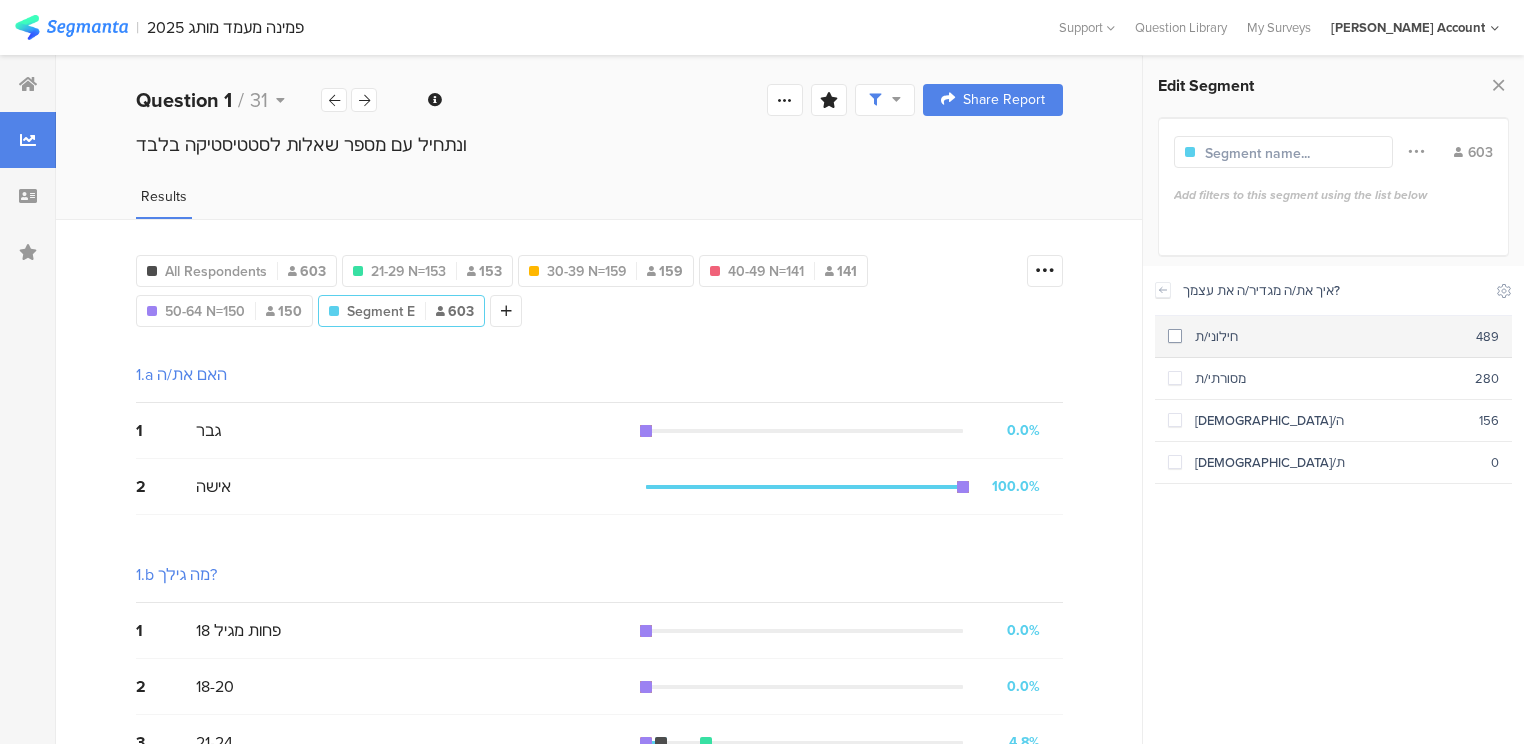click on "חילוני/ת" at bounding box center [1329, 336] 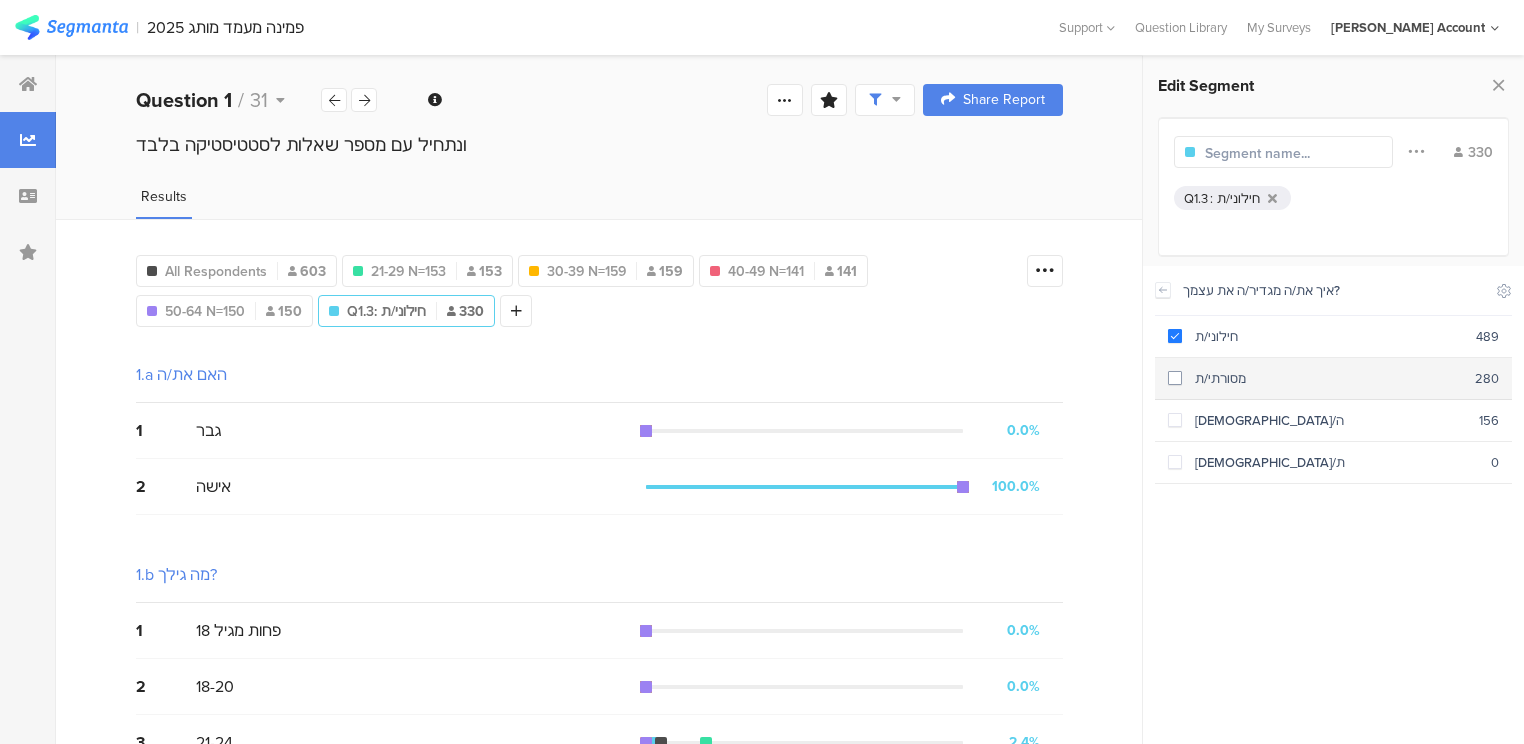 click on "מסורתי/ת" at bounding box center (1328, 378) 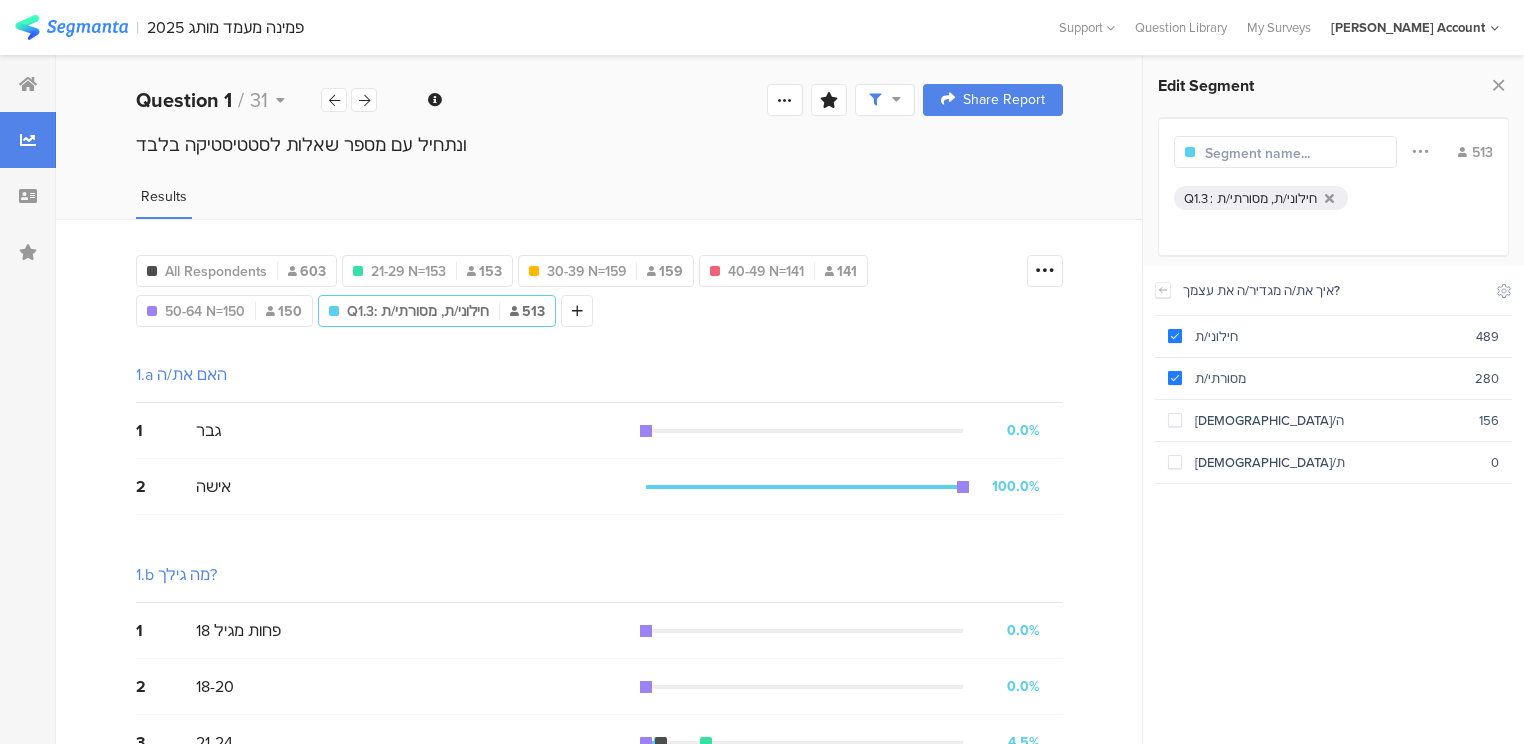 click at bounding box center [1292, 153] 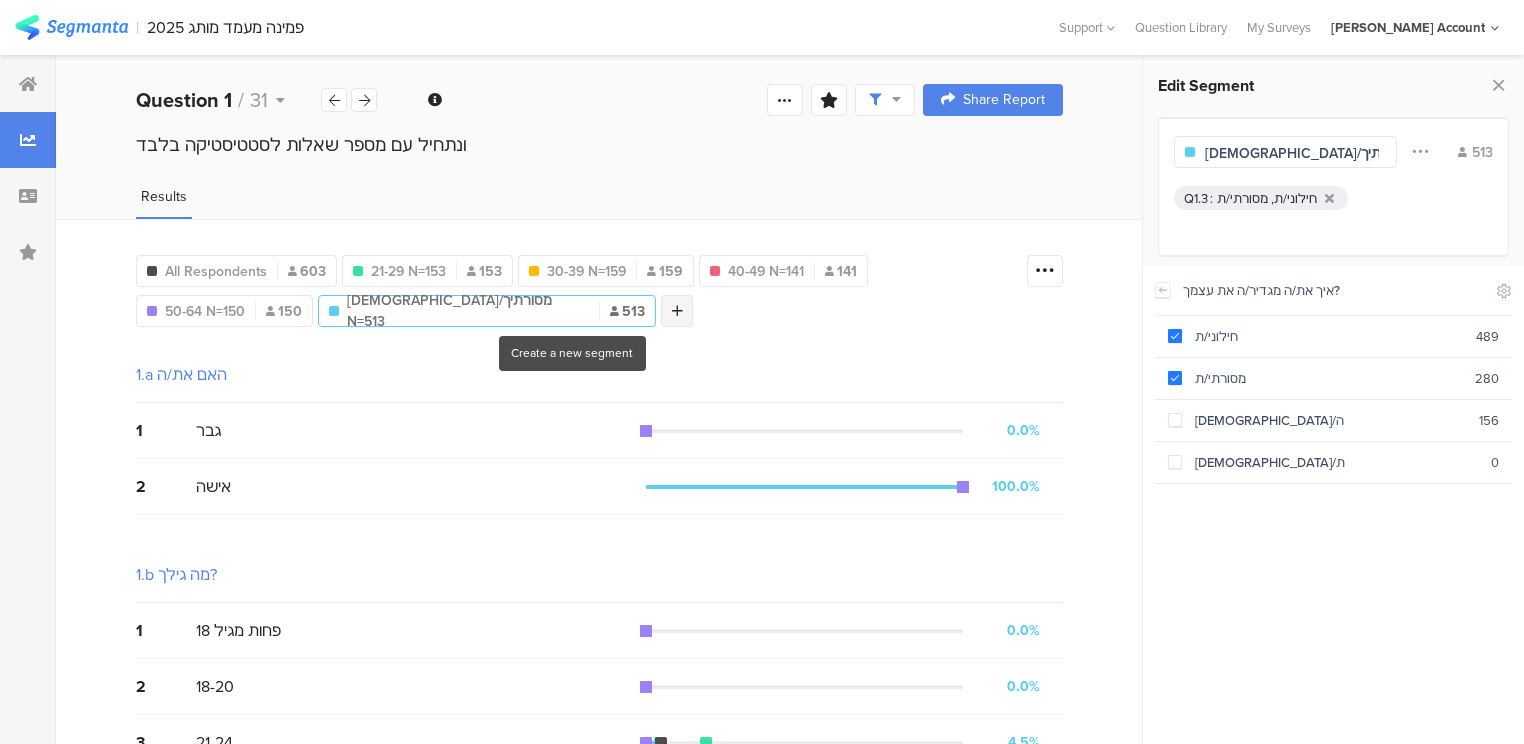 type on "[DEMOGRAPHIC_DATA]/מסורתיך N=513" 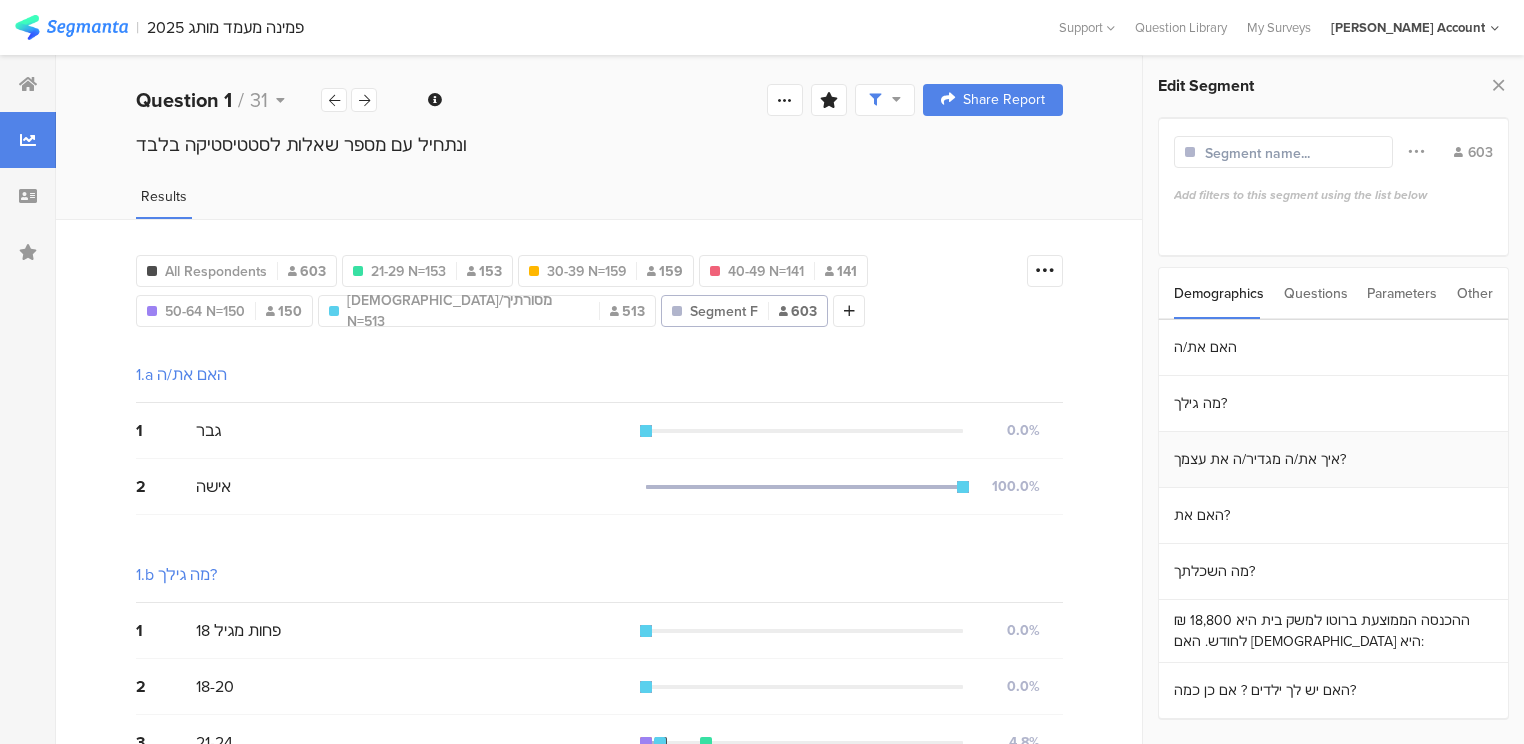 click on "איך את/ה מגדיר/ה את עצמך?" at bounding box center [1333, 460] 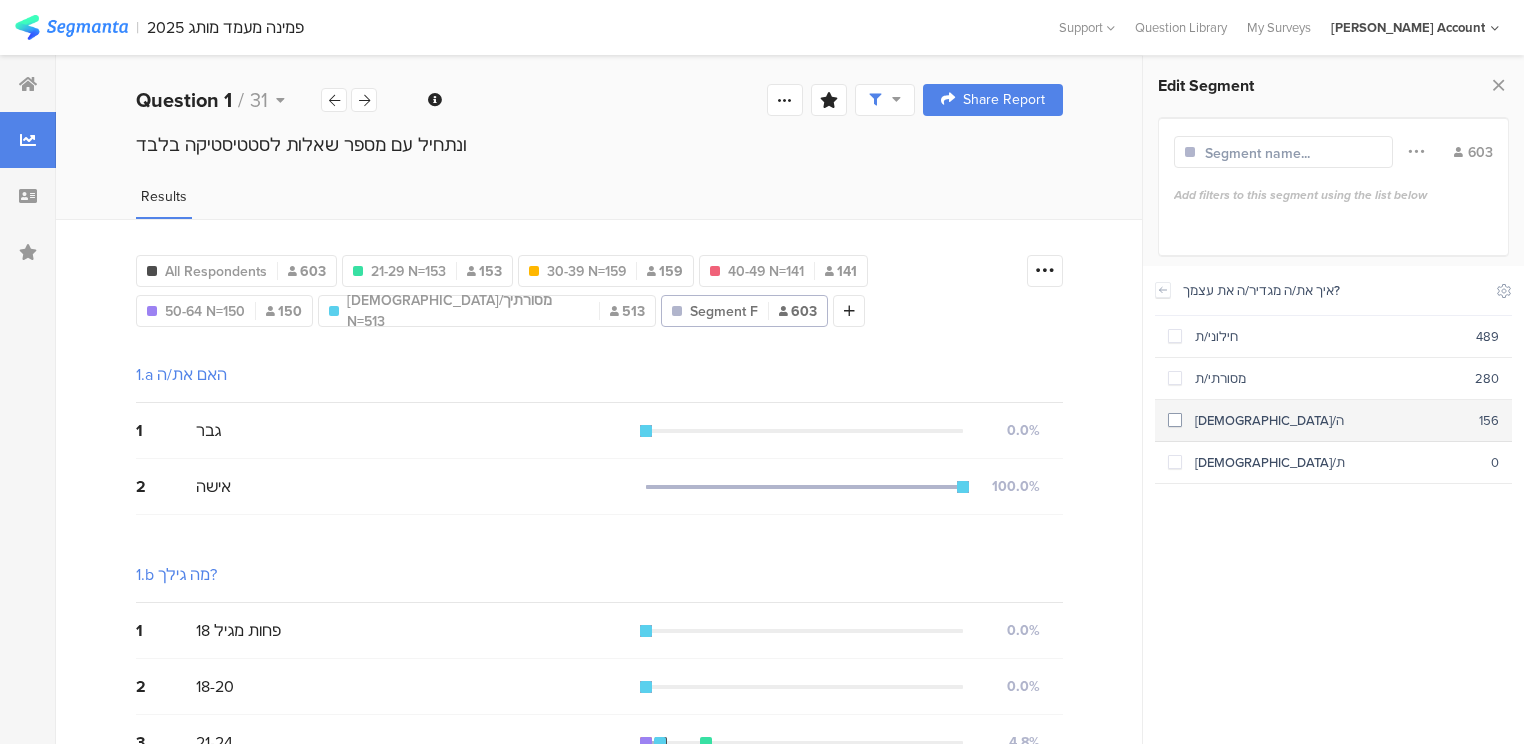 click on "דתי/ה
156" at bounding box center (1333, 421) 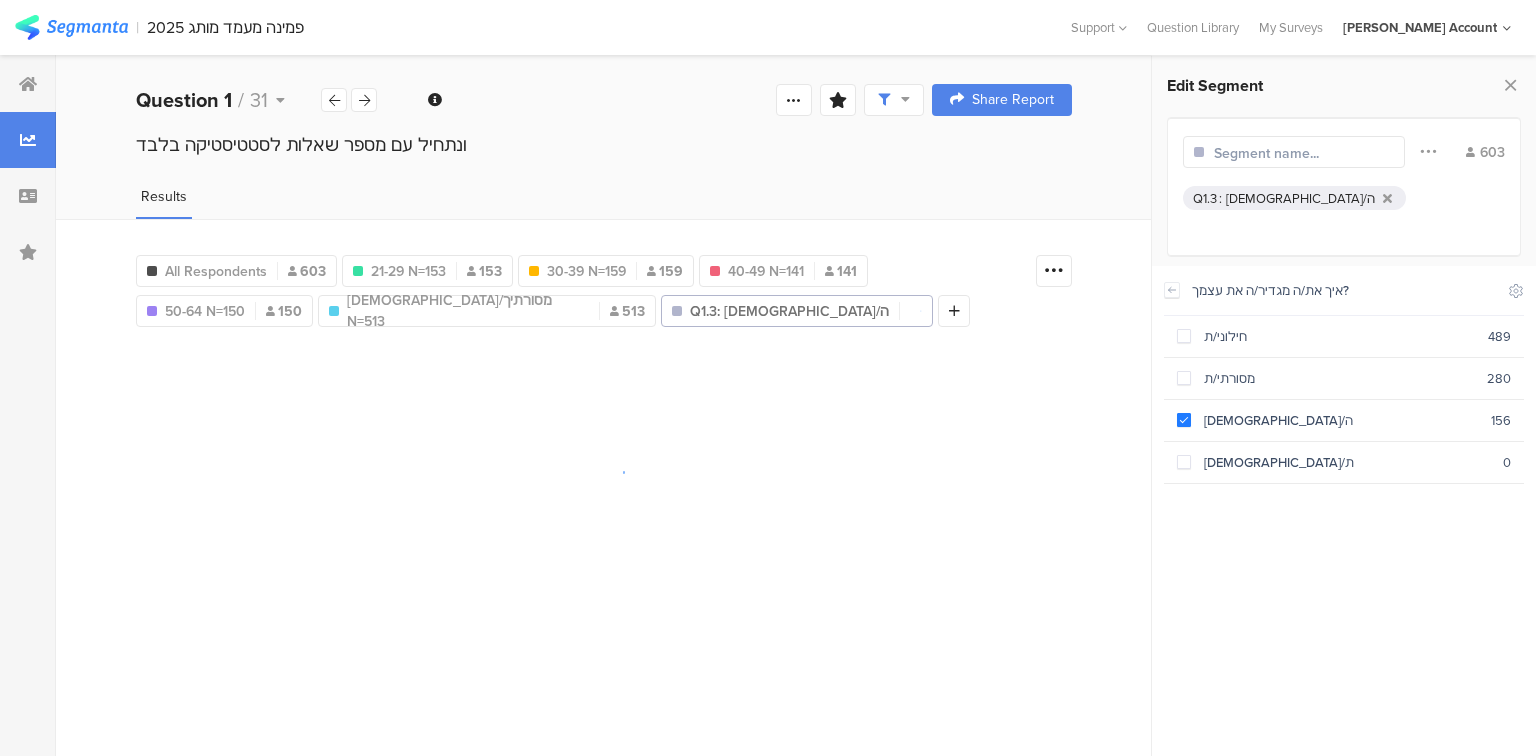 click at bounding box center (1301, 153) 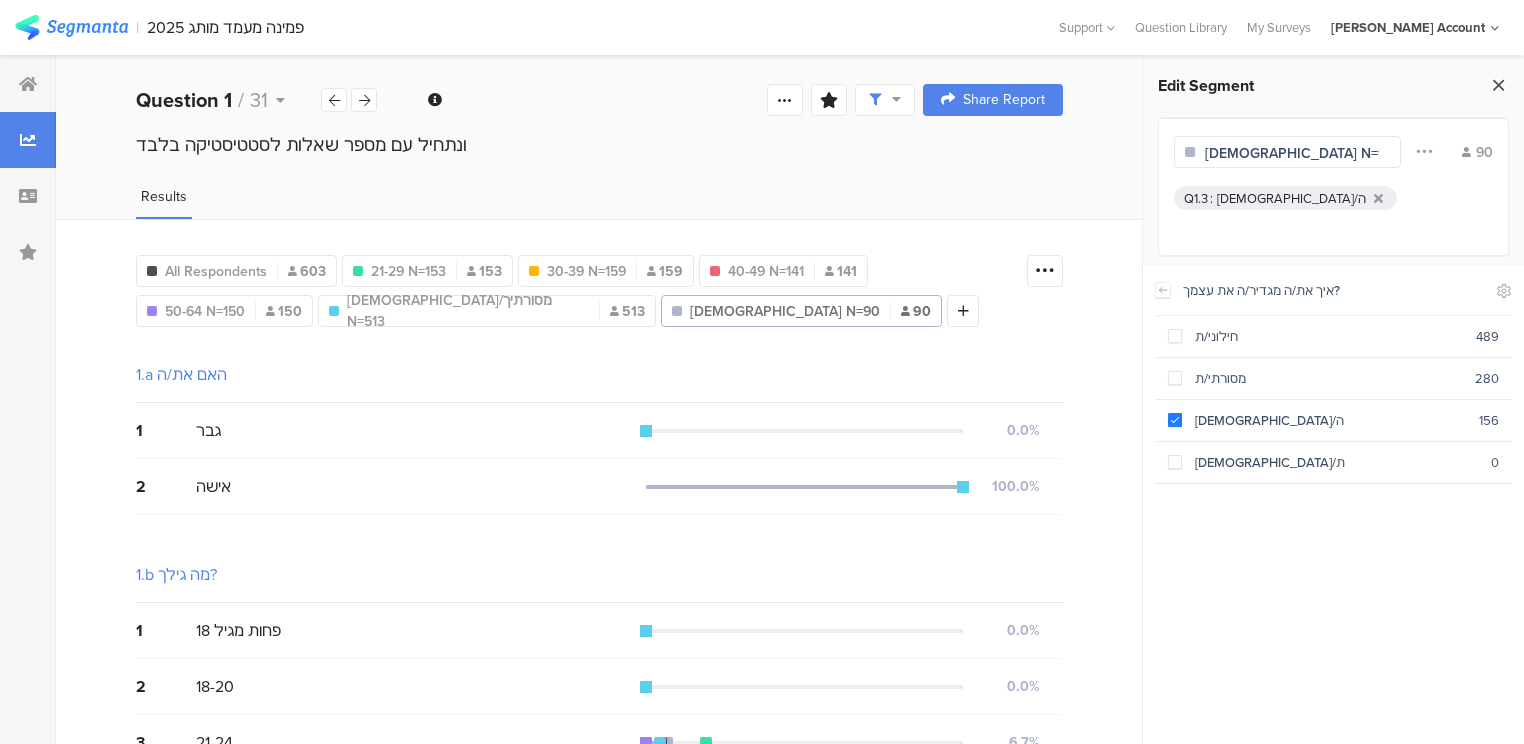 type on "[DEMOGRAPHIC_DATA] N=90" 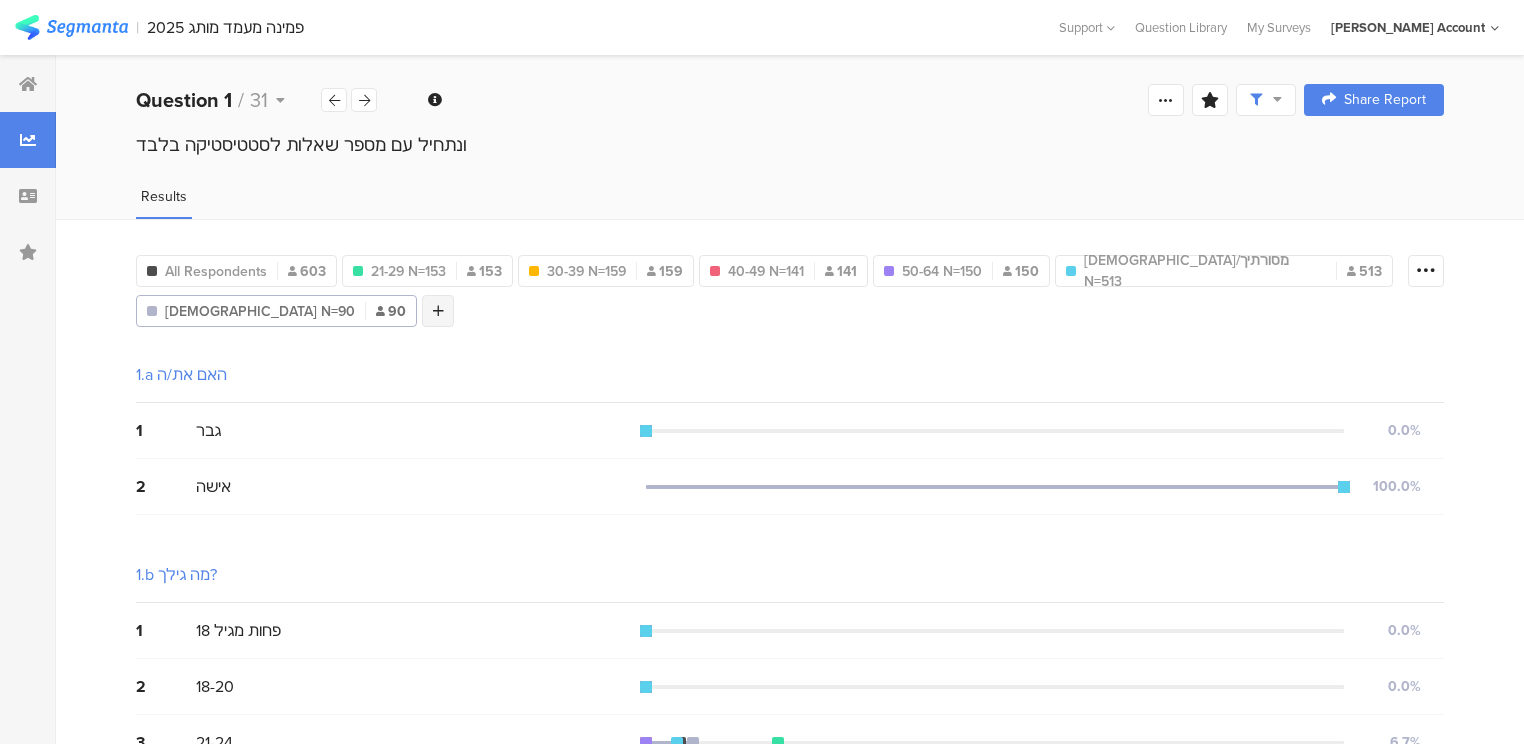 click at bounding box center [438, 311] 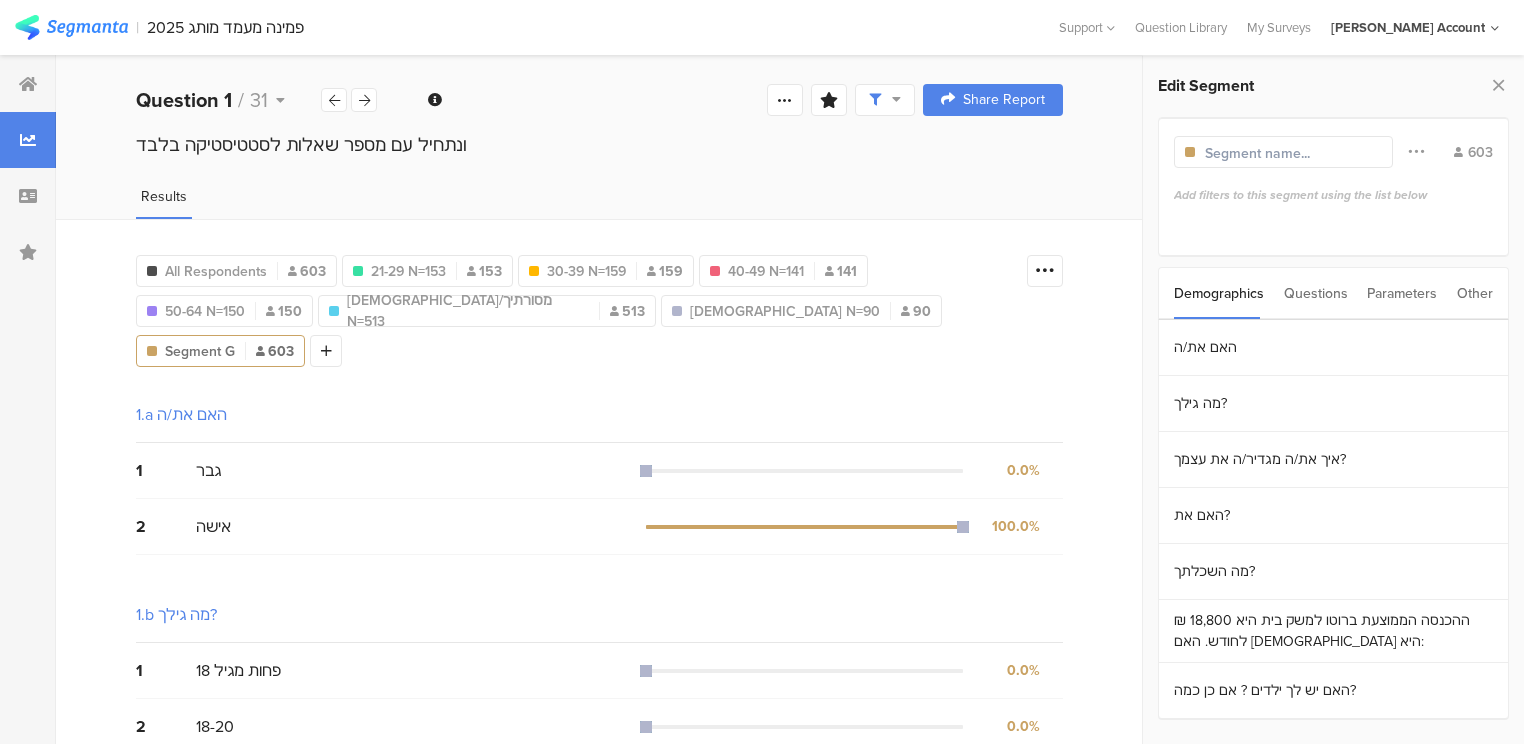 click on "Questions" at bounding box center (1316, 293) 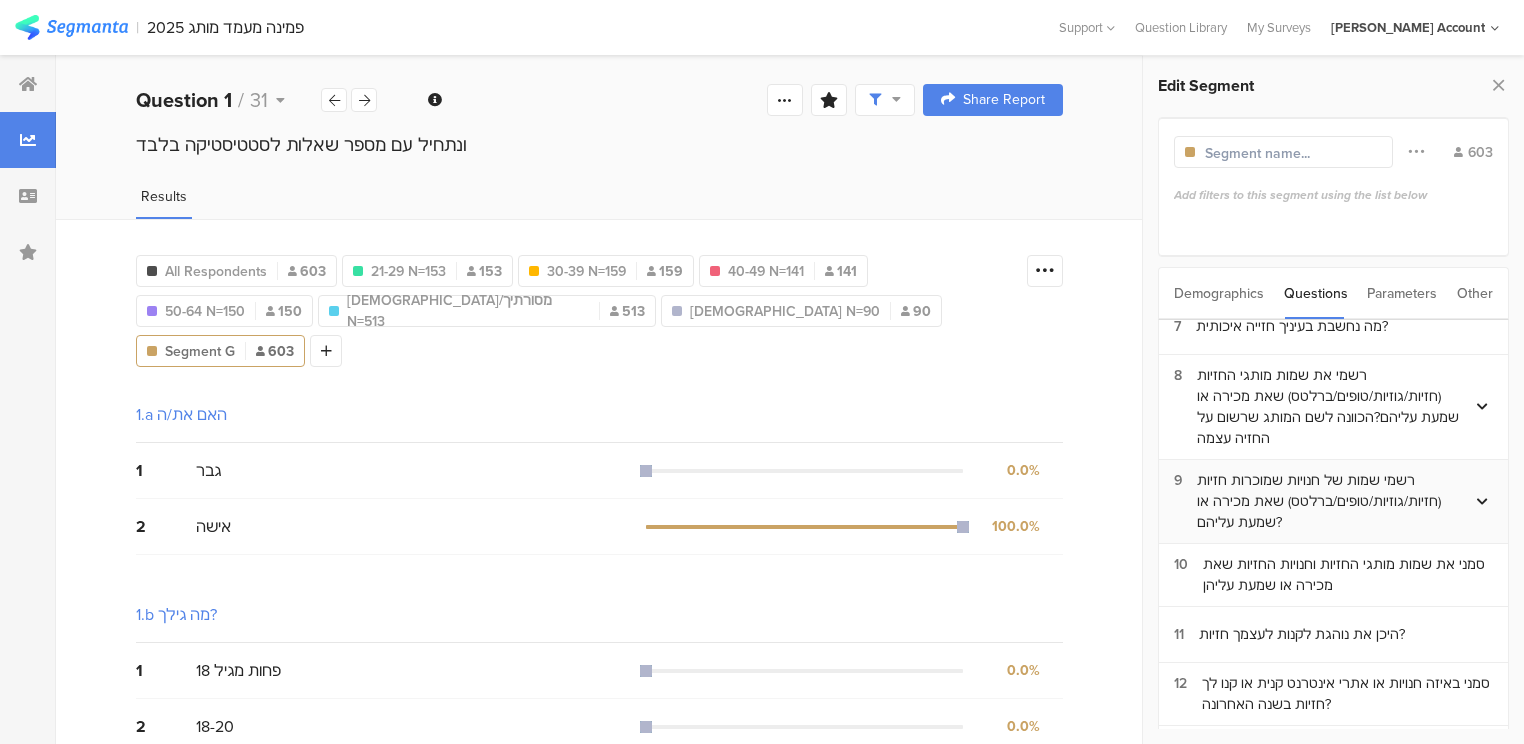 scroll, scrollTop: 400, scrollLeft: 0, axis: vertical 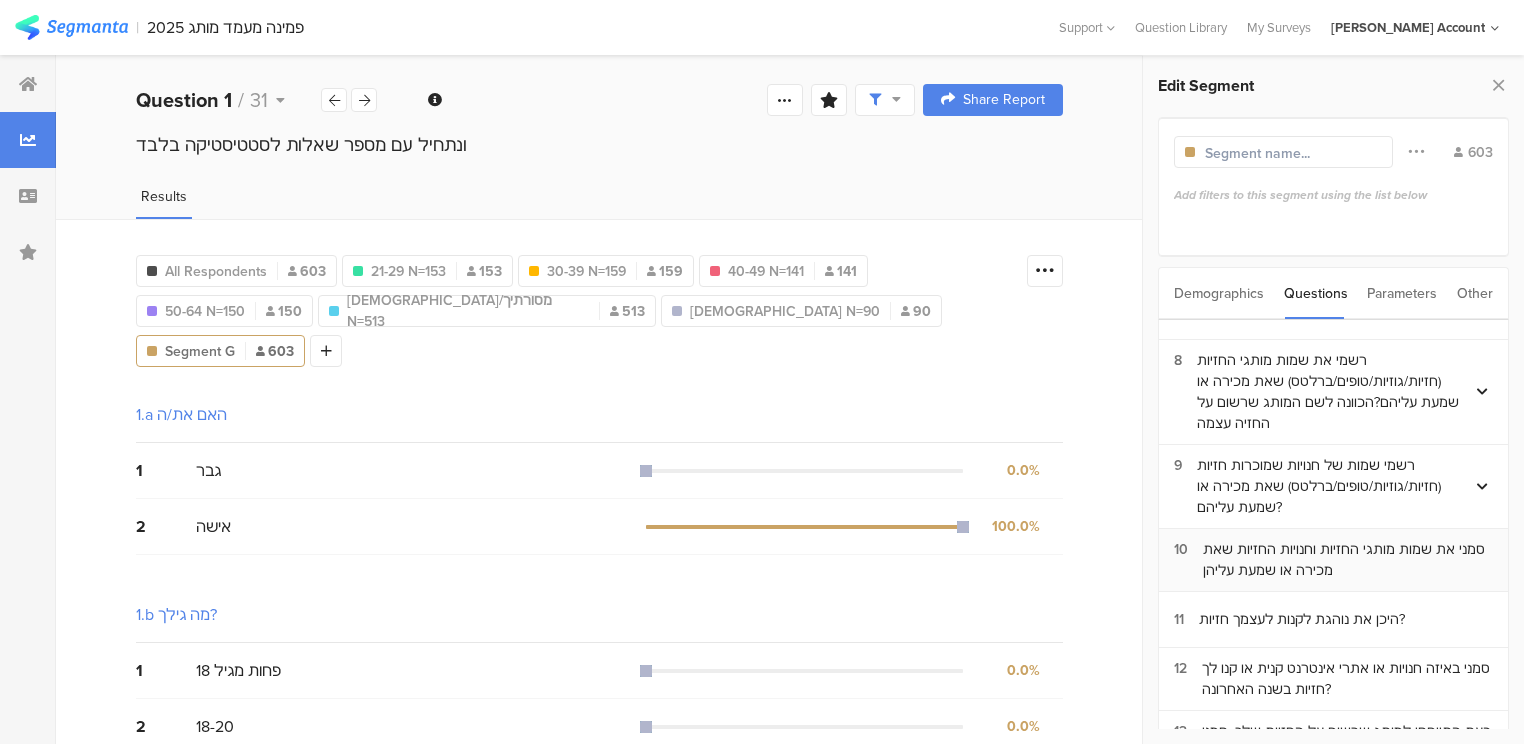 click on "סמני את שמות מותגי החזיות וחנויות החזיות שאת מכירה או שמעת עליהן" at bounding box center [1348, 560] 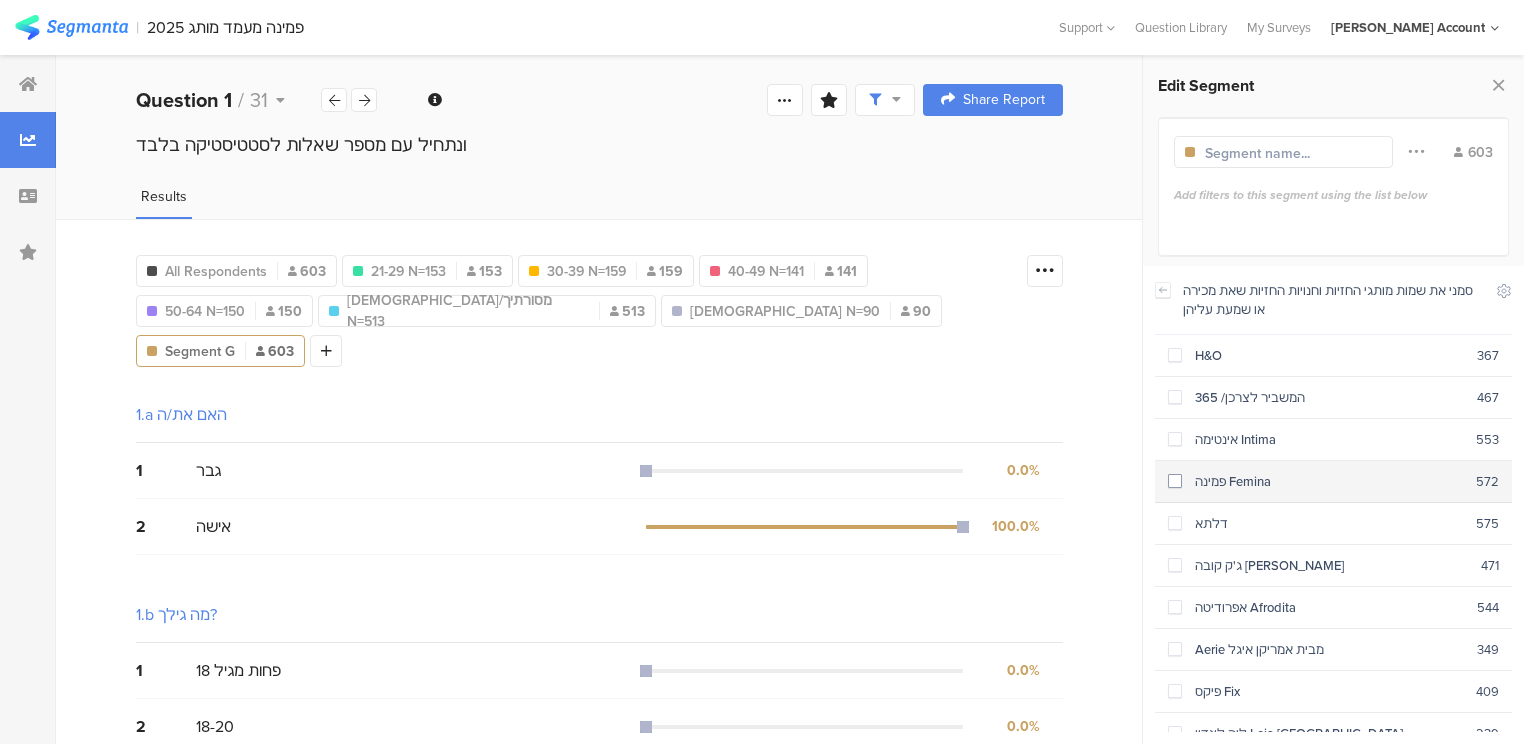 click on "פמינה Femina" at bounding box center (1329, 481) 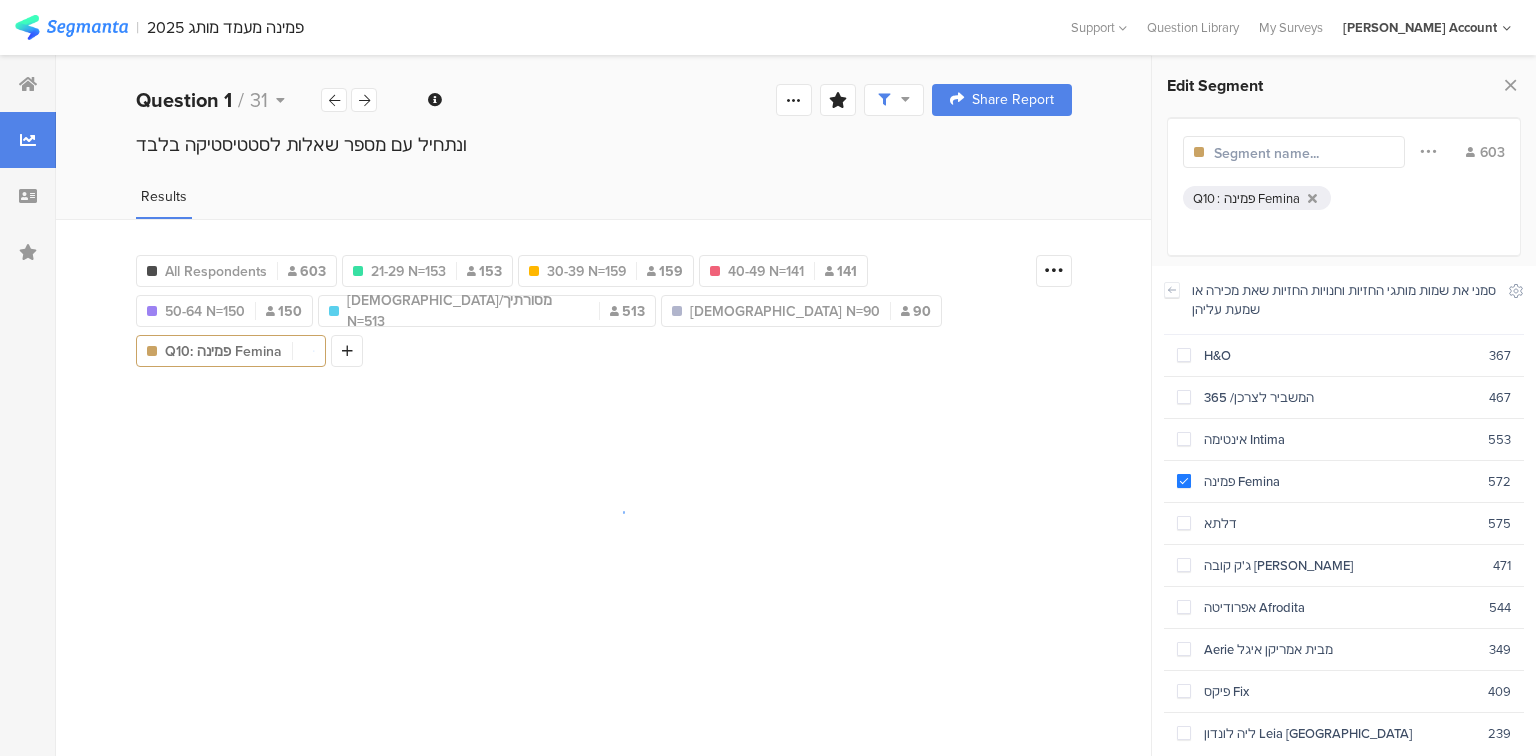 click at bounding box center (1301, 153) 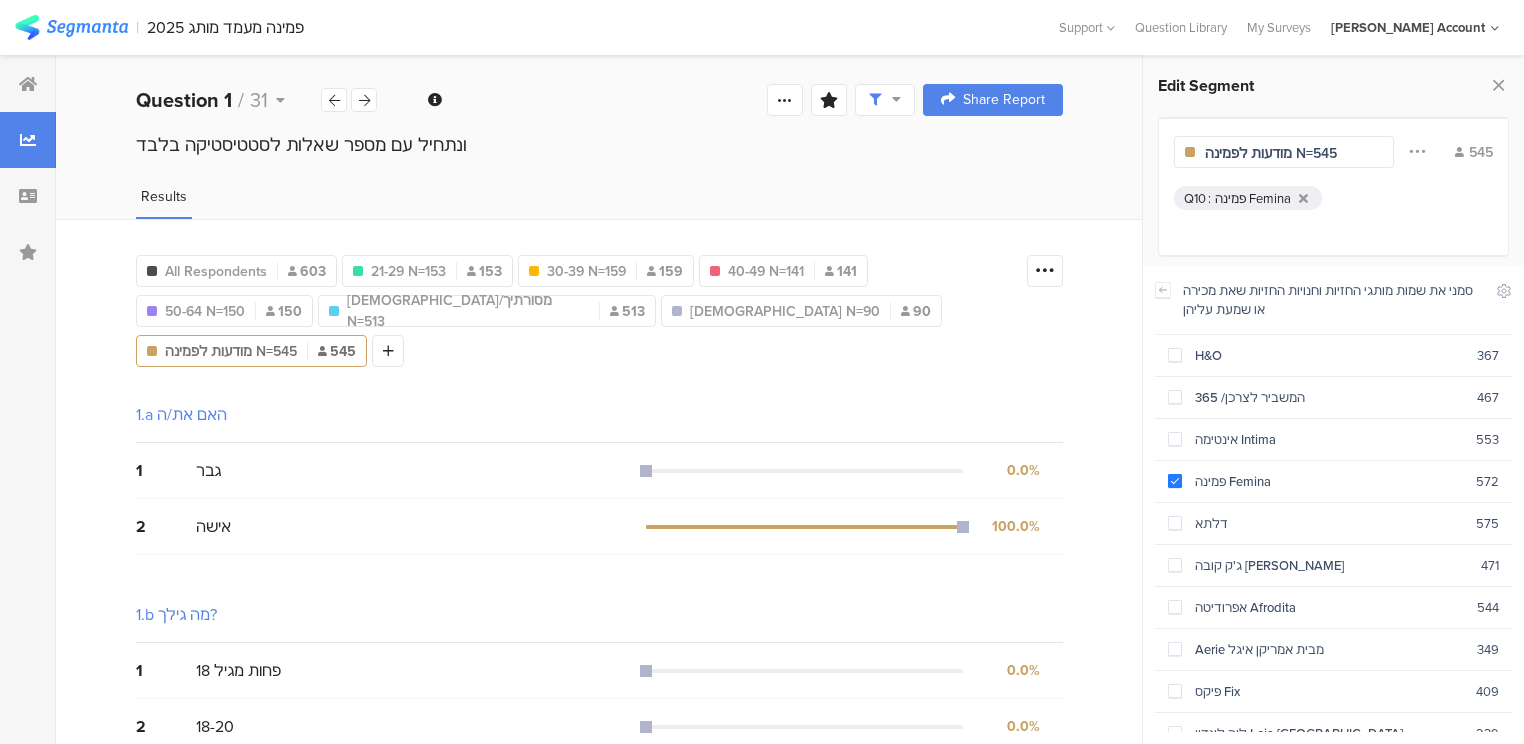 type on "מודעות לפמינה N=545" 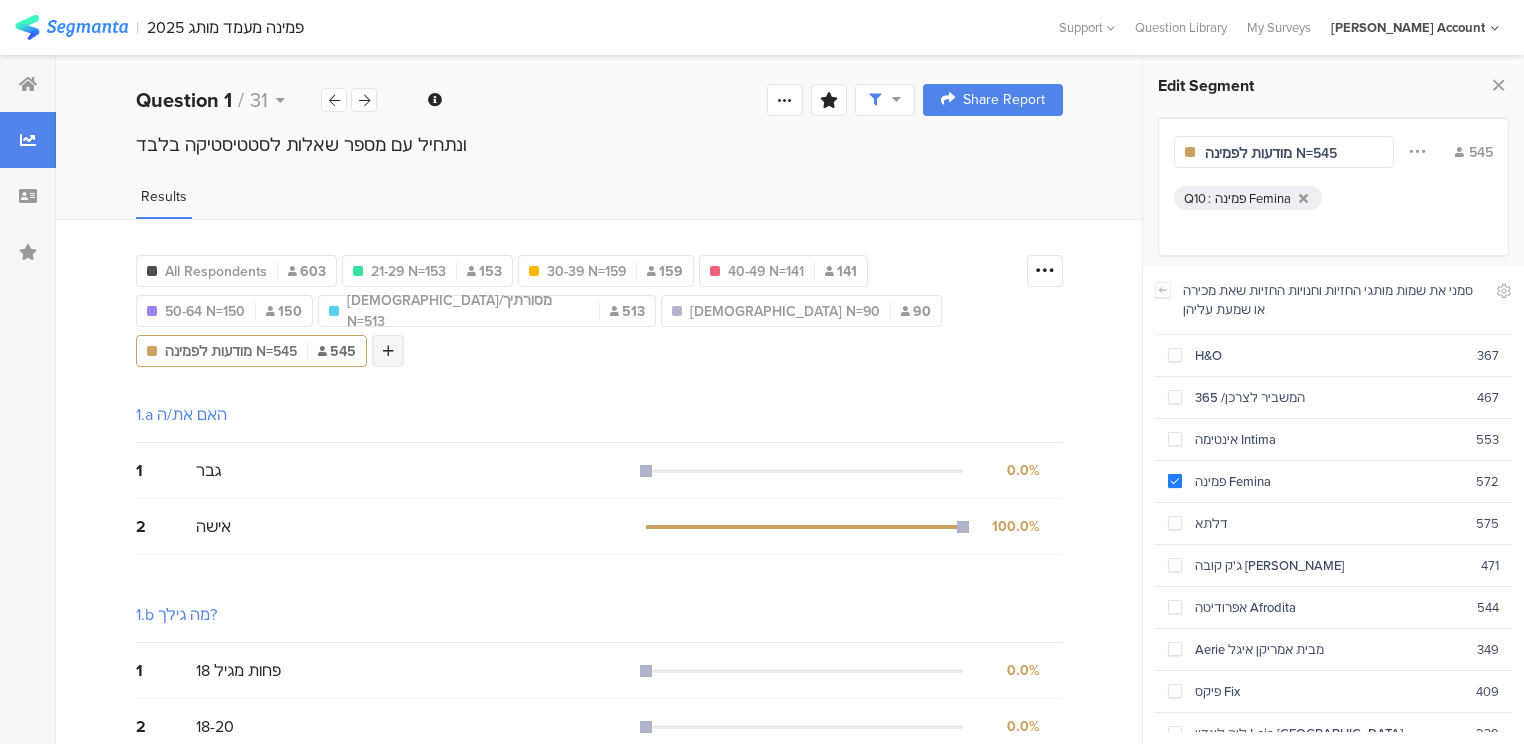 click at bounding box center [388, 351] 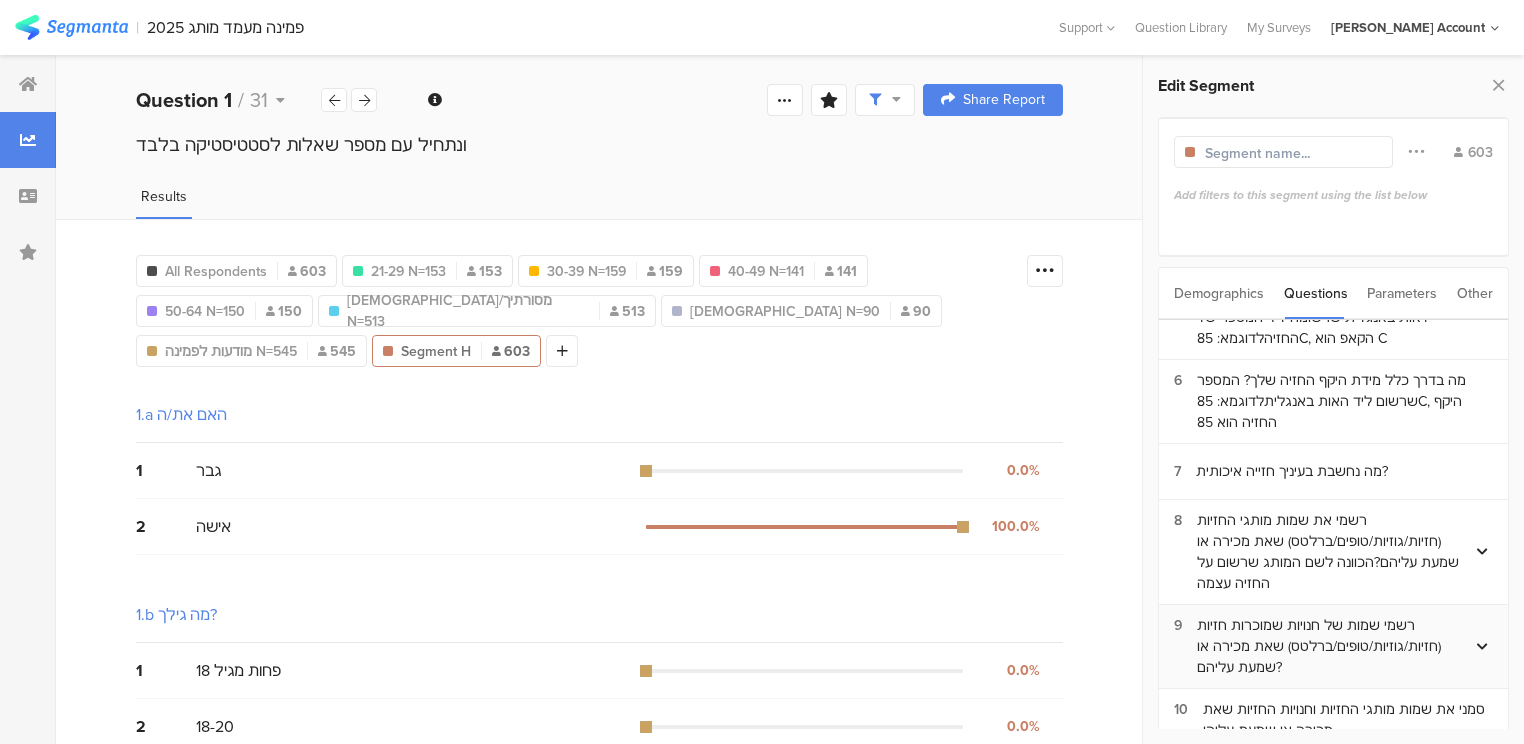 scroll, scrollTop: 0, scrollLeft: 0, axis: both 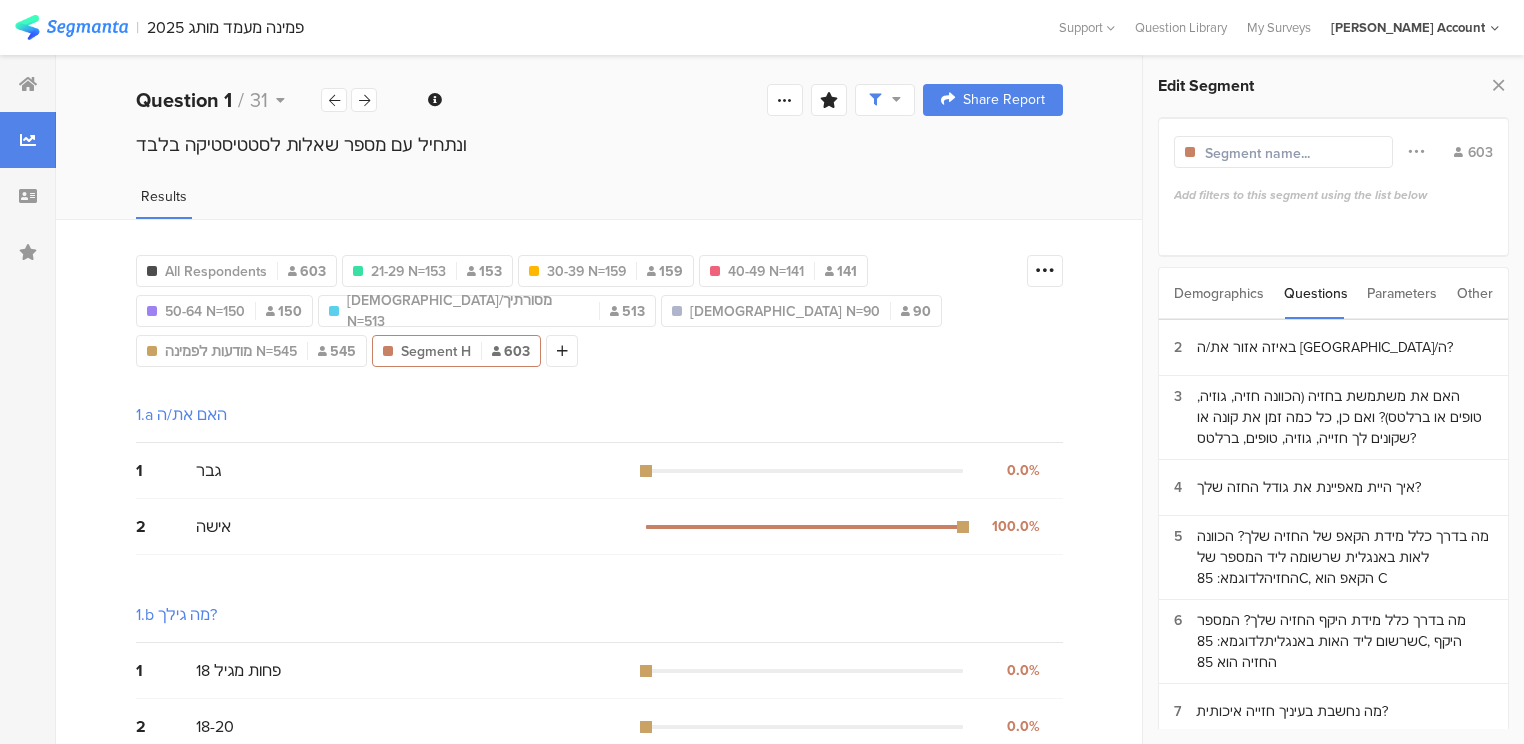 click on "איך היית מאפיינת את גודל החזה שלך?" at bounding box center [1309, 487] 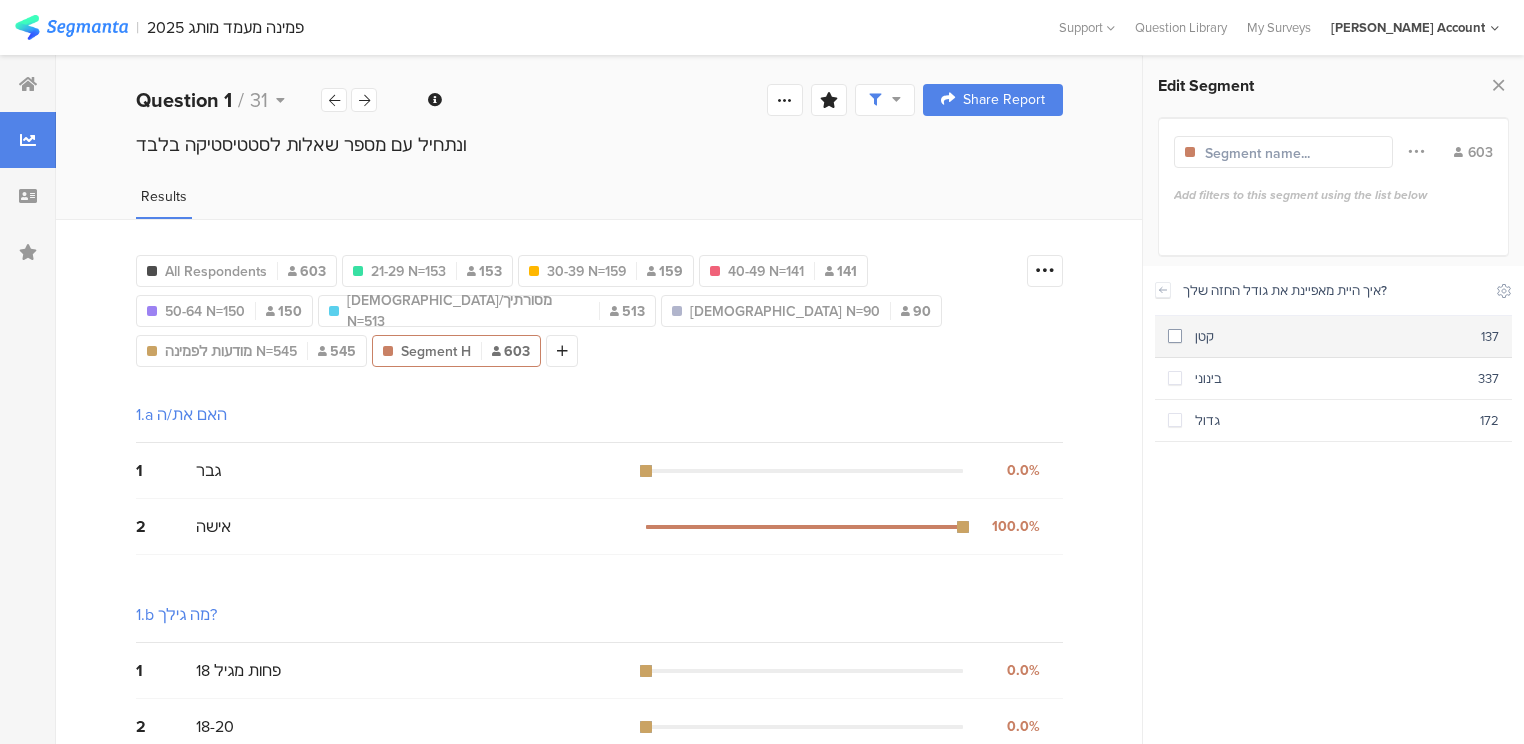 click on "קטן" at bounding box center [1331, 336] 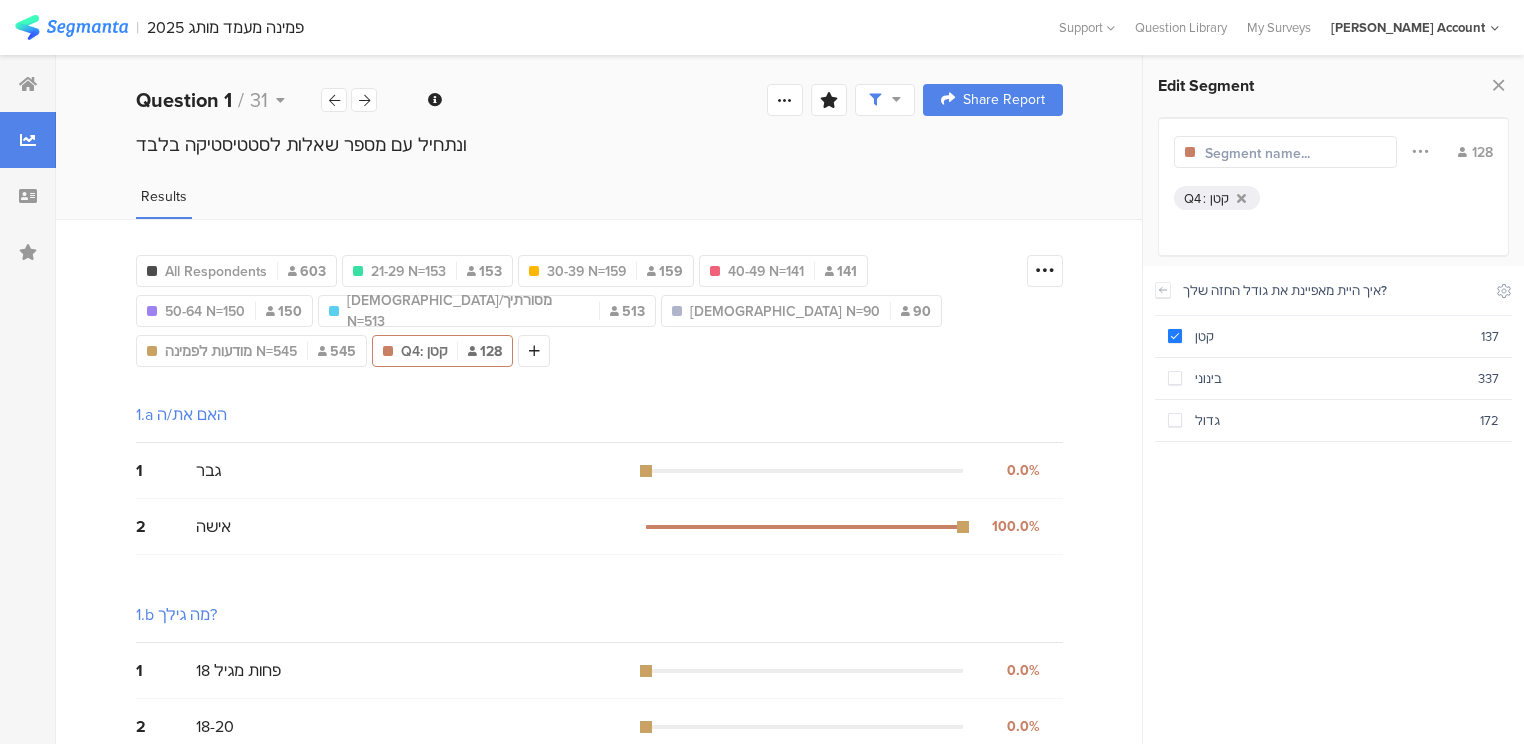 click at bounding box center (1292, 153) 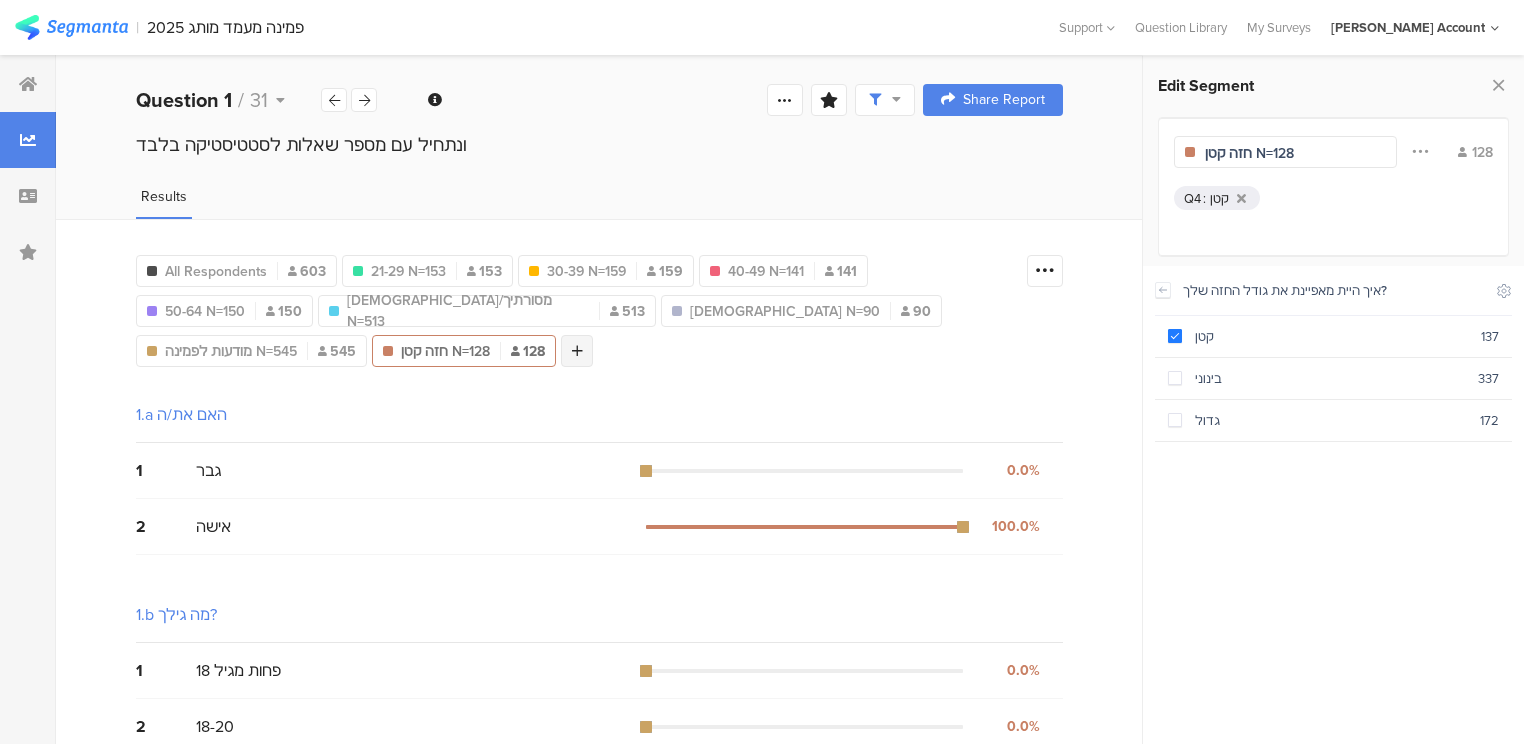 type on "חזה קטן N=128" 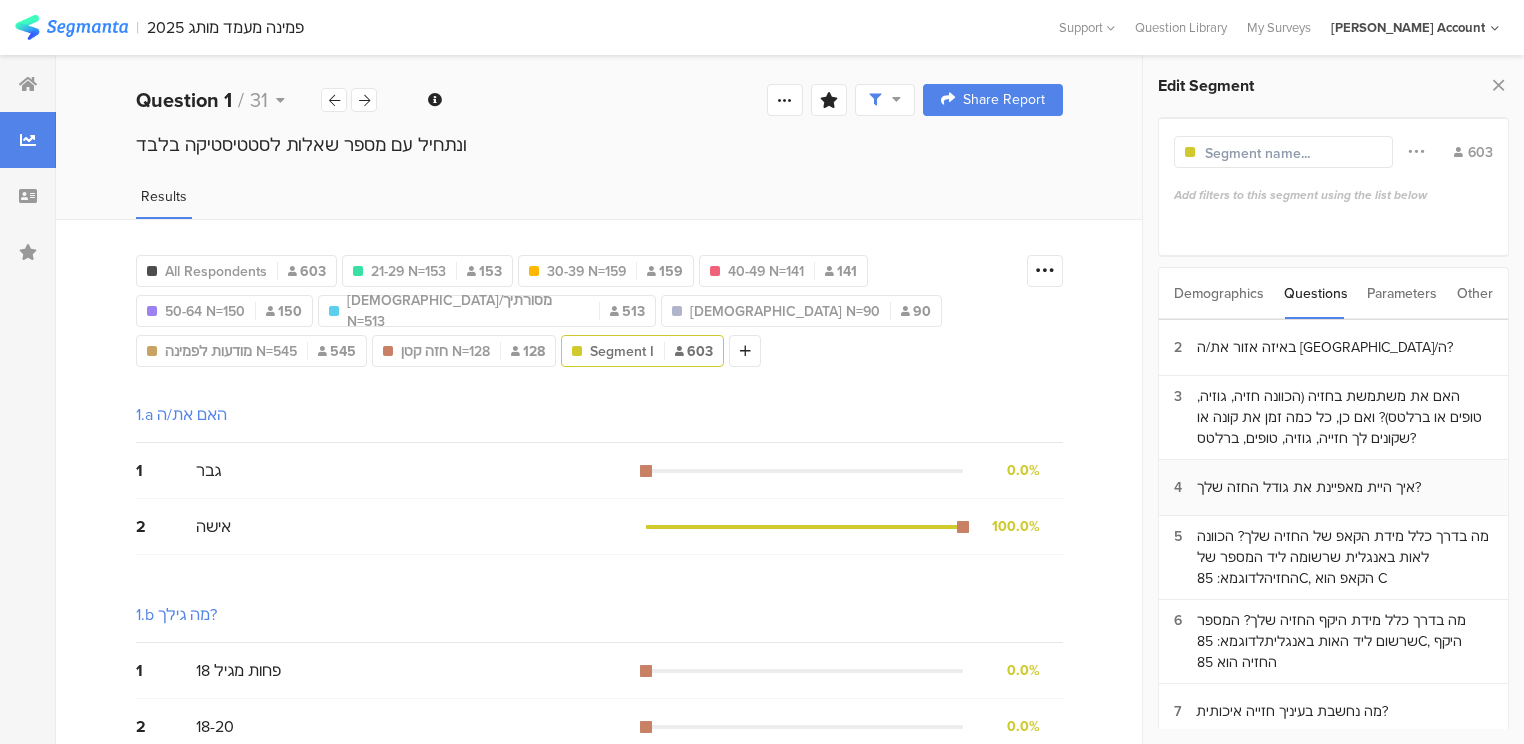 click on "4   איך היית מאפיינת את גודל החזה שלך?" at bounding box center (1333, 488) 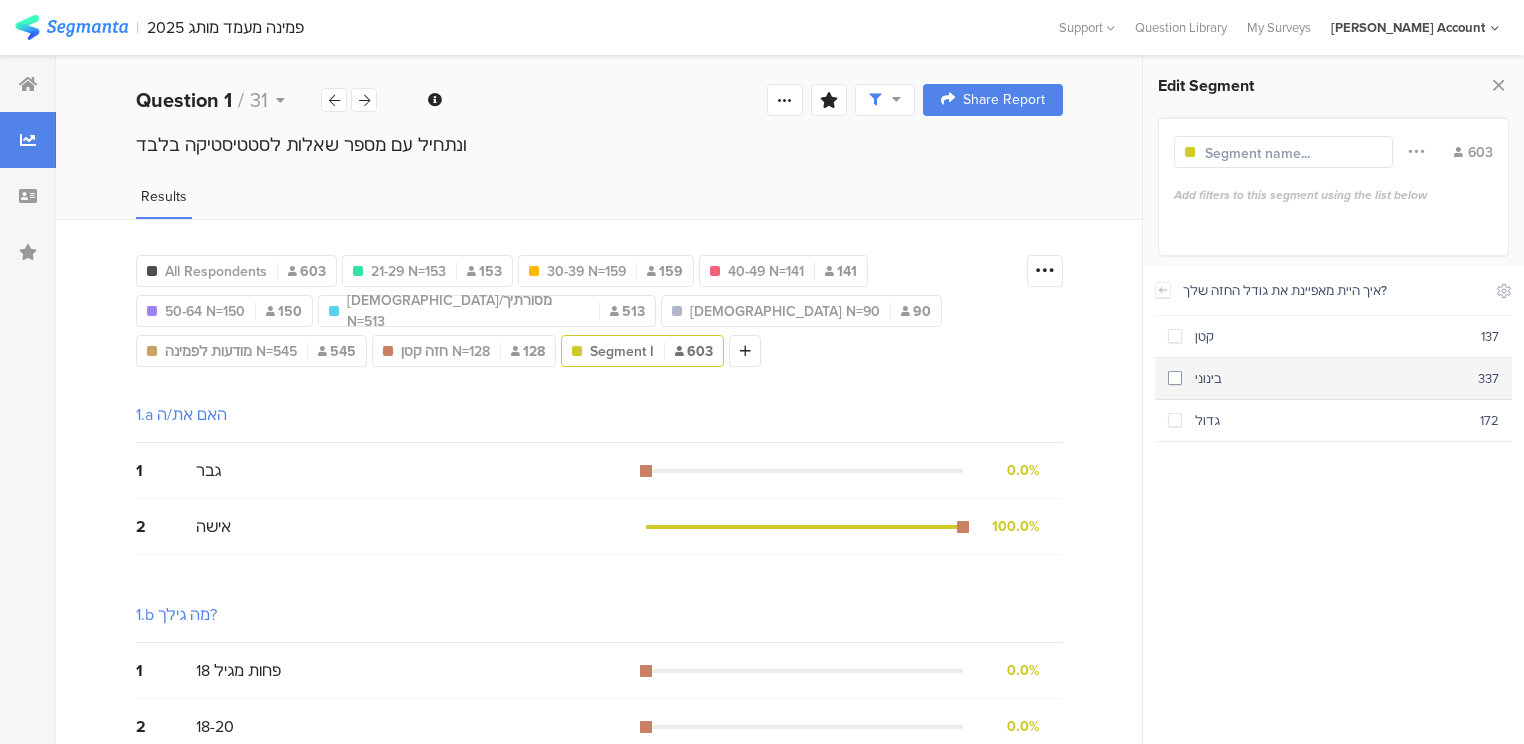 click on "בינוני" at bounding box center (1330, 378) 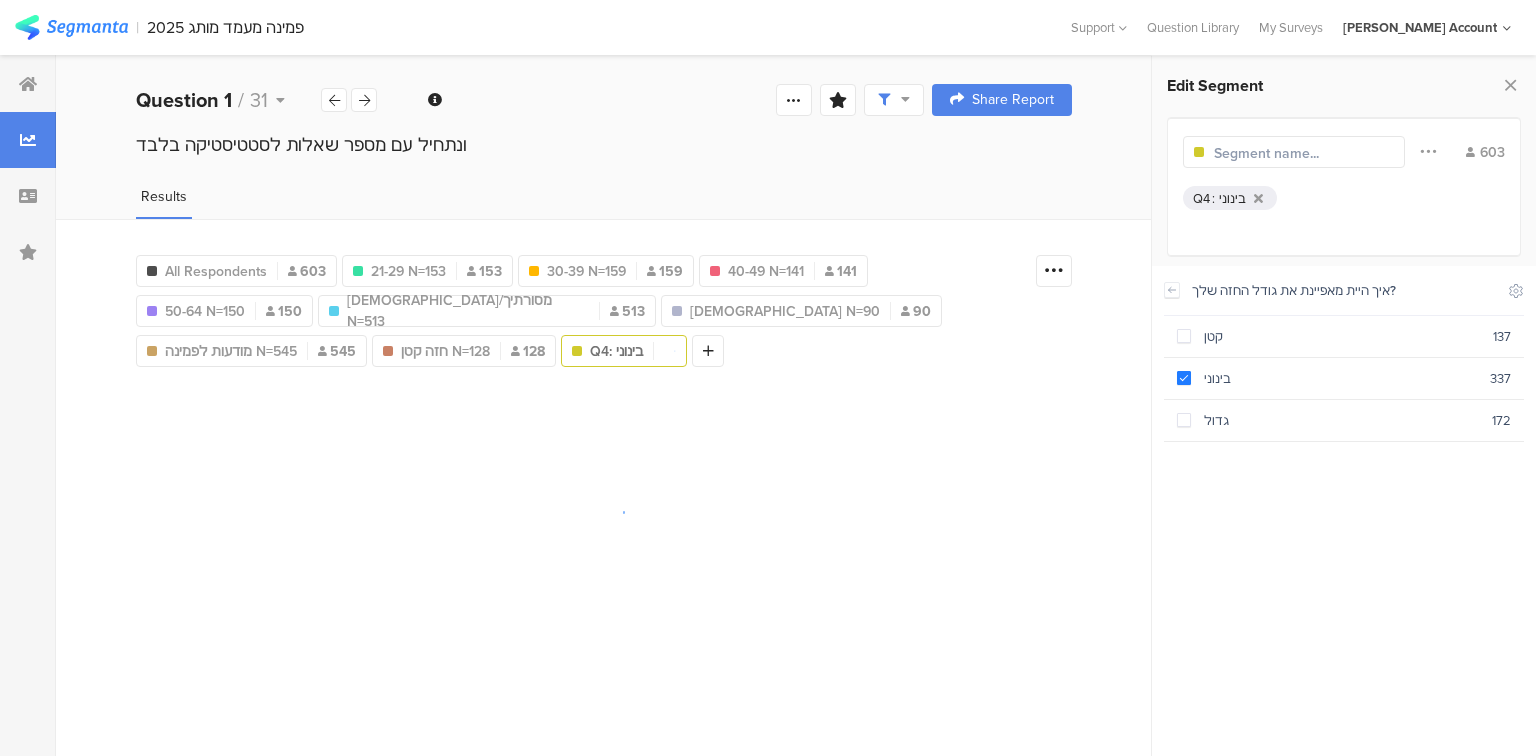 click at bounding box center (1294, 152) 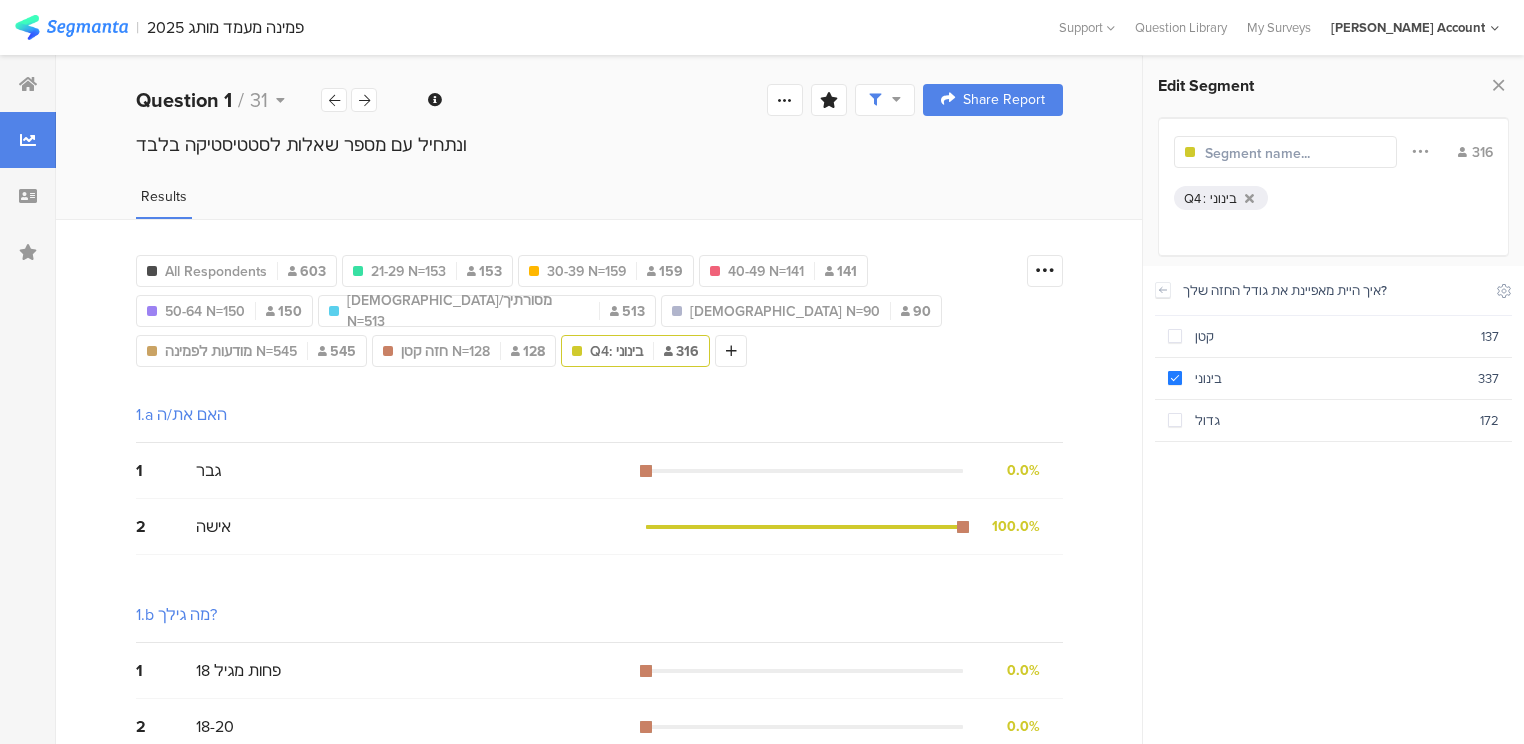 click at bounding box center (1292, 153) 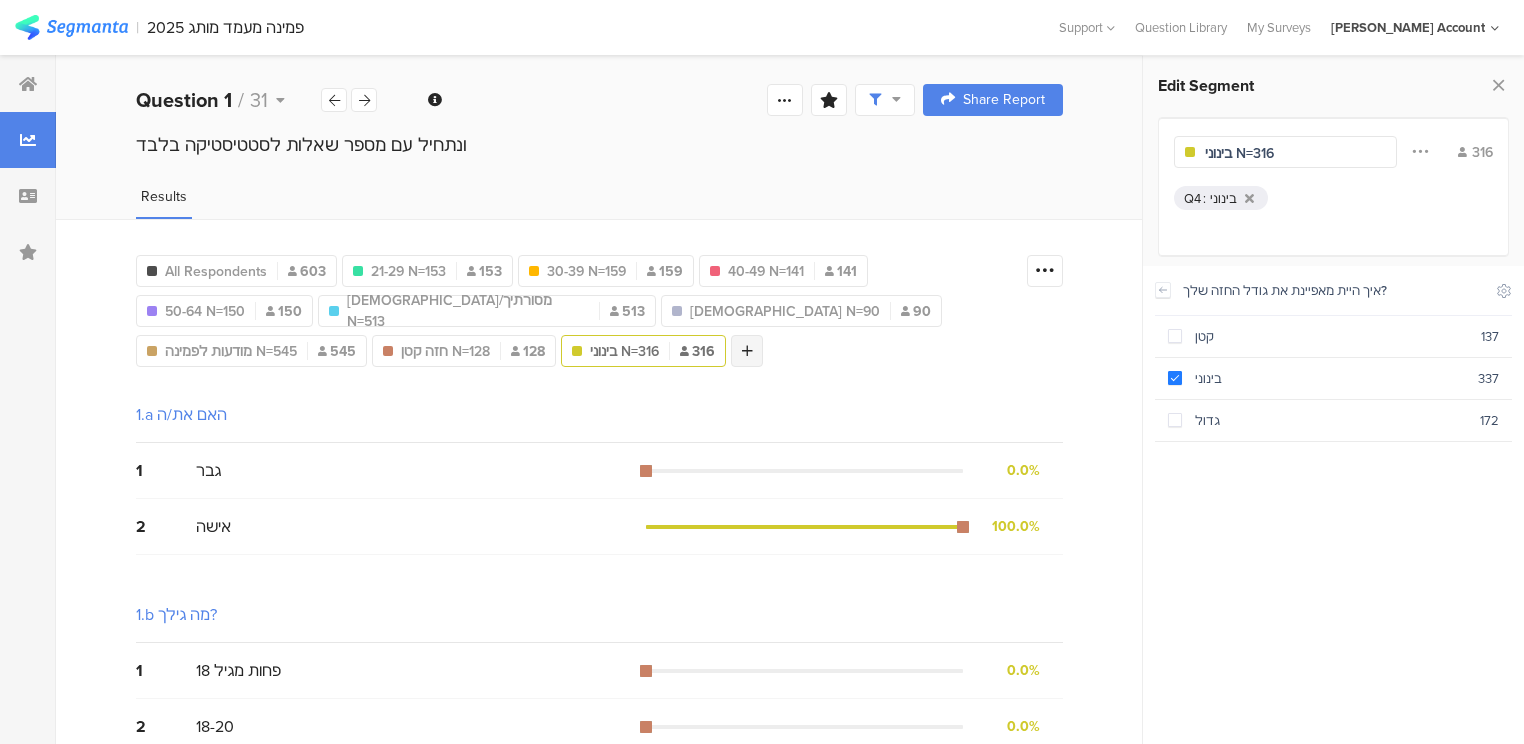 type on "בינוני N=316" 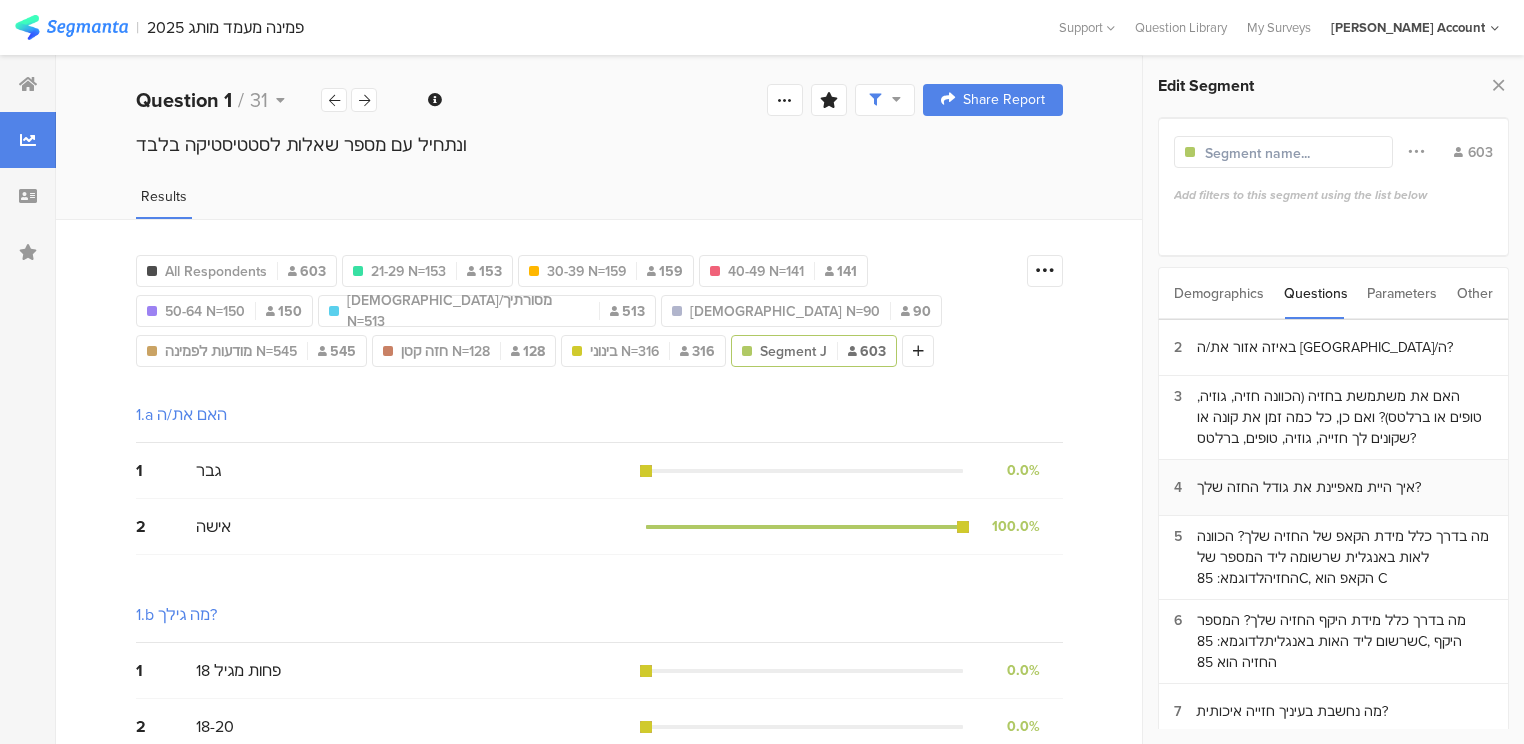 click on "איך היית מאפיינת את גודל החזה שלך?" at bounding box center [1309, 487] 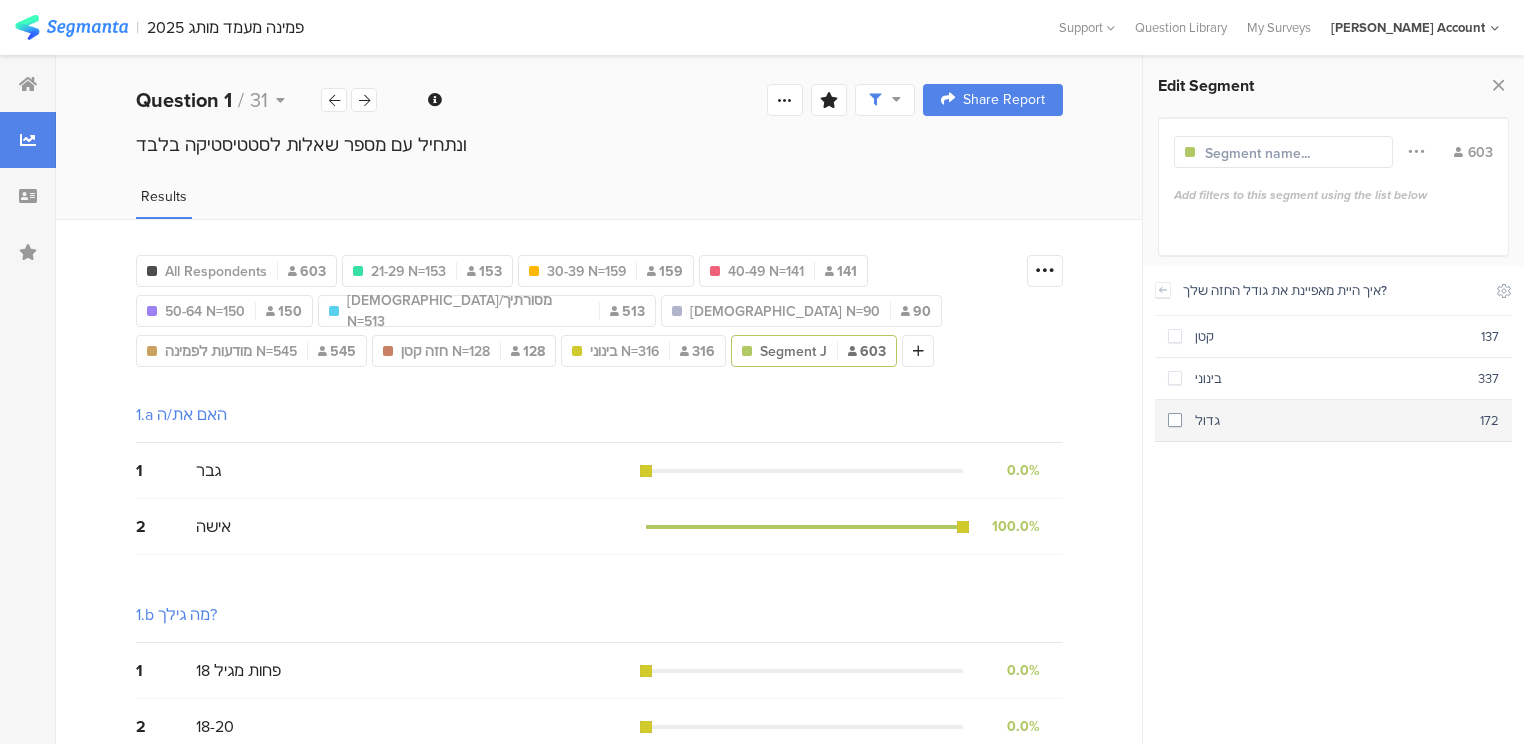 click on "גדול" at bounding box center (1331, 420) 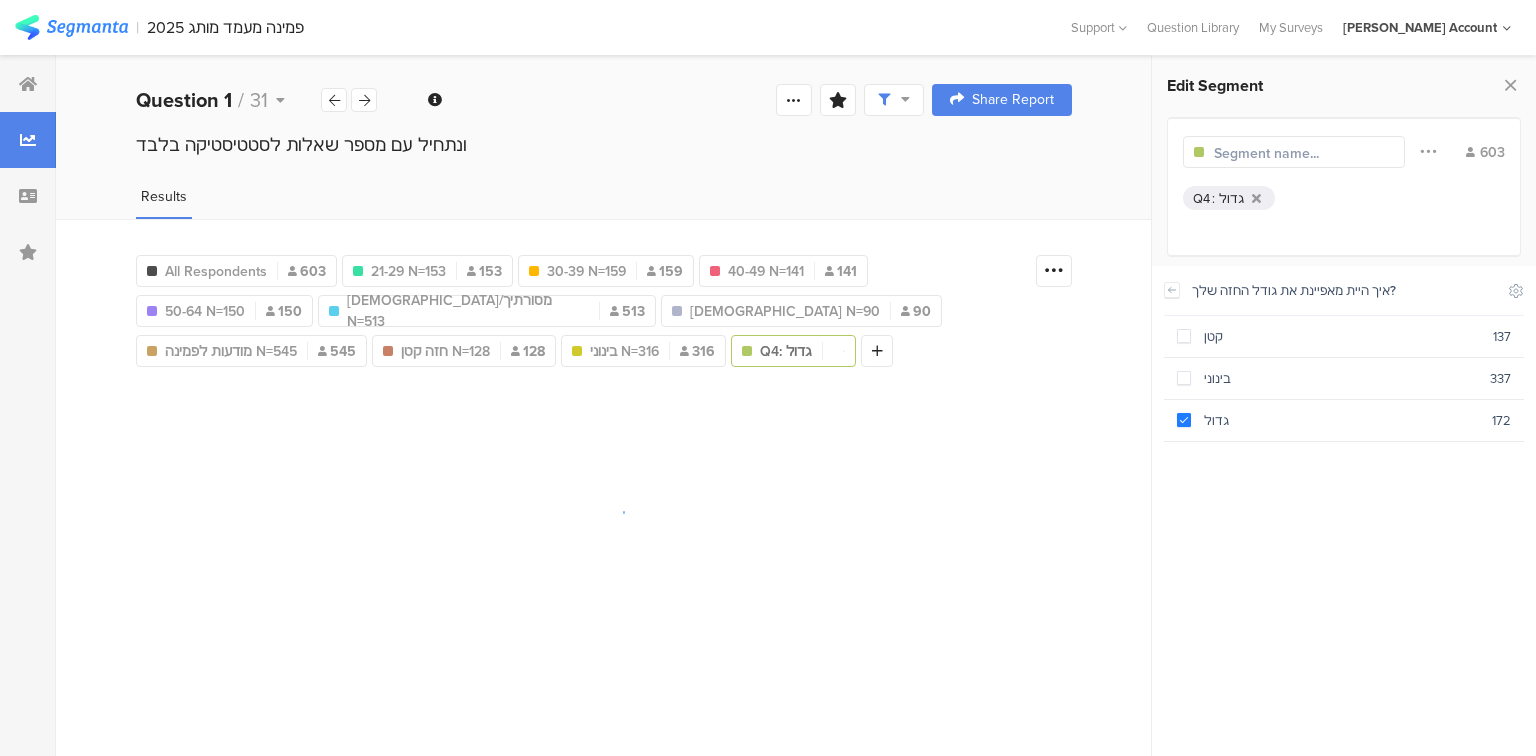 click at bounding box center (1294, 152) 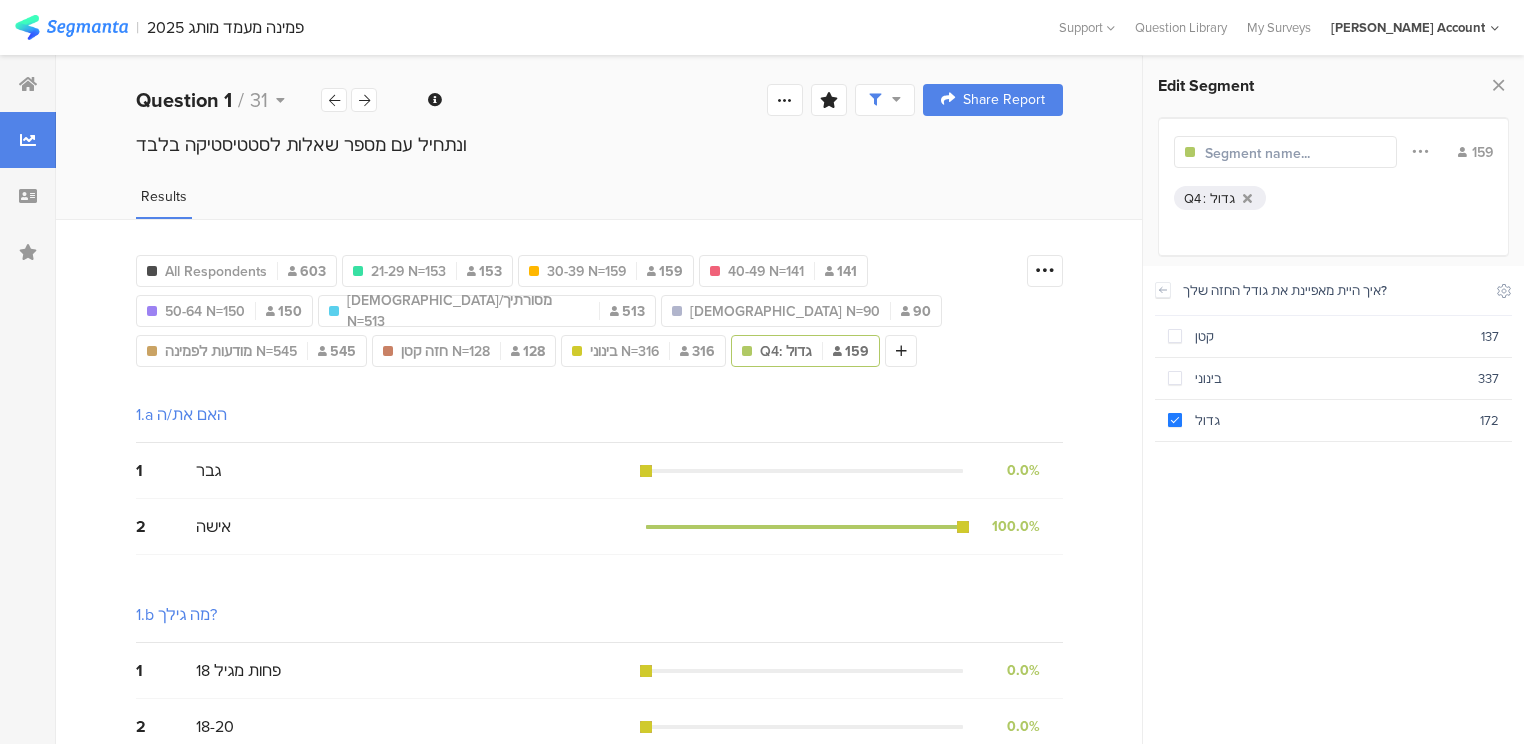 click at bounding box center [1292, 153] 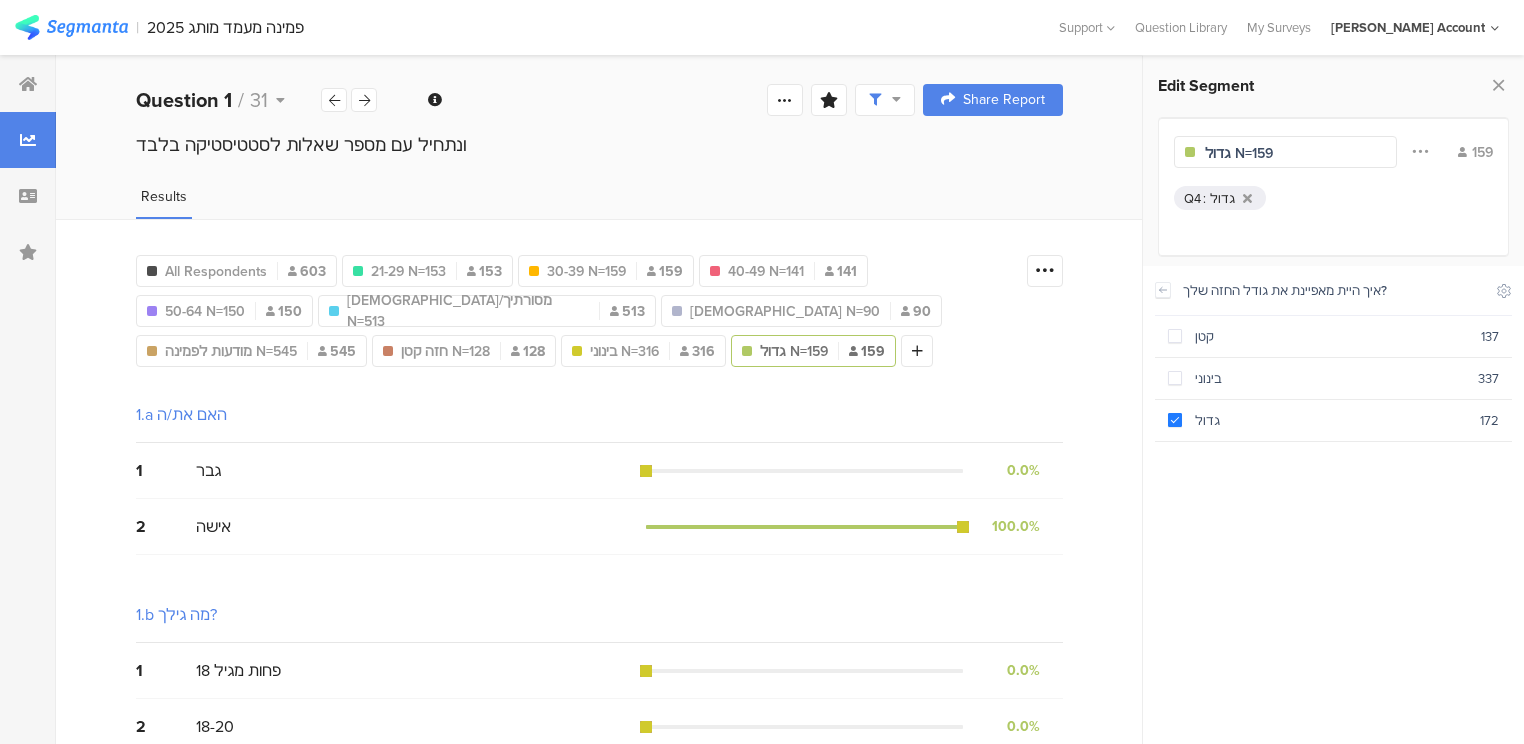 type on "גדול N=159" 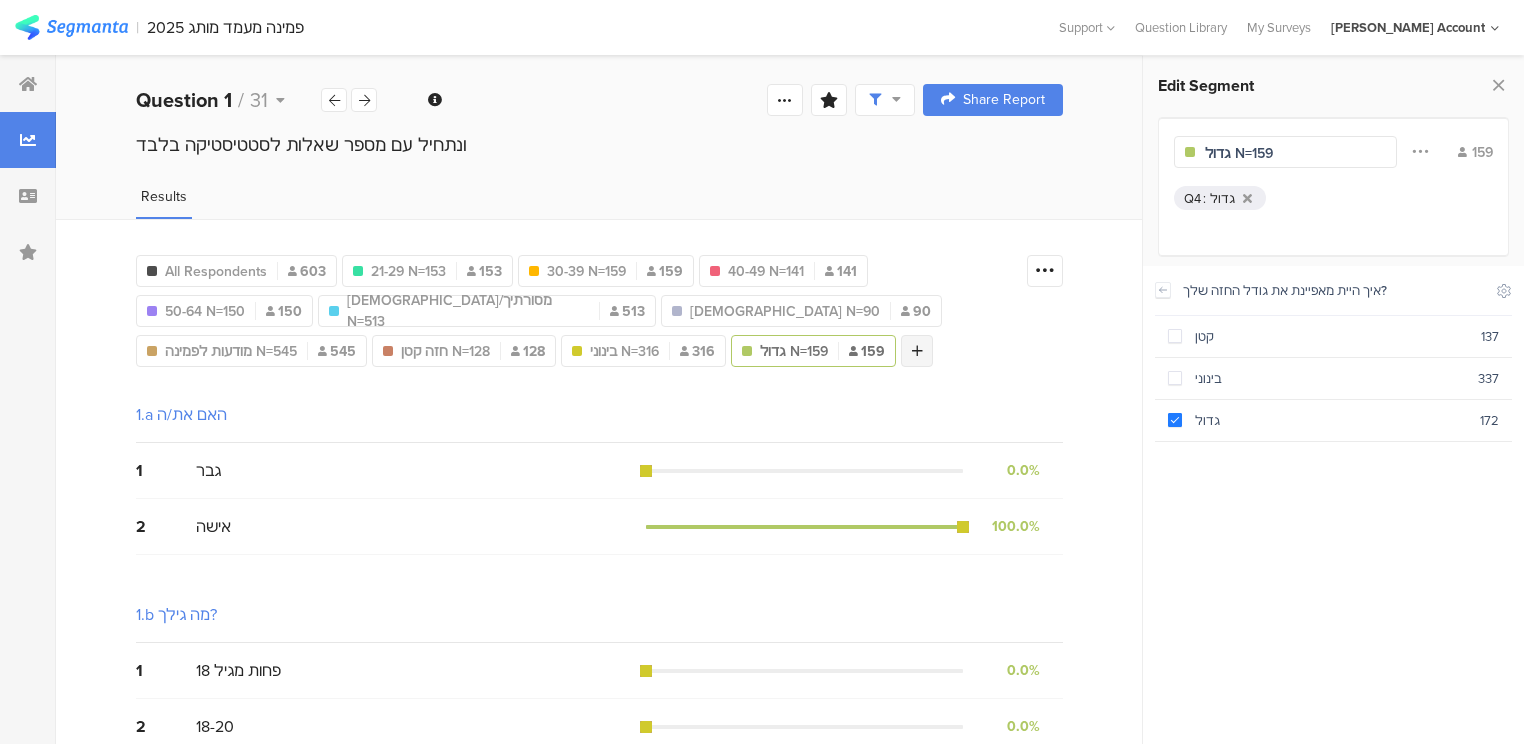 click at bounding box center (917, 351) 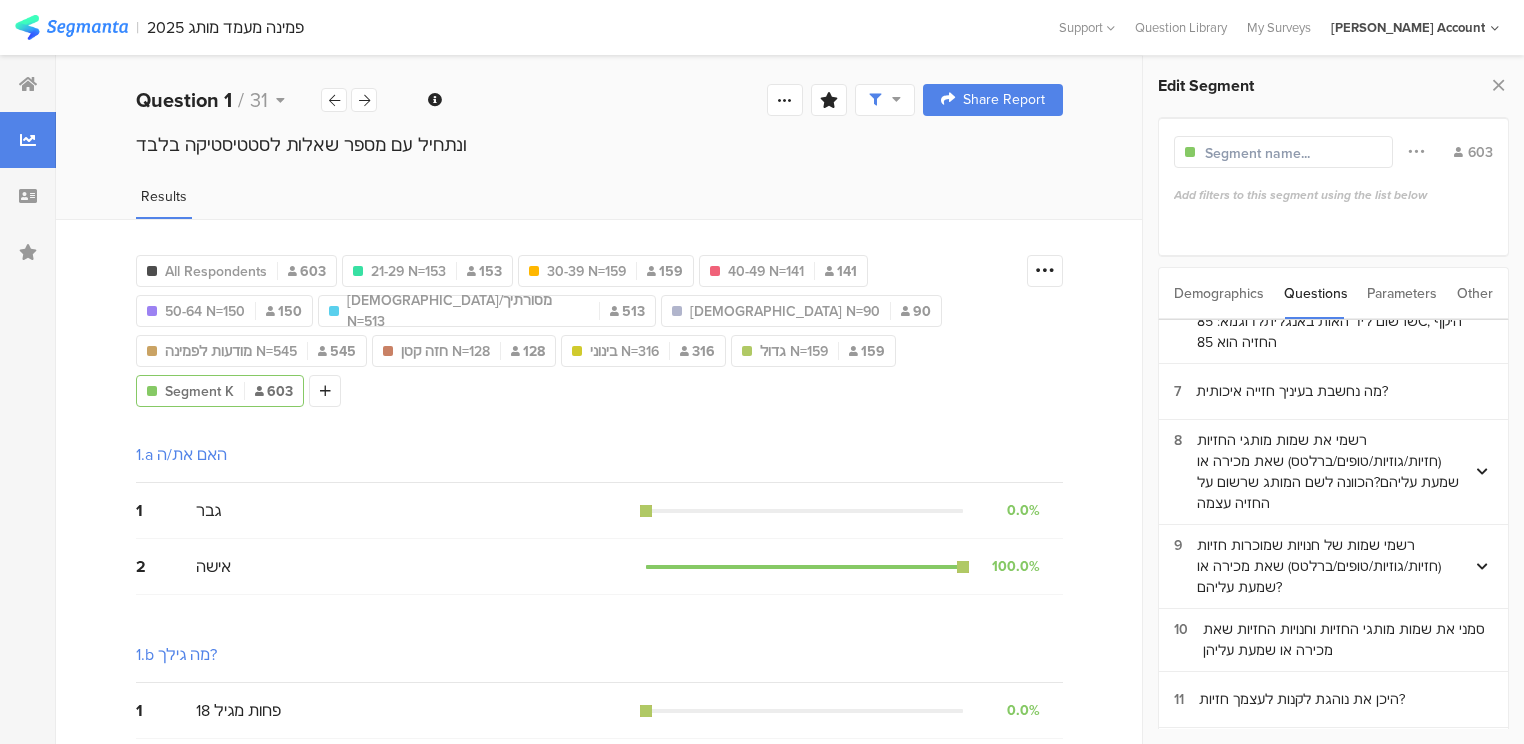 scroll, scrollTop: 400, scrollLeft: 0, axis: vertical 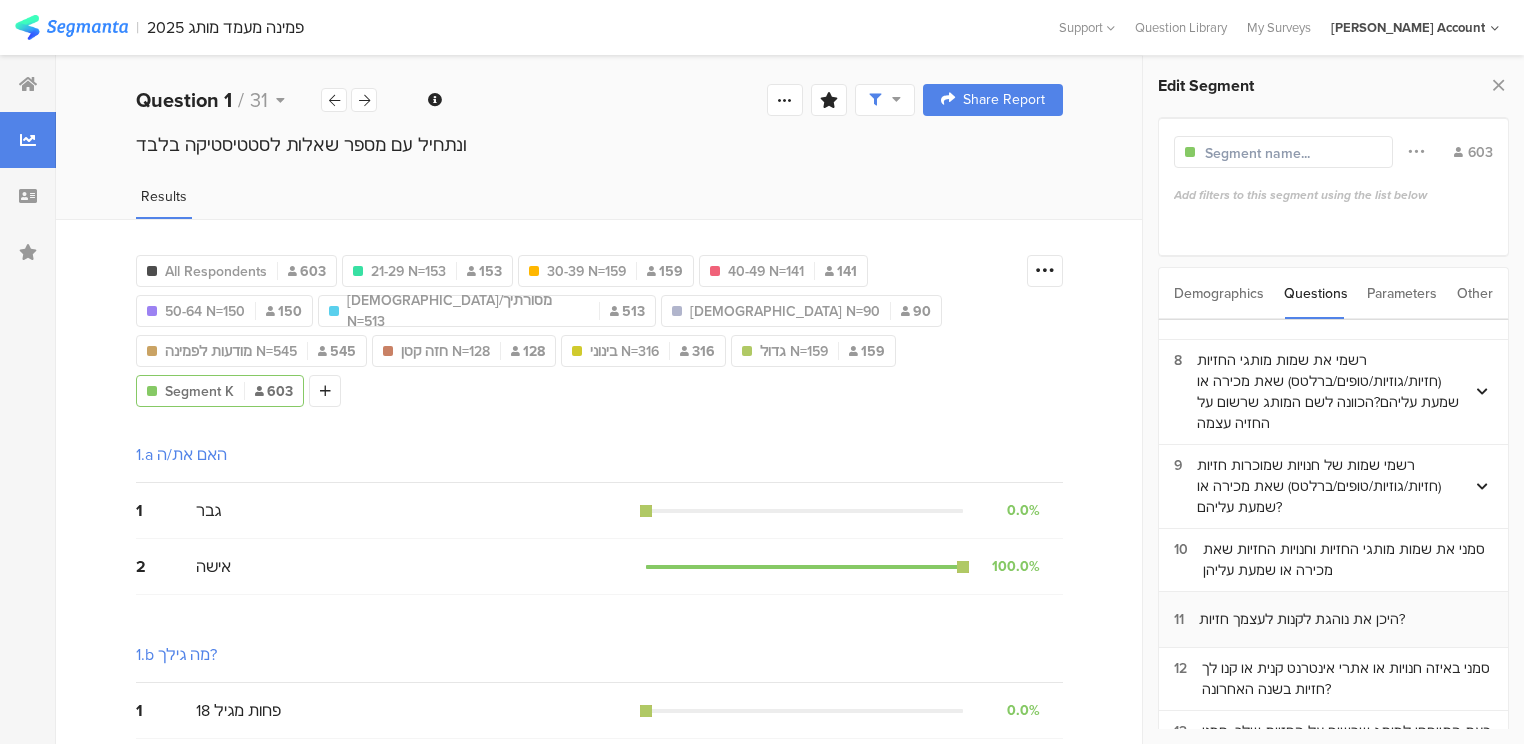 click on "היכן את נוהגת לקנות לעצמך חזיות?" at bounding box center (1302, 619) 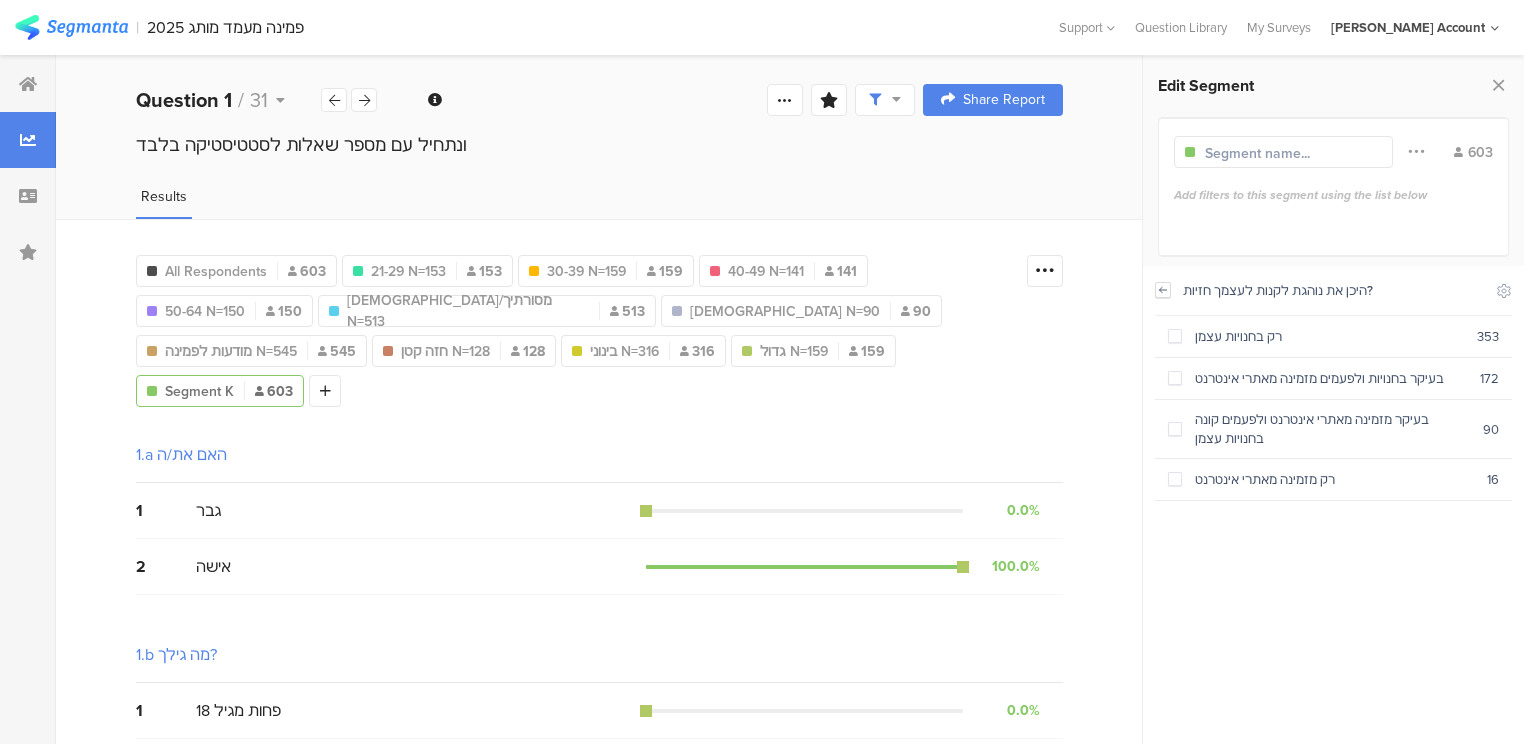 click 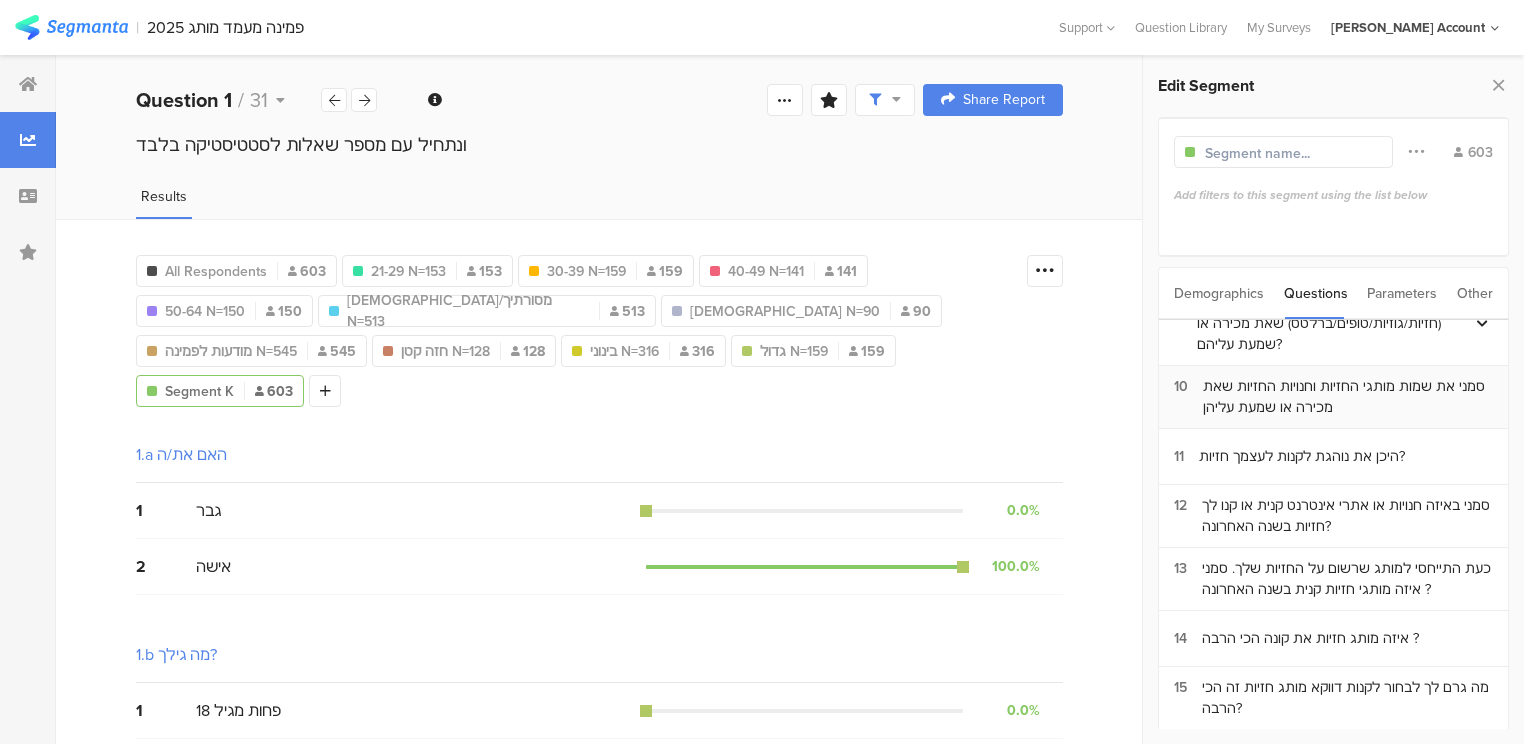scroll, scrollTop: 640, scrollLeft: 0, axis: vertical 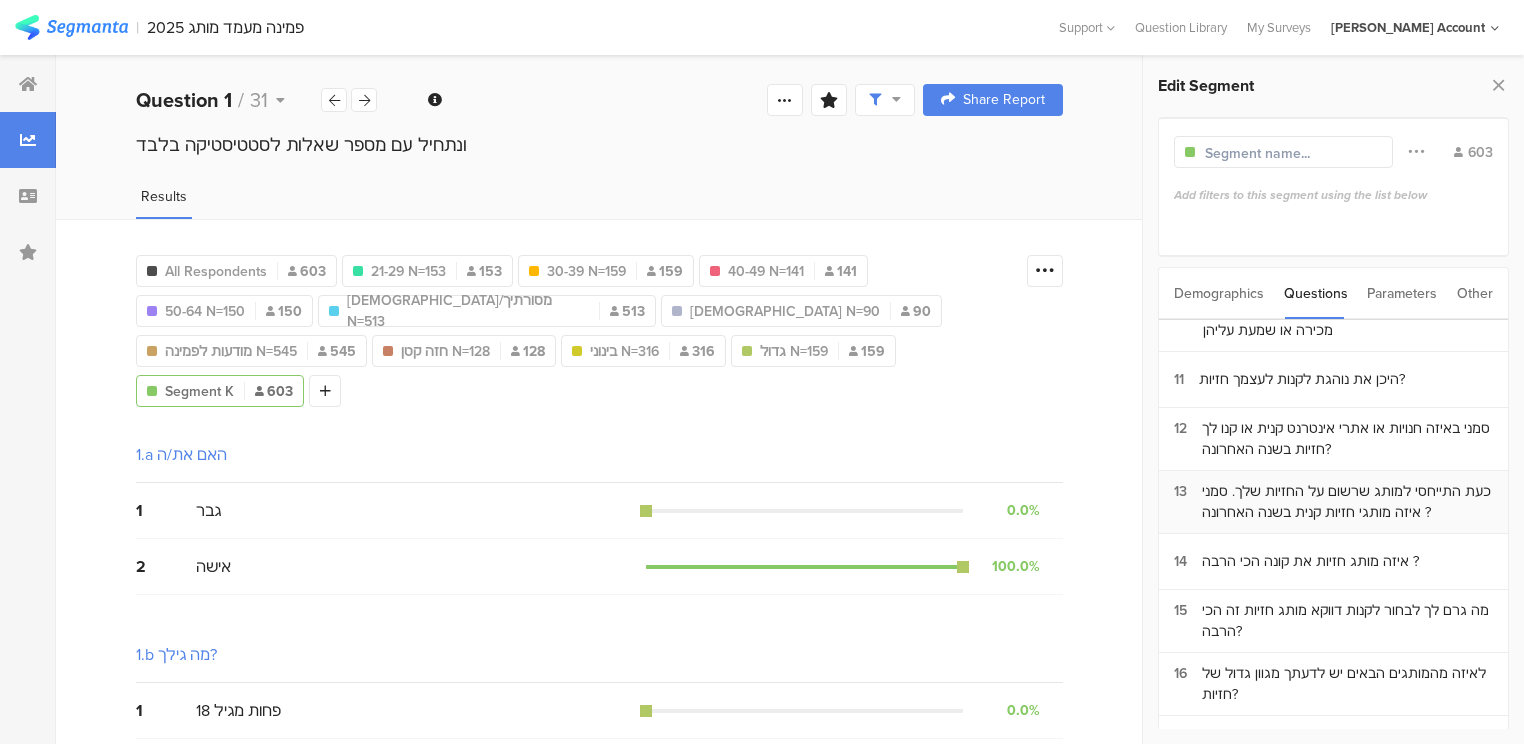 click on "כעת התייחסי למותג שרשום על החזיות שלך. סמני איזה מותגי חזיות קנית בשנה האחרונה ?" at bounding box center [1347, 502] 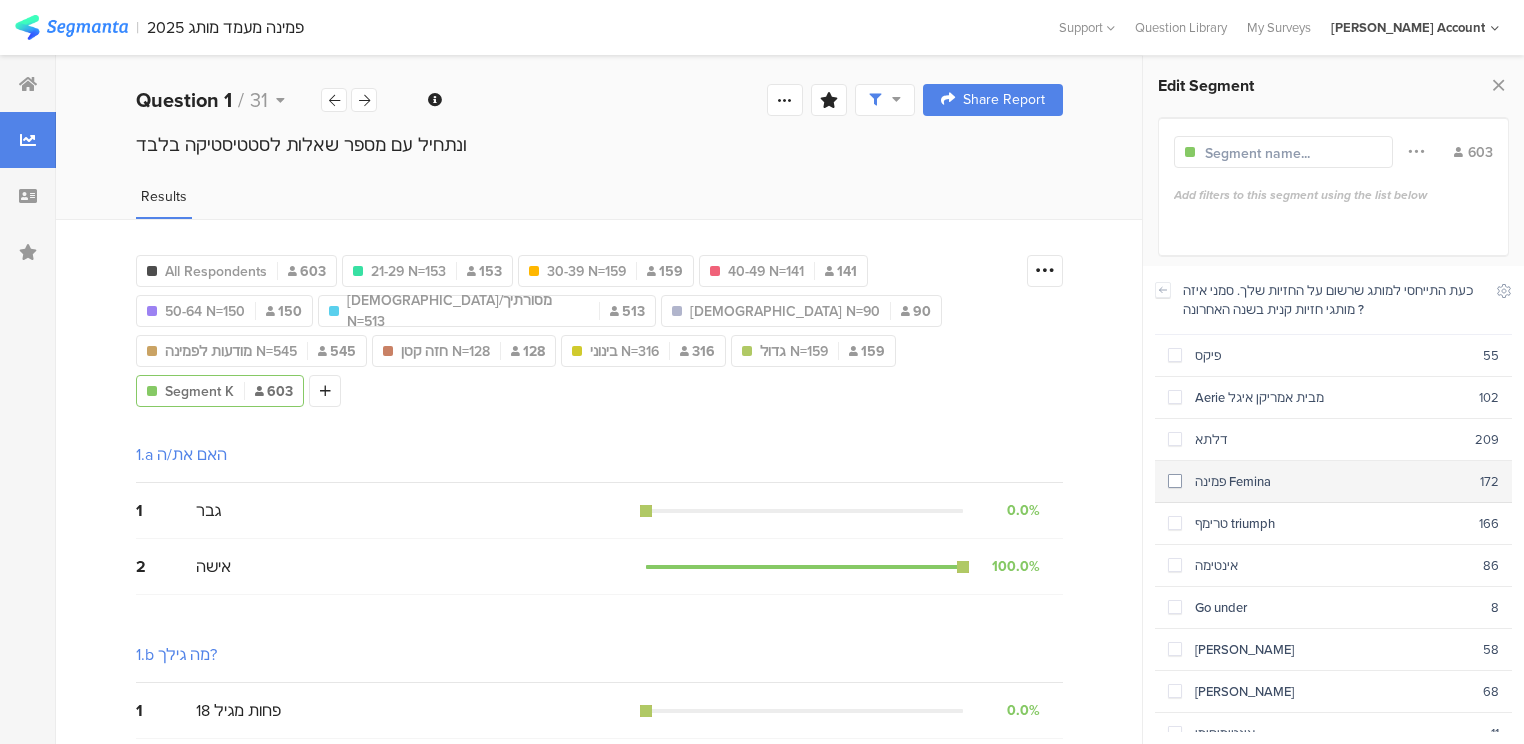 click on "פמינה Femina" at bounding box center [1331, 481] 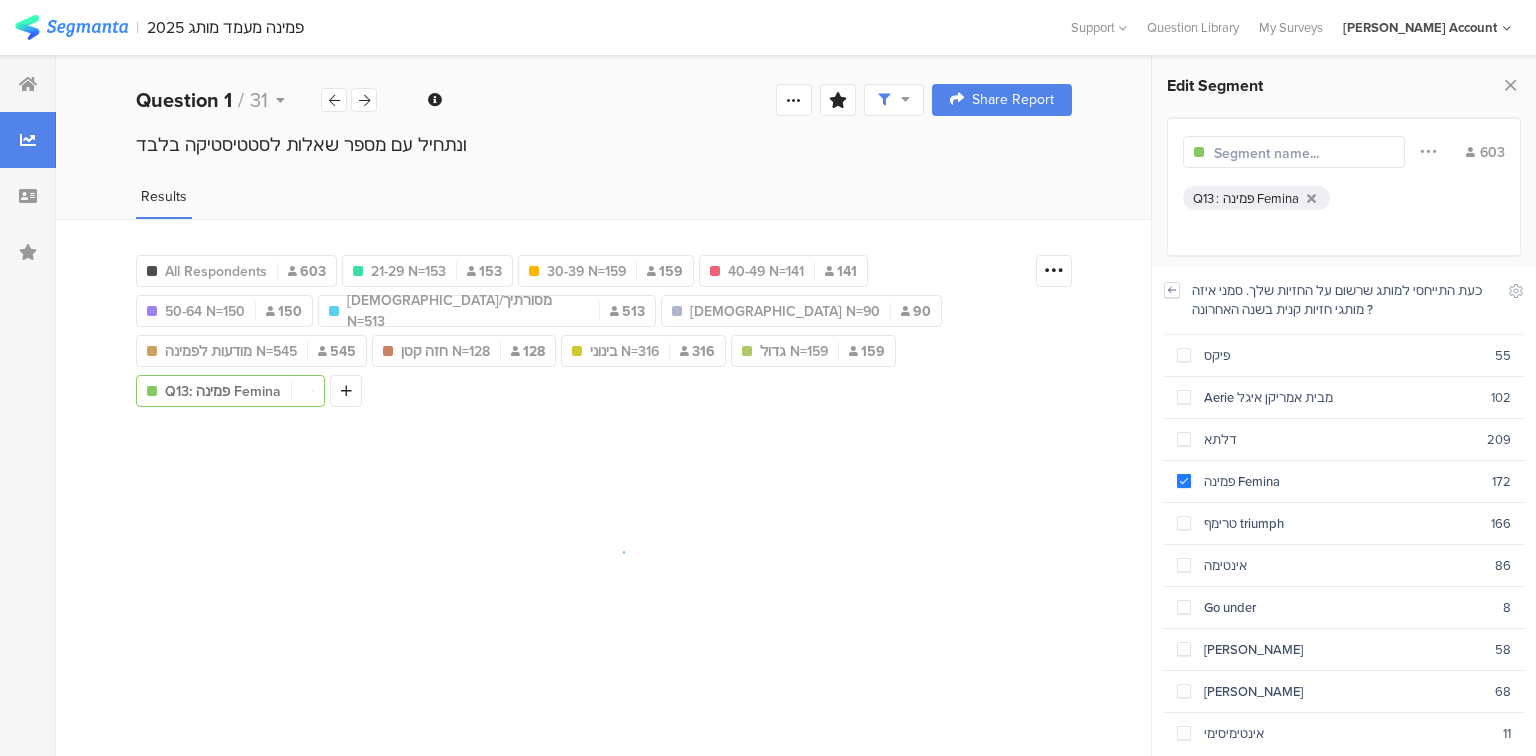 click 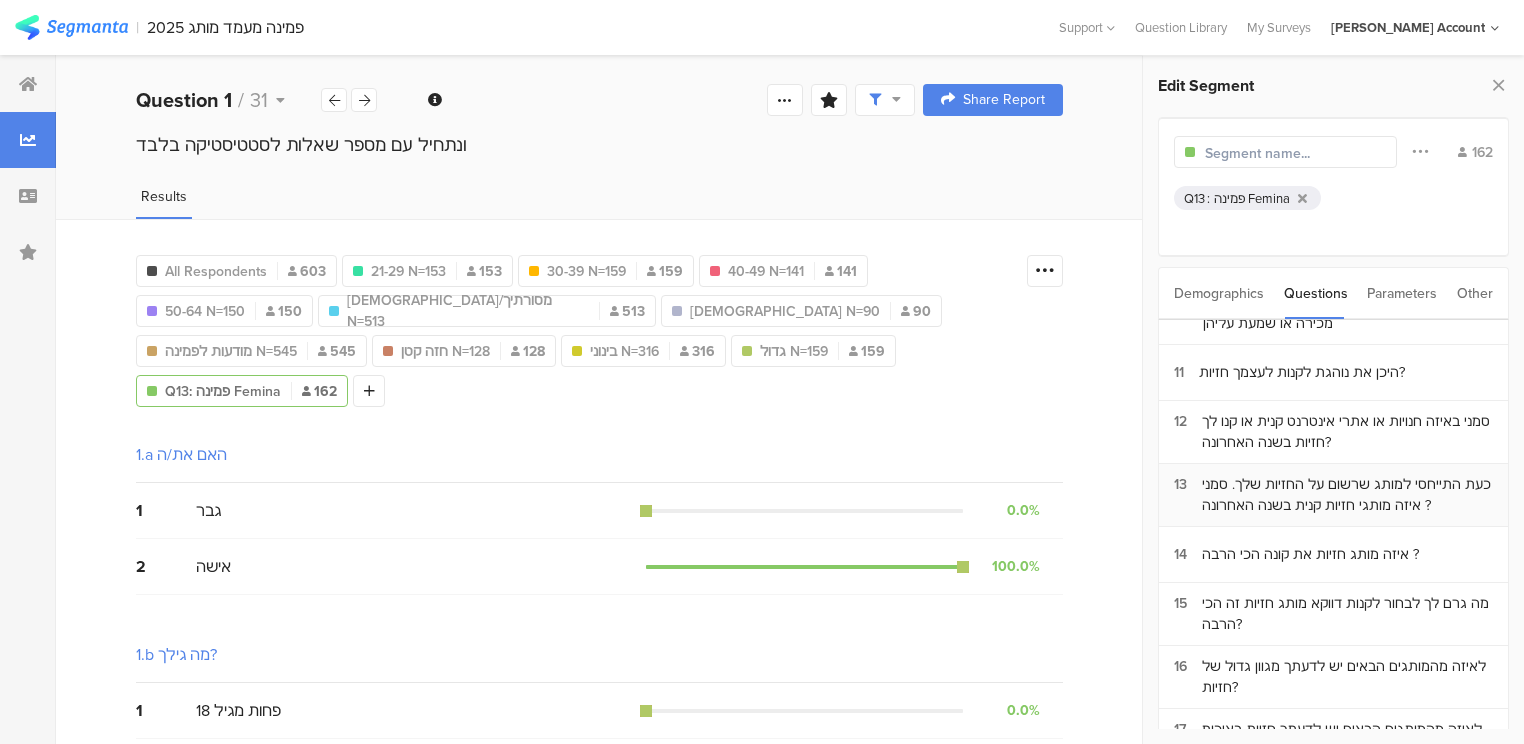 scroll, scrollTop: 560, scrollLeft: 0, axis: vertical 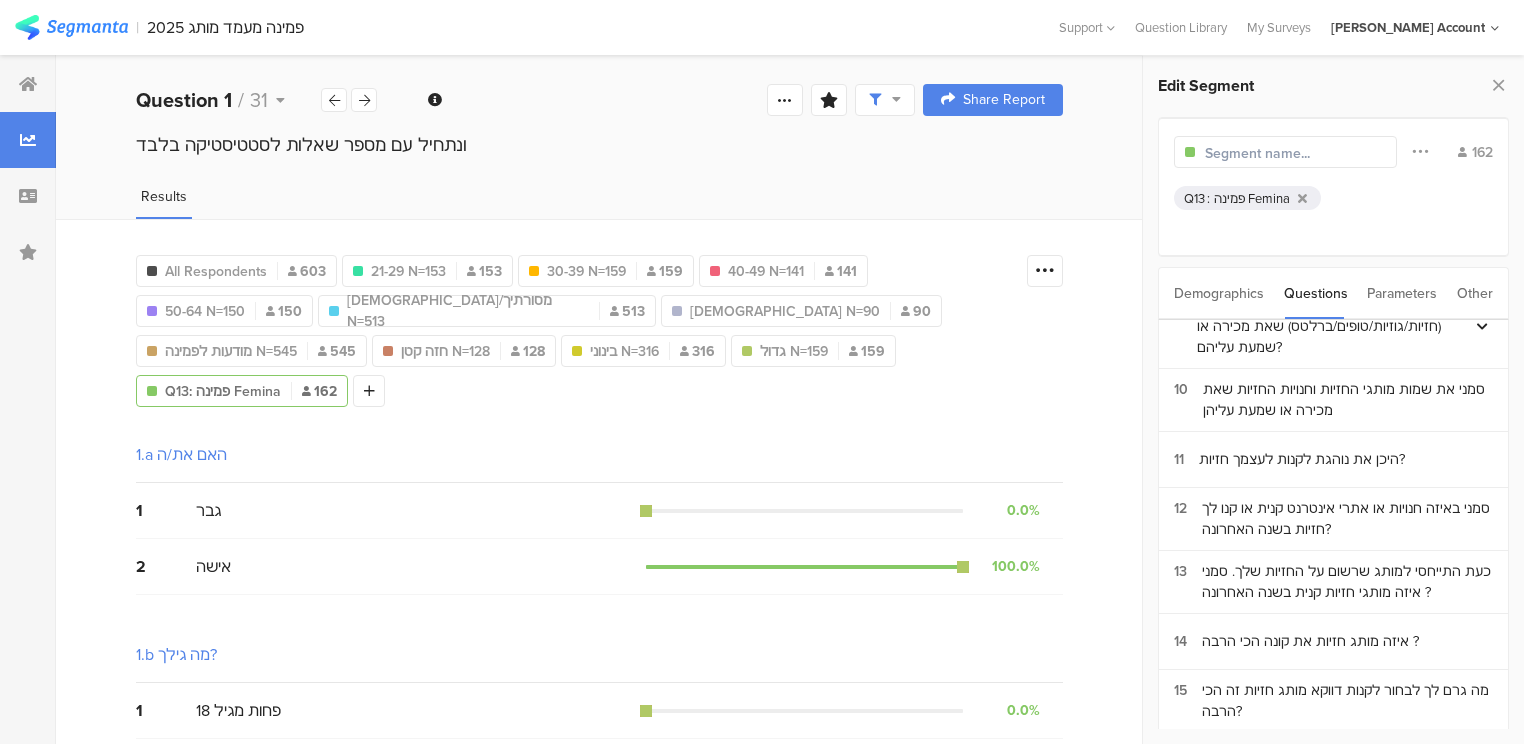 click at bounding box center (1292, 153) 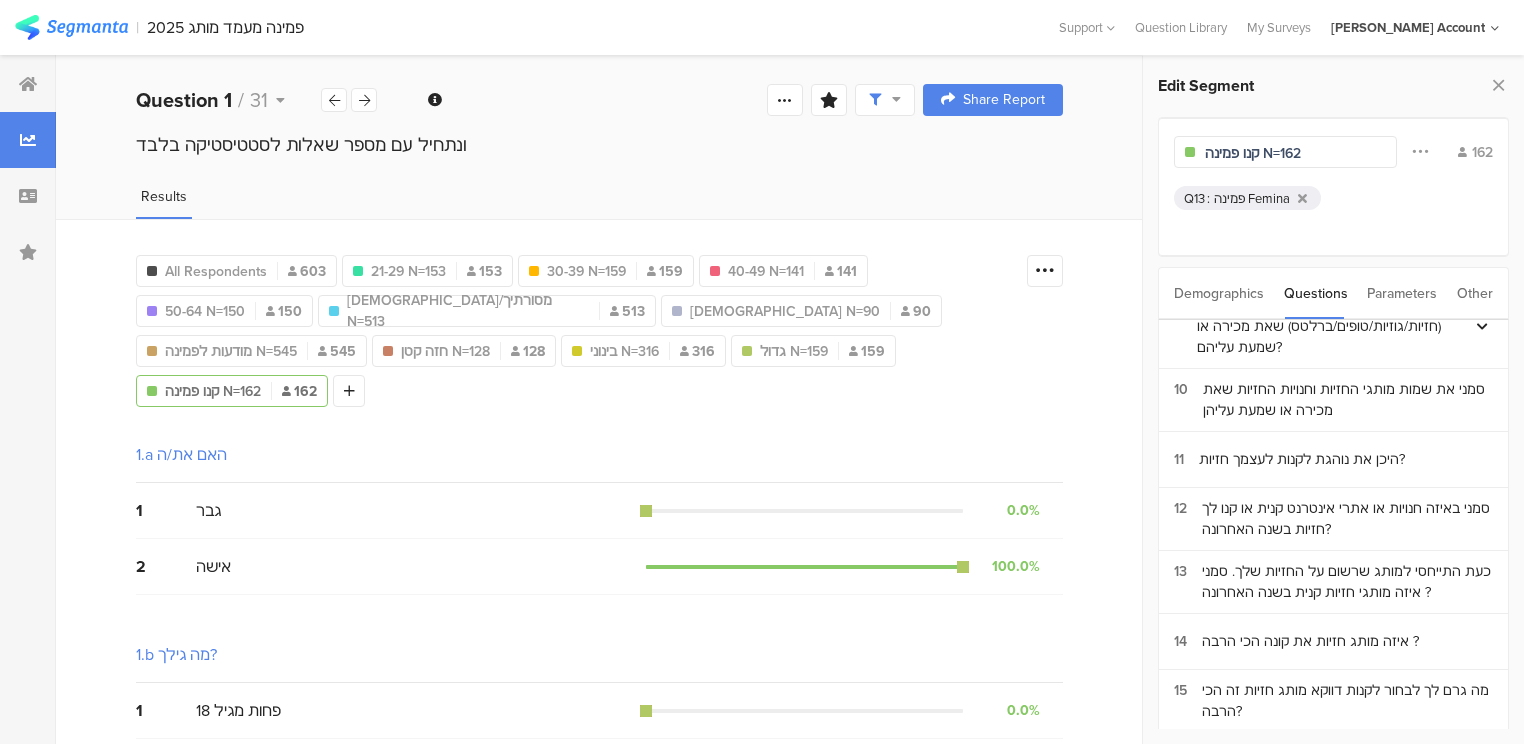click on "קנו פמינה N=162" at bounding box center [1292, 153] 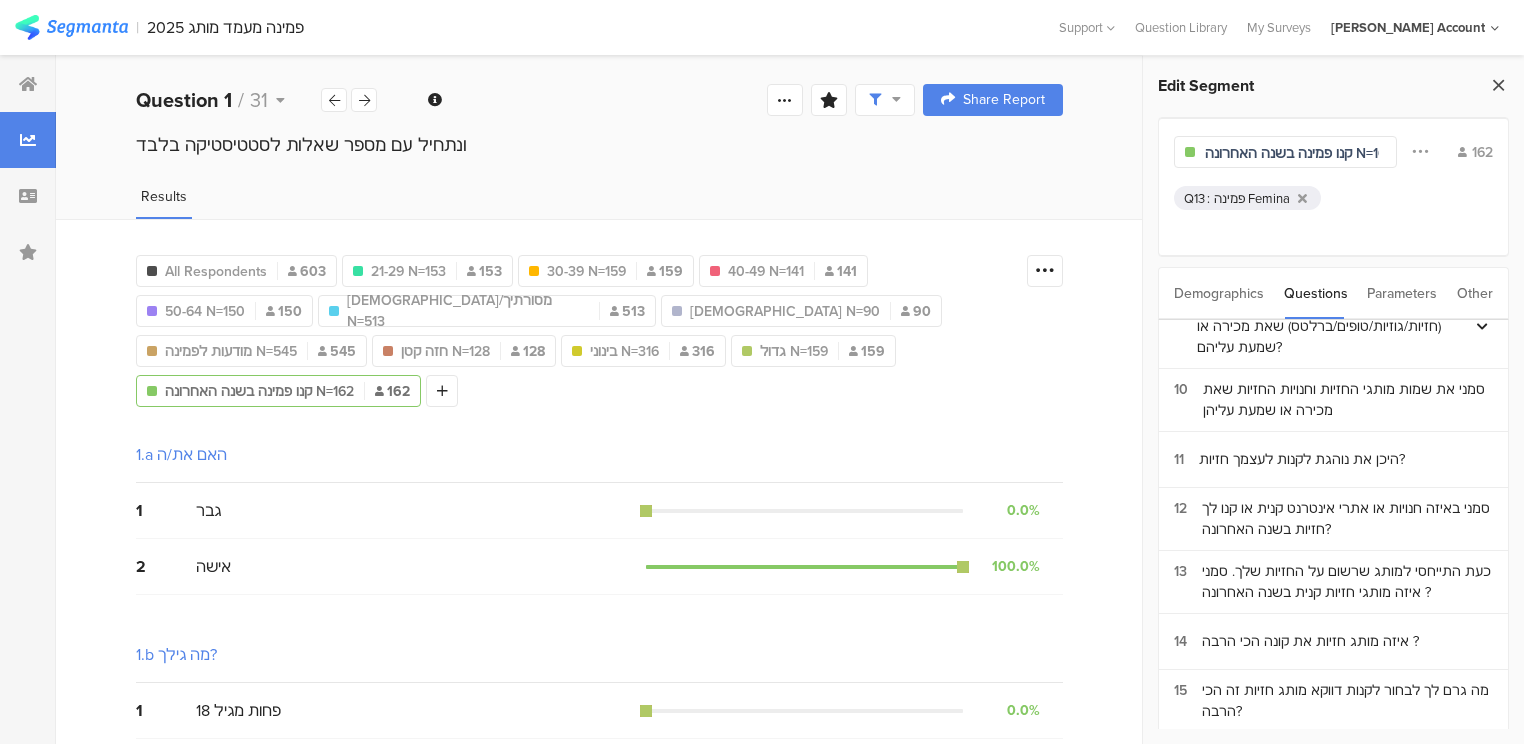 type on "קנו פמינה בשנה האחרונה N=162" 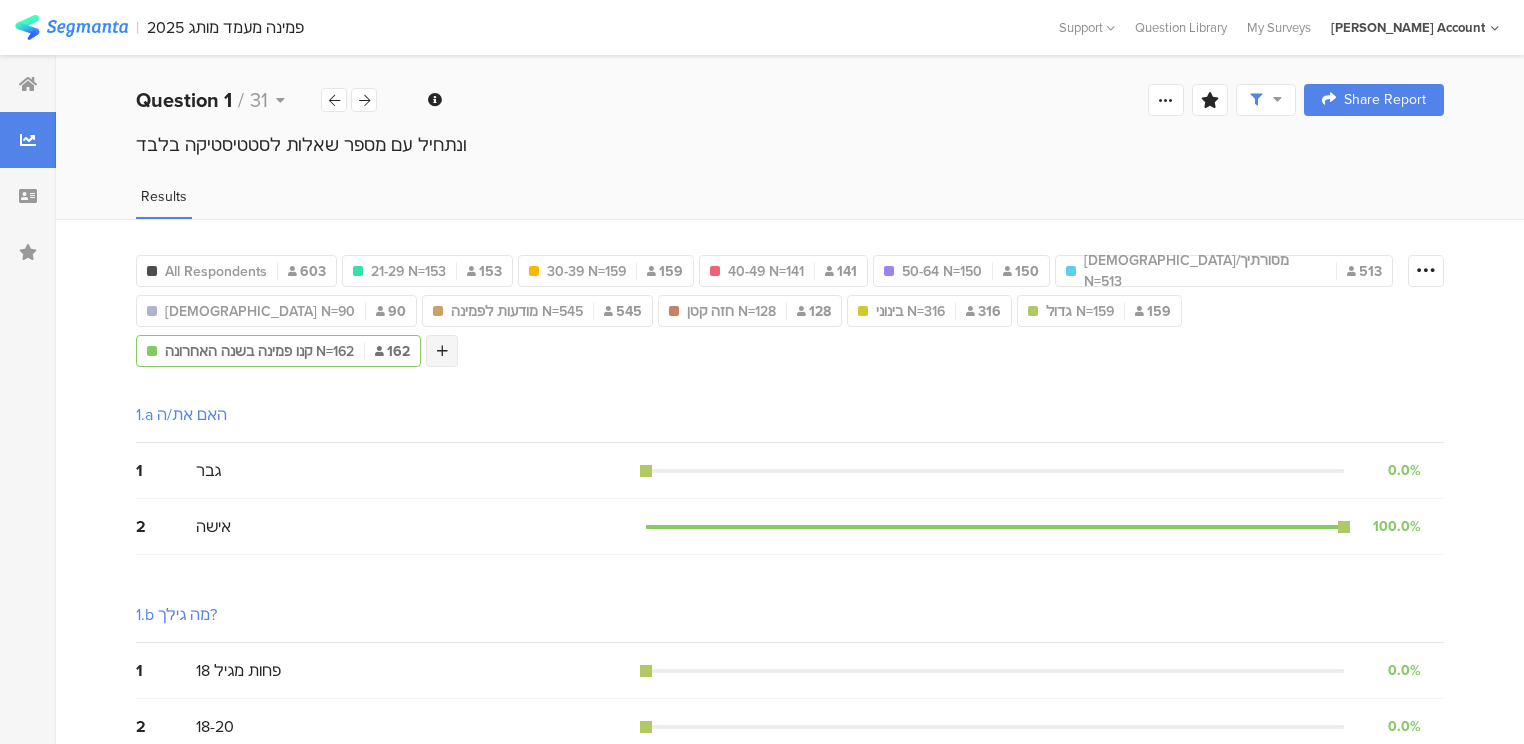 click at bounding box center (442, 351) 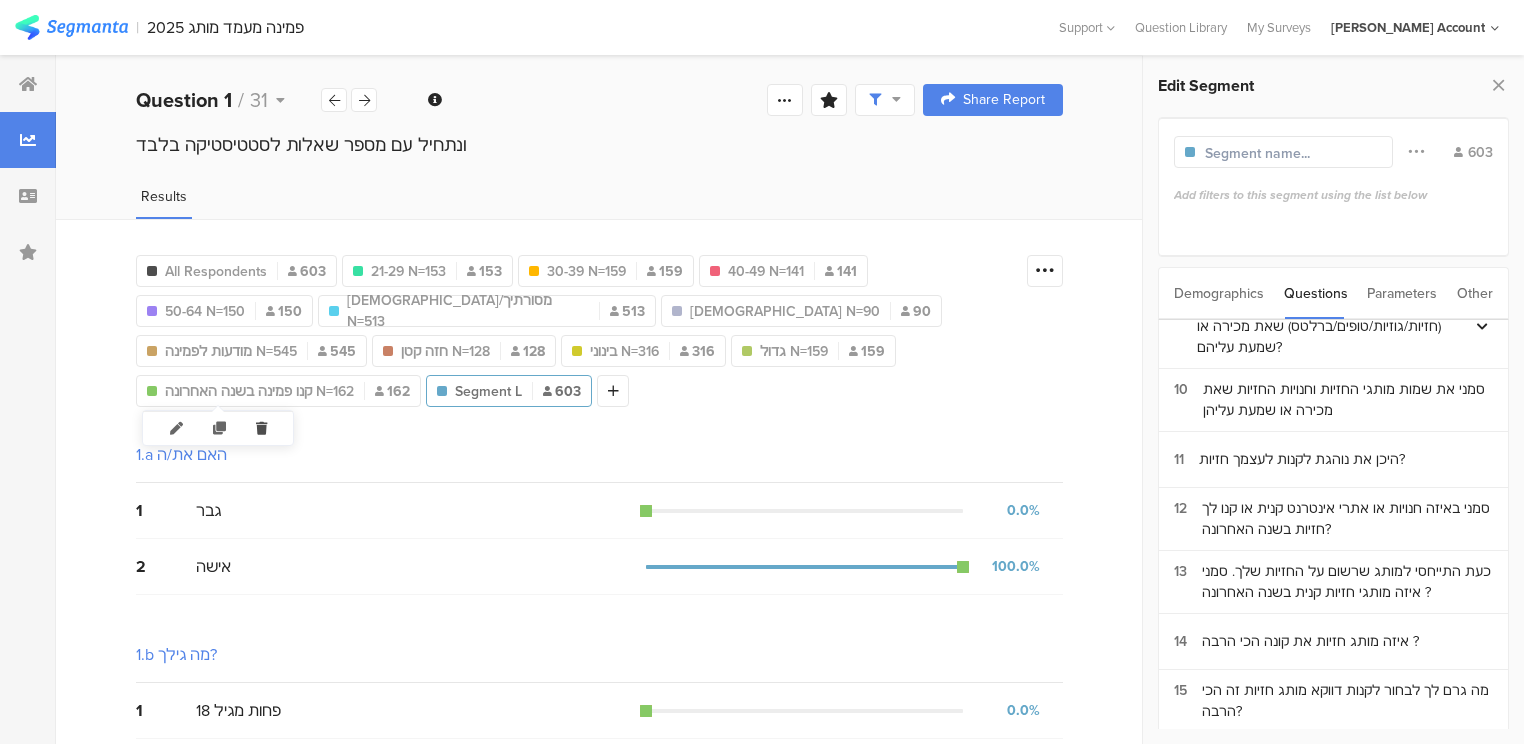 click at bounding box center (261, 428) 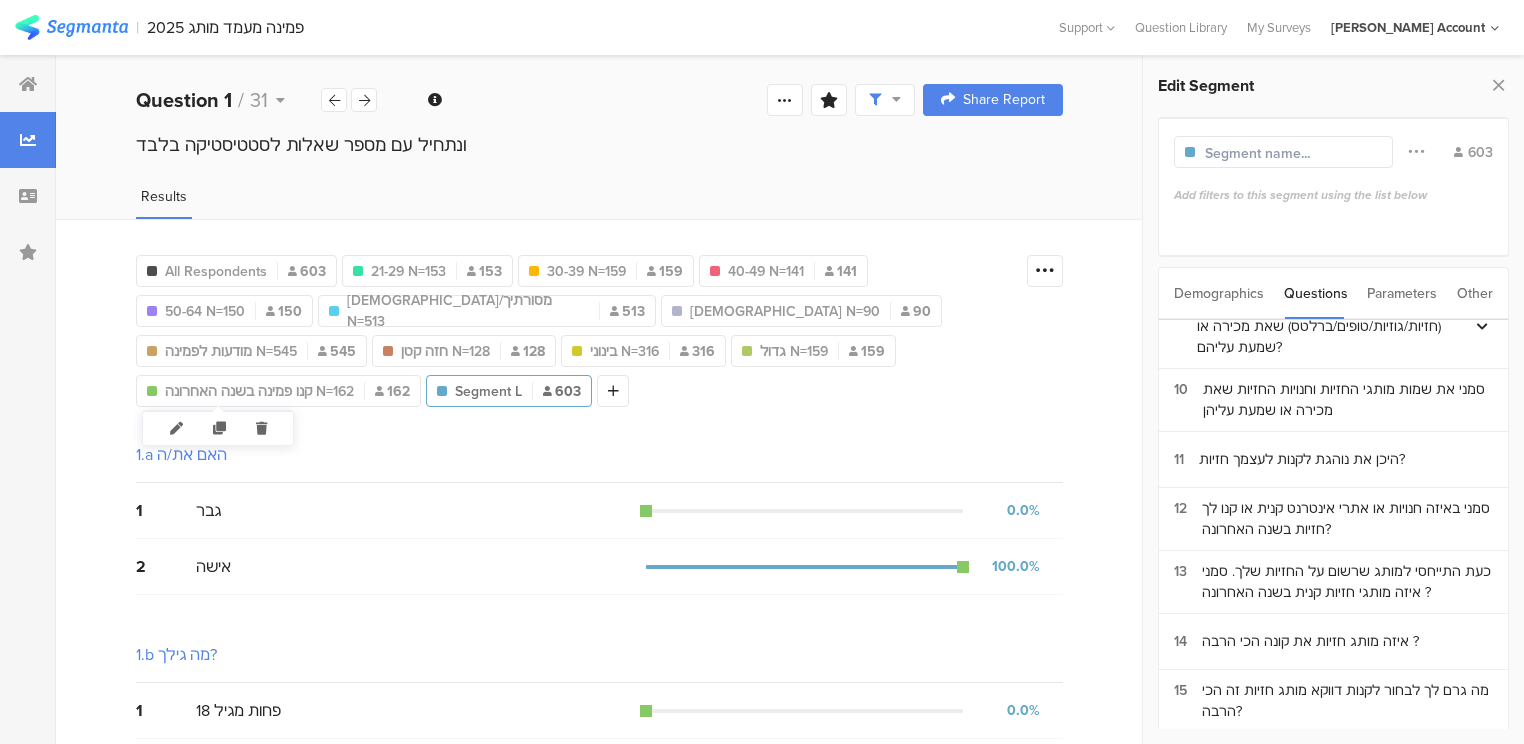 type on "קנו פמינה בשנה האחרונה N=162" 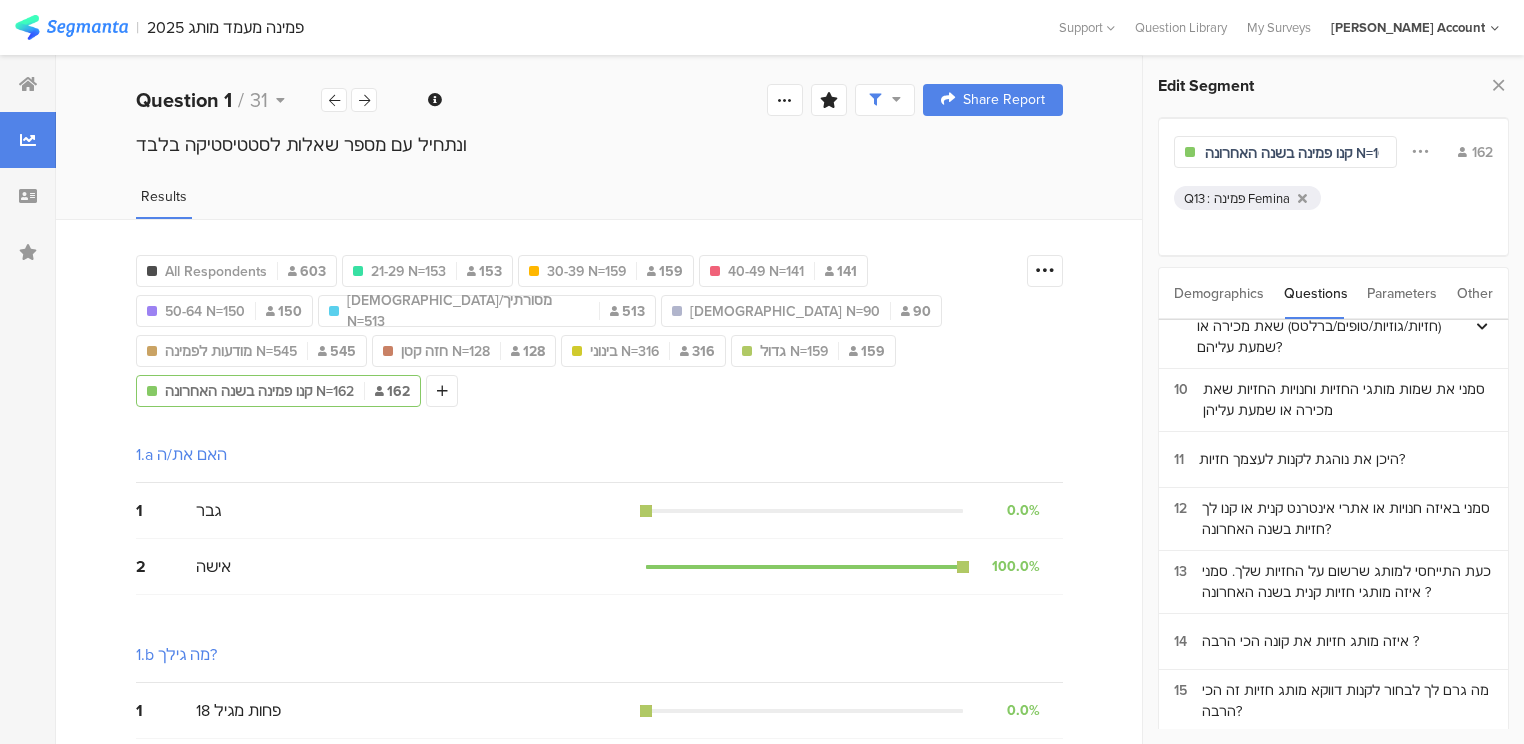 click at bounding box center (1498, 85) 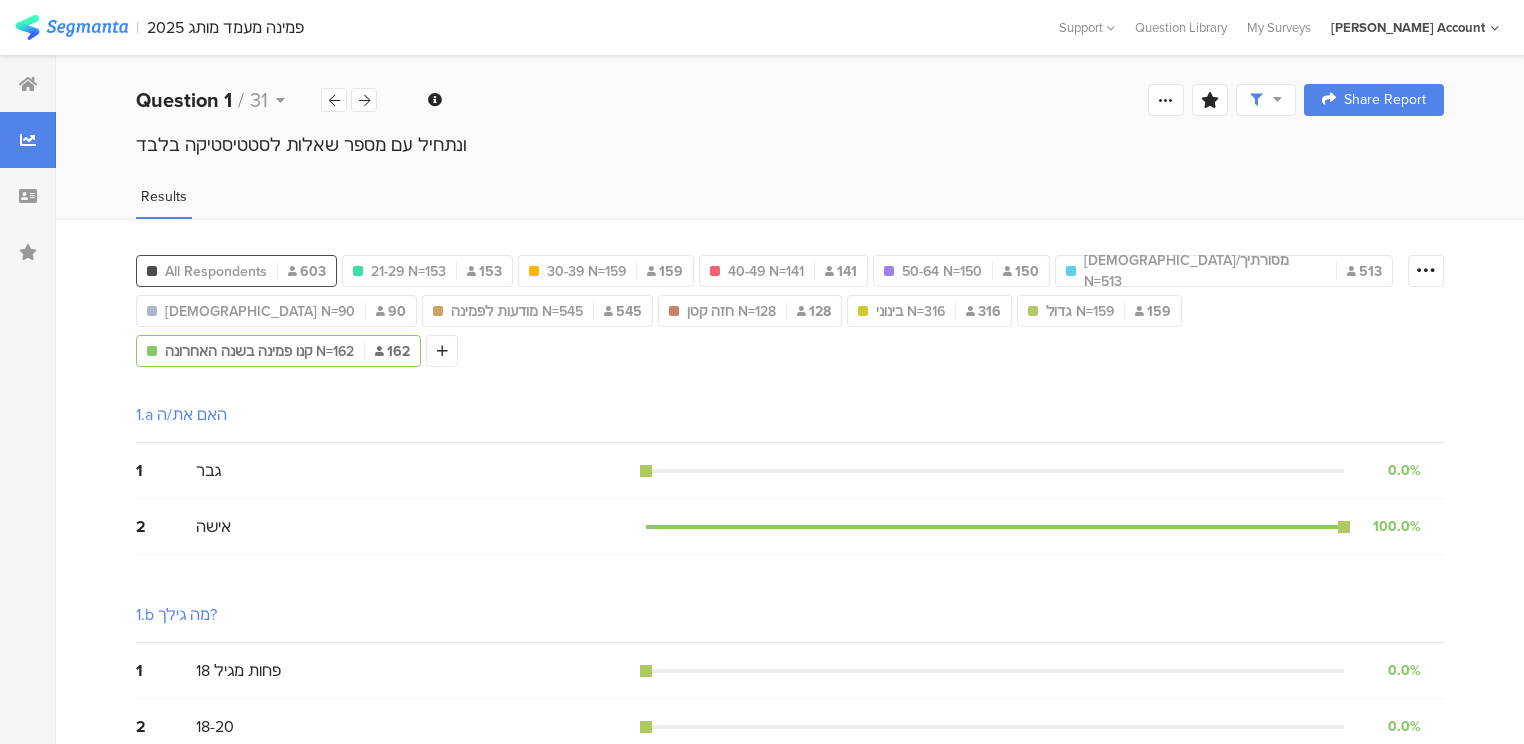 click on "All Respondents" at bounding box center [216, 271] 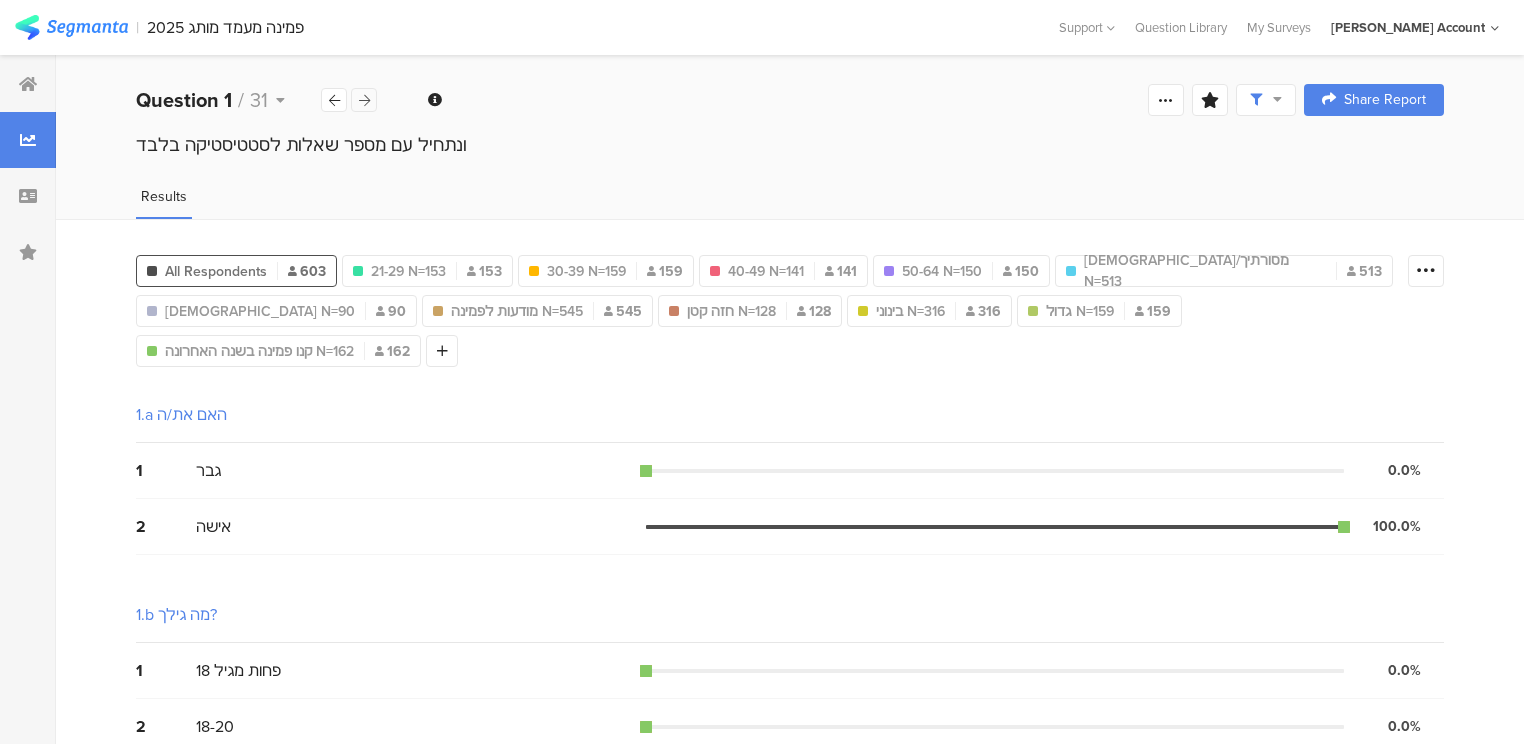click at bounding box center [364, 100] 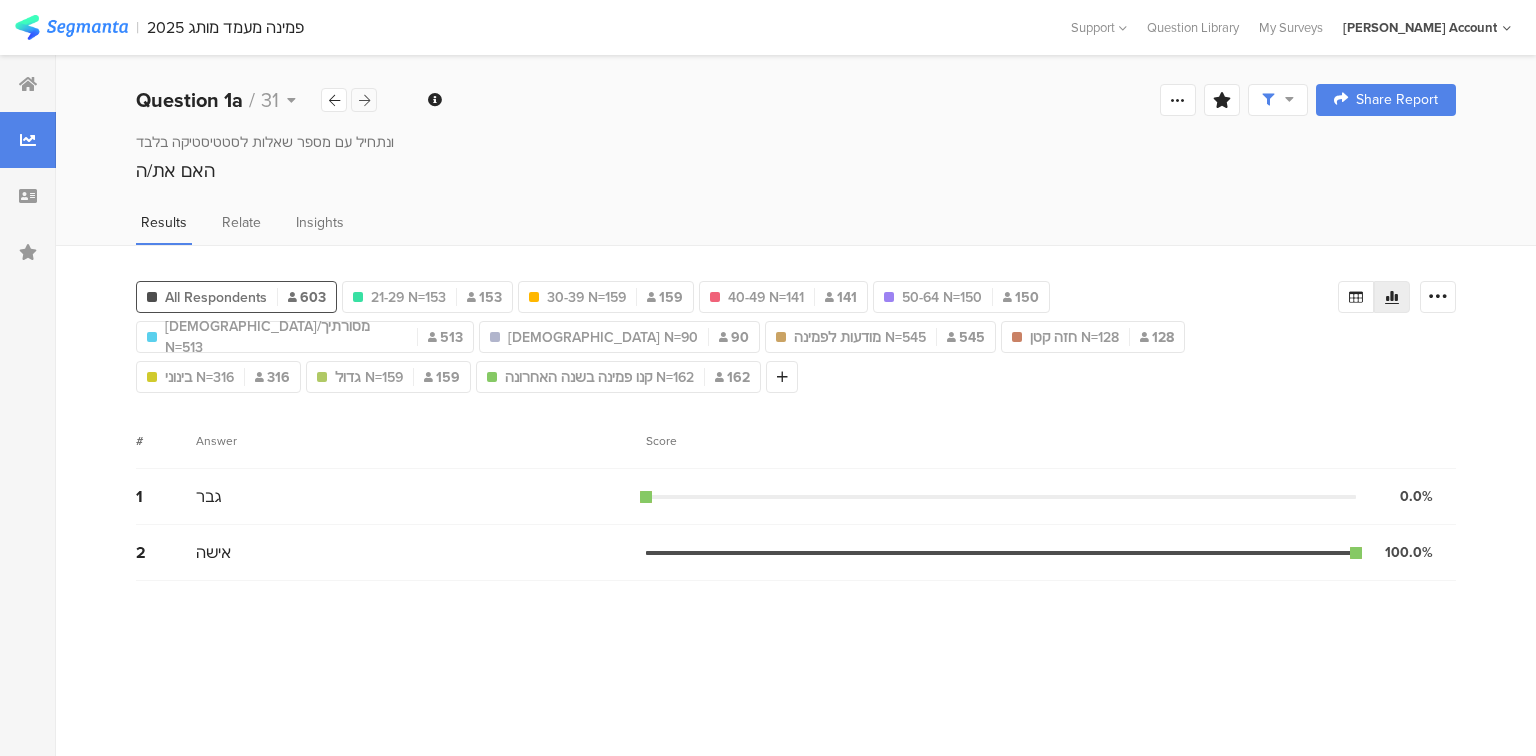 click at bounding box center (364, 100) 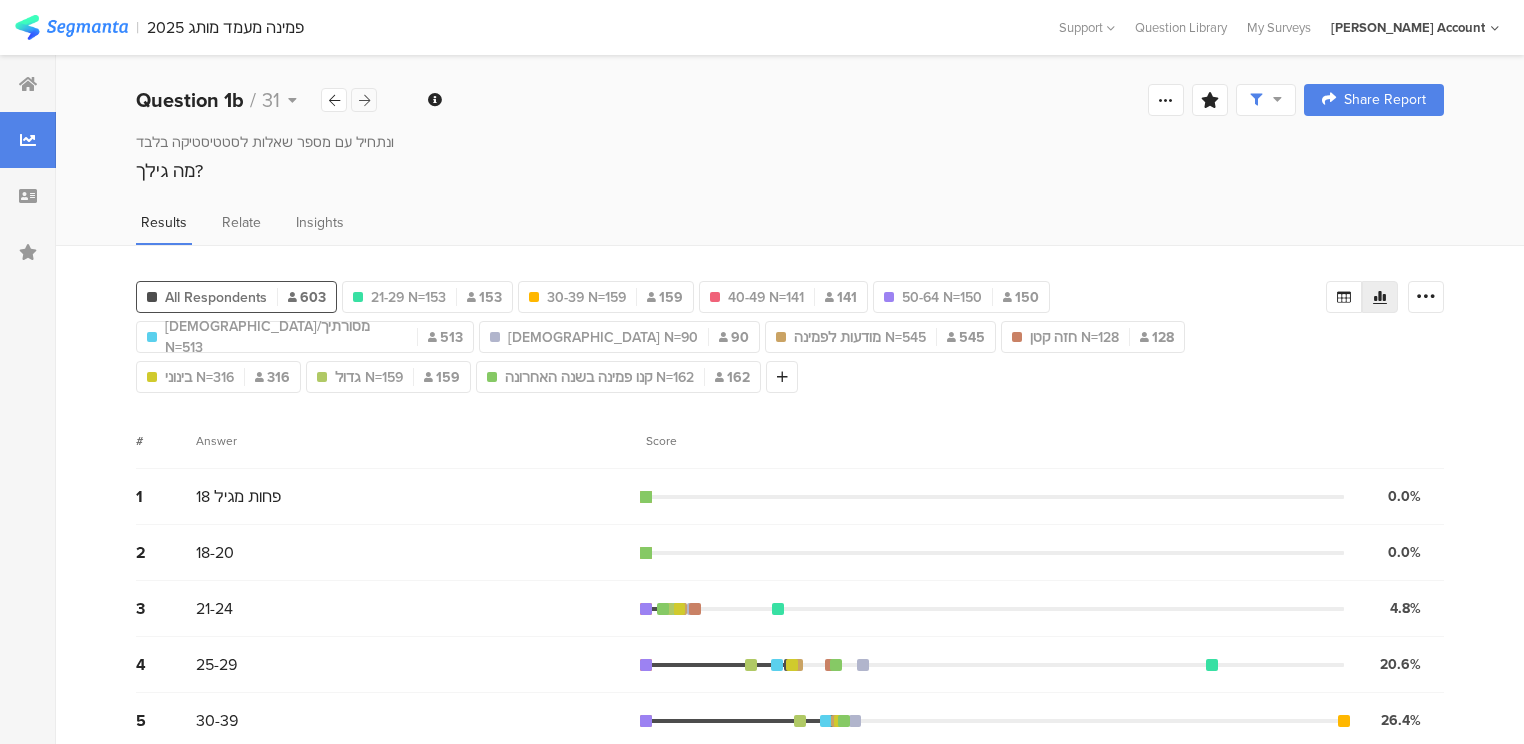 click at bounding box center (364, 100) 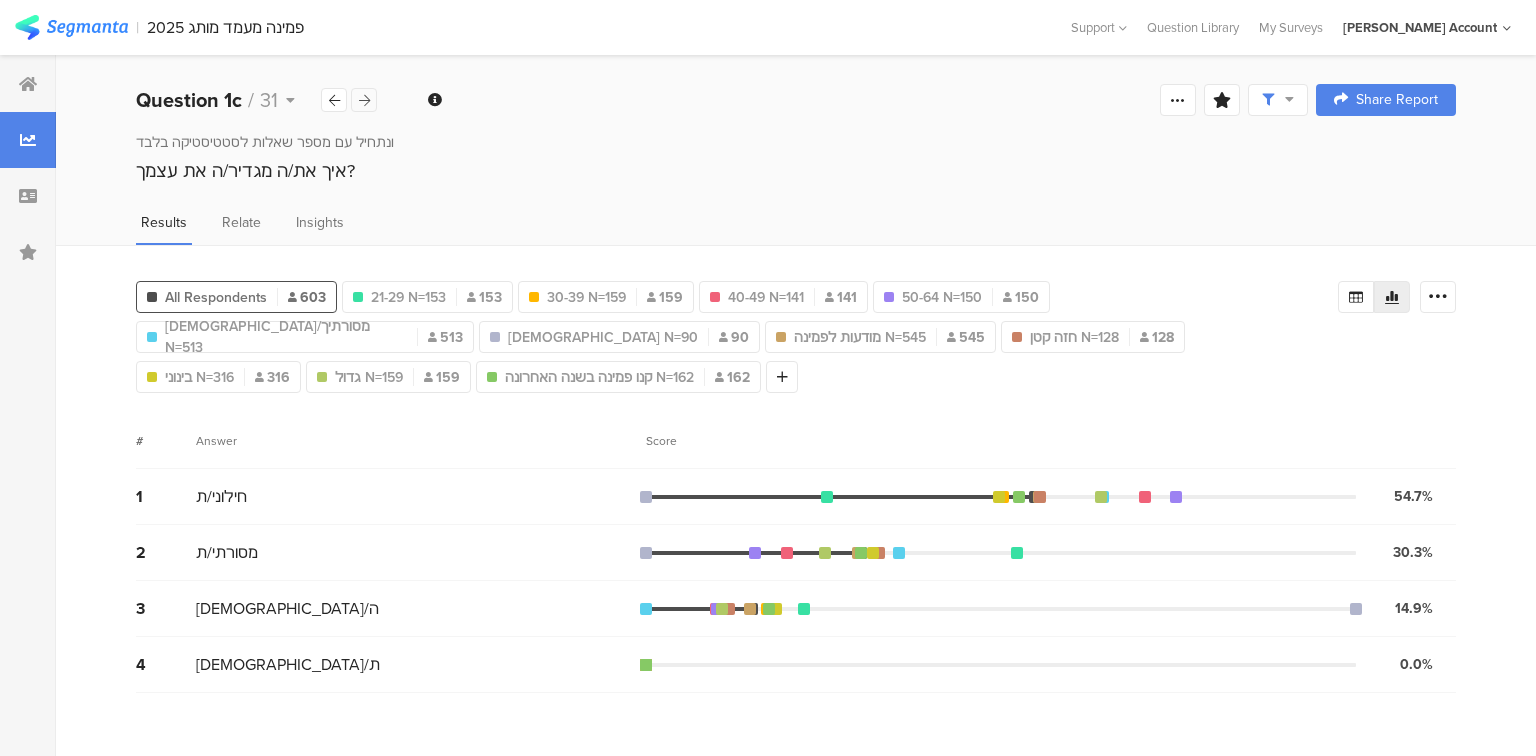 click at bounding box center [364, 100] 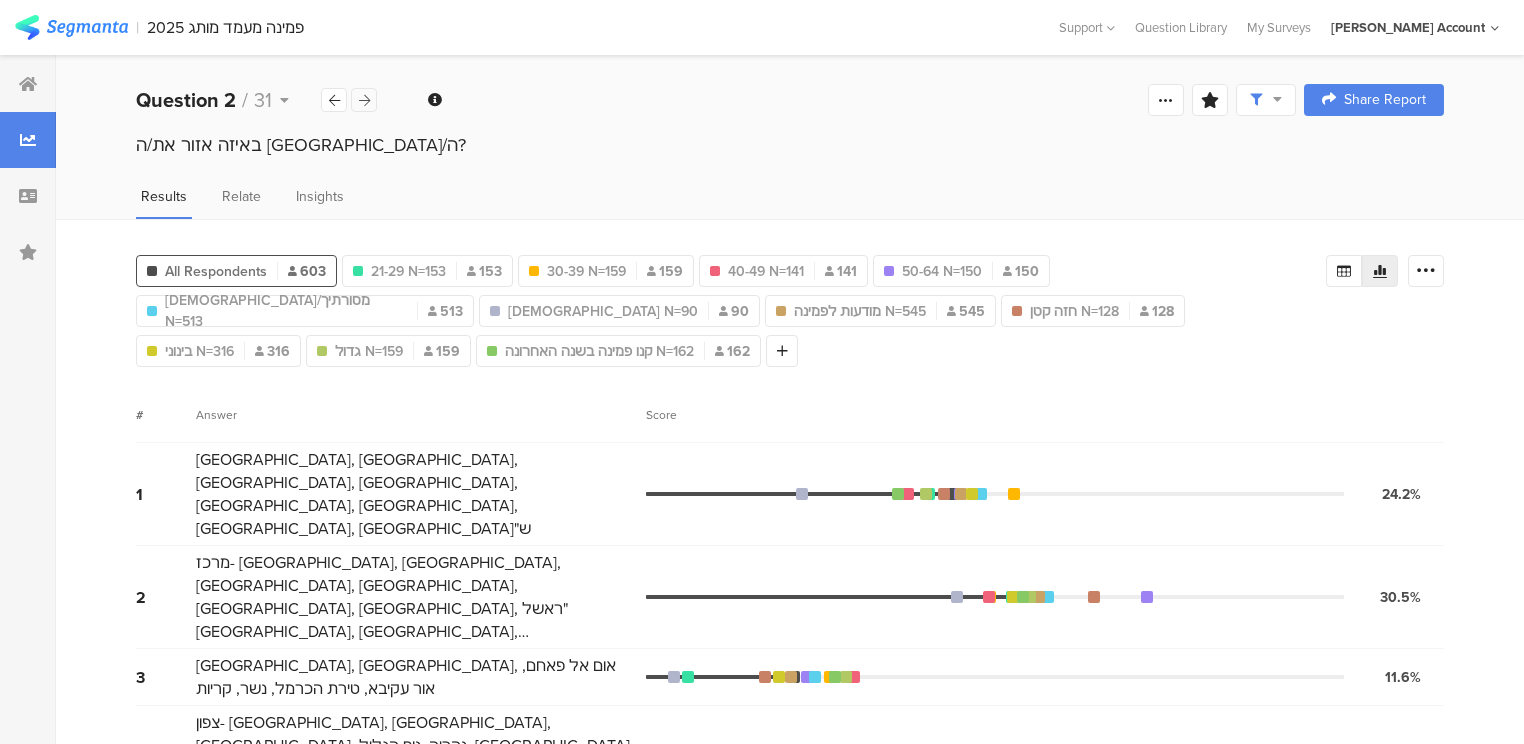 click at bounding box center (364, 100) 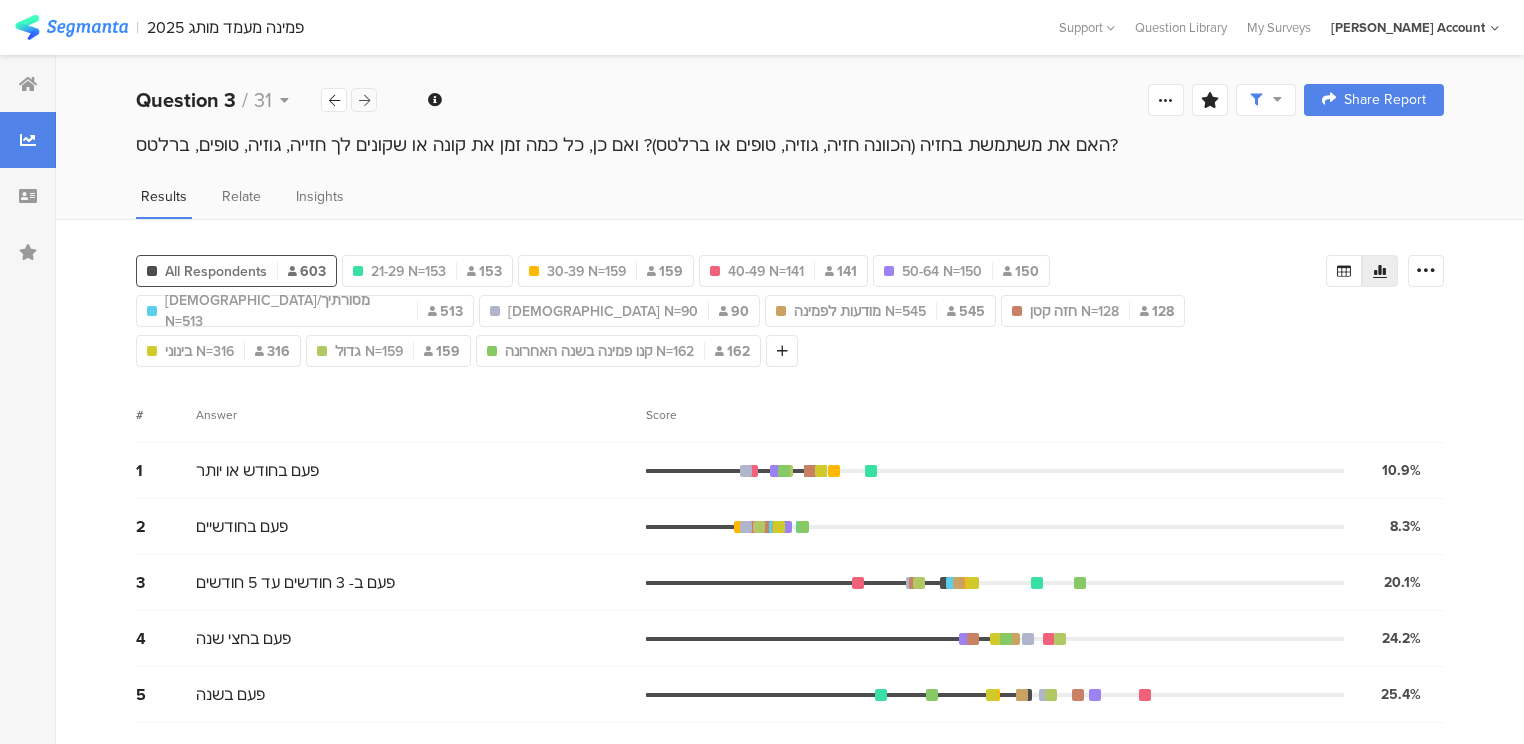 click at bounding box center (364, 100) 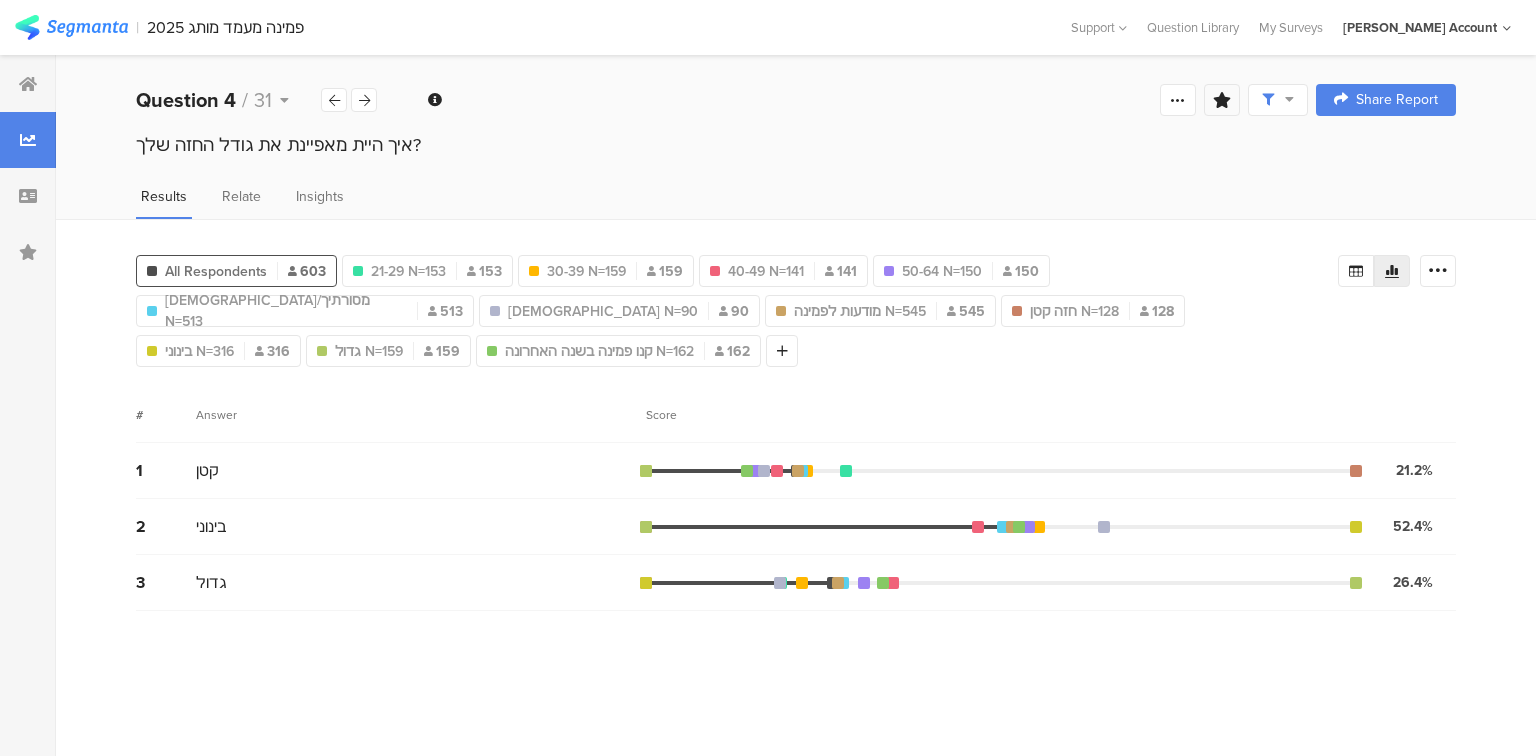 click at bounding box center [1222, 100] 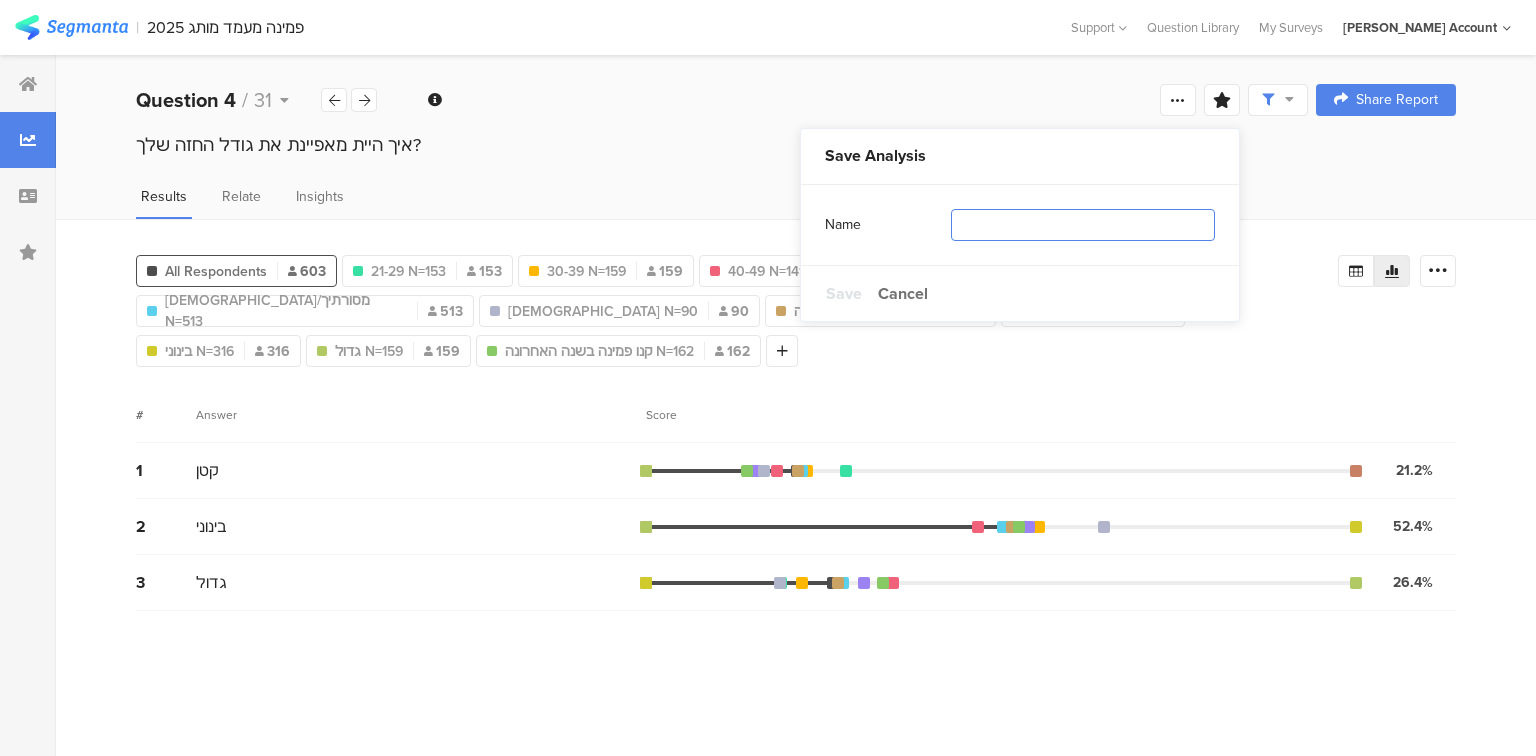click at bounding box center [1083, 225] 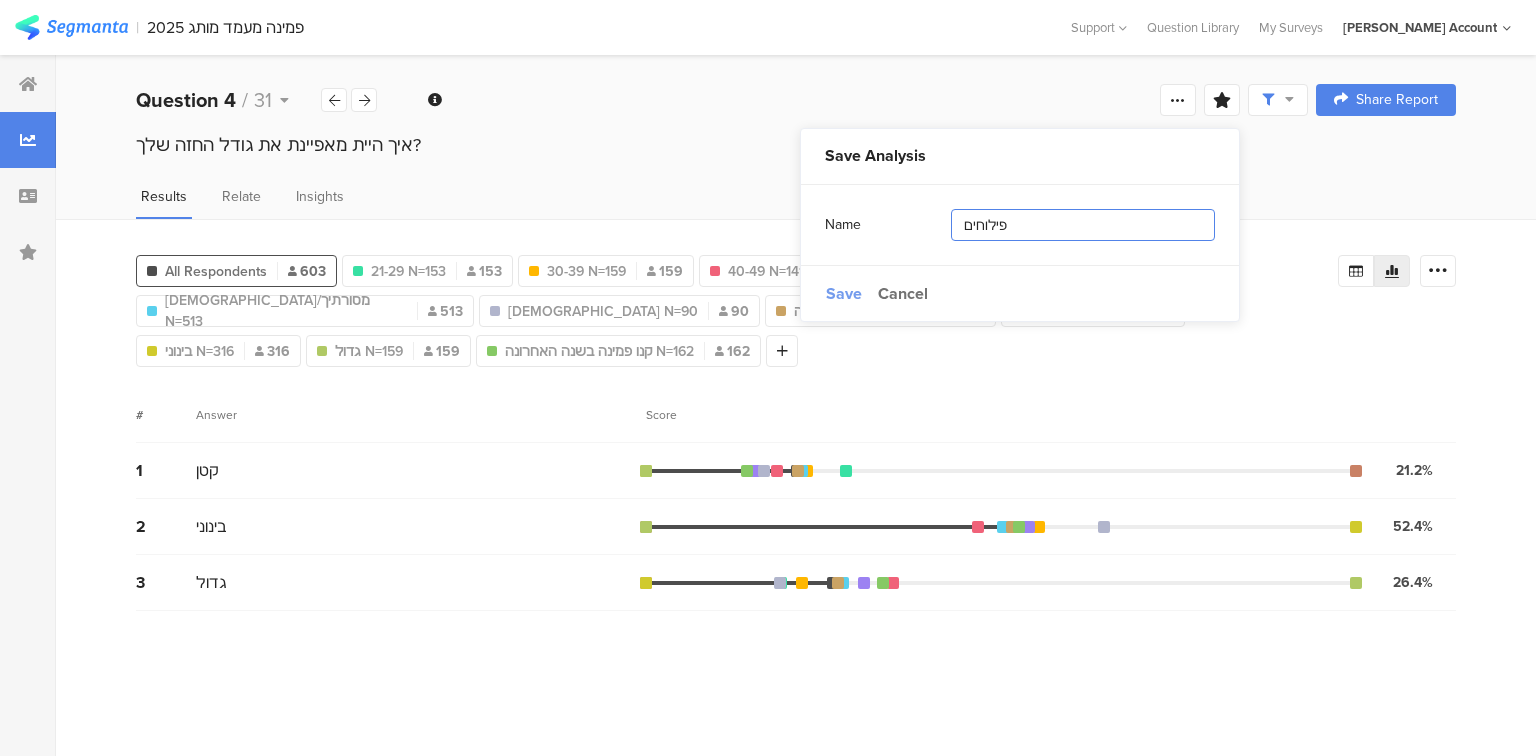 type on "פילוחים" 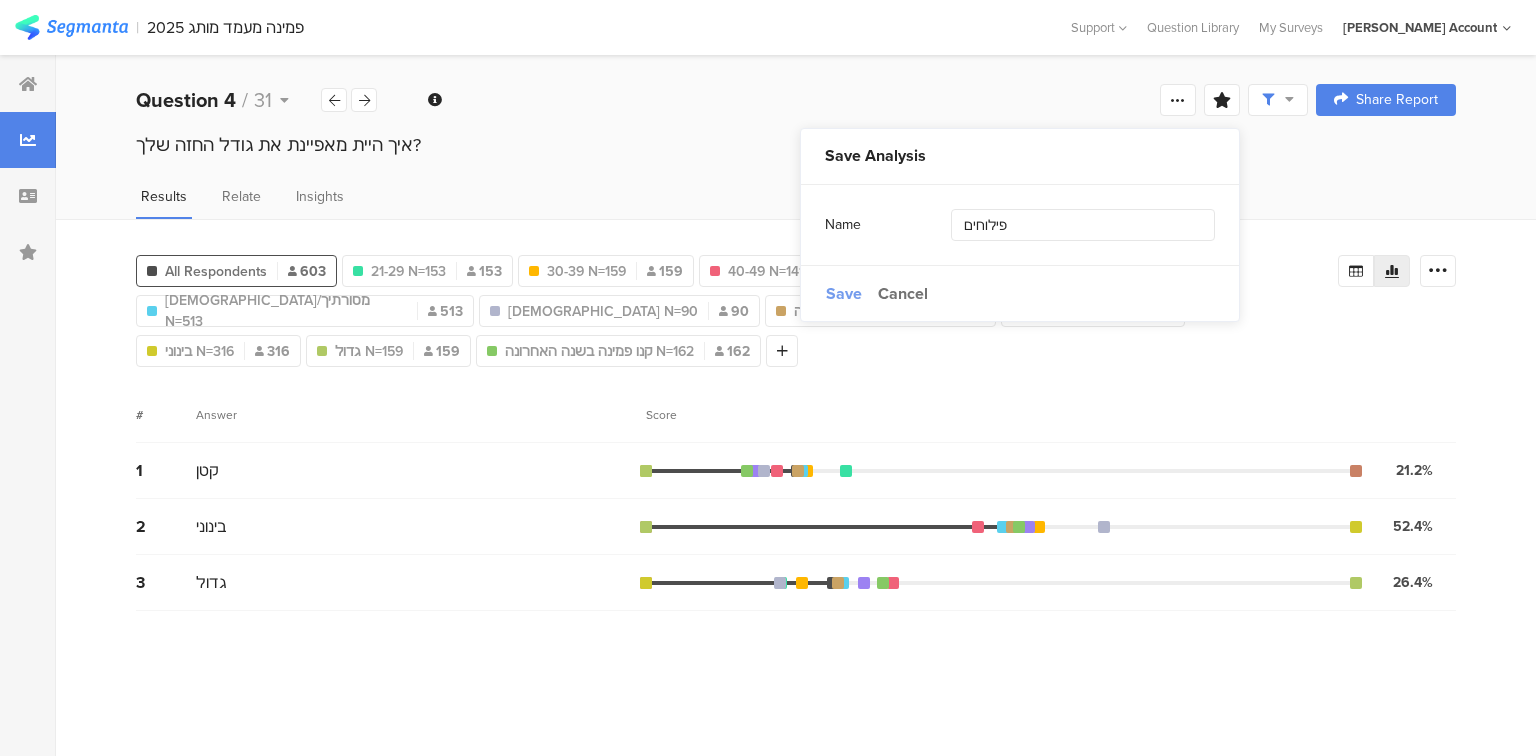 click on "Save" at bounding box center [844, 293] 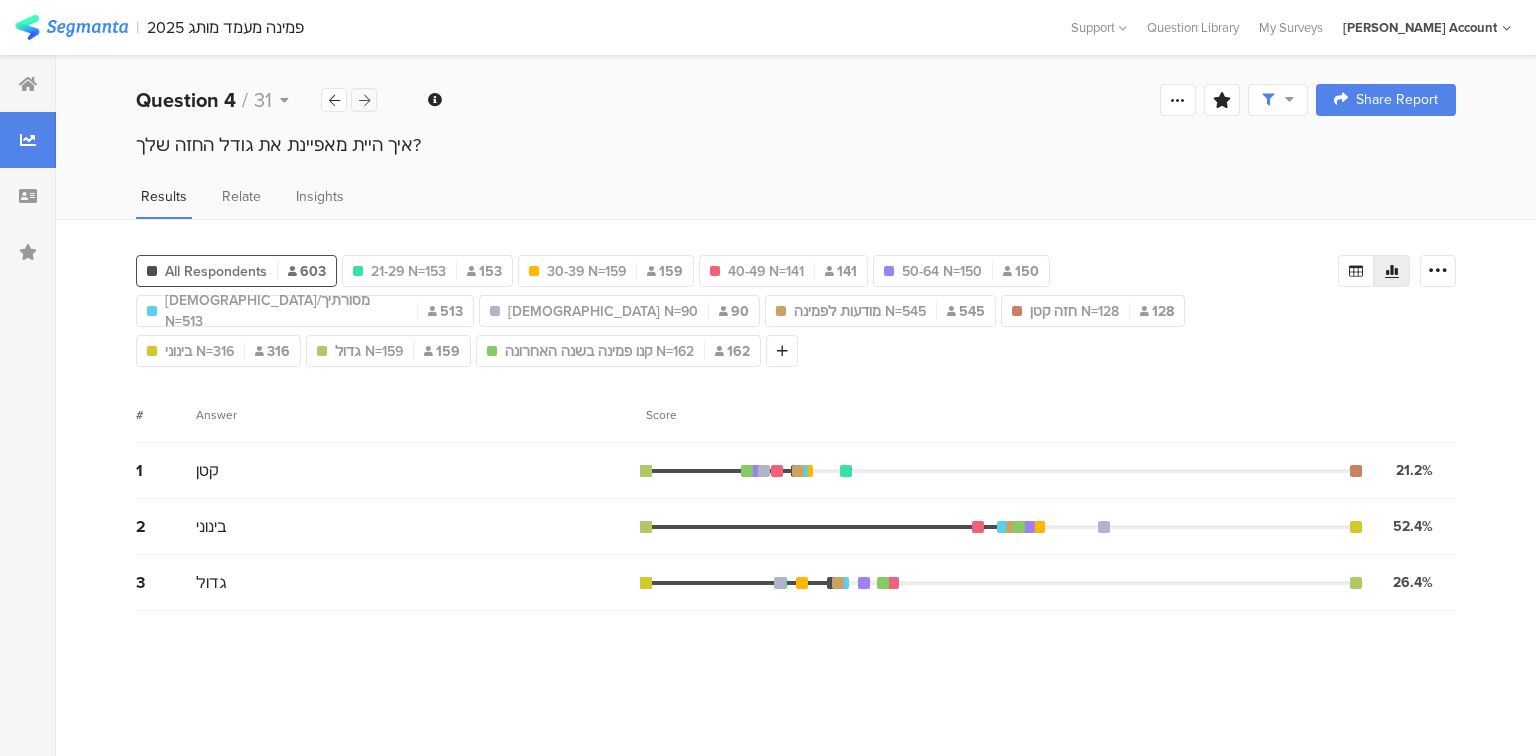 click at bounding box center [364, 100] 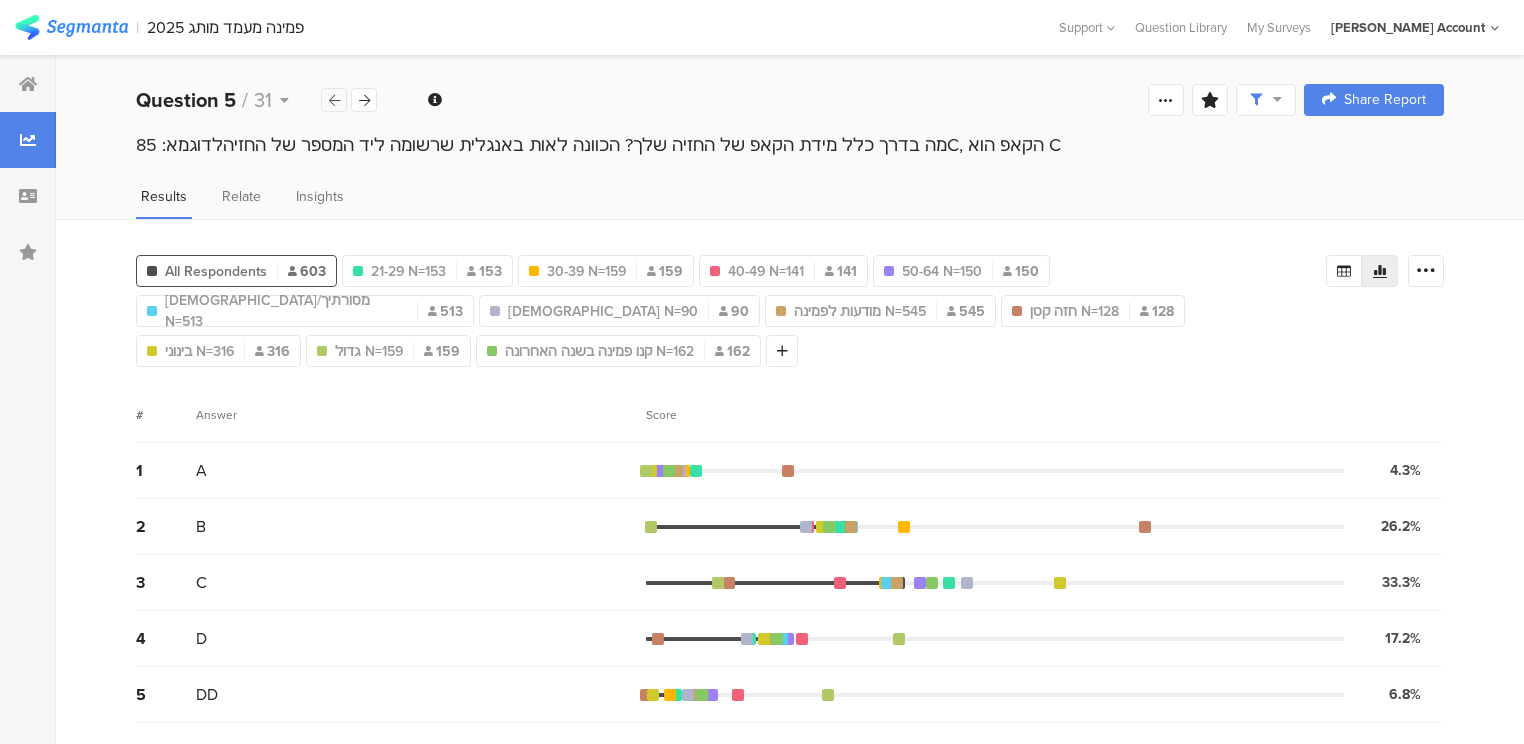 click at bounding box center (334, 100) 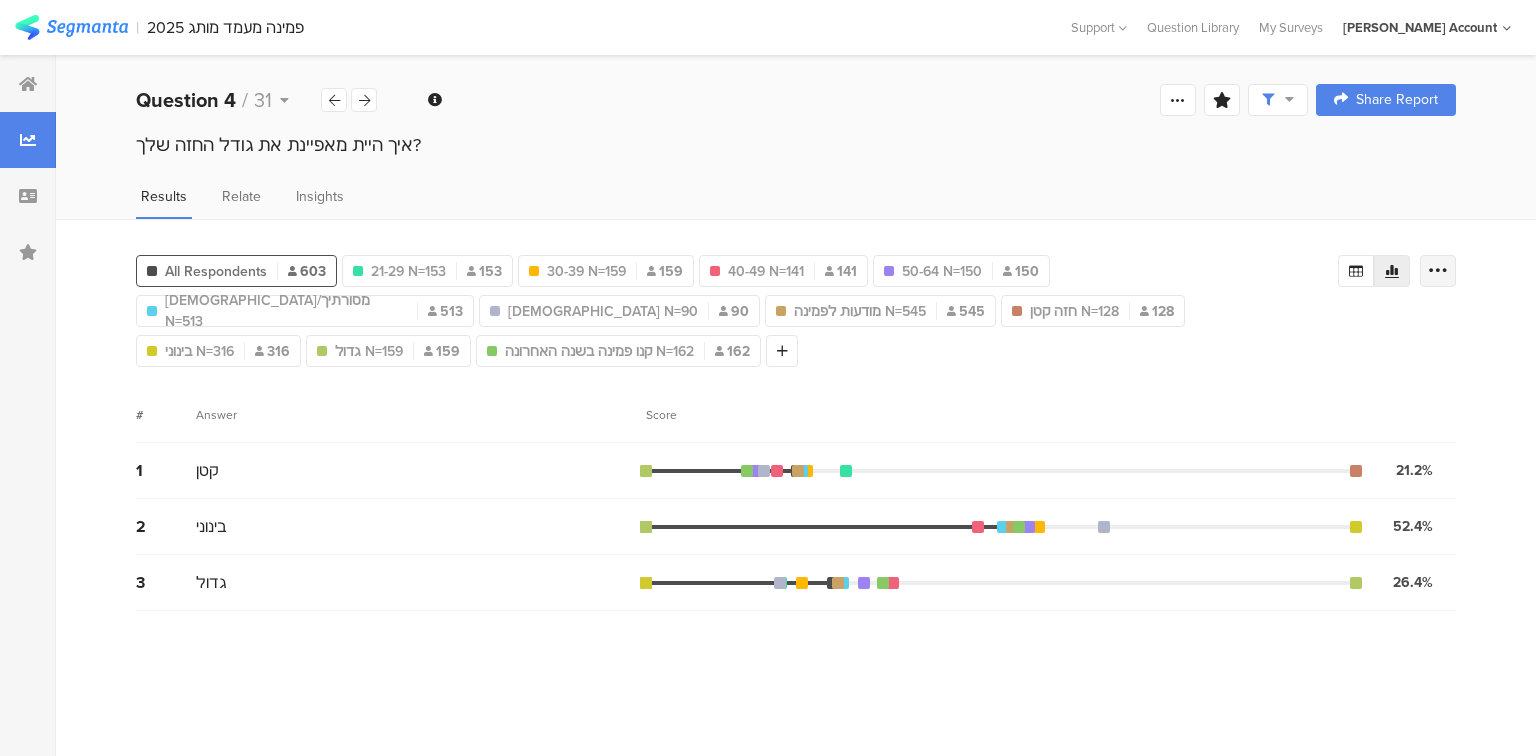 click at bounding box center [1438, 271] 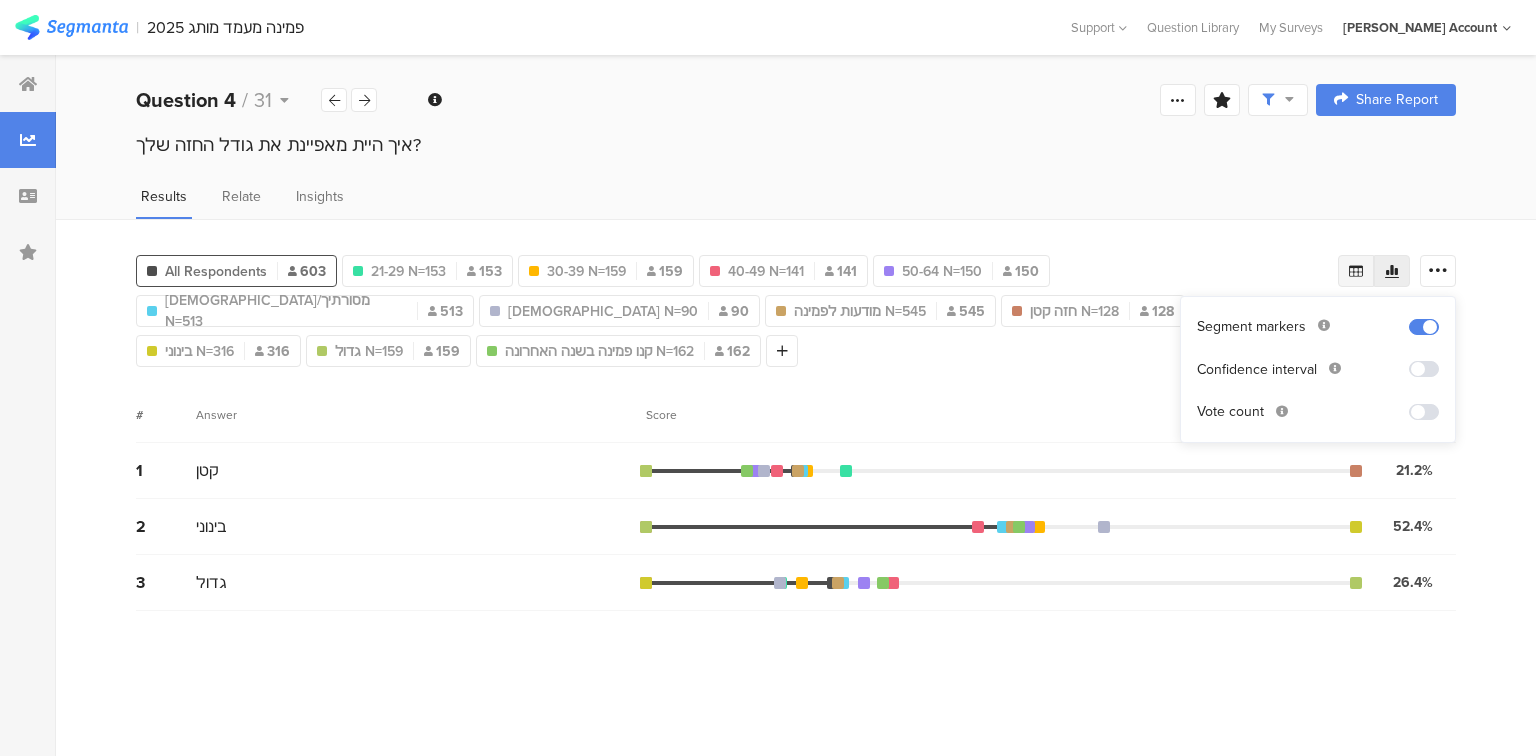 click 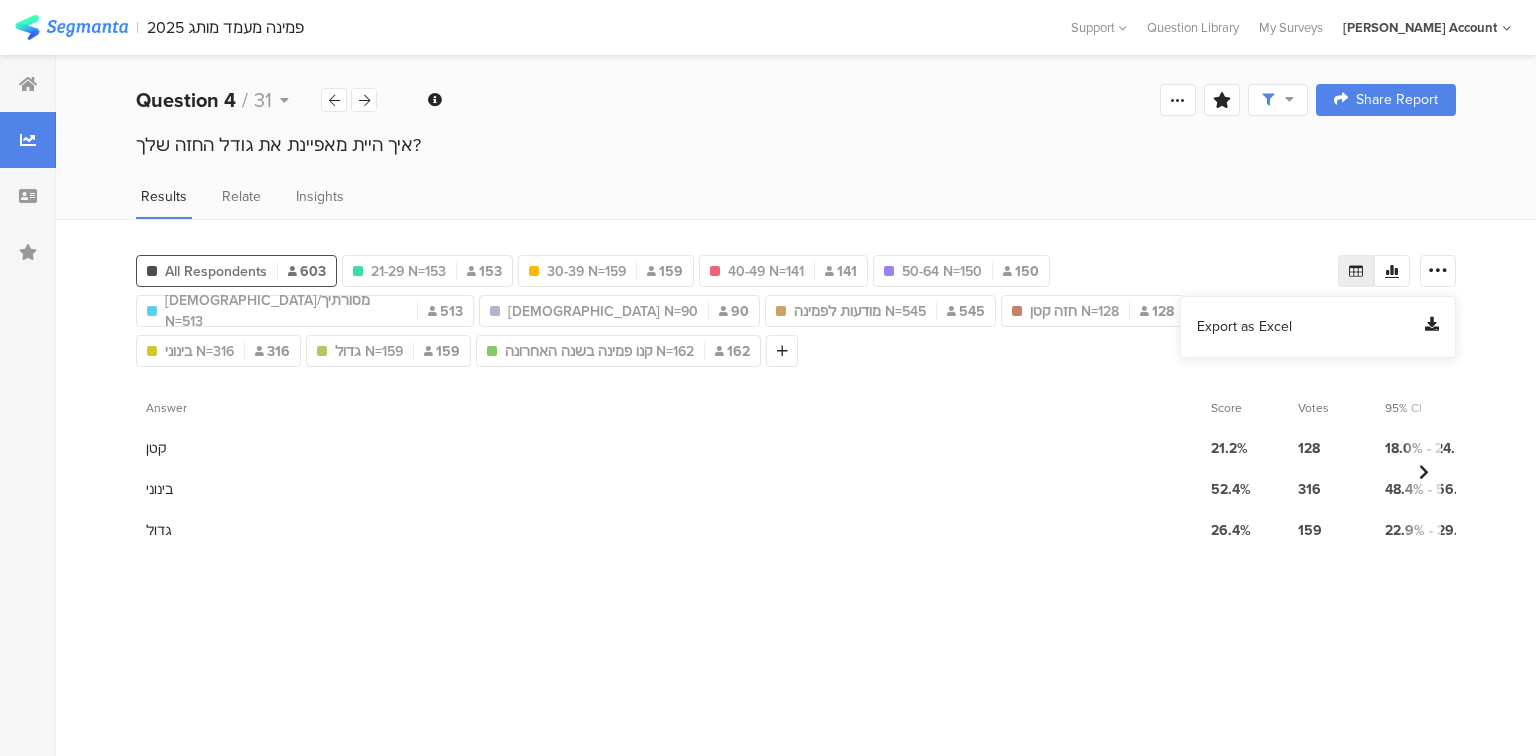 click on "Export as Excel" at bounding box center [1244, 327] 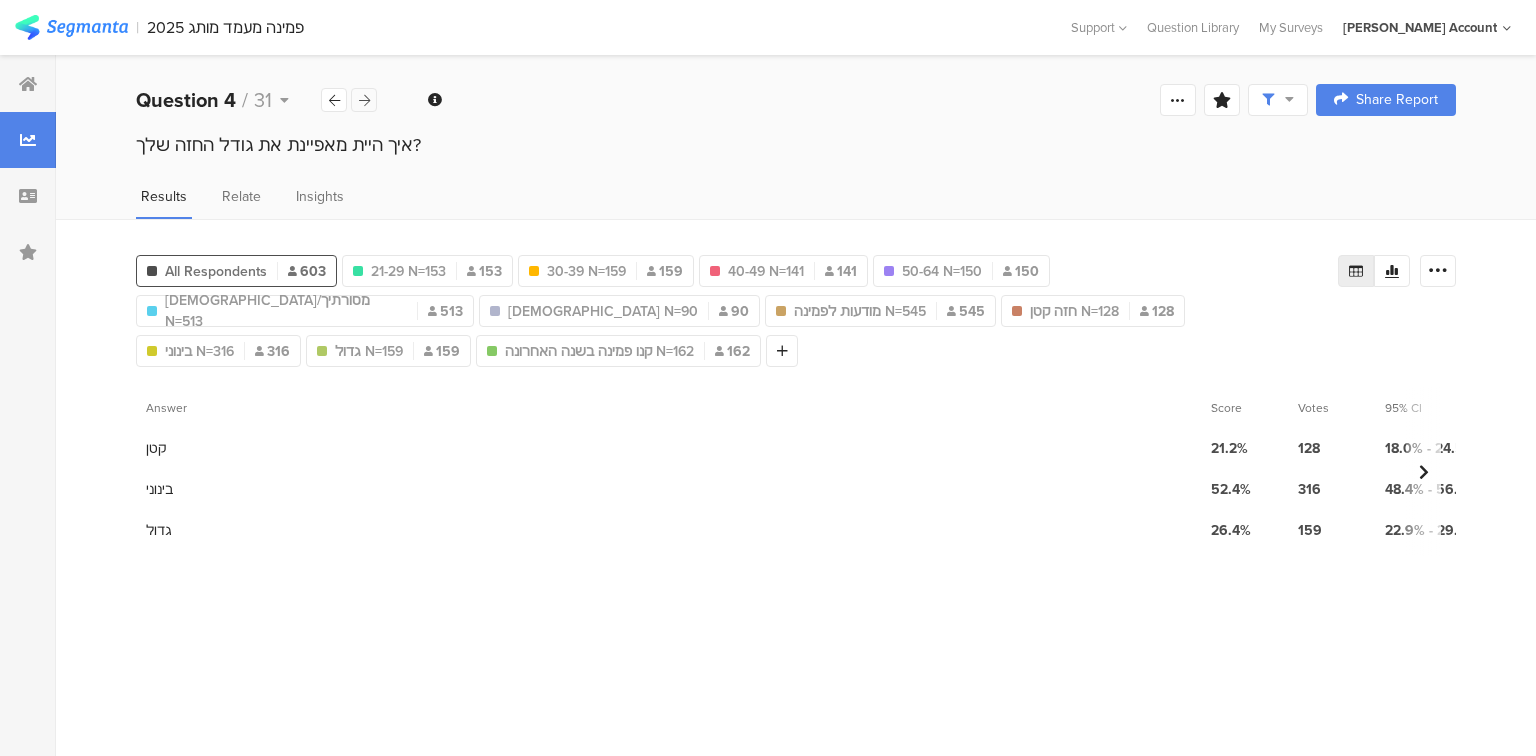 click at bounding box center [364, 100] 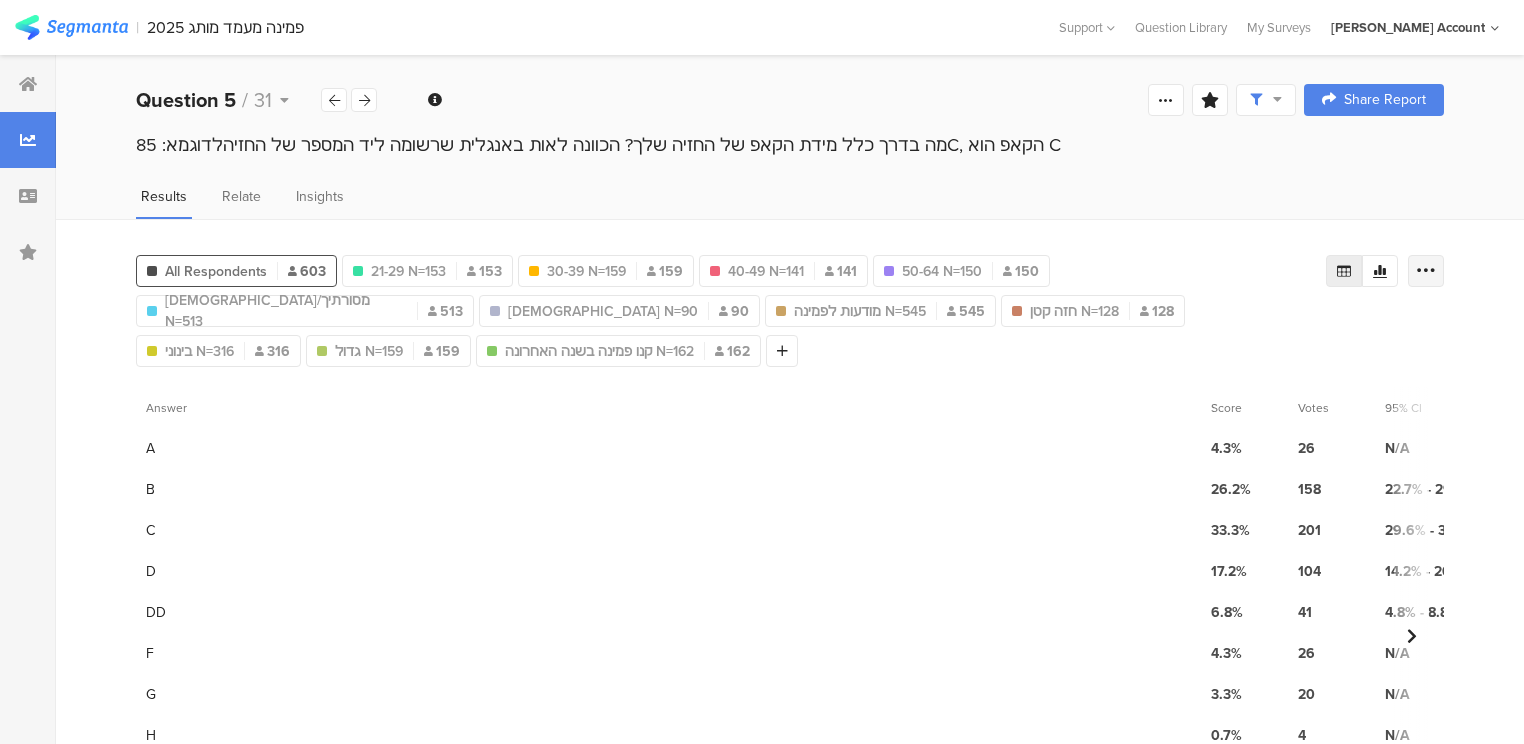 click at bounding box center (1426, 271) 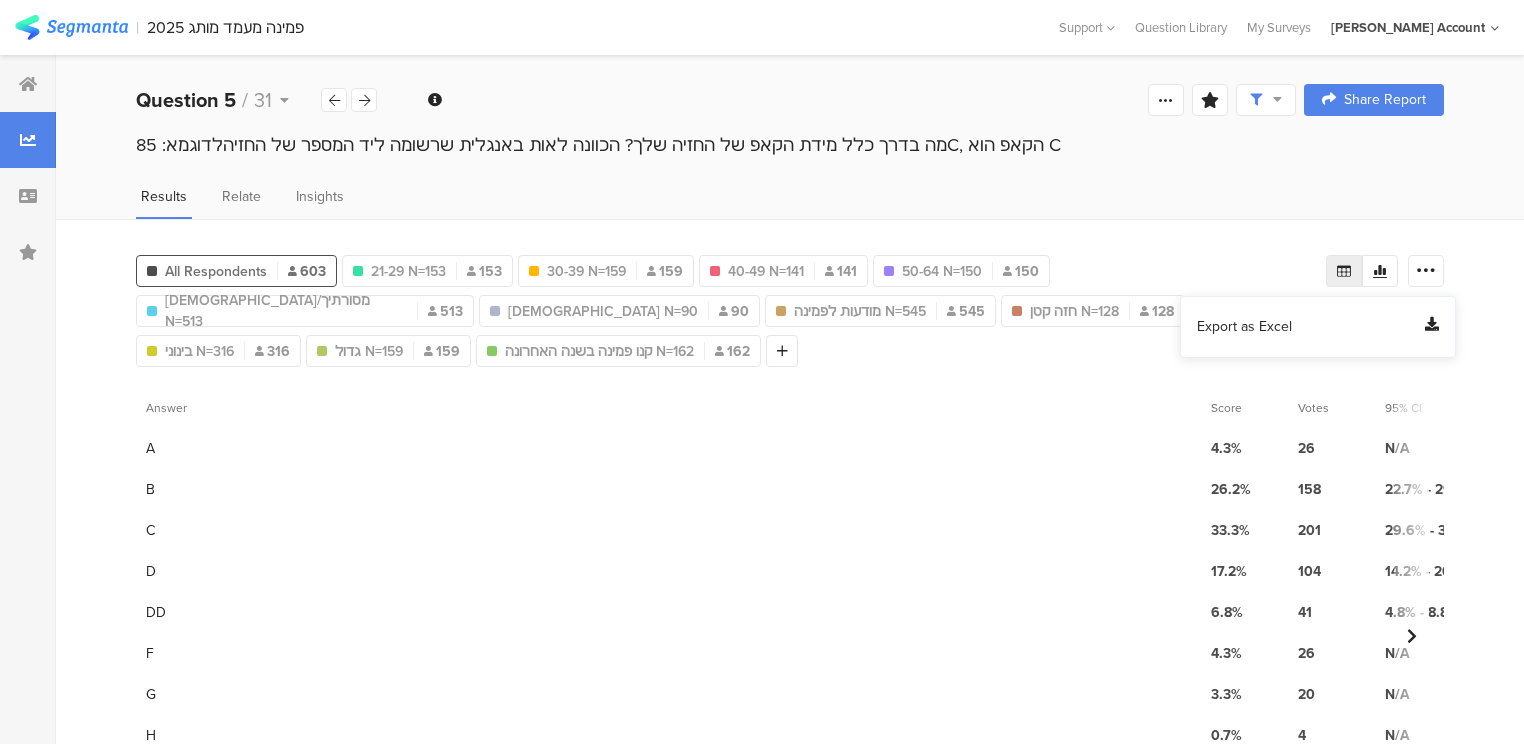 click on "Export as Excel" at bounding box center [1244, 327] 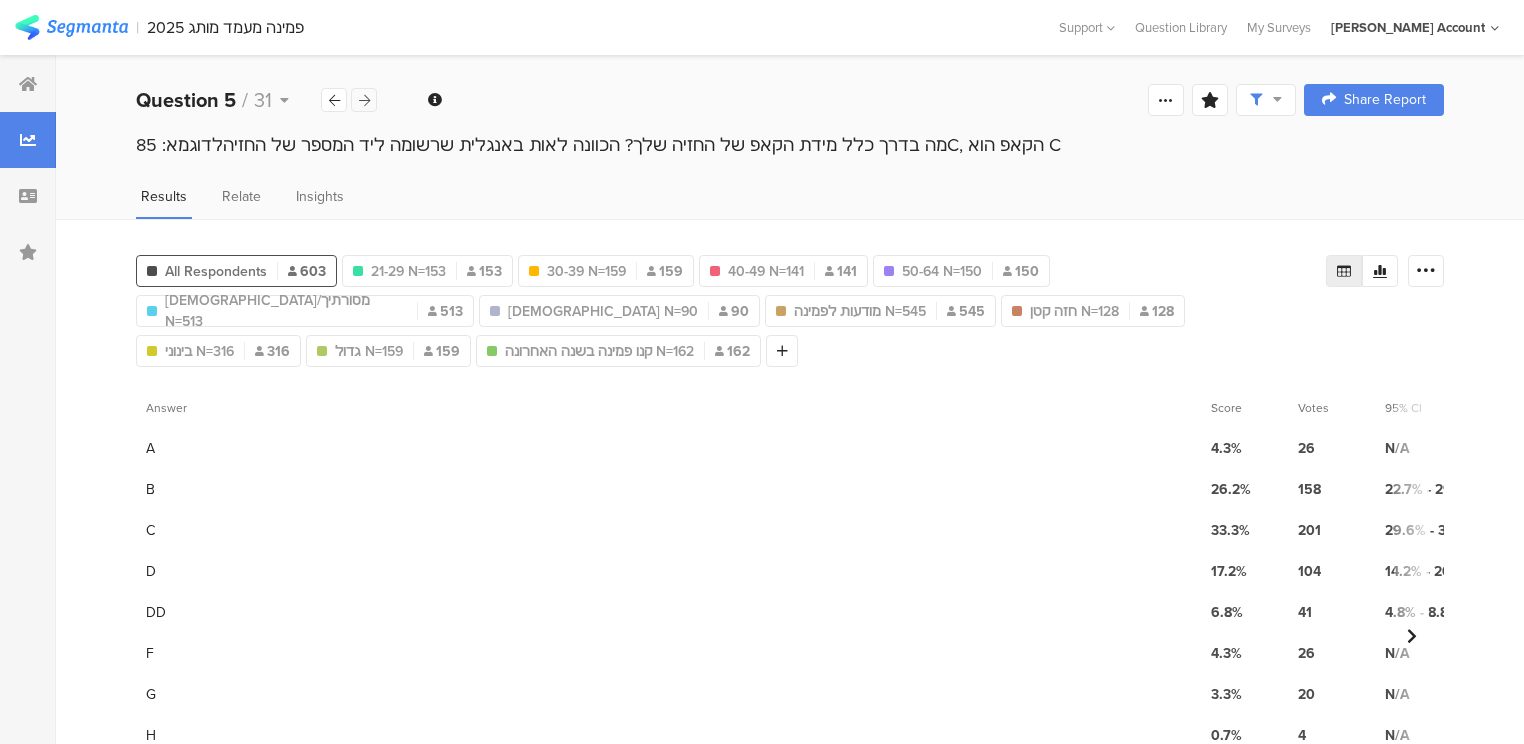 click at bounding box center (364, 100) 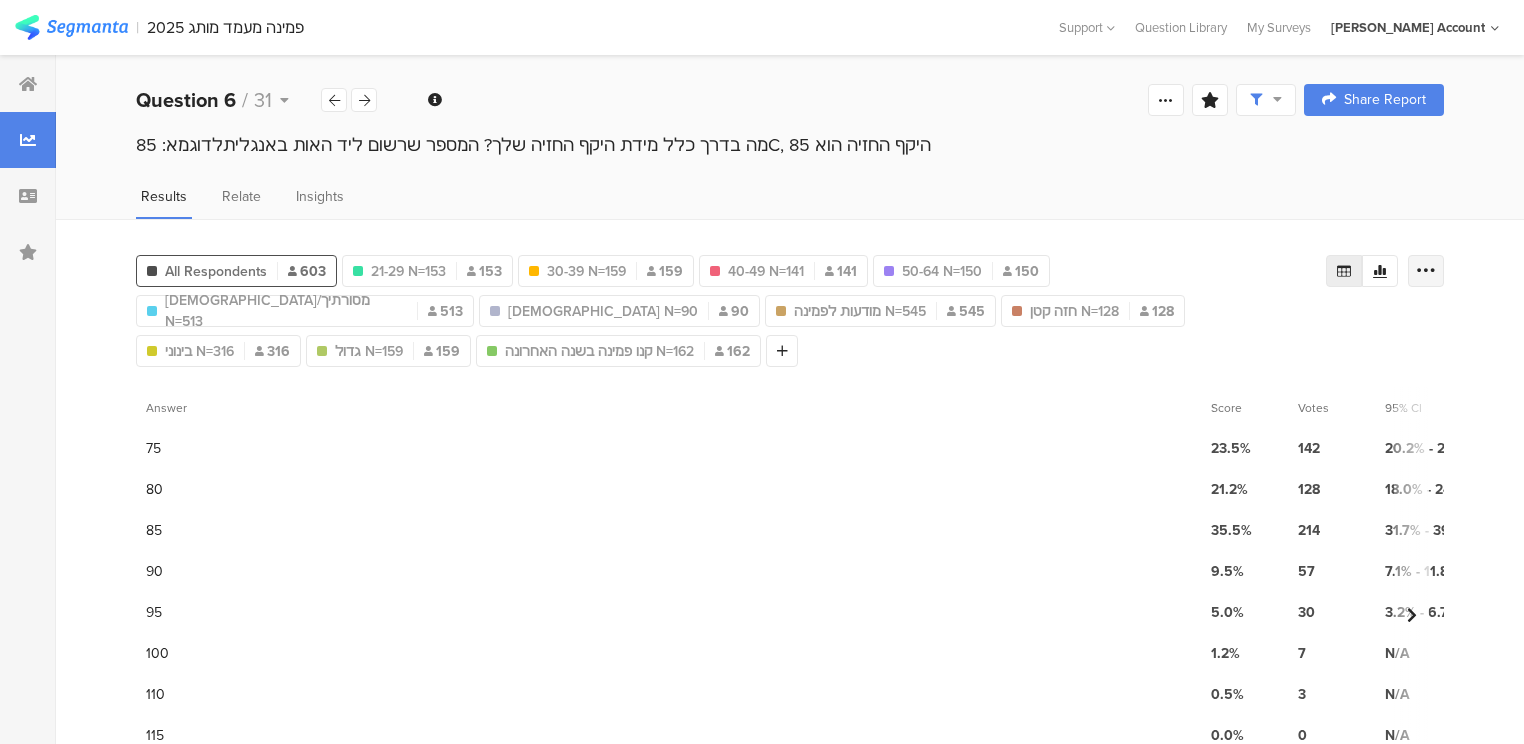 click at bounding box center (1426, 271) 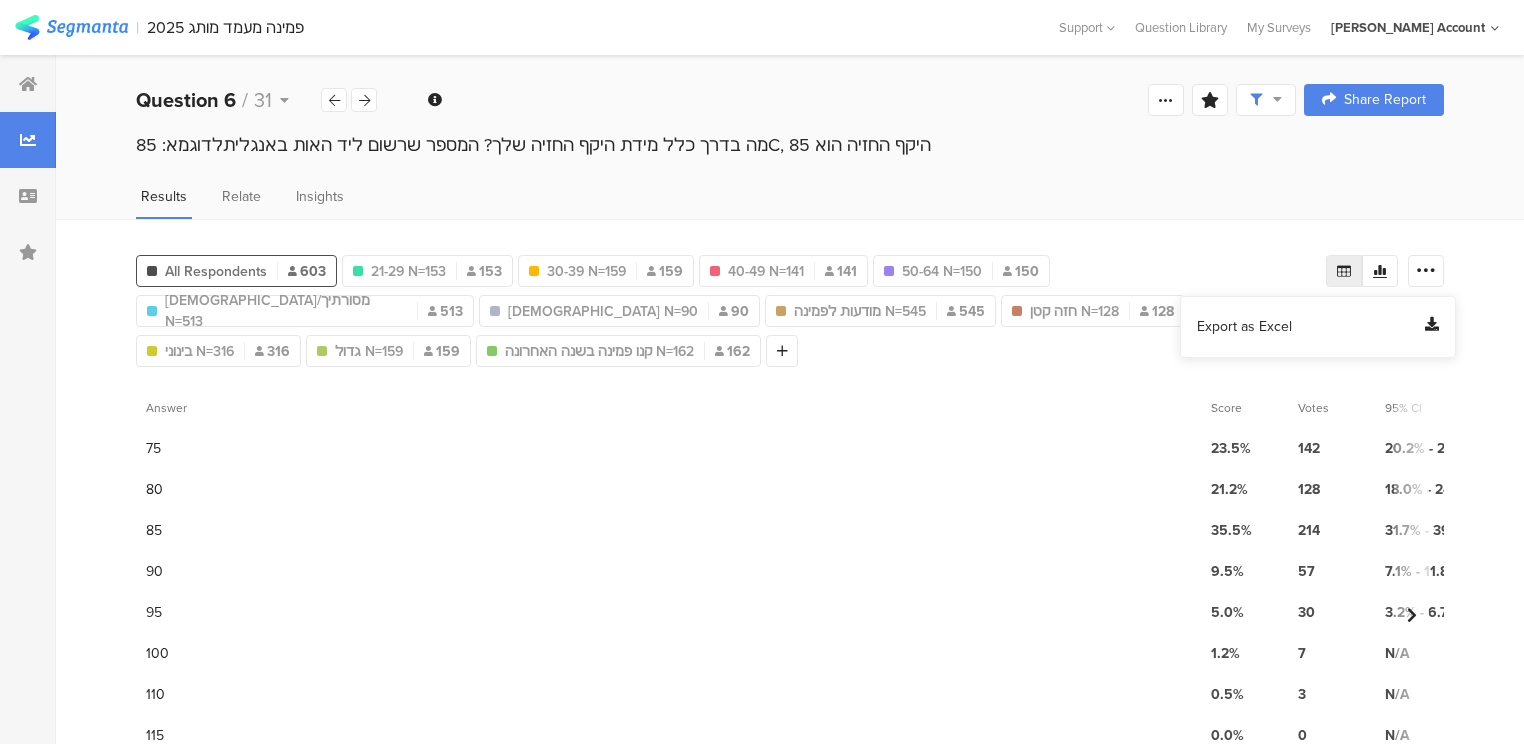 click on "Export as Excel" at bounding box center (1244, 327) 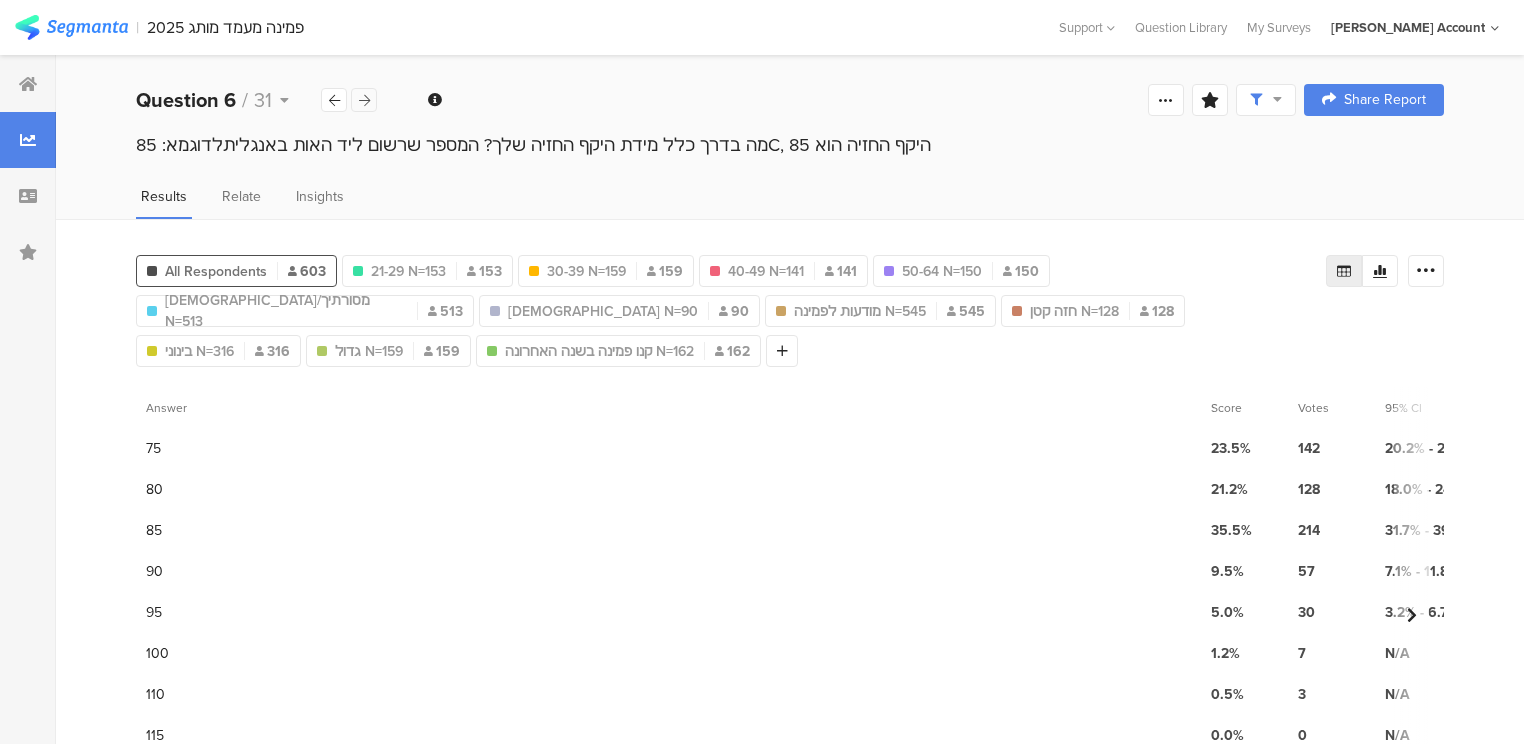 click at bounding box center [364, 100] 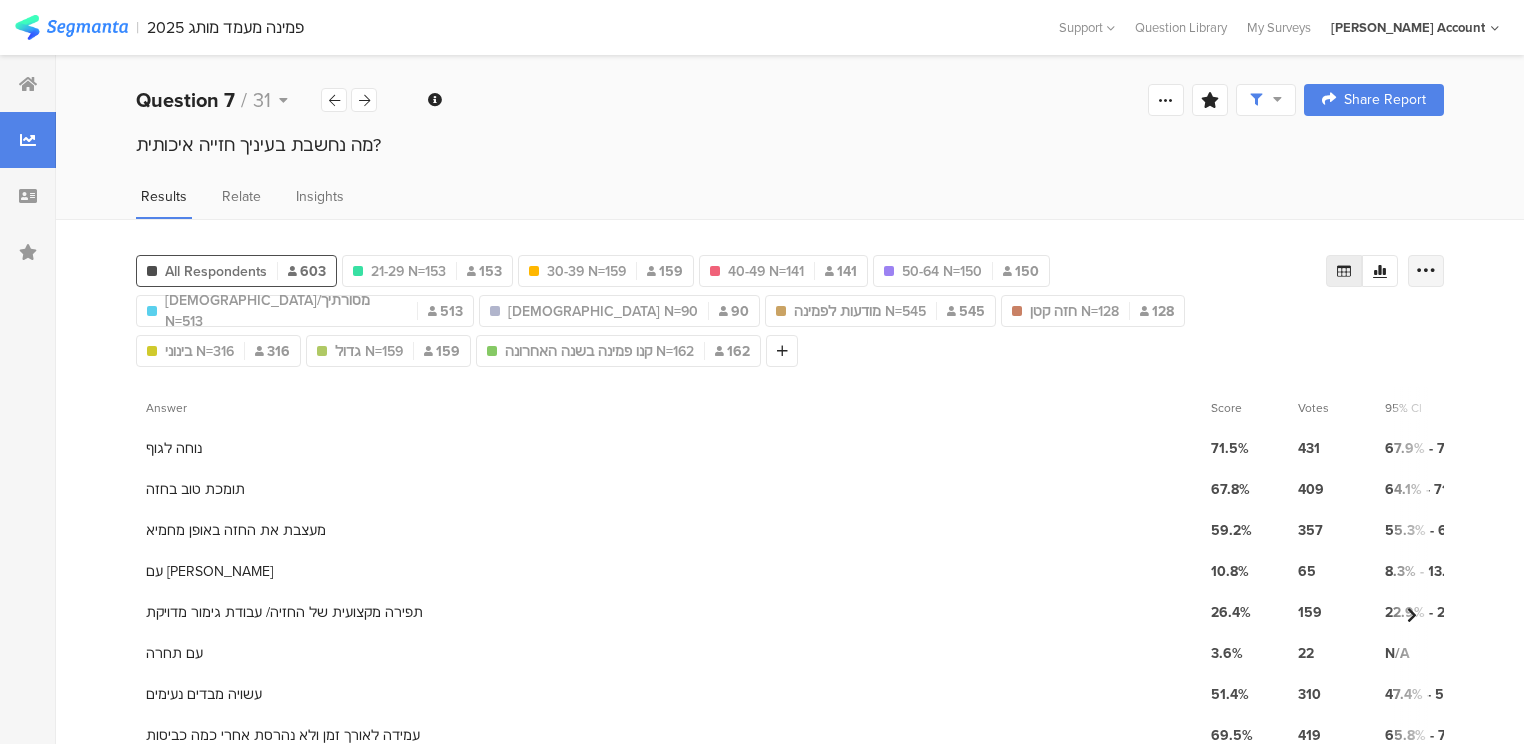 click at bounding box center [1426, 271] 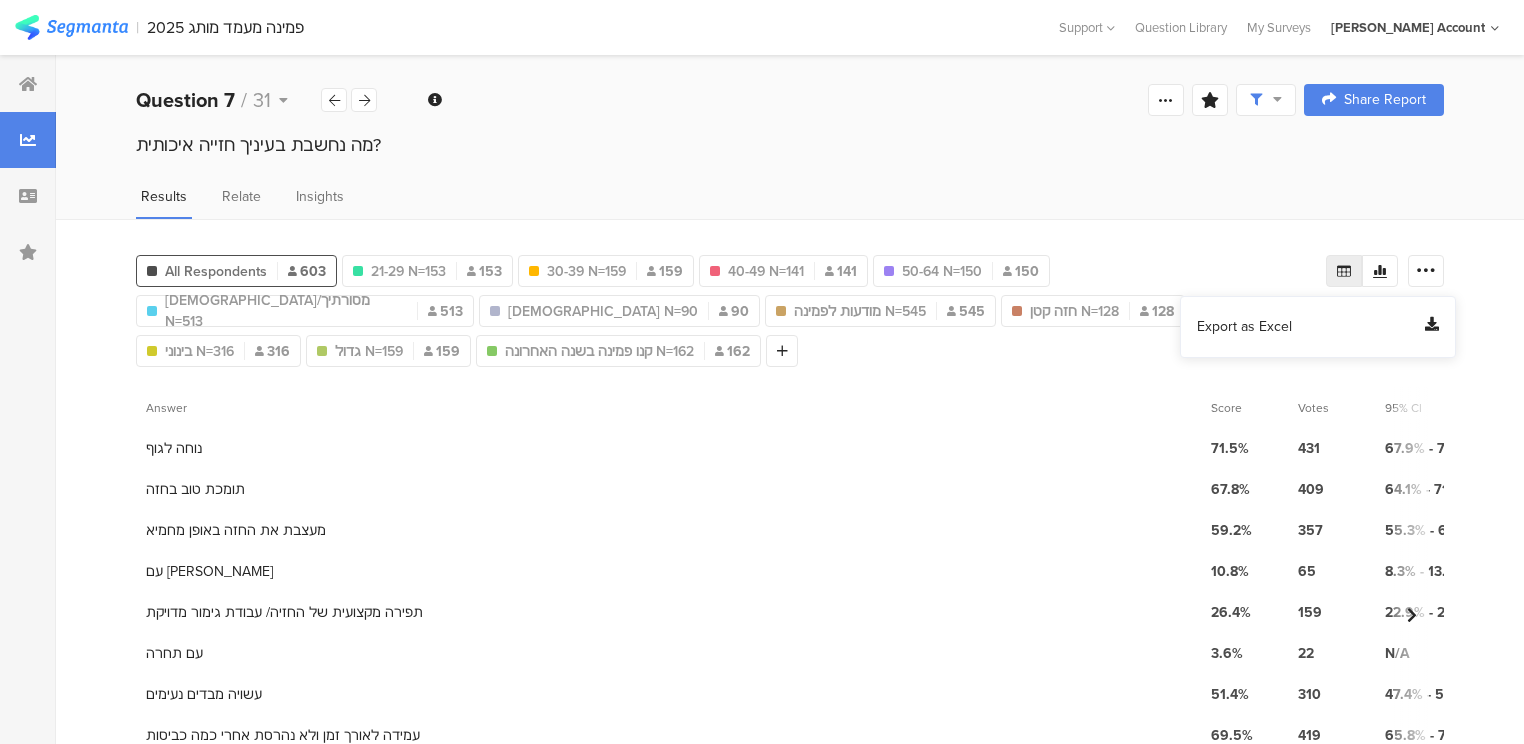 click on "Export as Excel" at bounding box center (1244, 327) 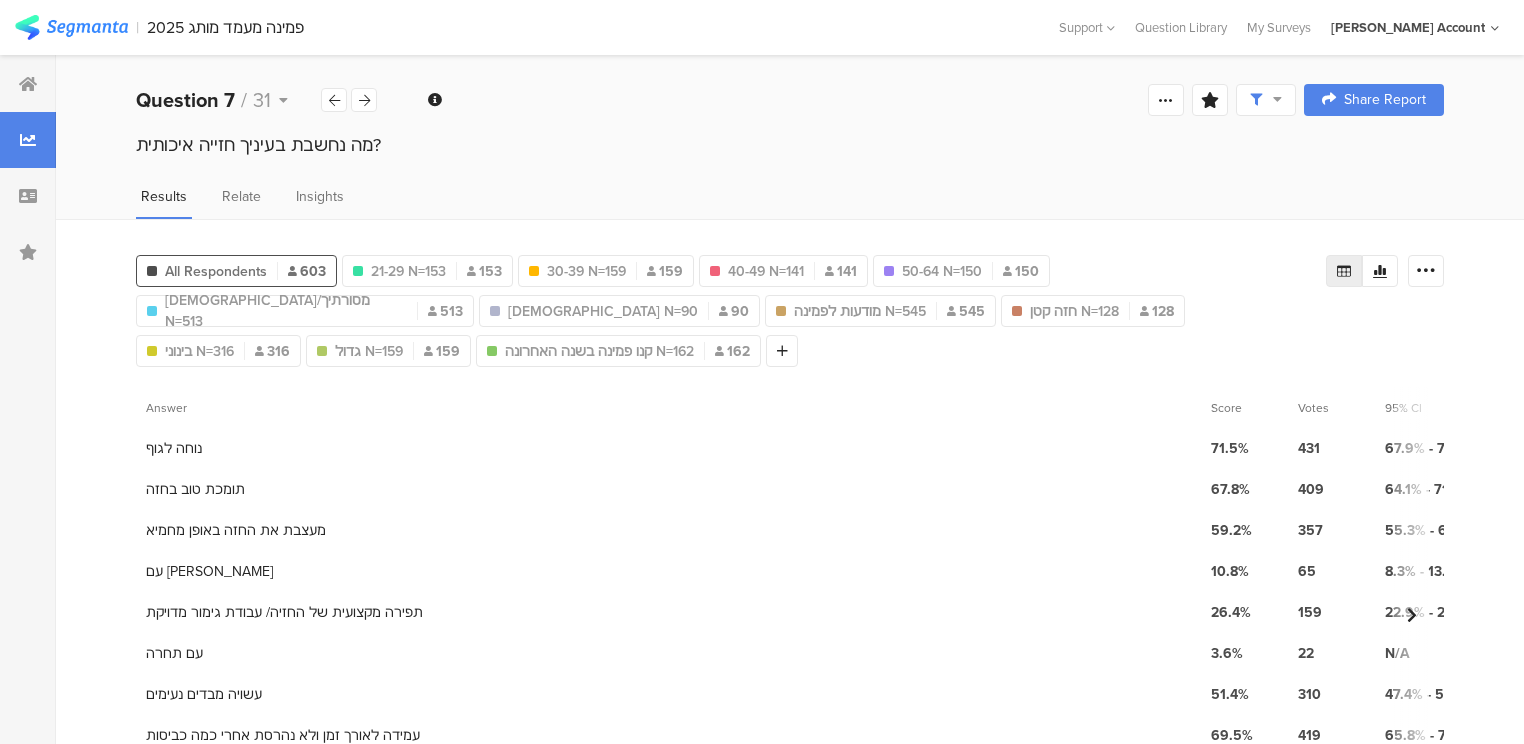 drag, startPoint x: 367, startPoint y: 102, endPoint x: 380, endPoint y: 108, distance: 14.3178215 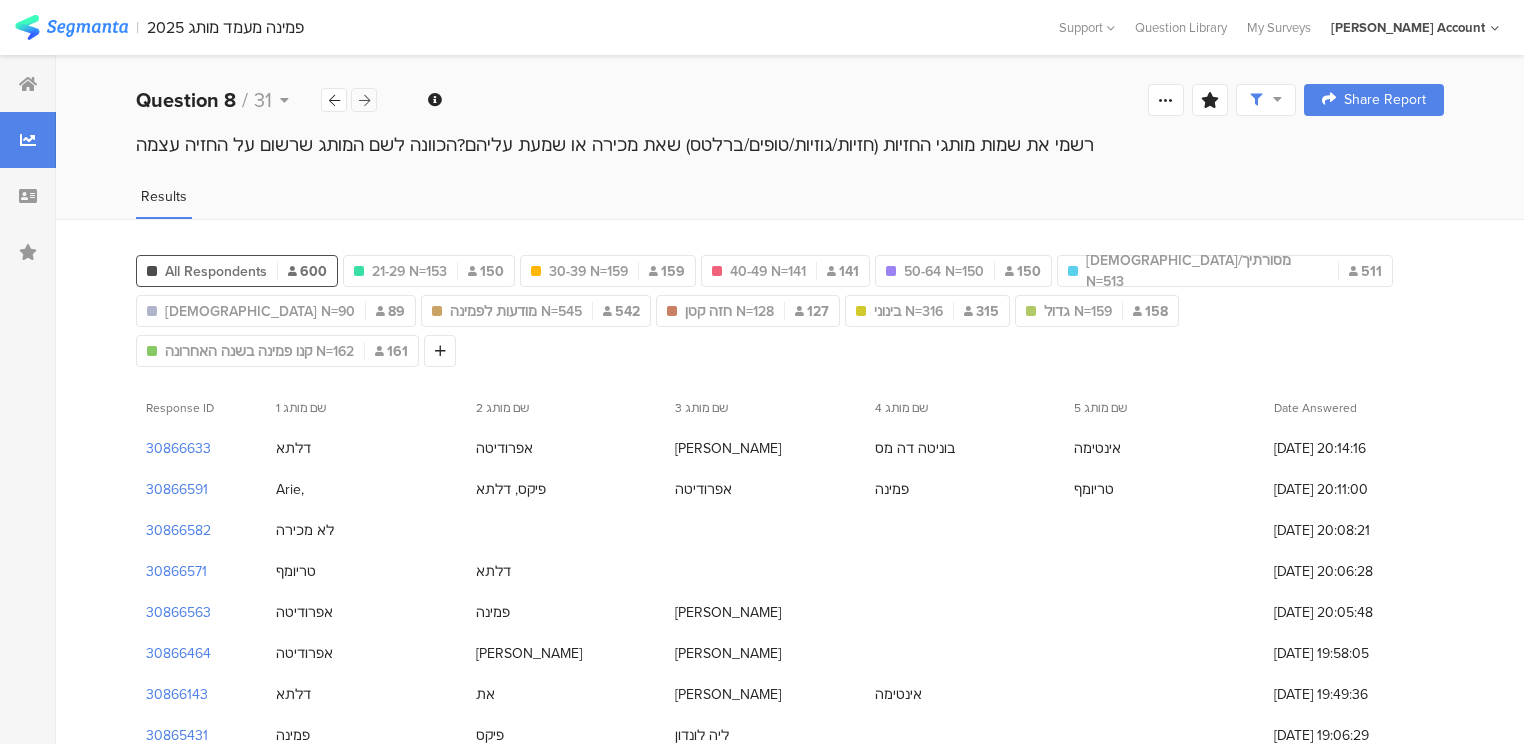 click at bounding box center (364, 100) 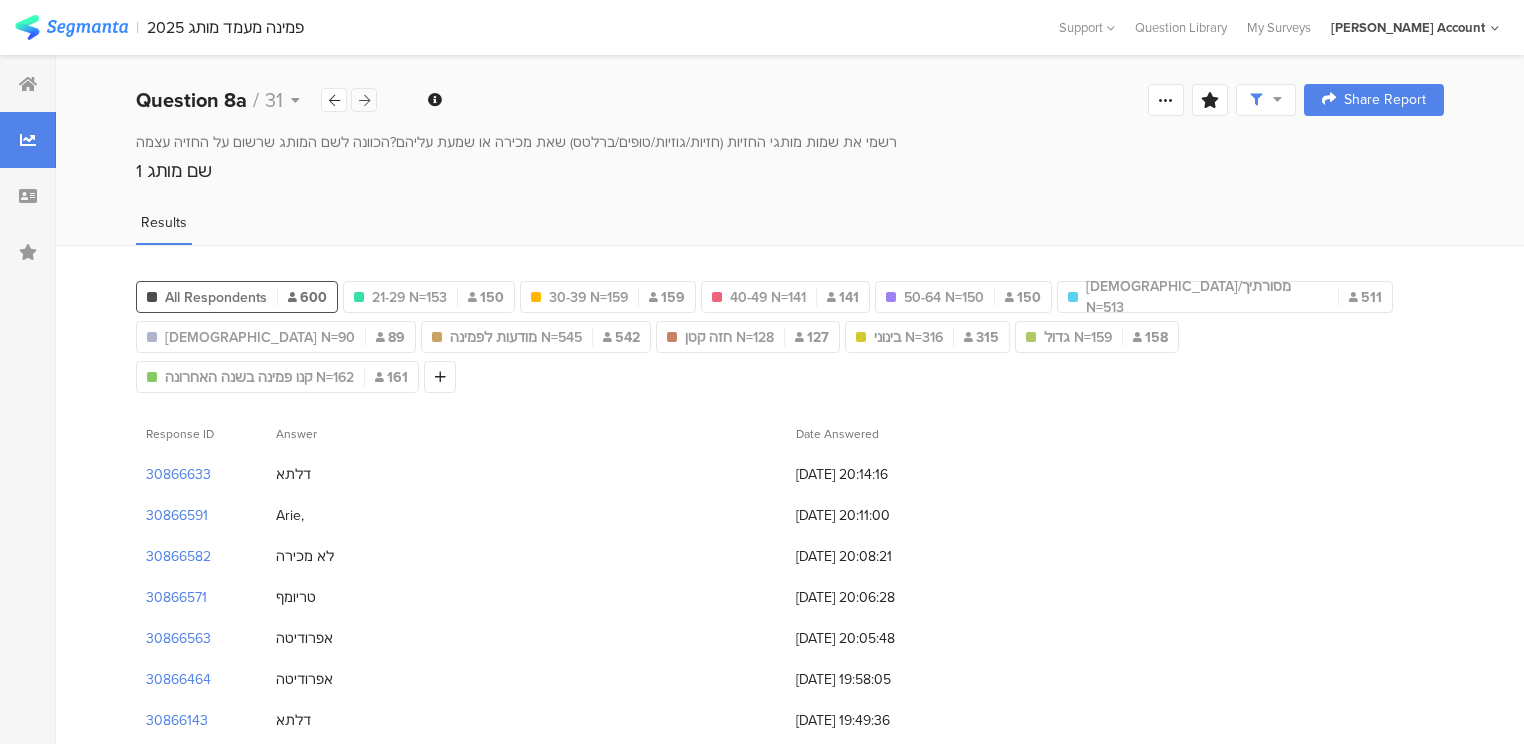 click at bounding box center [364, 100] 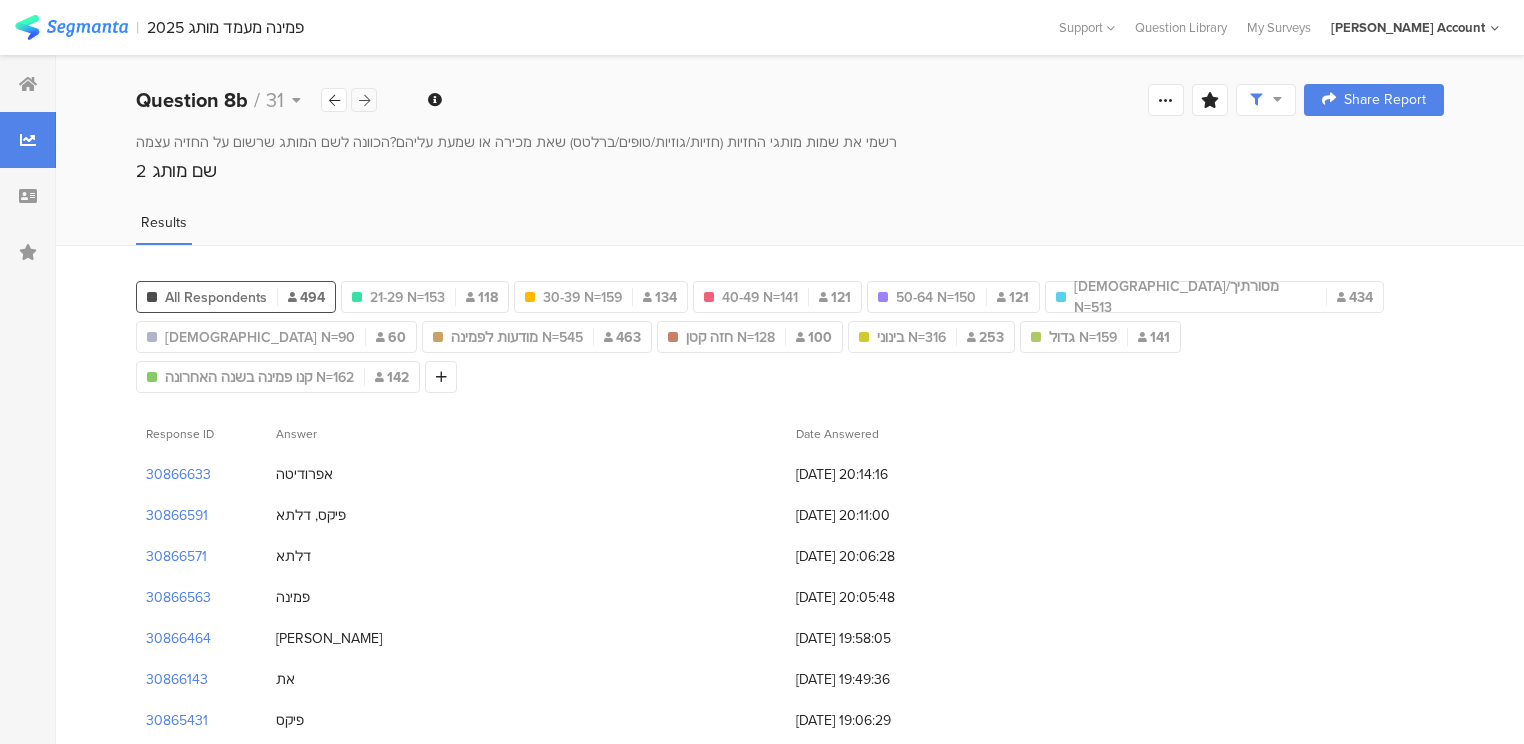 click at bounding box center [364, 100] 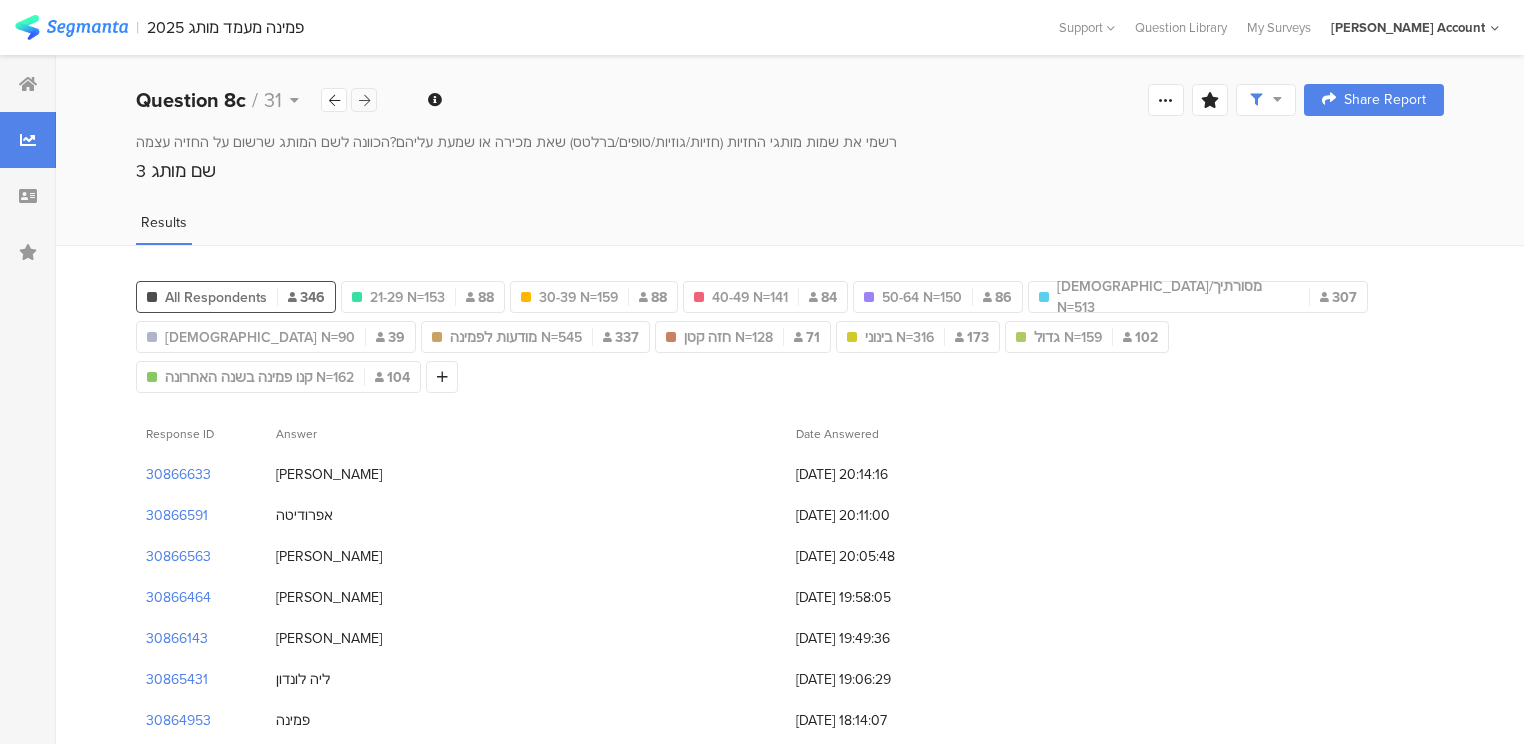 click at bounding box center [364, 100] 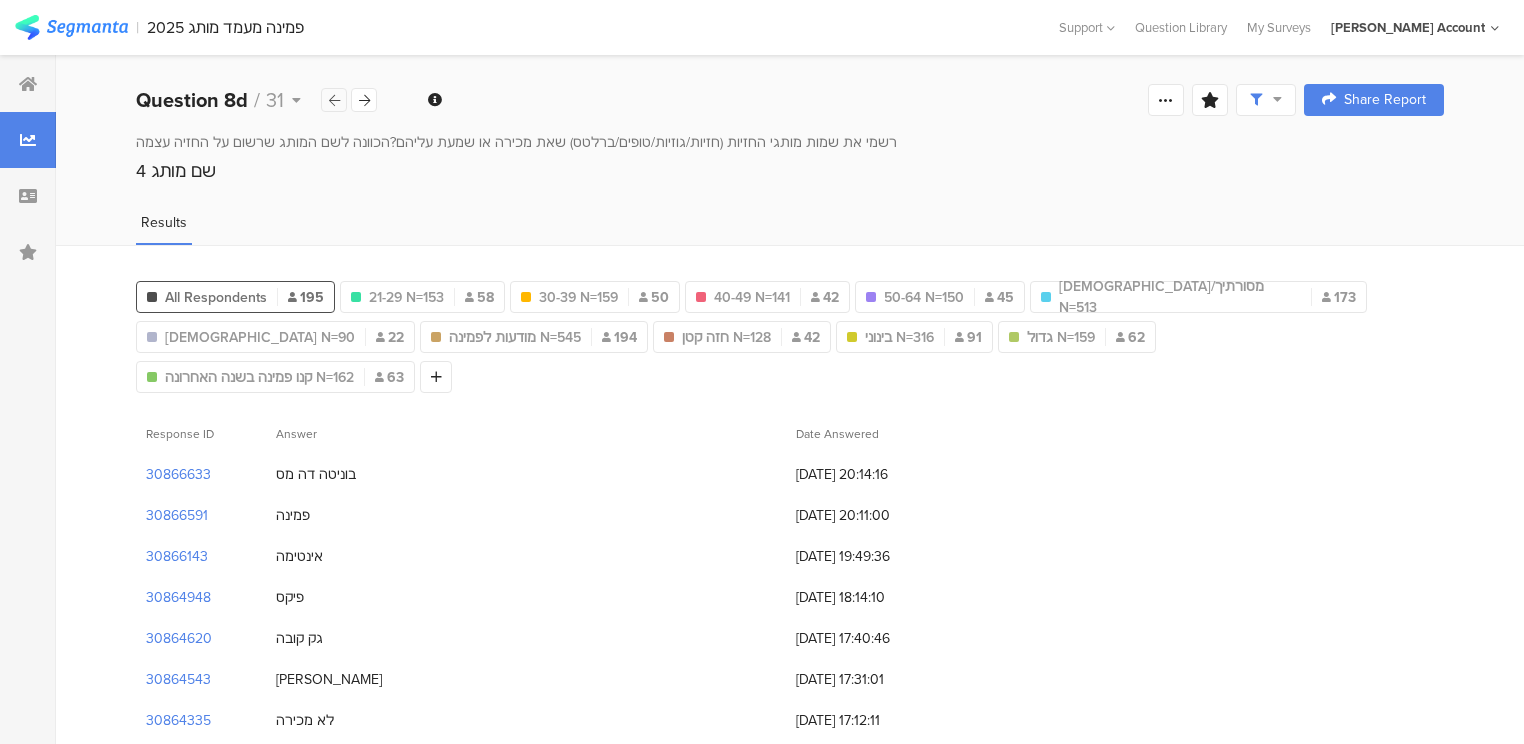 click at bounding box center (334, 100) 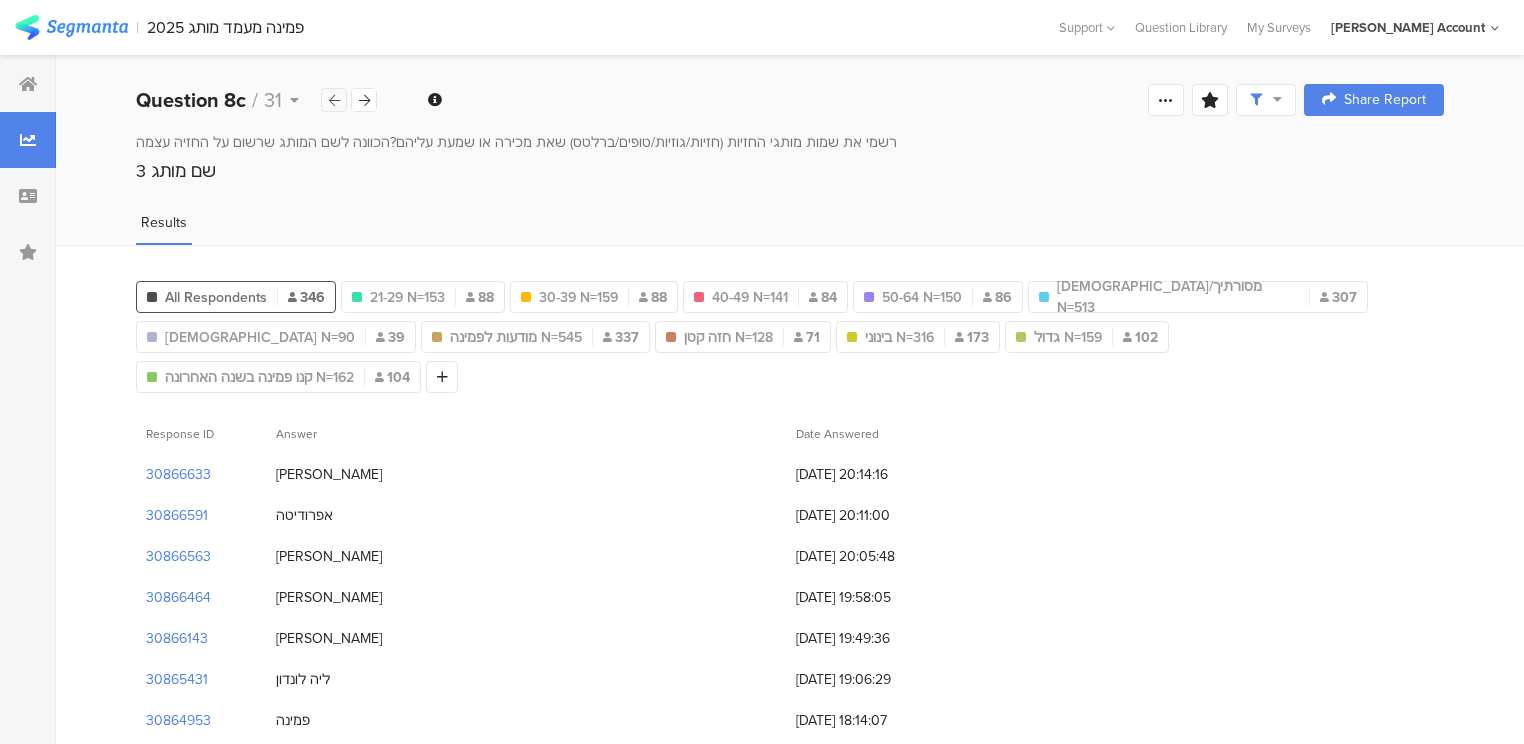 click at bounding box center [334, 100] 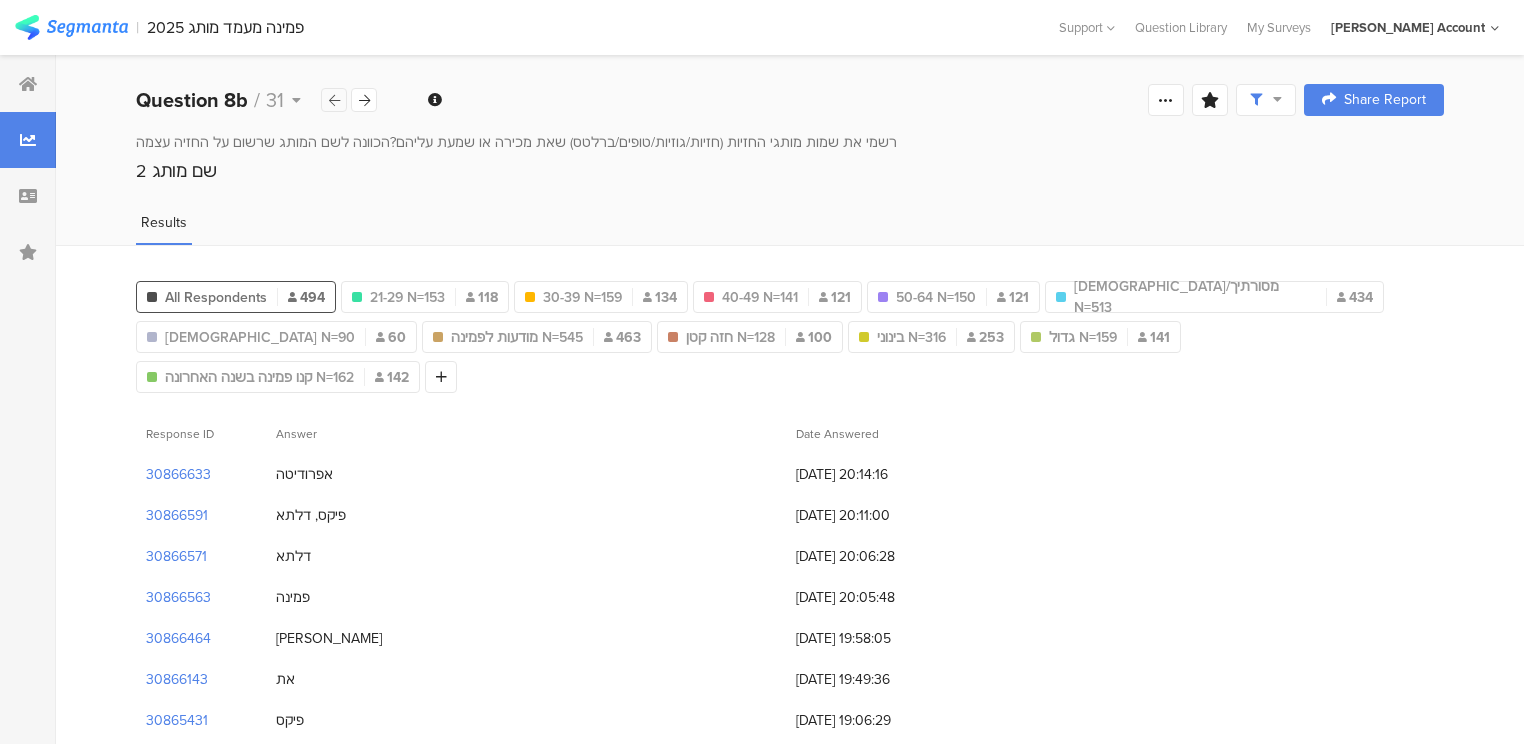 click at bounding box center (334, 100) 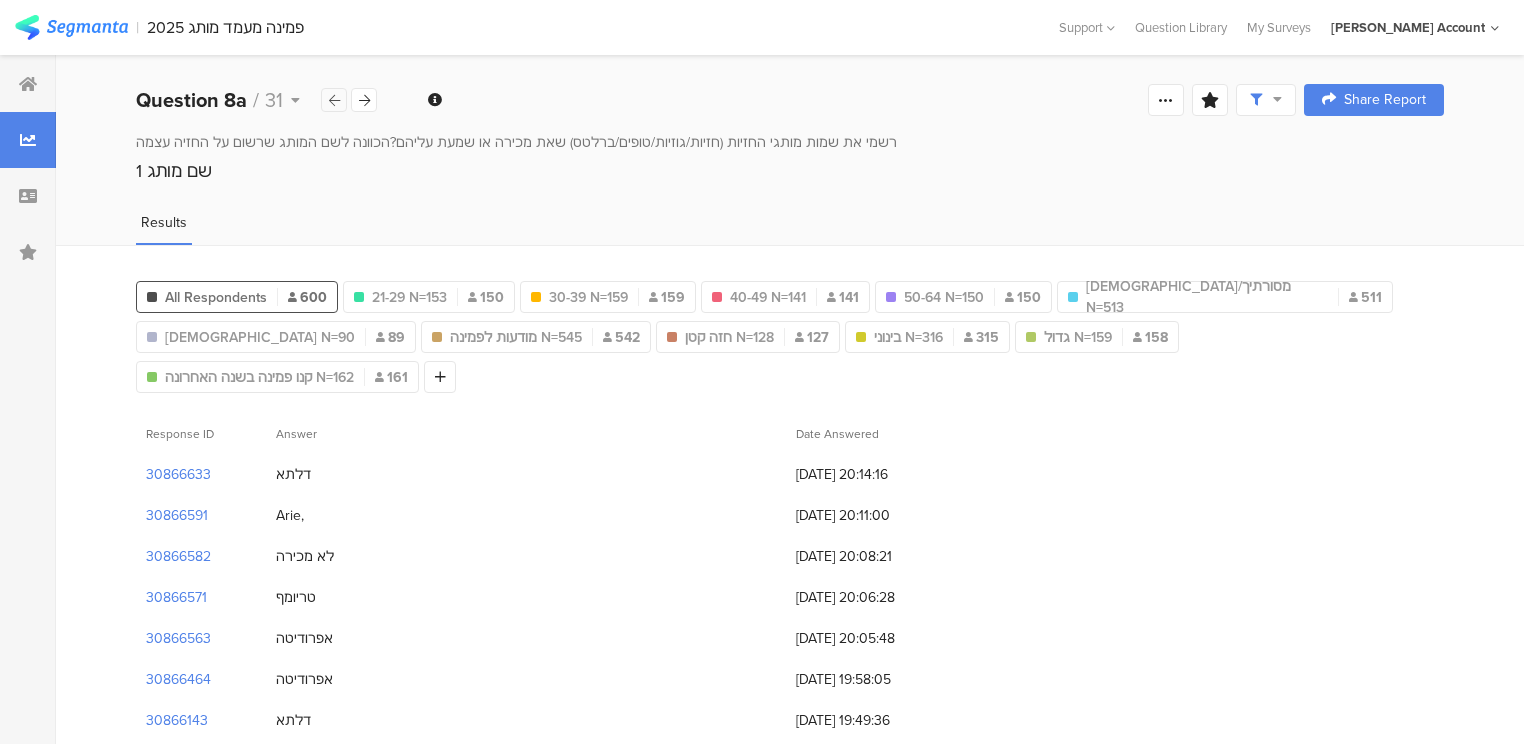 click at bounding box center (334, 100) 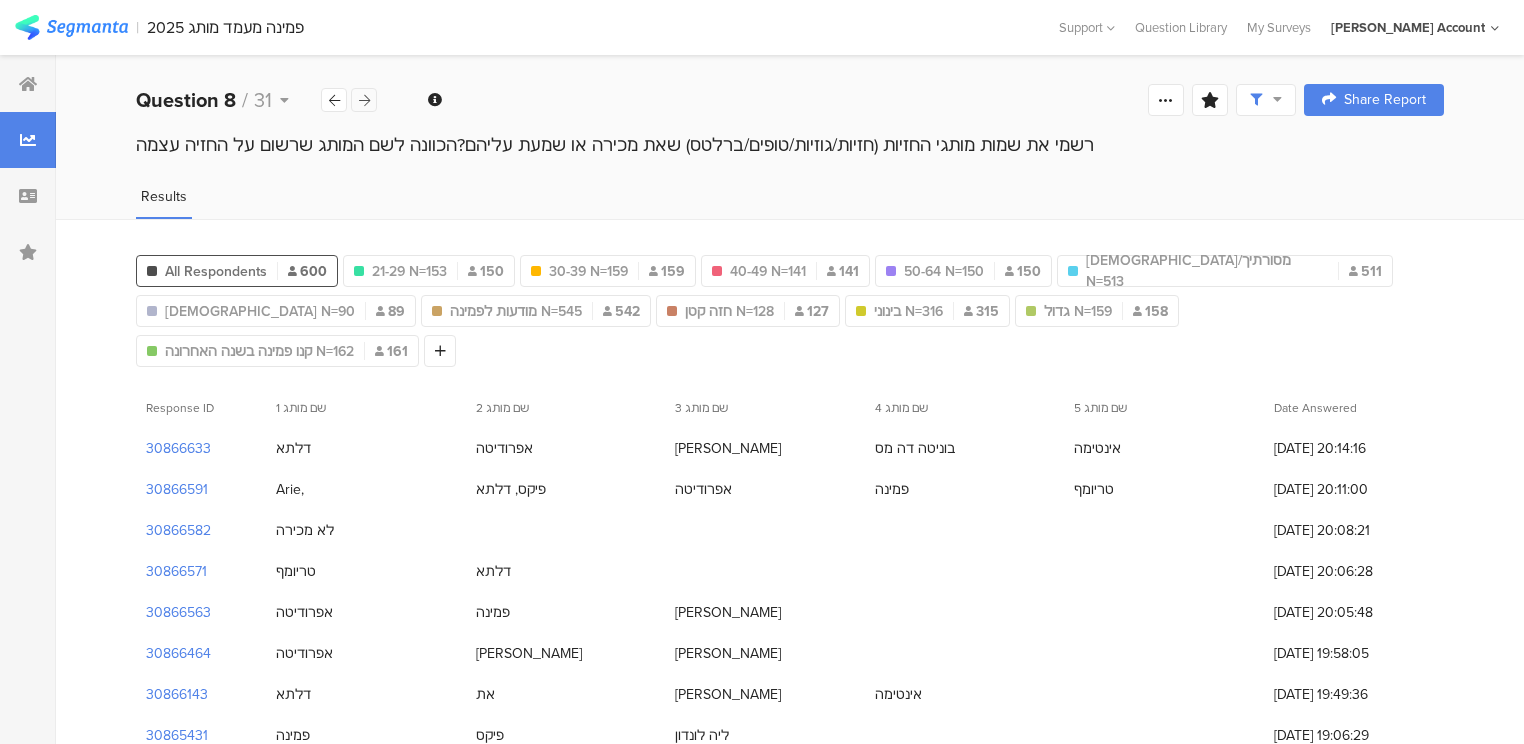 click at bounding box center (364, 100) 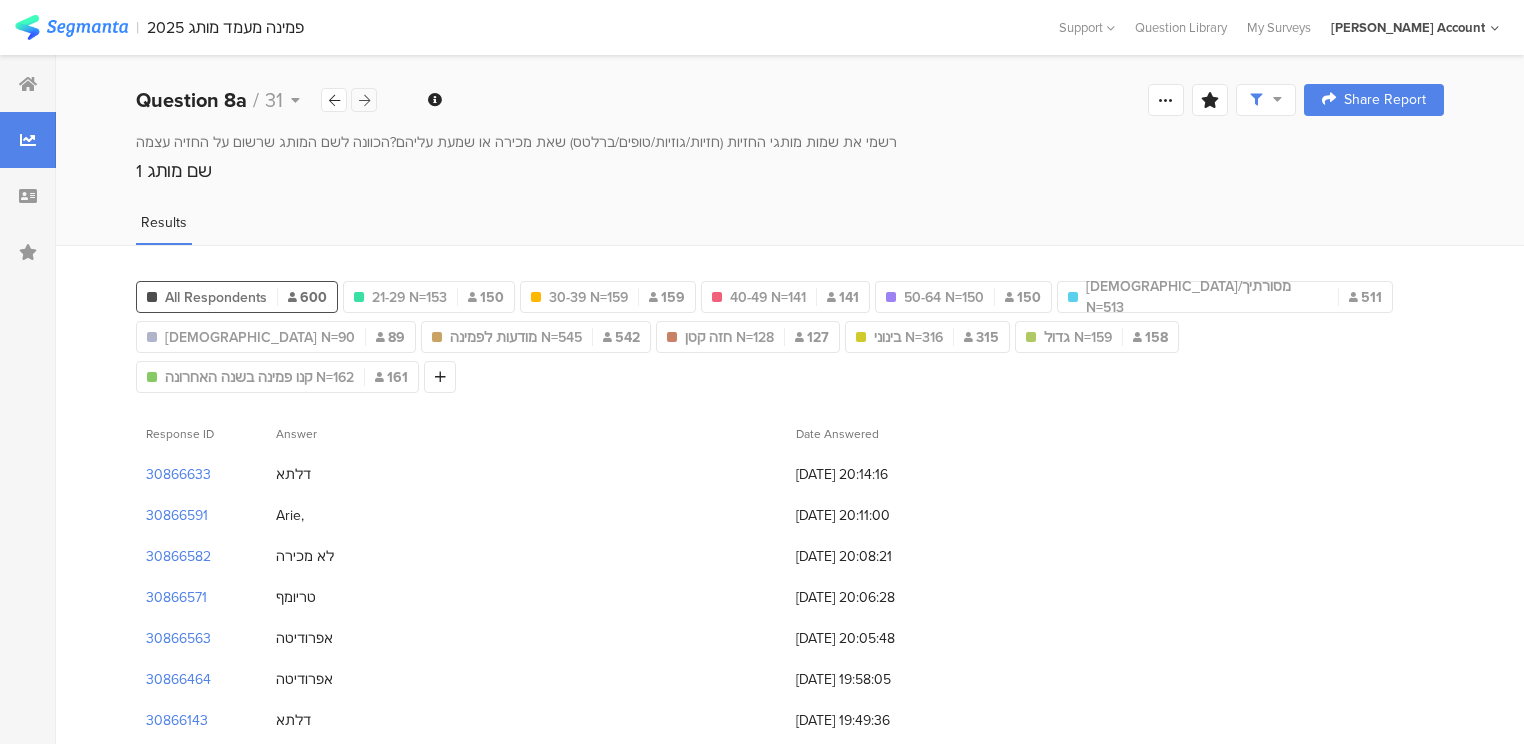 click at bounding box center [364, 100] 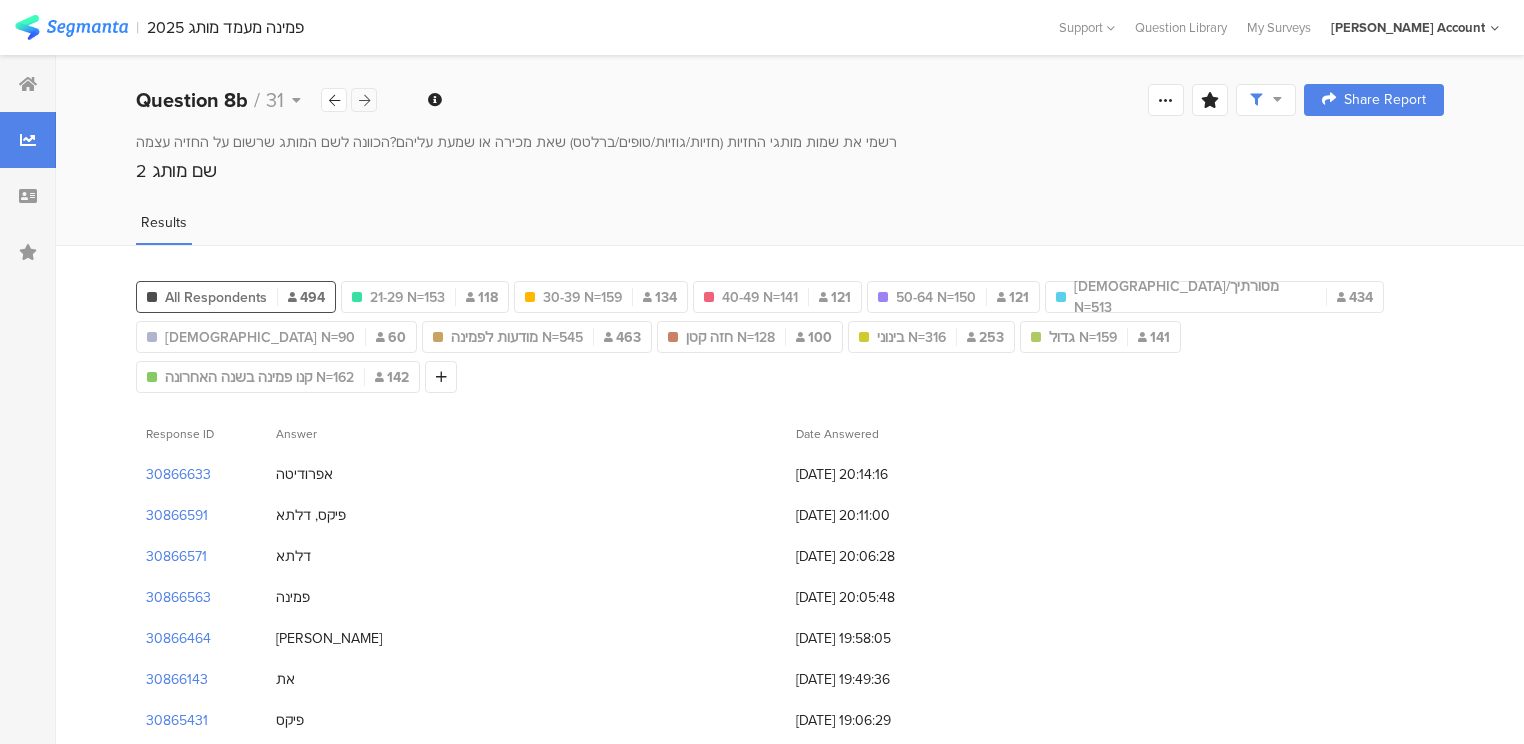 click at bounding box center [364, 100] 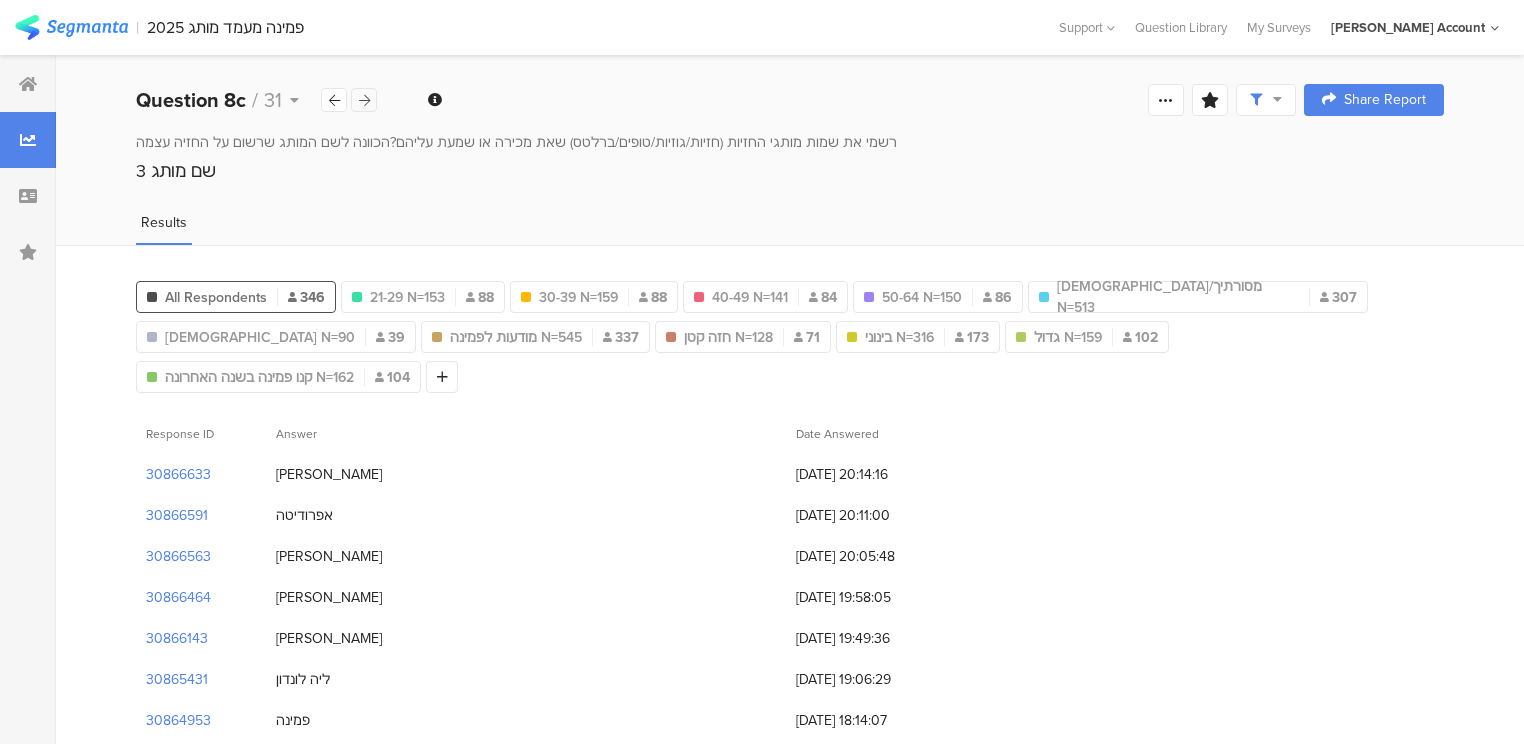 click at bounding box center (364, 100) 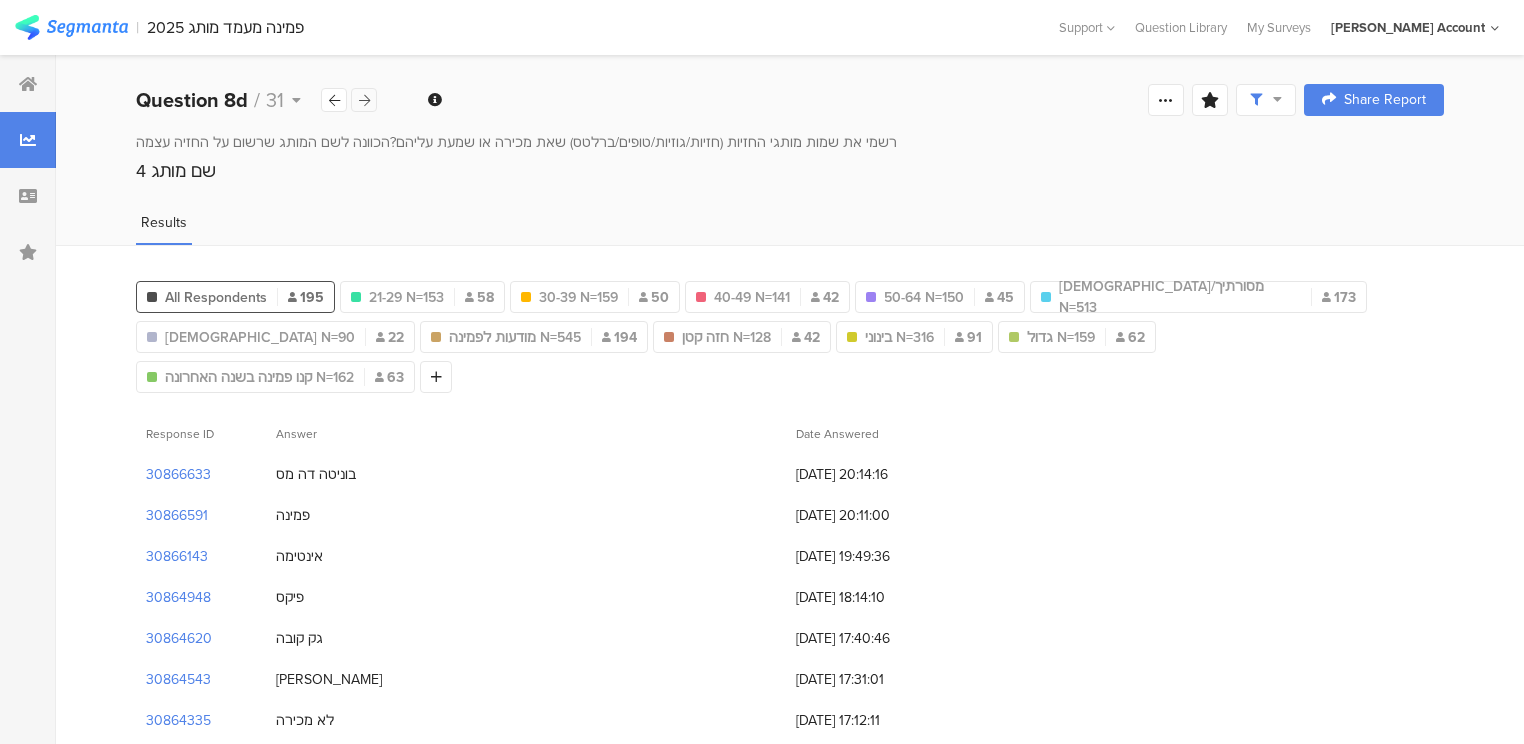 click at bounding box center (364, 100) 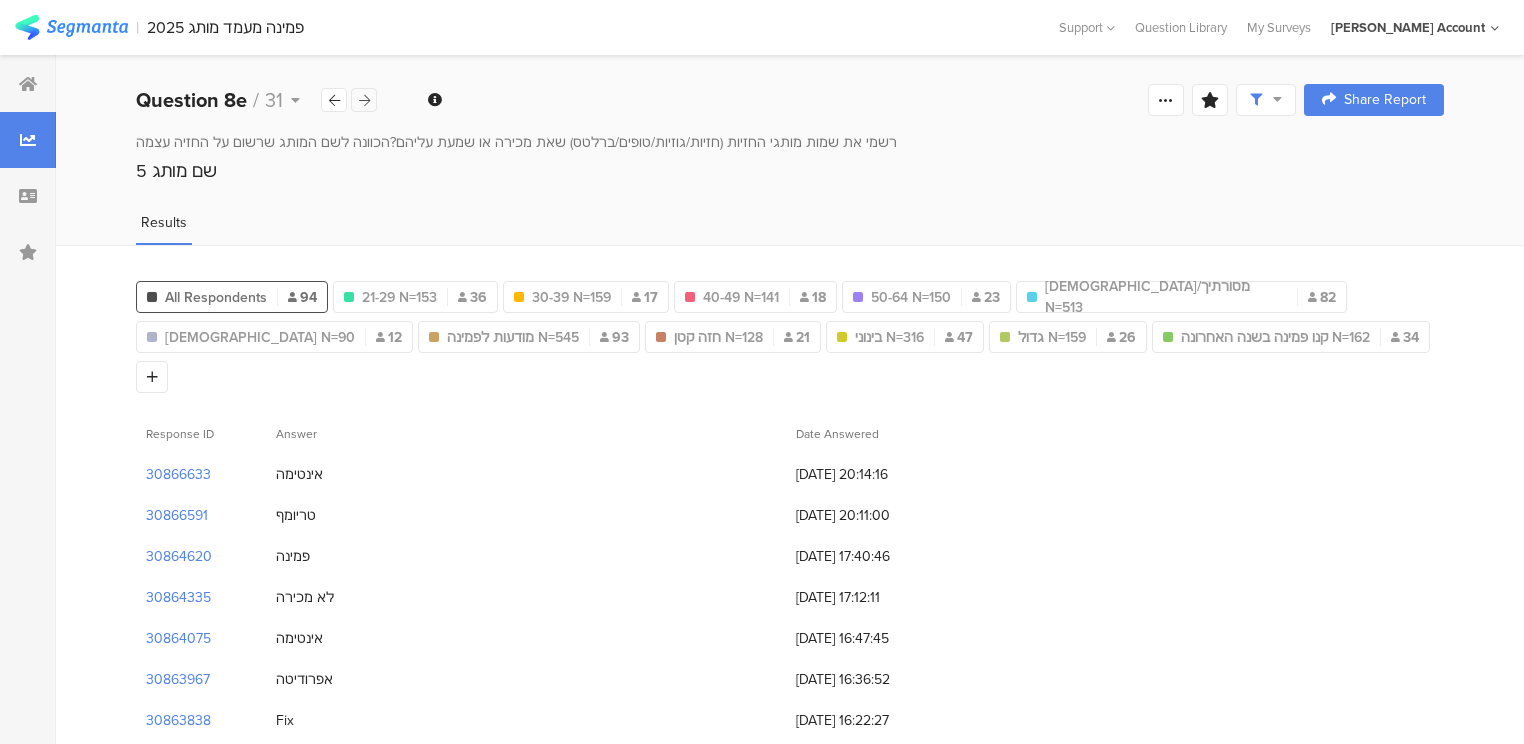 click at bounding box center [364, 100] 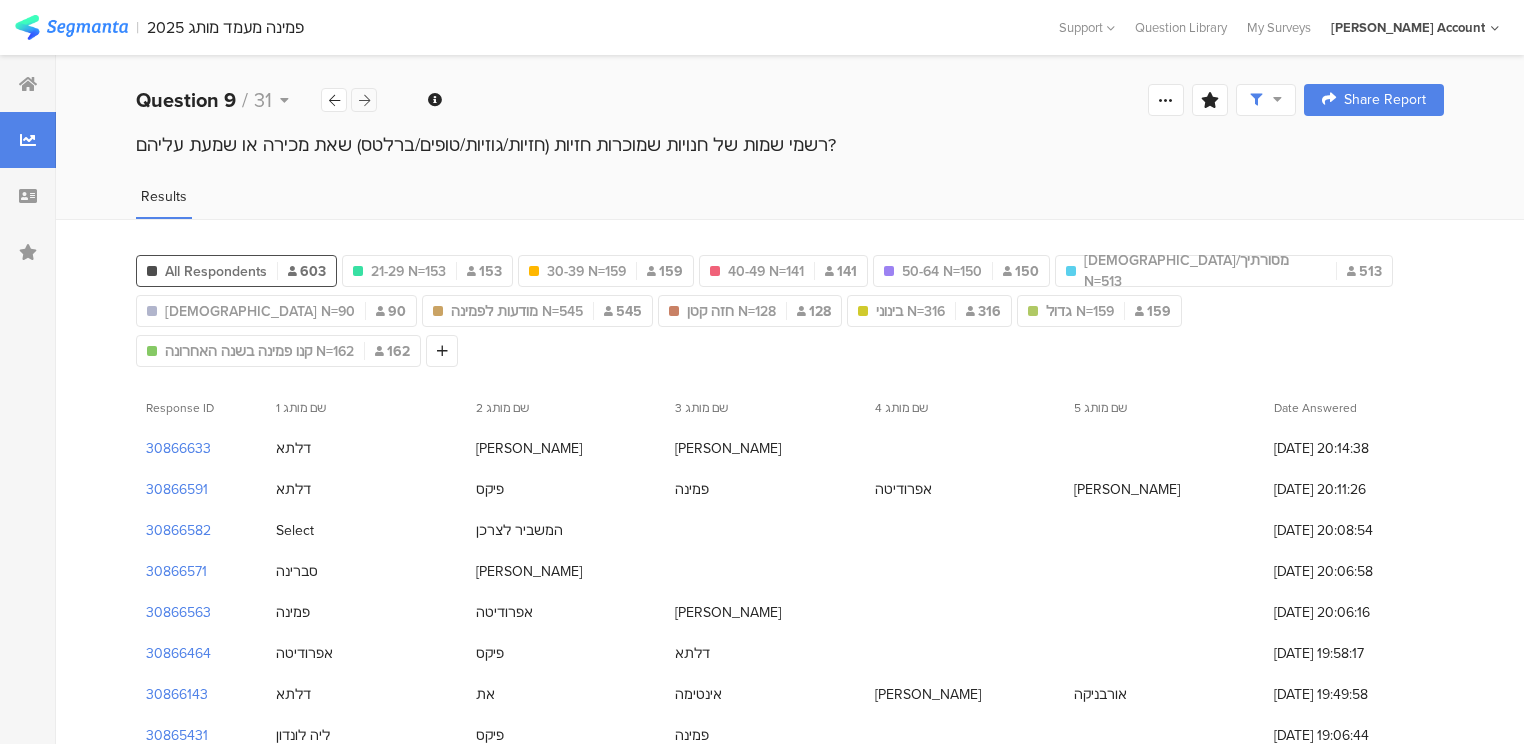 click at bounding box center [364, 100] 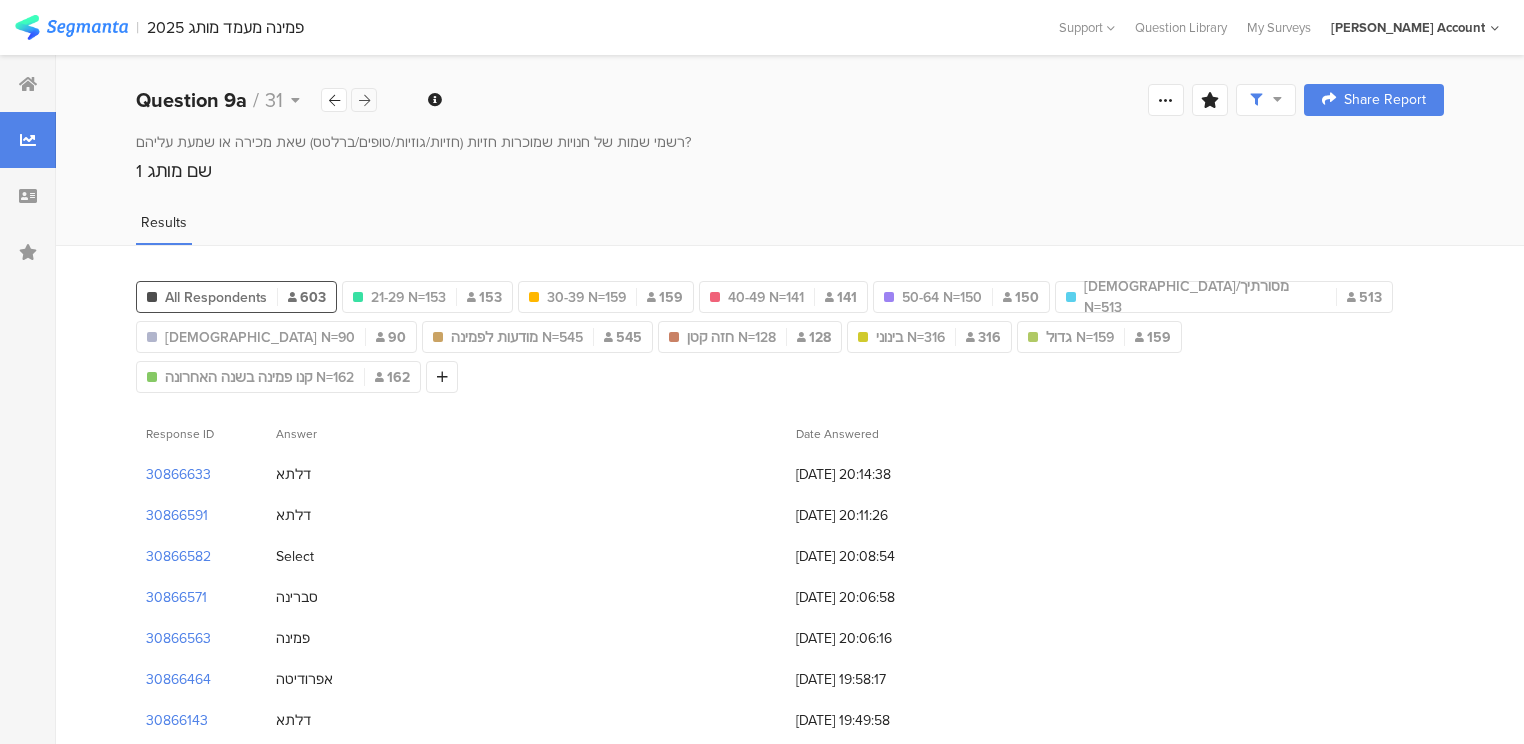 click at bounding box center [364, 100] 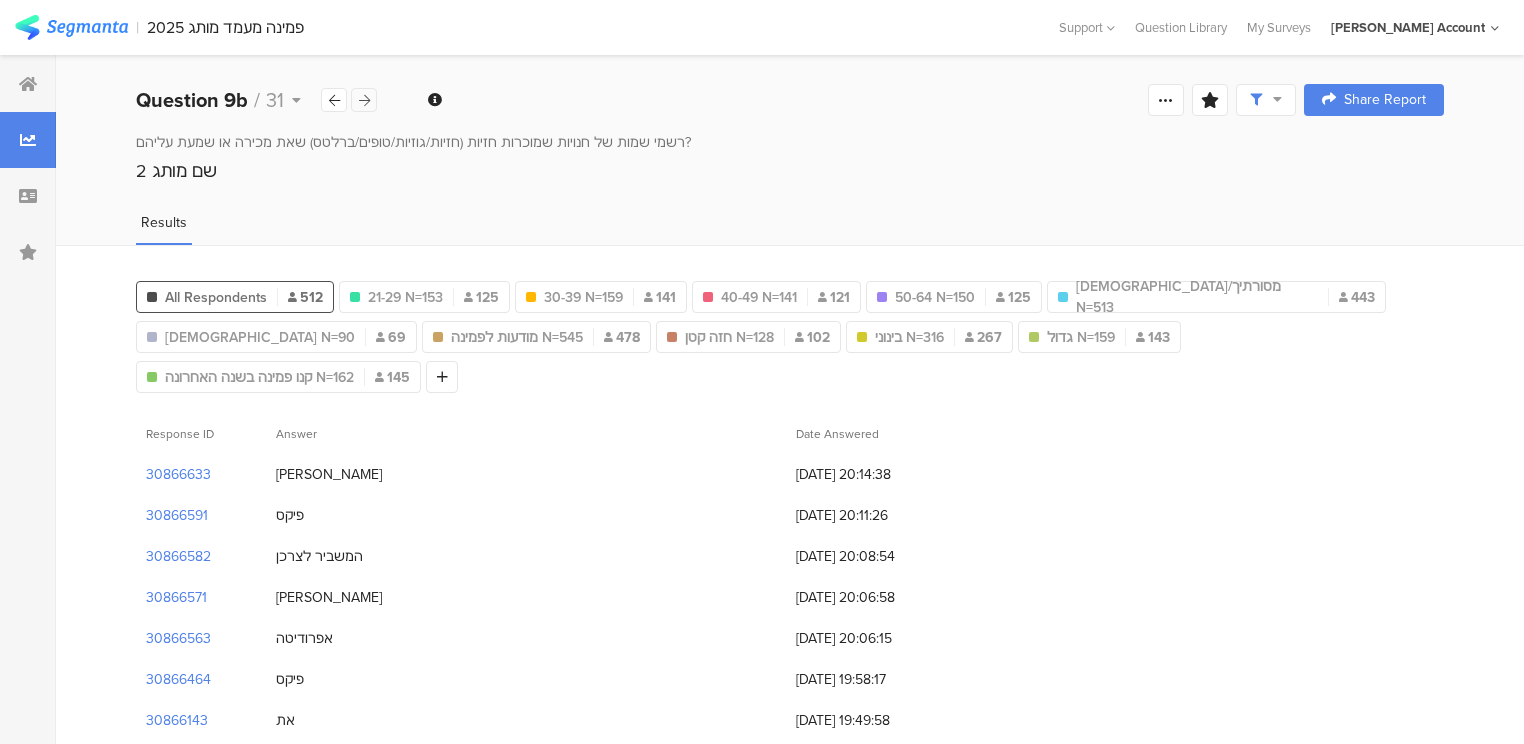 click at bounding box center [364, 100] 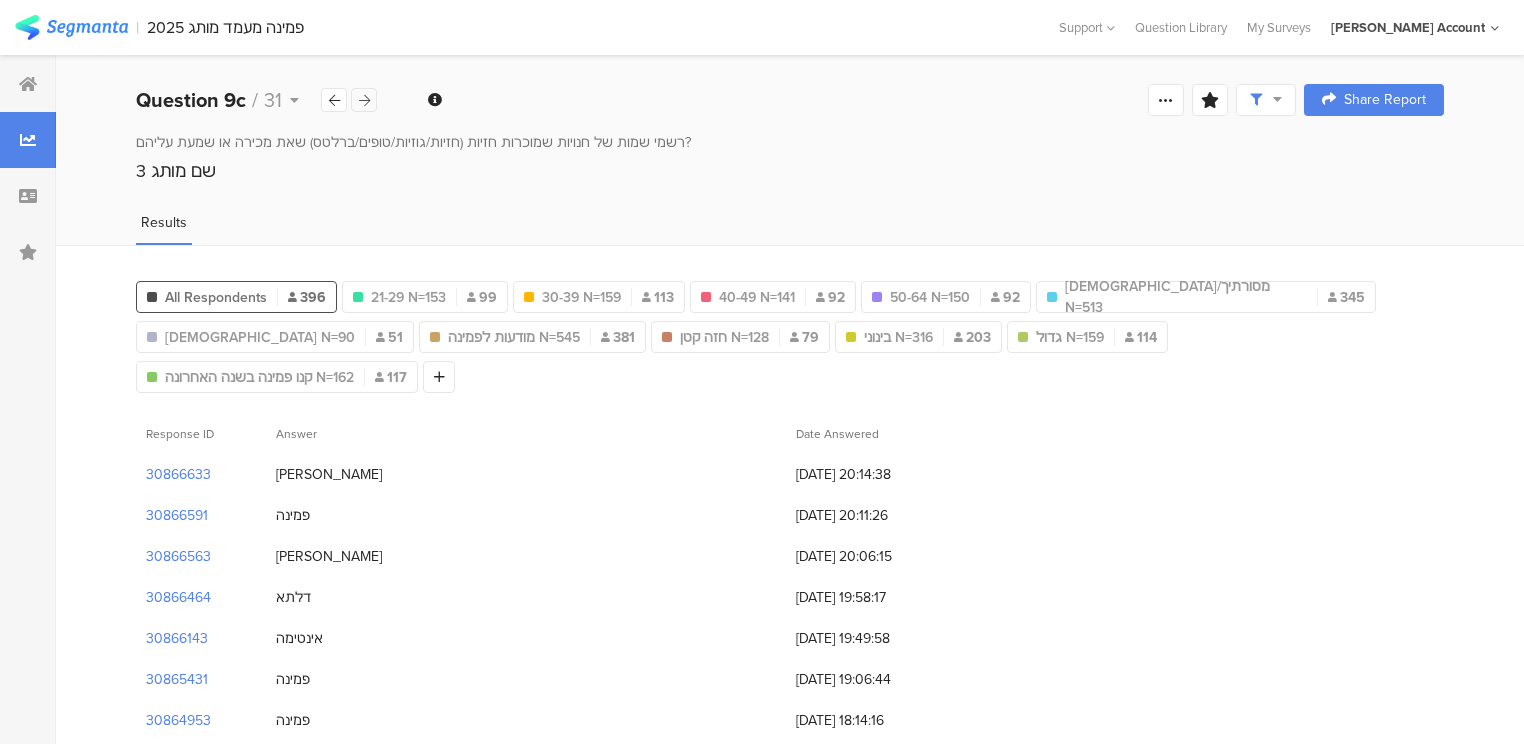 click at bounding box center [364, 100] 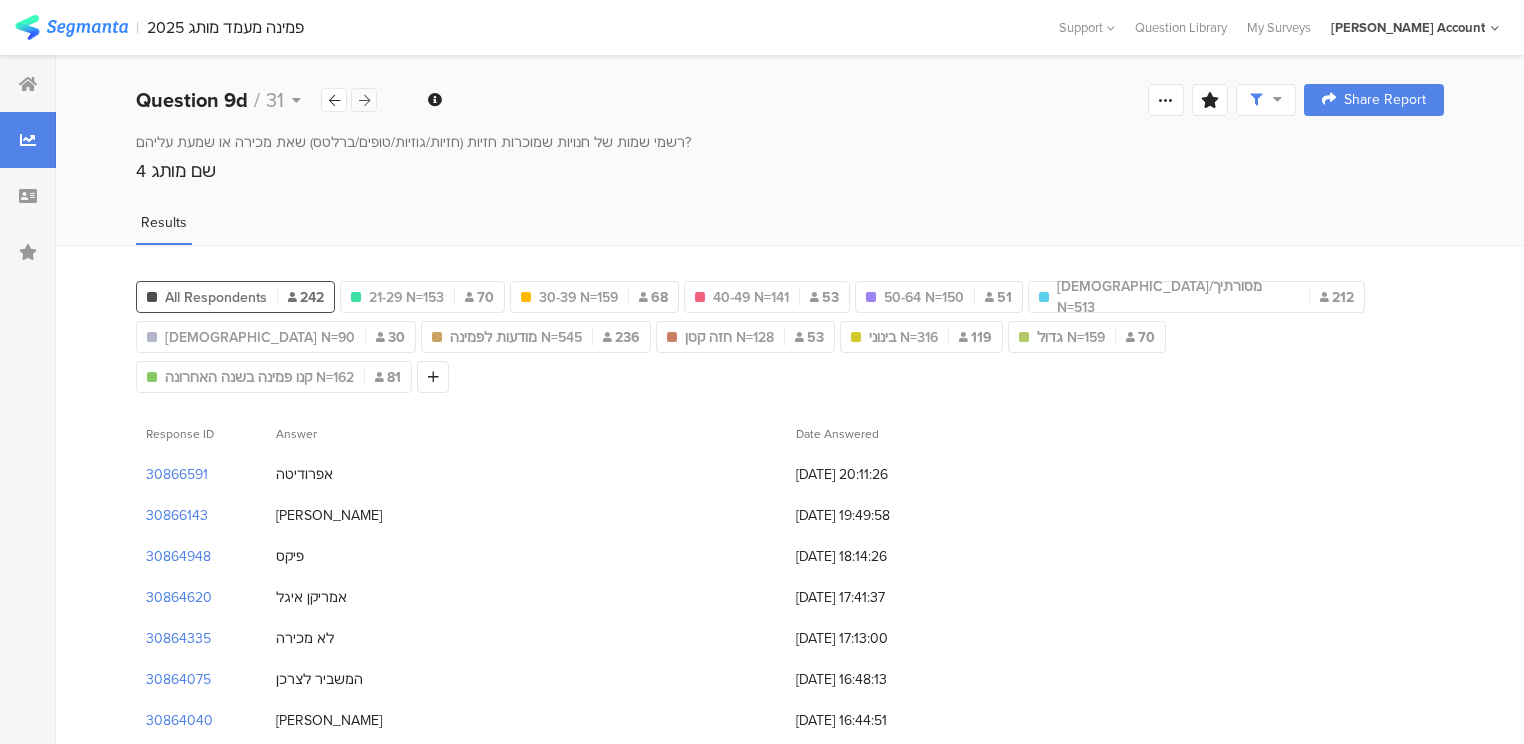 click at bounding box center [364, 100] 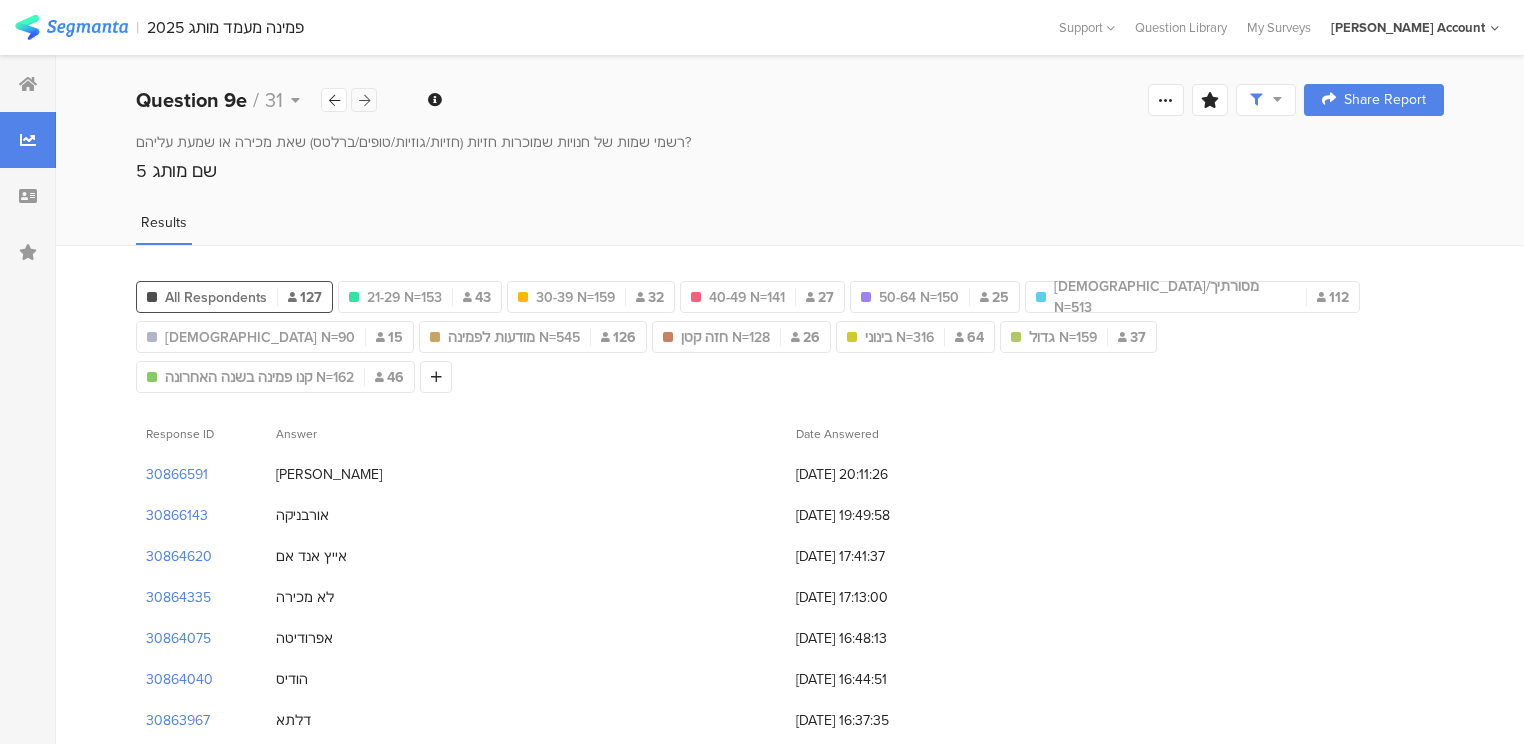 click at bounding box center [364, 100] 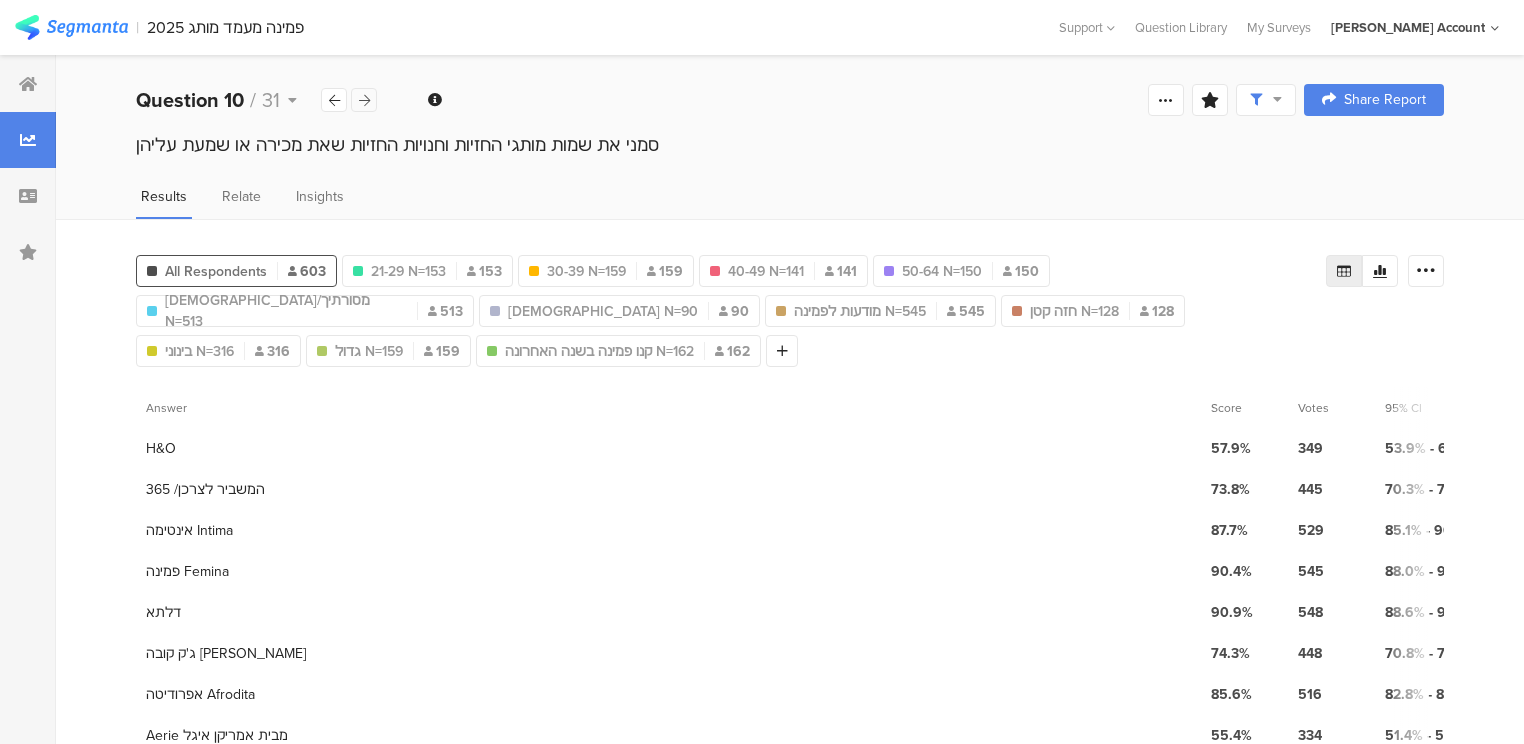 click at bounding box center (364, 100) 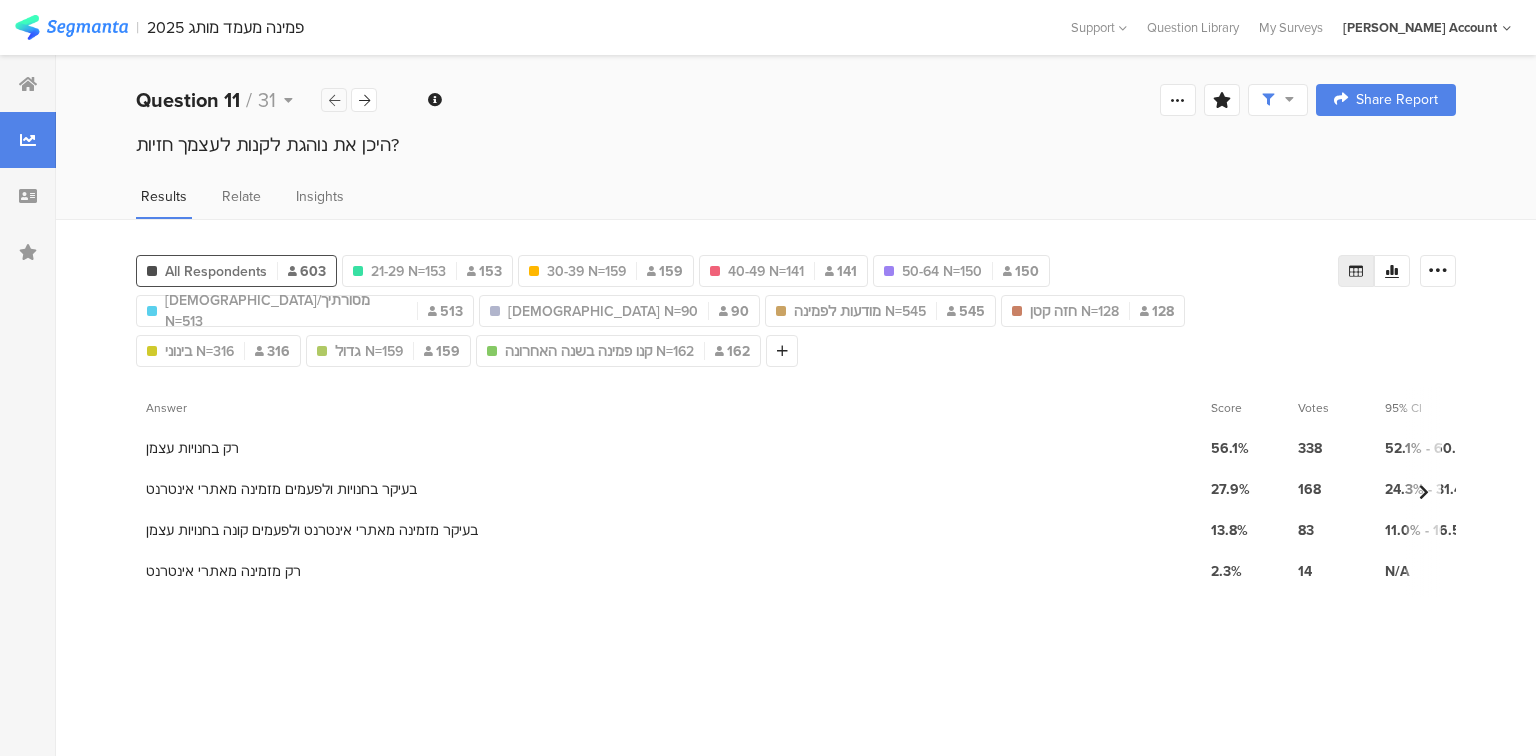 click at bounding box center (334, 100) 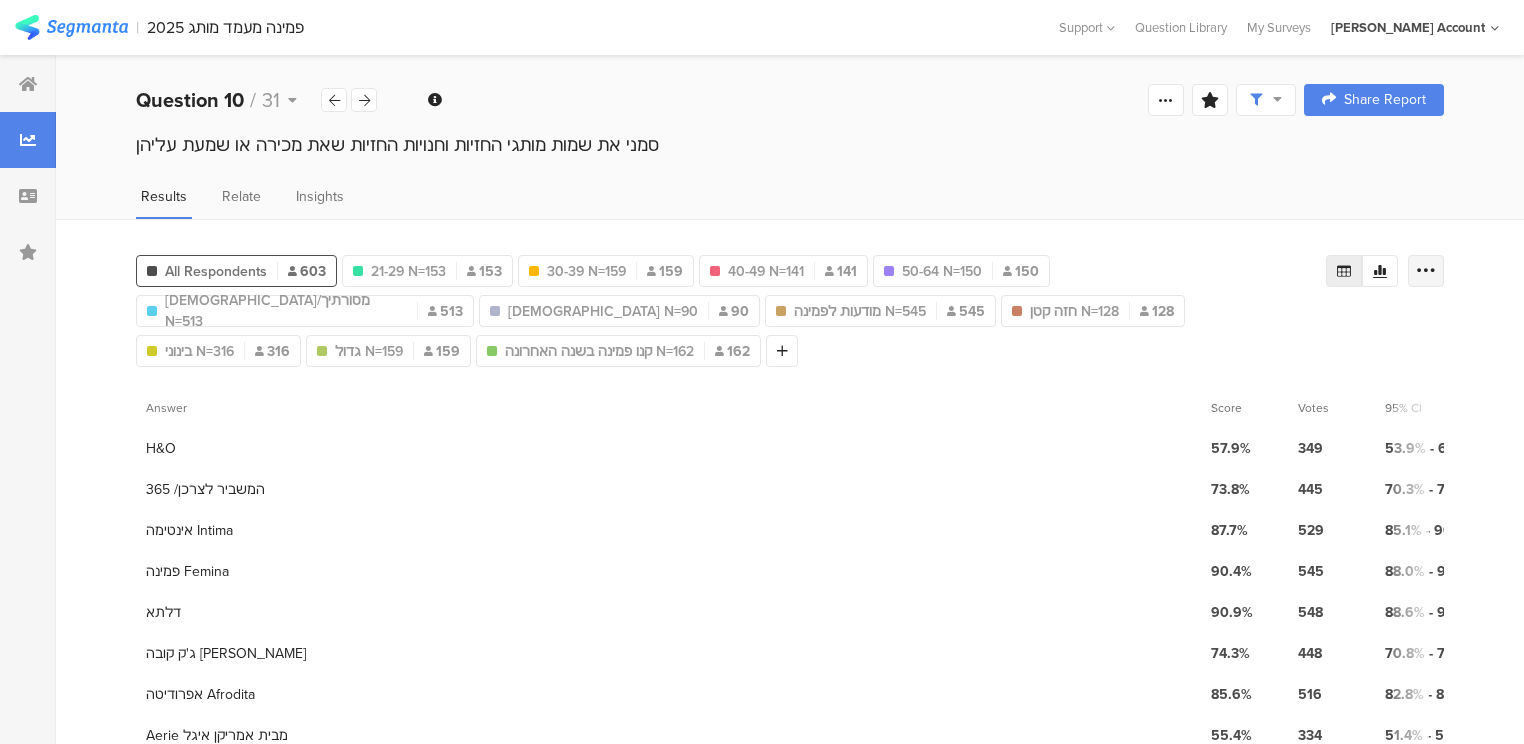 click at bounding box center [1426, 271] 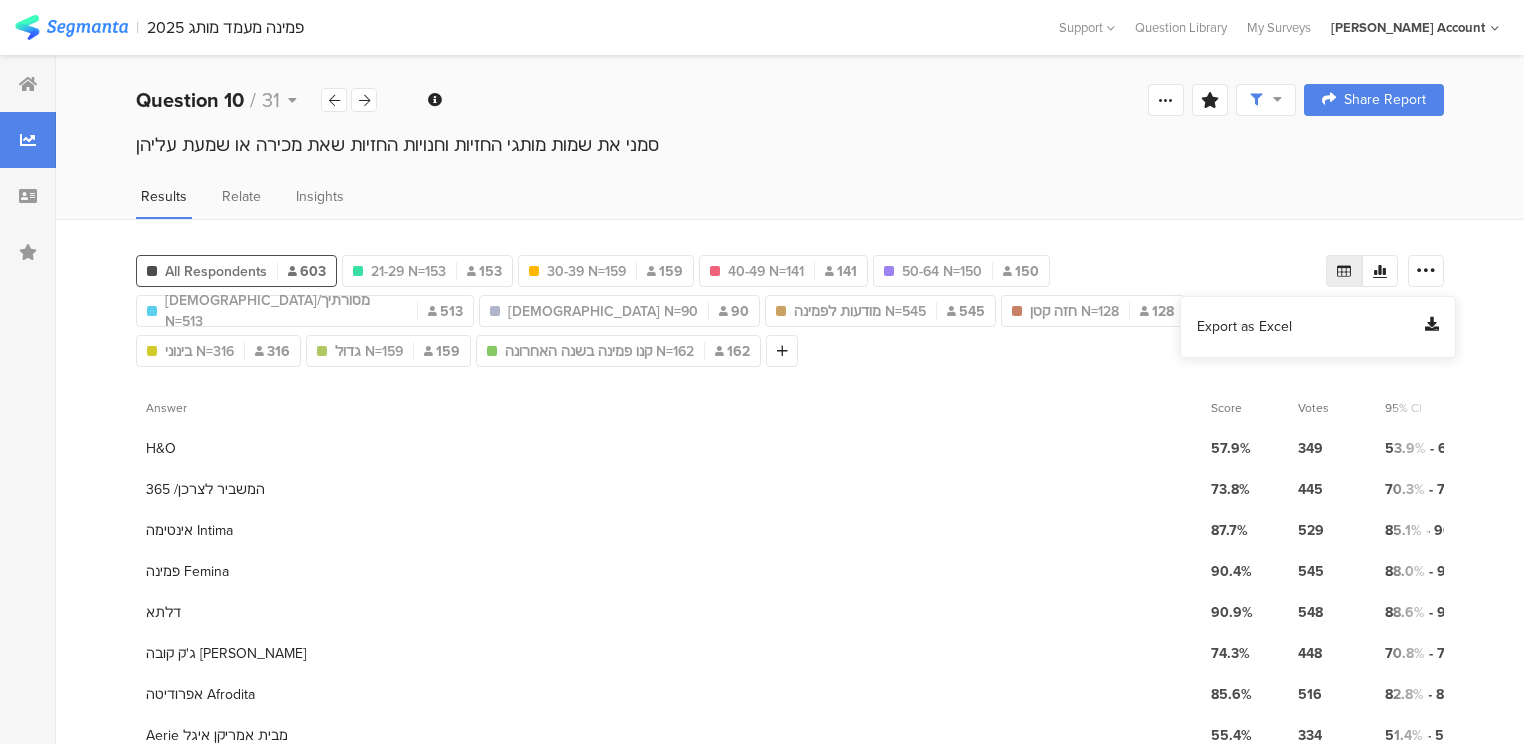 click on "Export as Excel" at bounding box center (1244, 327) 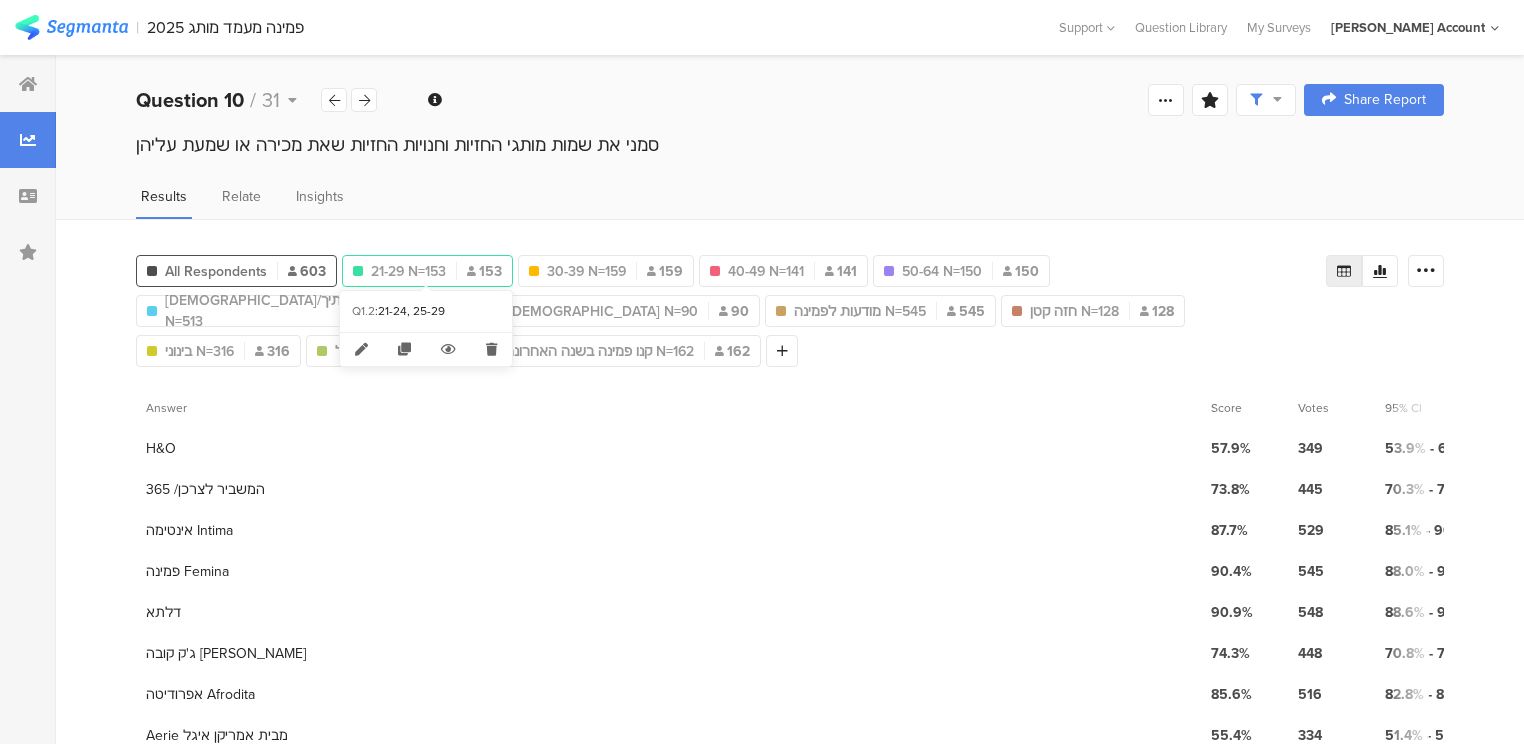 click on "21-29 N=153" at bounding box center [408, 271] 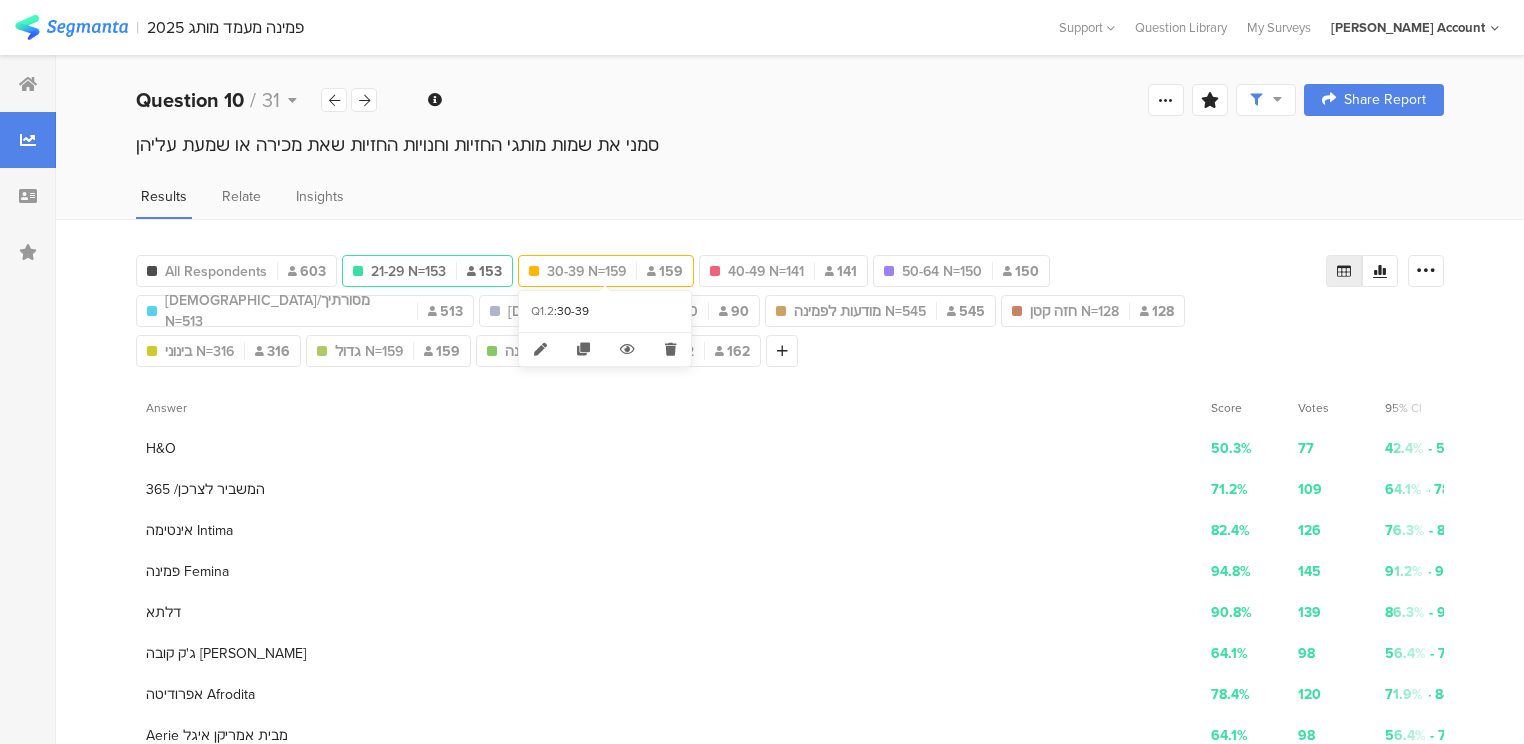 click on "30-39 N=159" at bounding box center (586, 271) 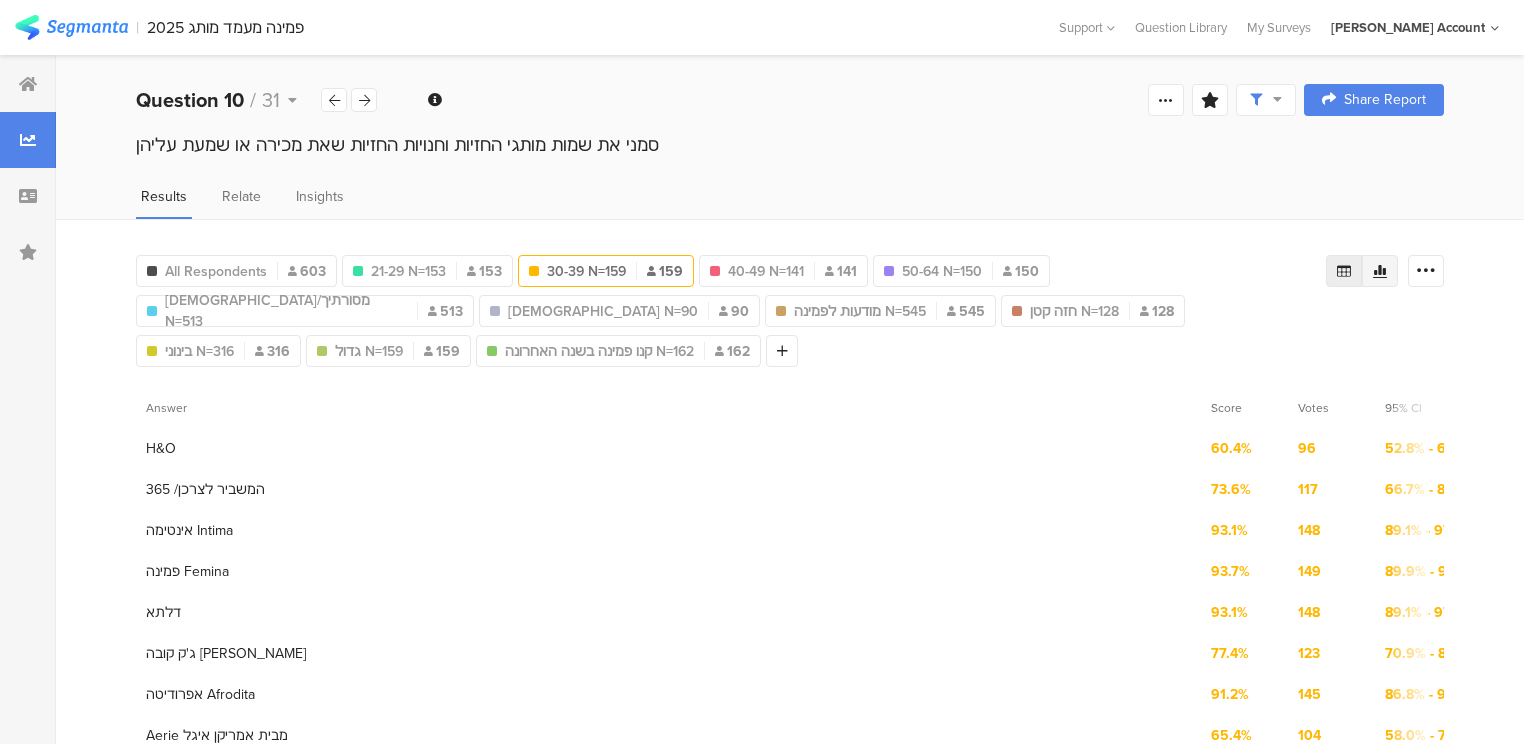 click at bounding box center [1380, 271] 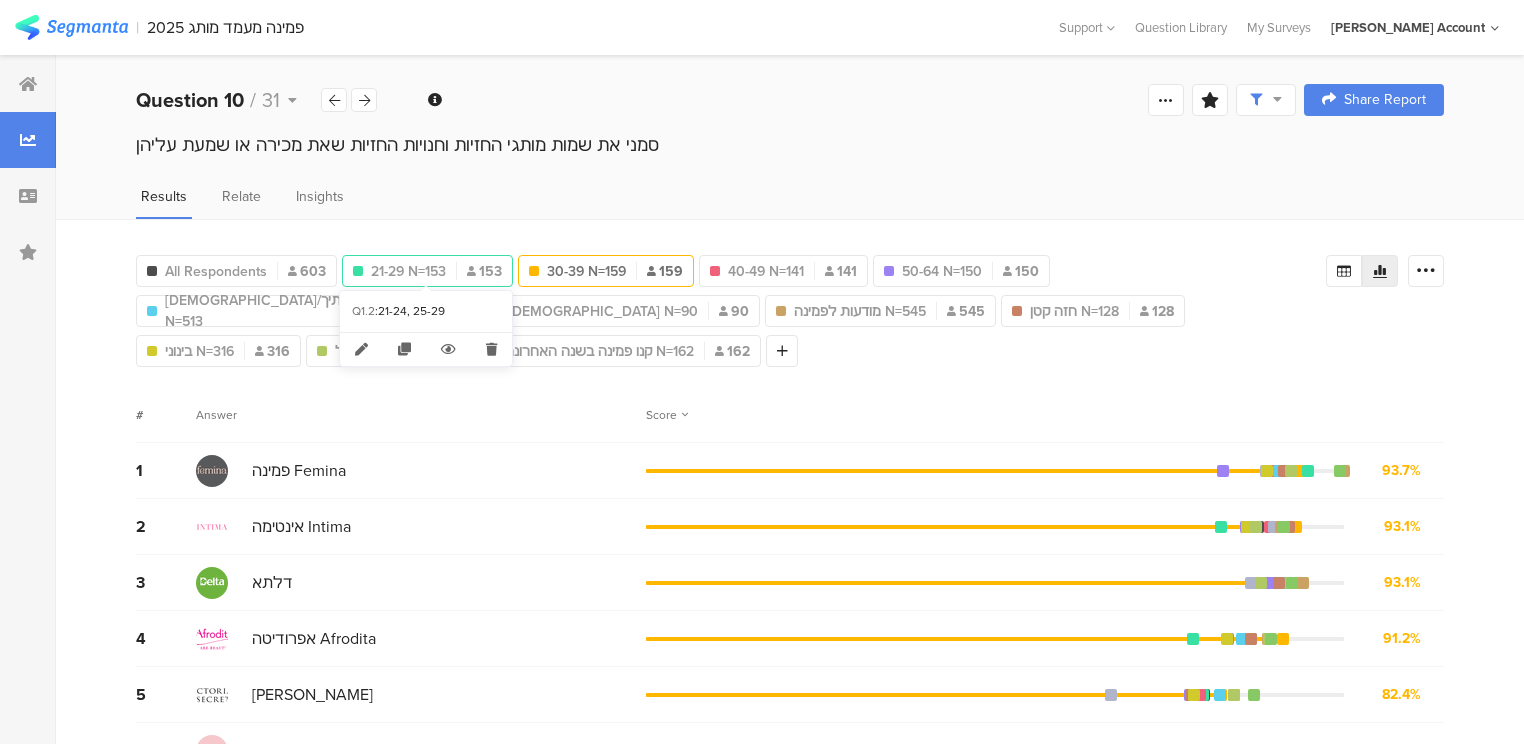 click on "21-29 N=153" at bounding box center [408, 271] 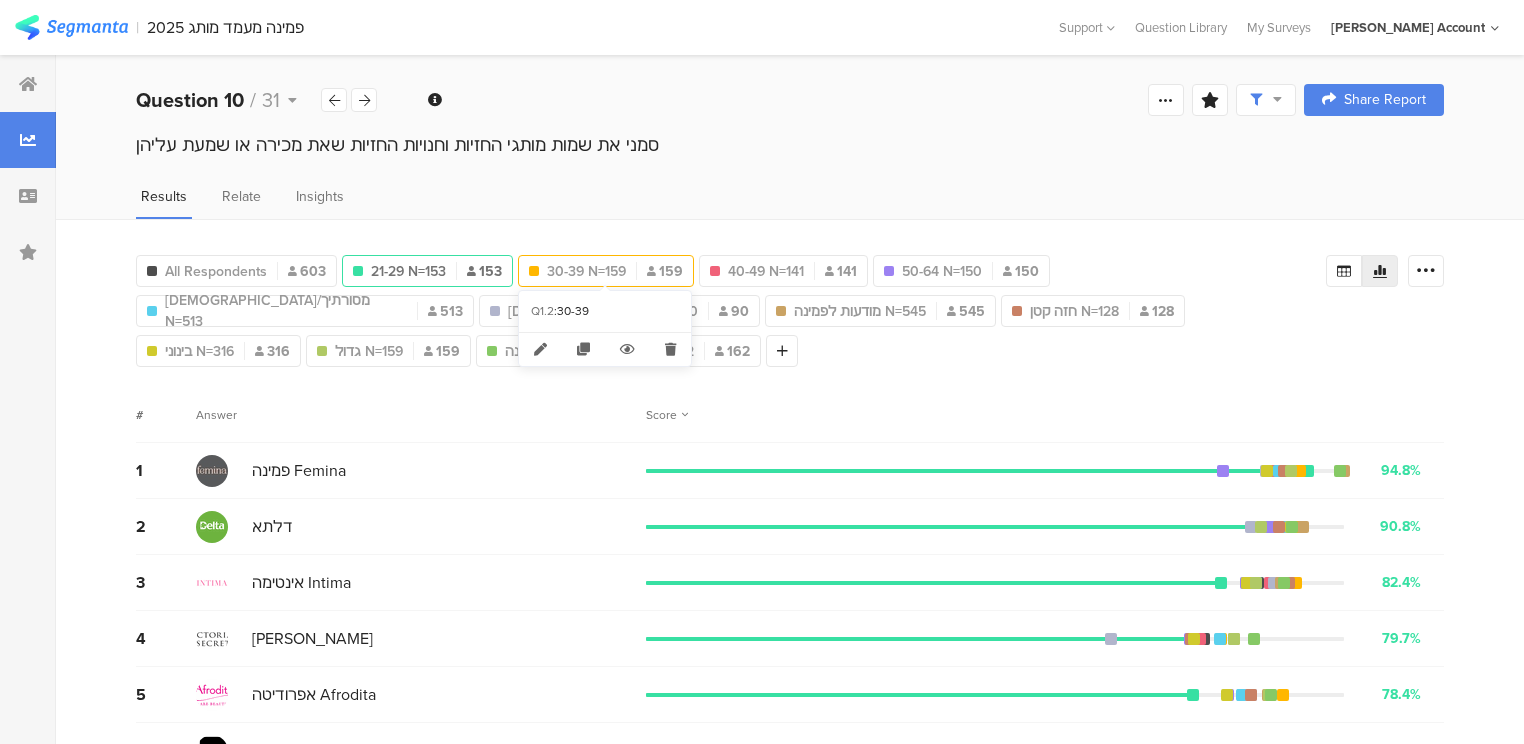 click on "30-39 N=159" at bounding box center (586, 271) 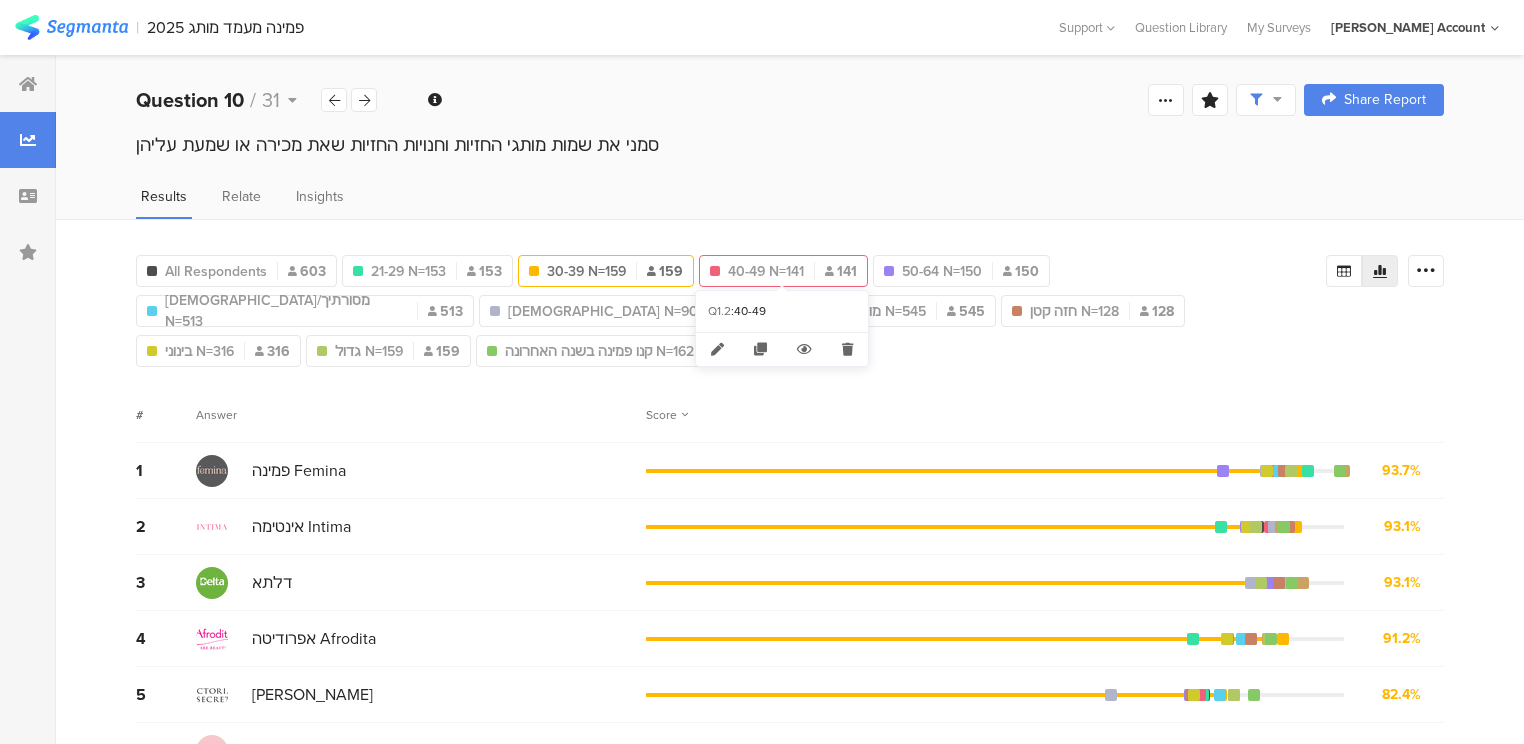 click on "40-49 N=141" at bounding box center (766, 271) 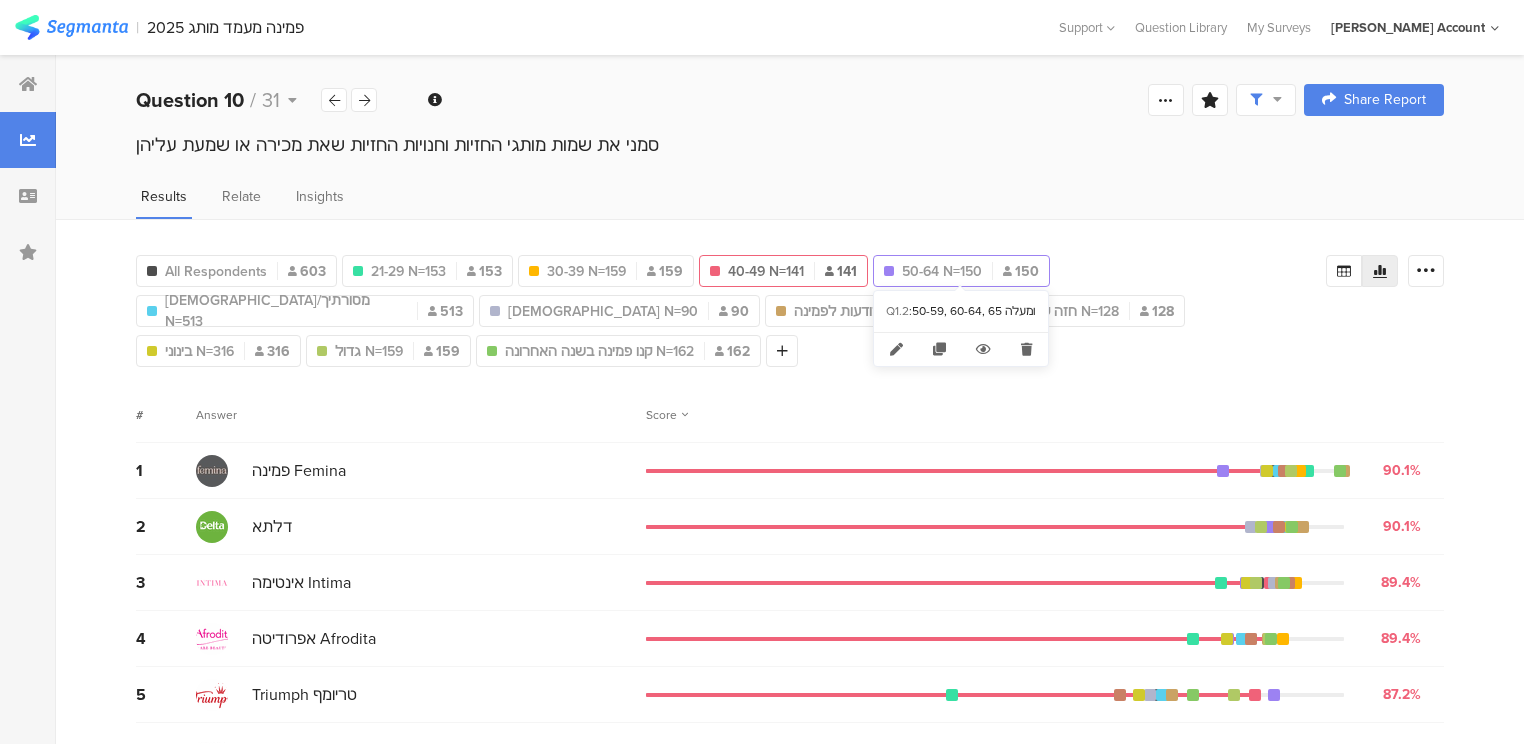 click on "50-64 N=150" at bounding box center [942, 271] 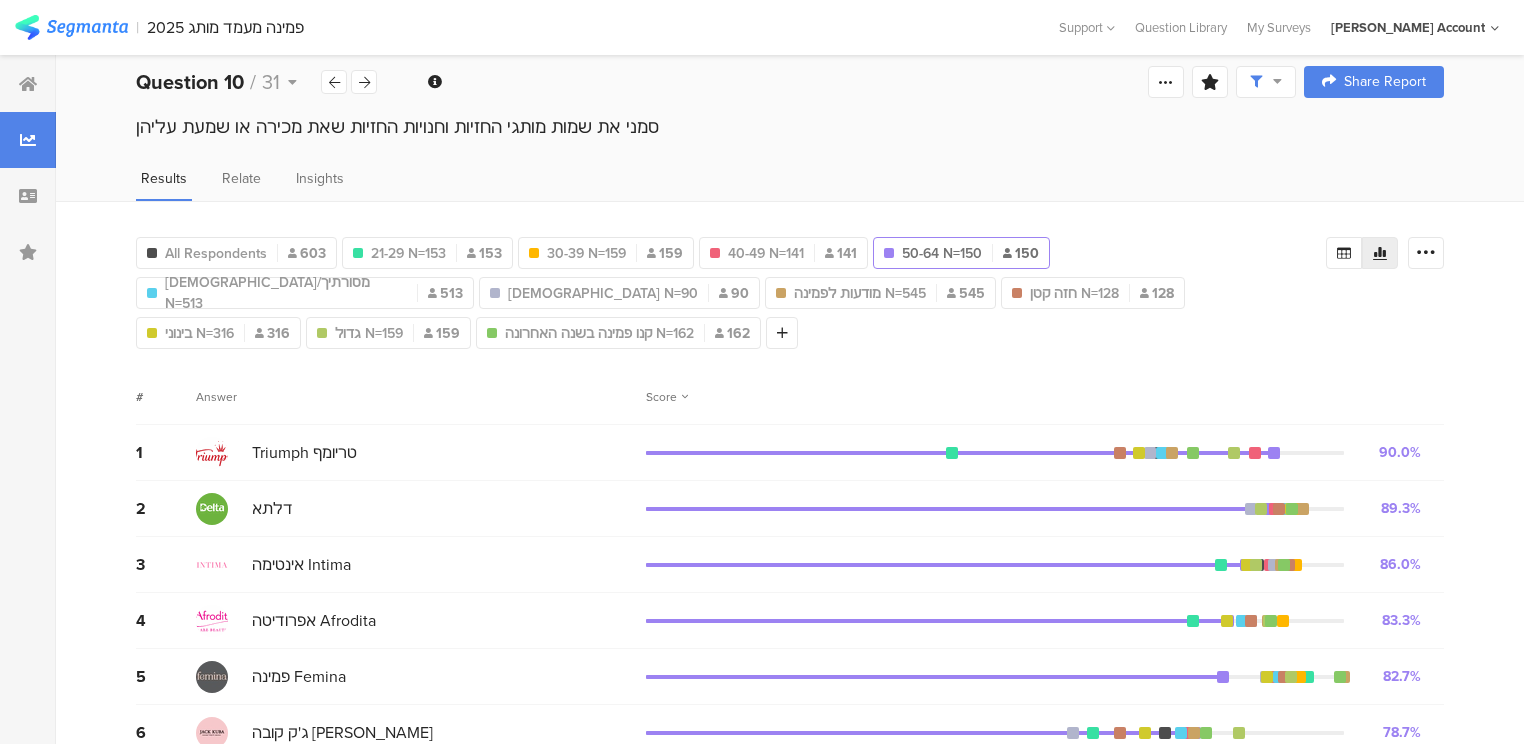 scroll, scrollTop: 0, scrollLeft: 0, axis: both 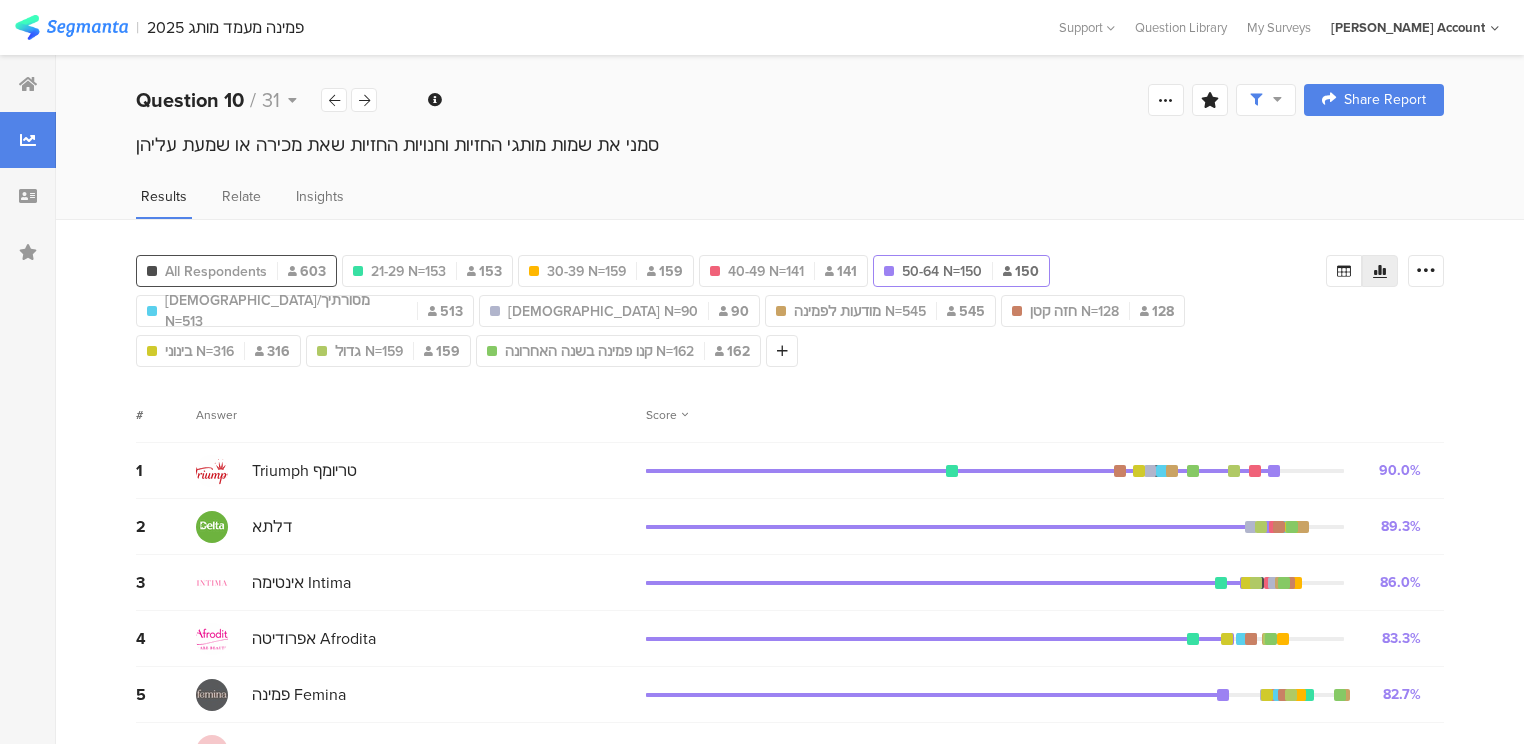 click on "All Respondents" at bounding box center (216, 271) 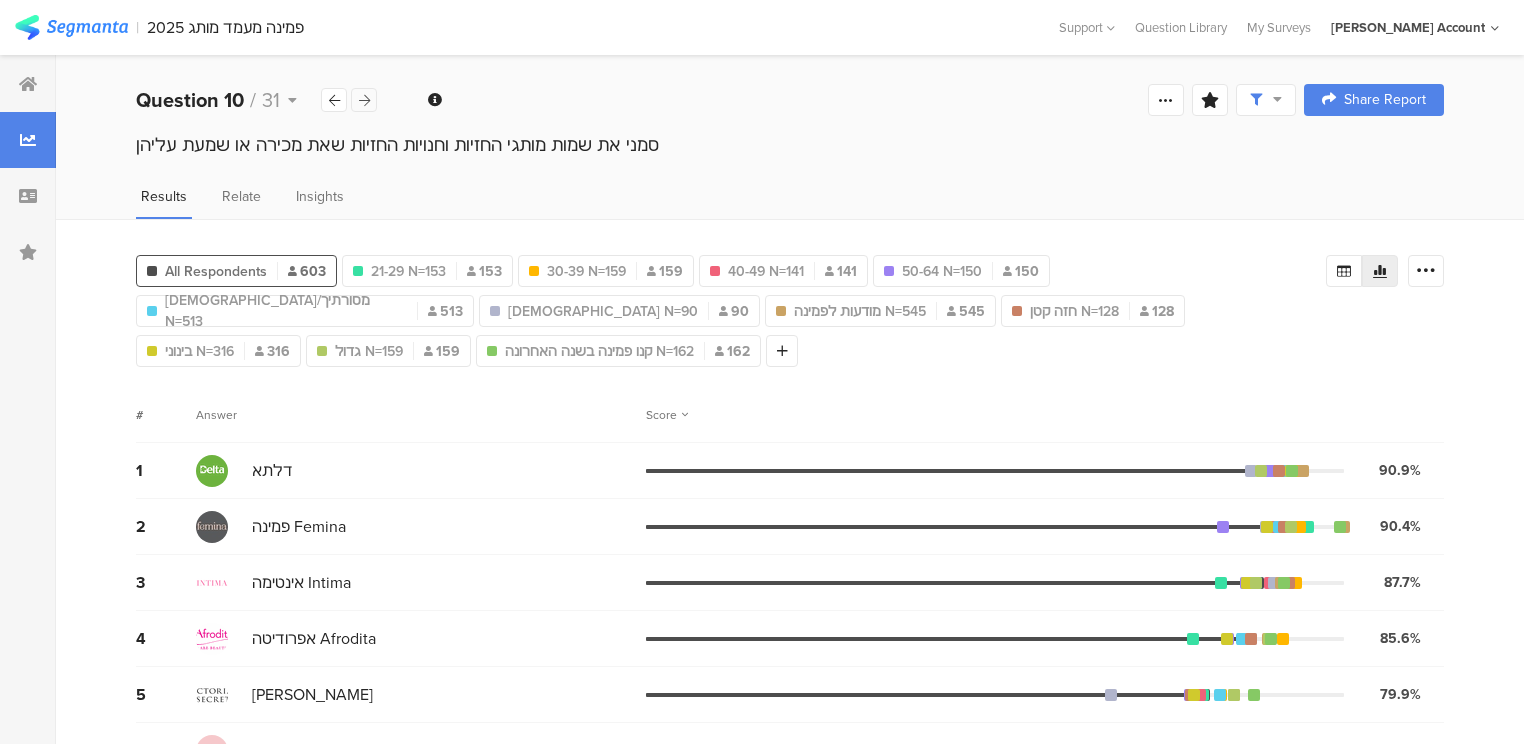 click at bounding box center (364, 100) 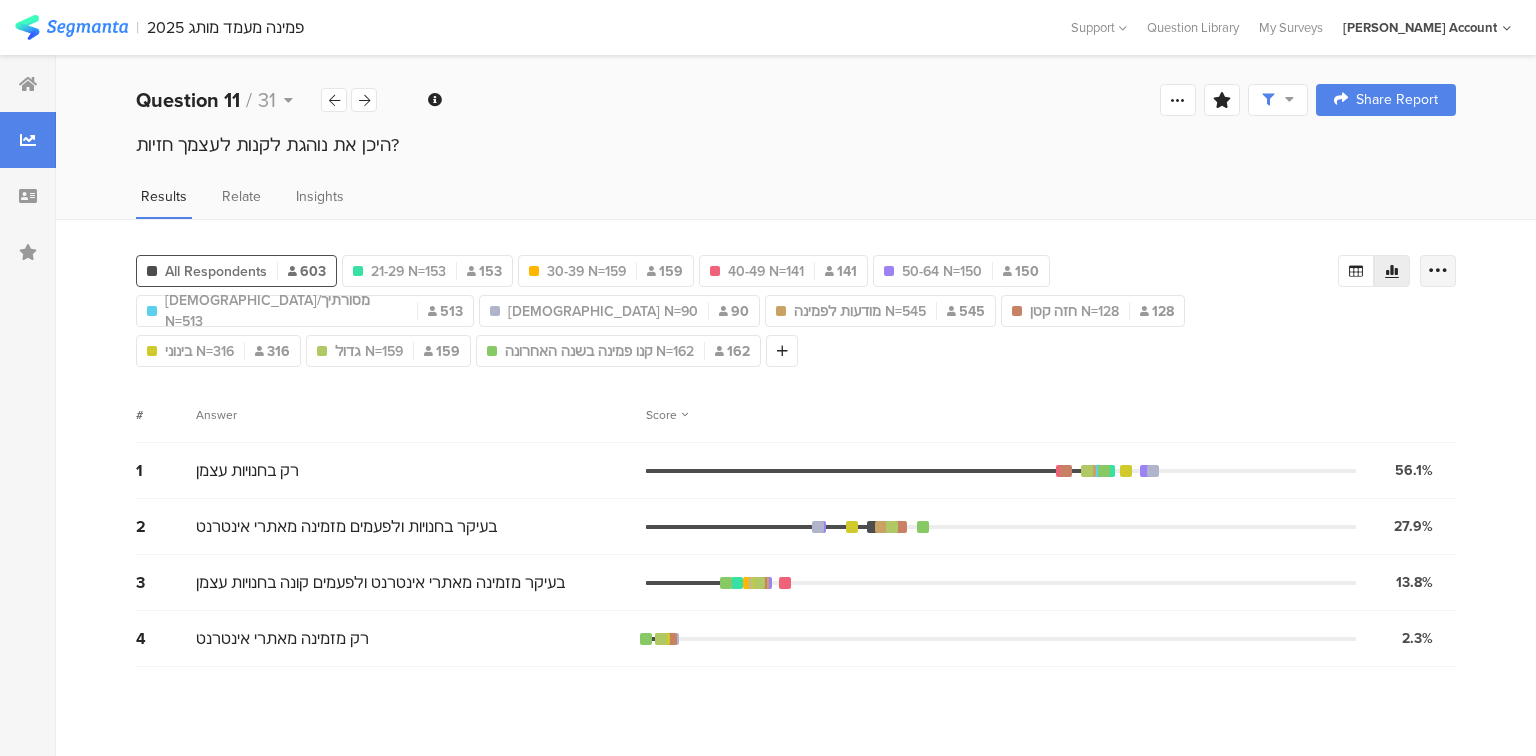 click at bounding box center (1438, 271) 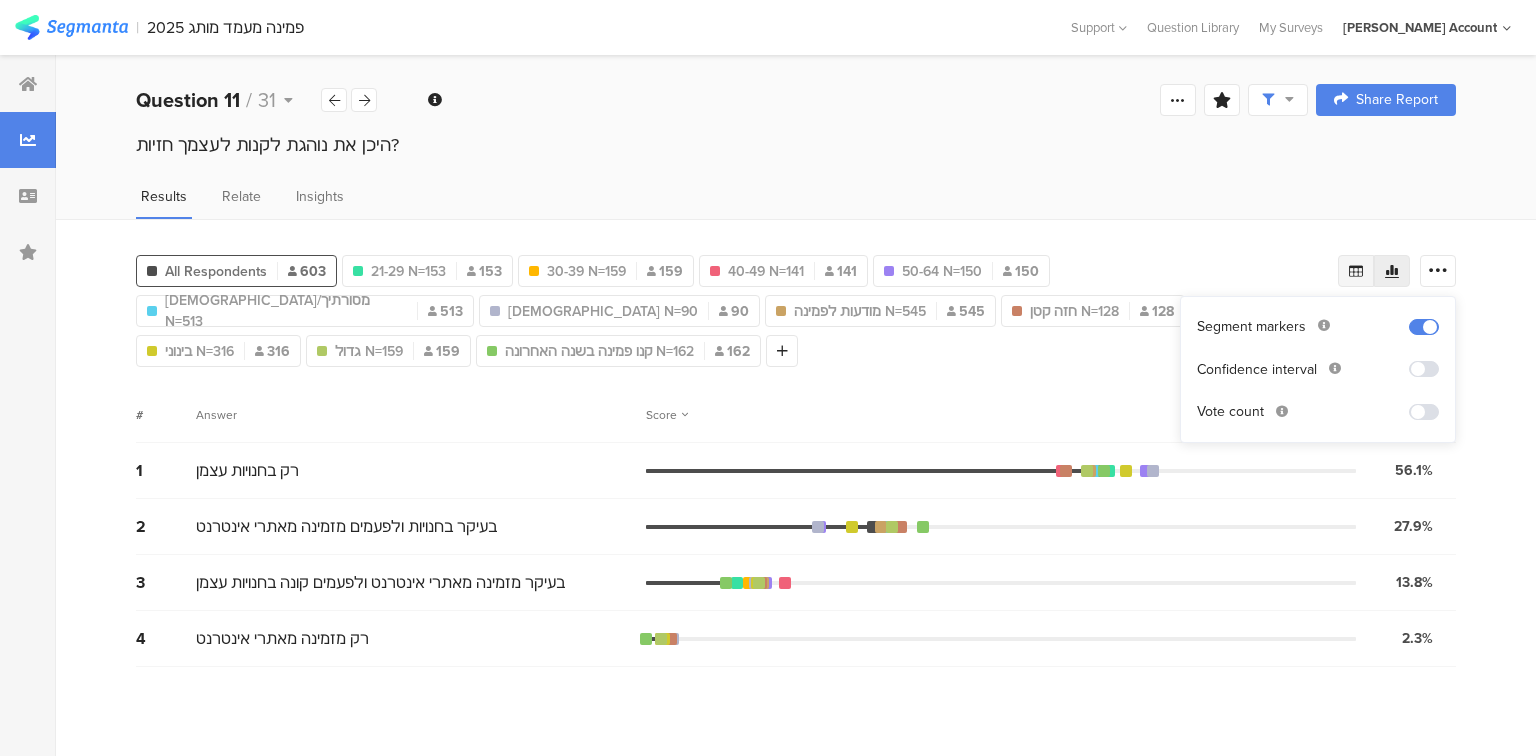 click 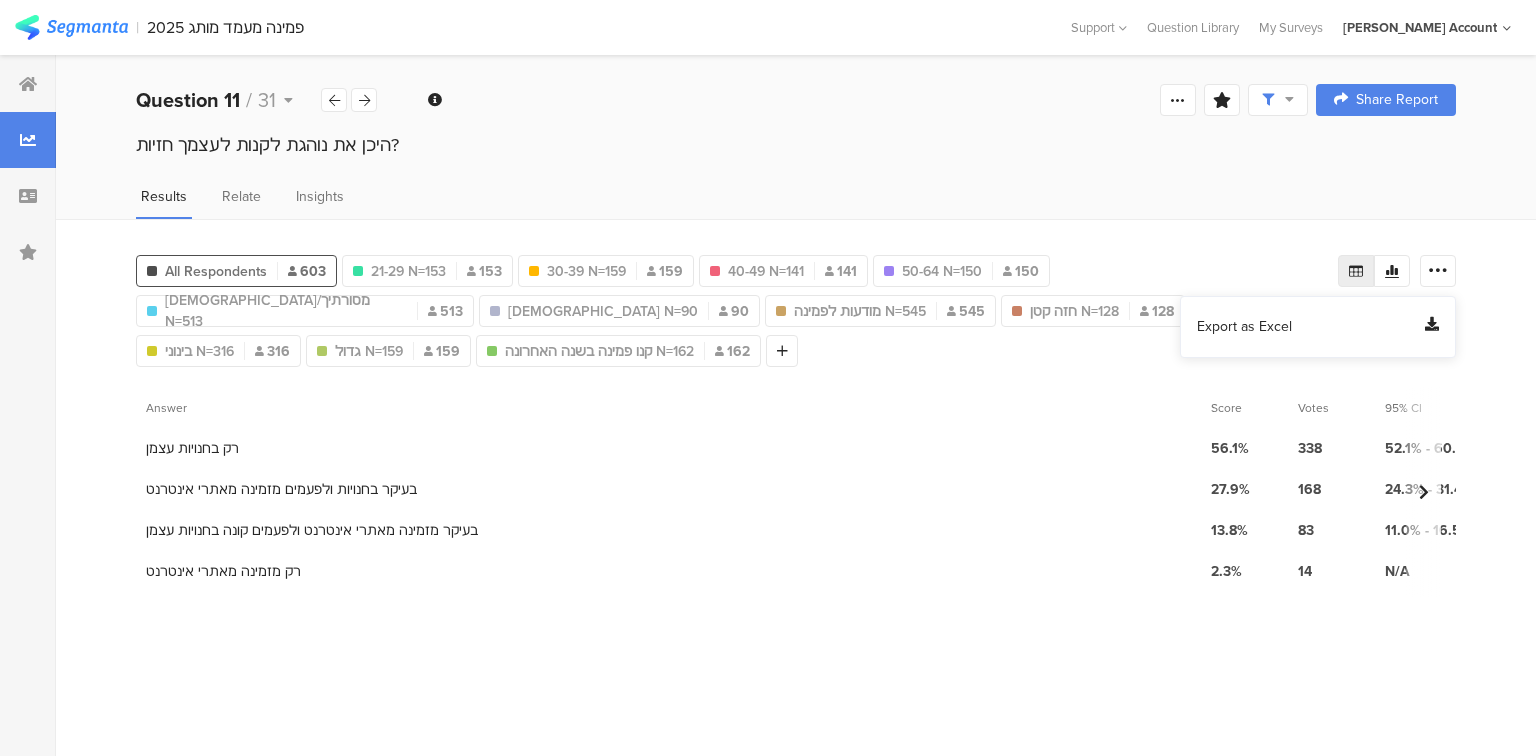 click on "Export as Excel" at bounding box center [1244, 327] 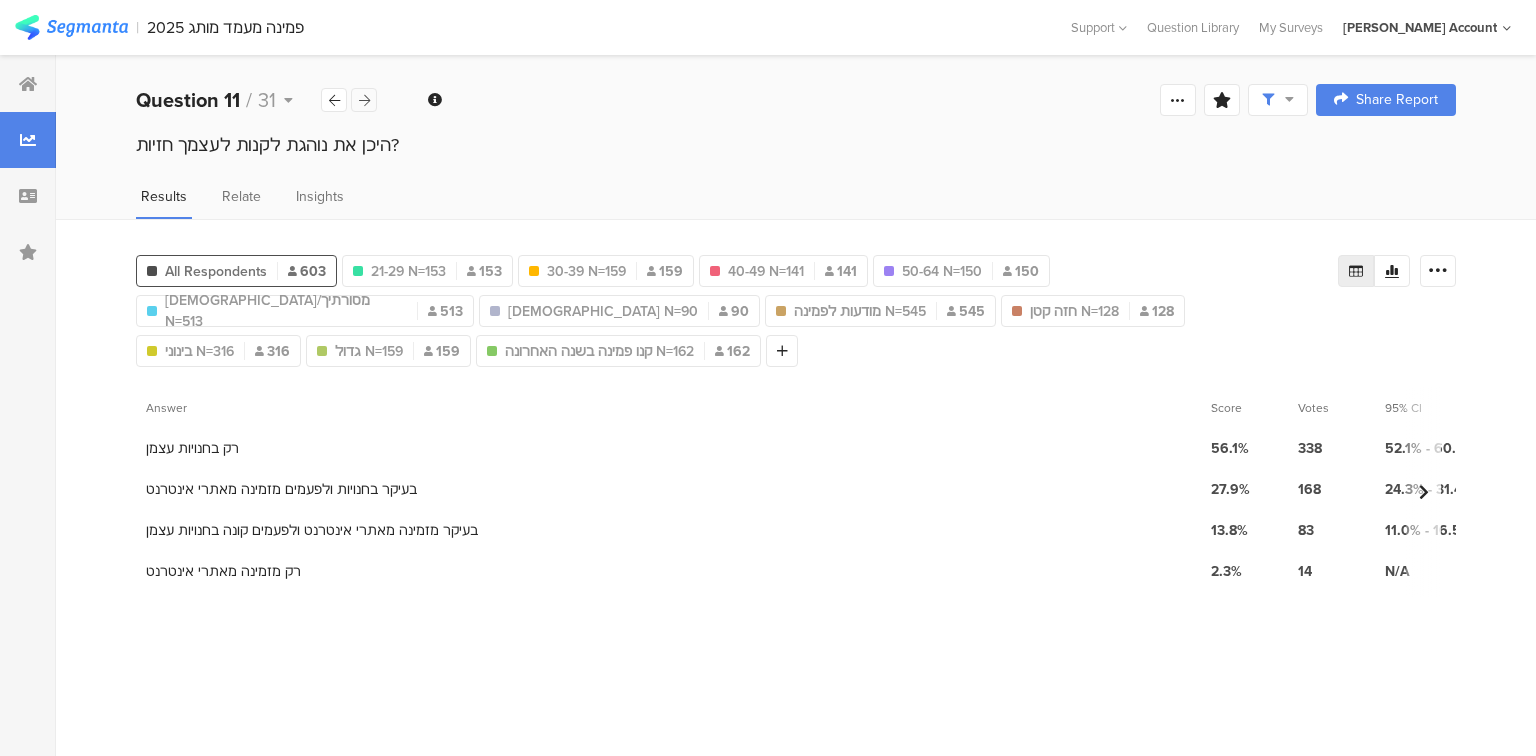 drag, startPoint x: 365, startPoint y: 100, endPoint x: 369, endPoint y: 111, distance: 11.7046995 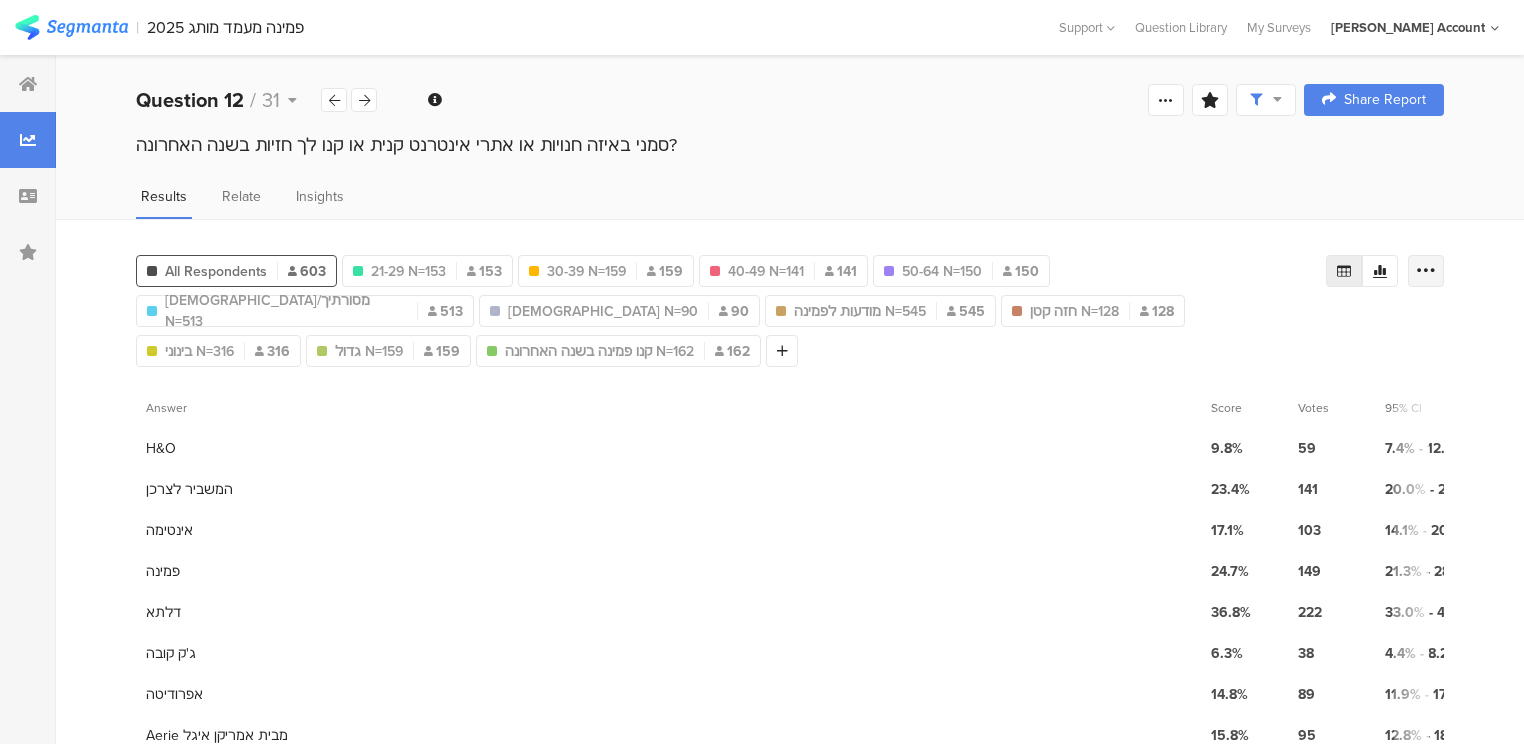 click at bounding box center [1426, 271] 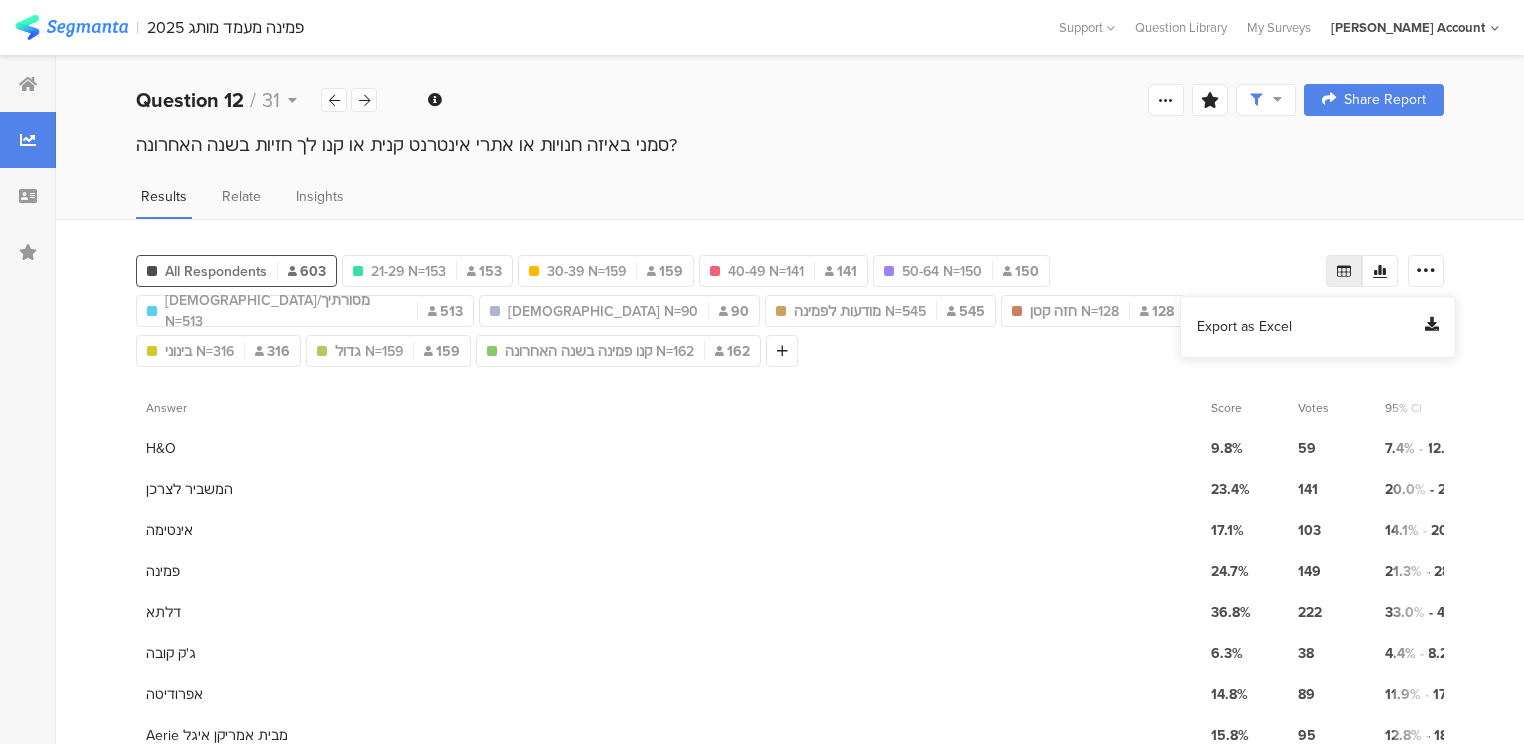 click on "Export as Excel" at bounding box center [1244, 327] 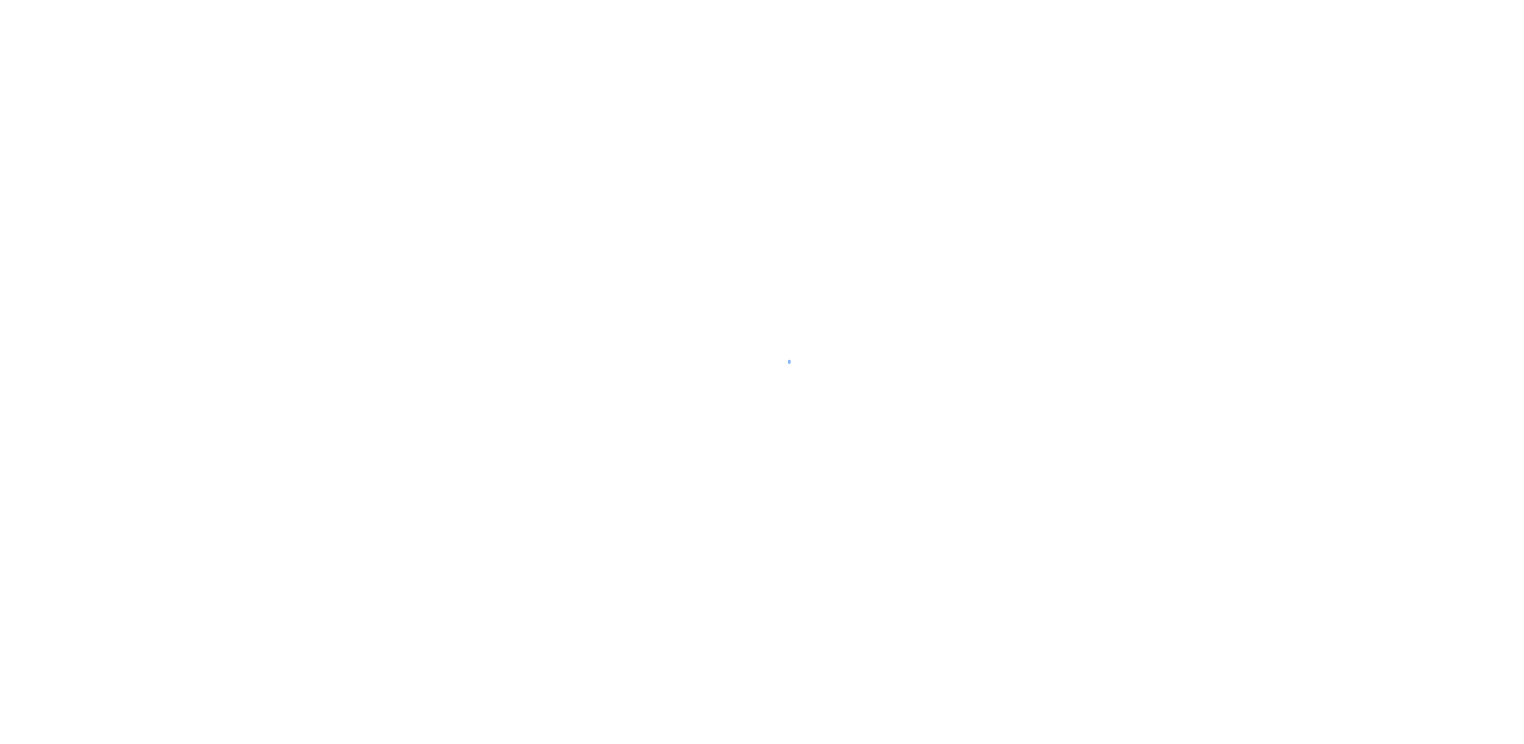 scroll, scrollTop: 0, scrollLeft: 0, axis: both 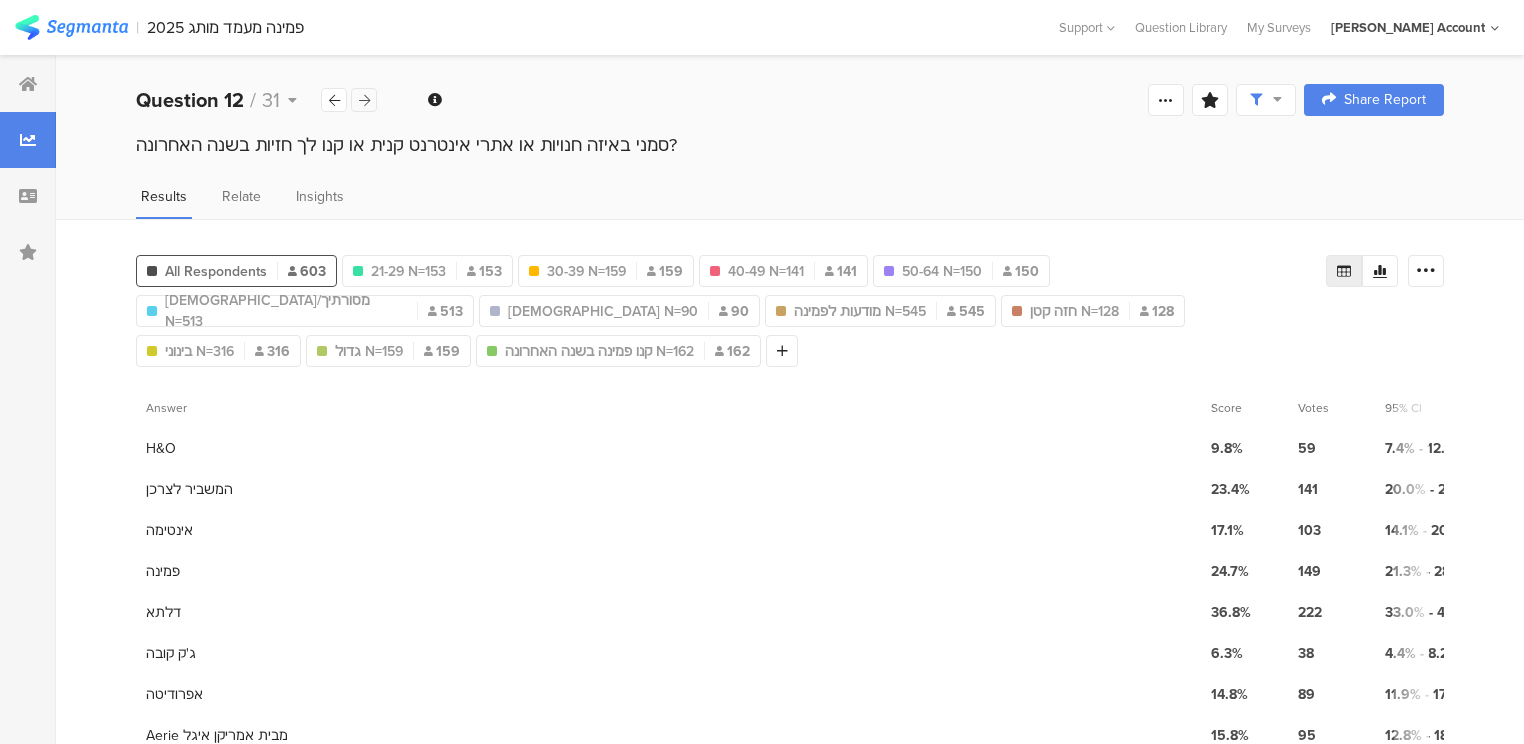 click at bounding box center [364, 100] 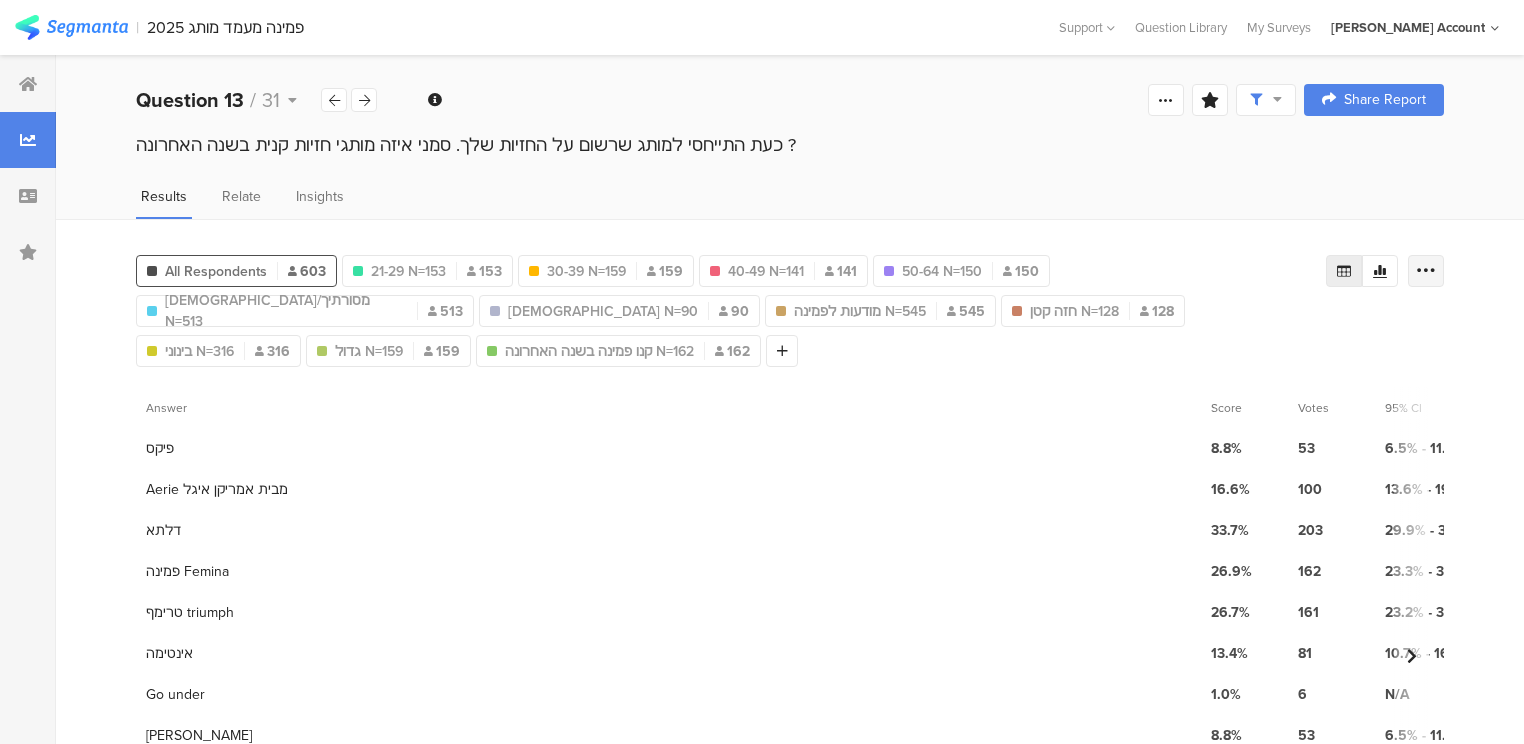 click at bounding box center [1426, 271] 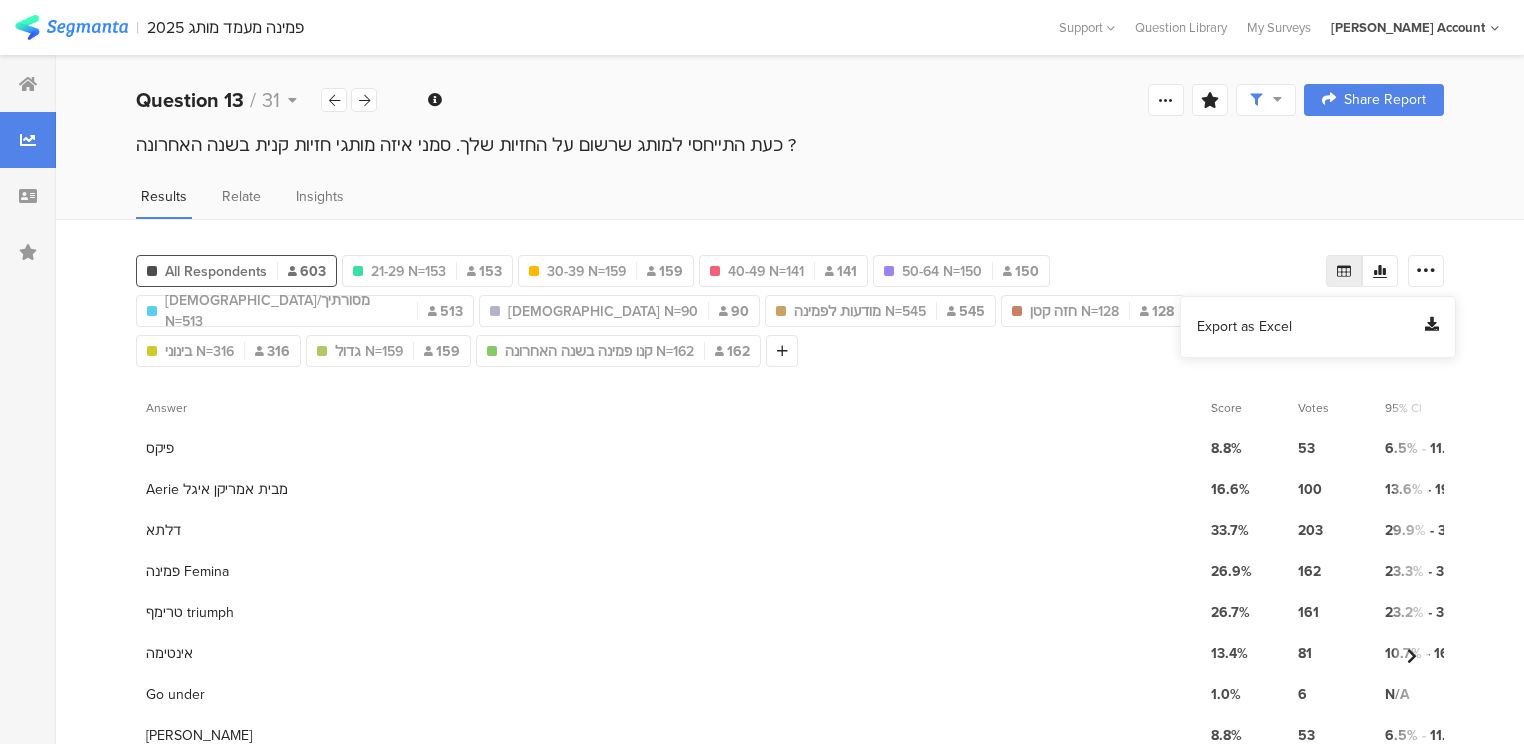 click on "Export as Excel" at bounding box center (1244, 327) 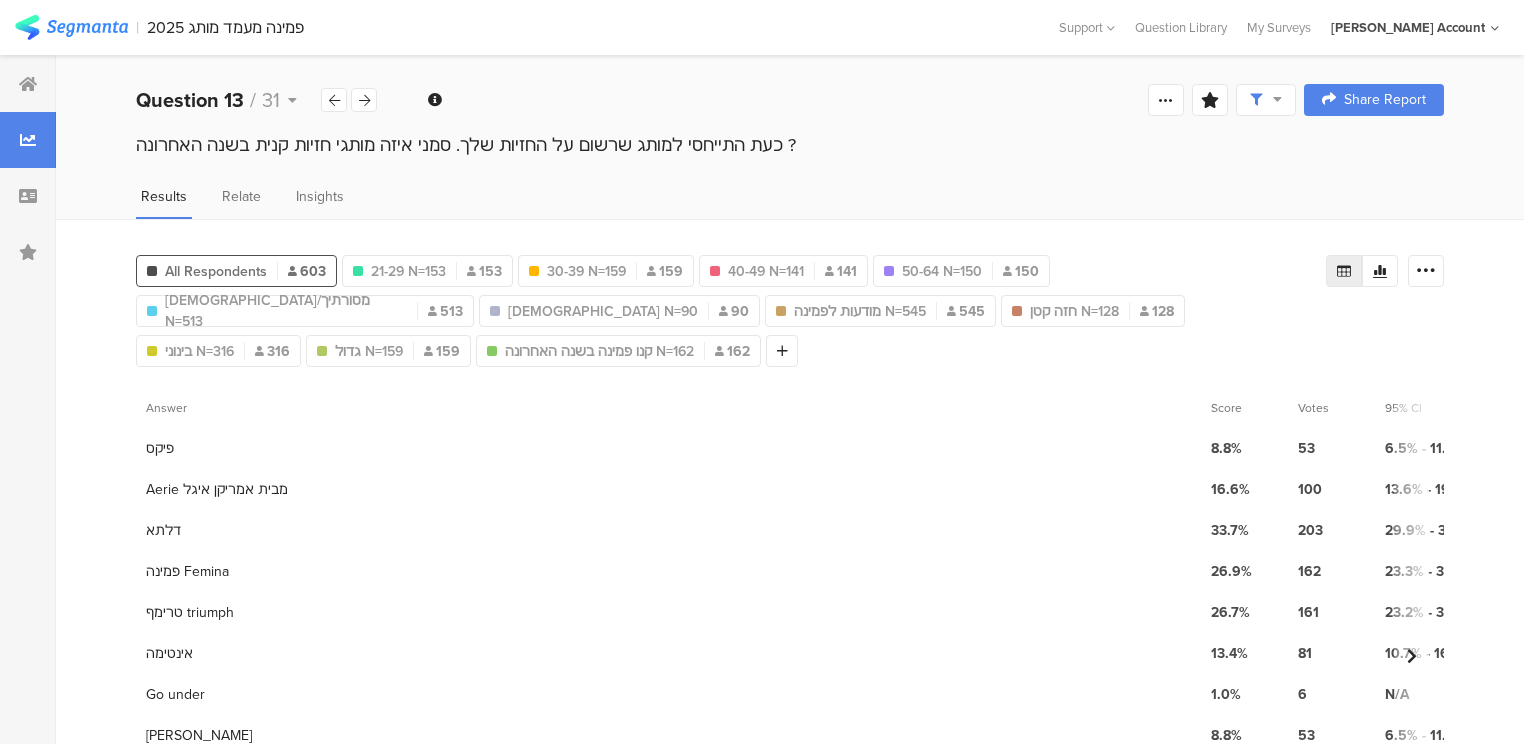 drag, startPoint x: 368, startPoint y: 98, endPoint x: 378, endPoint y: 114, distance: 18.867962 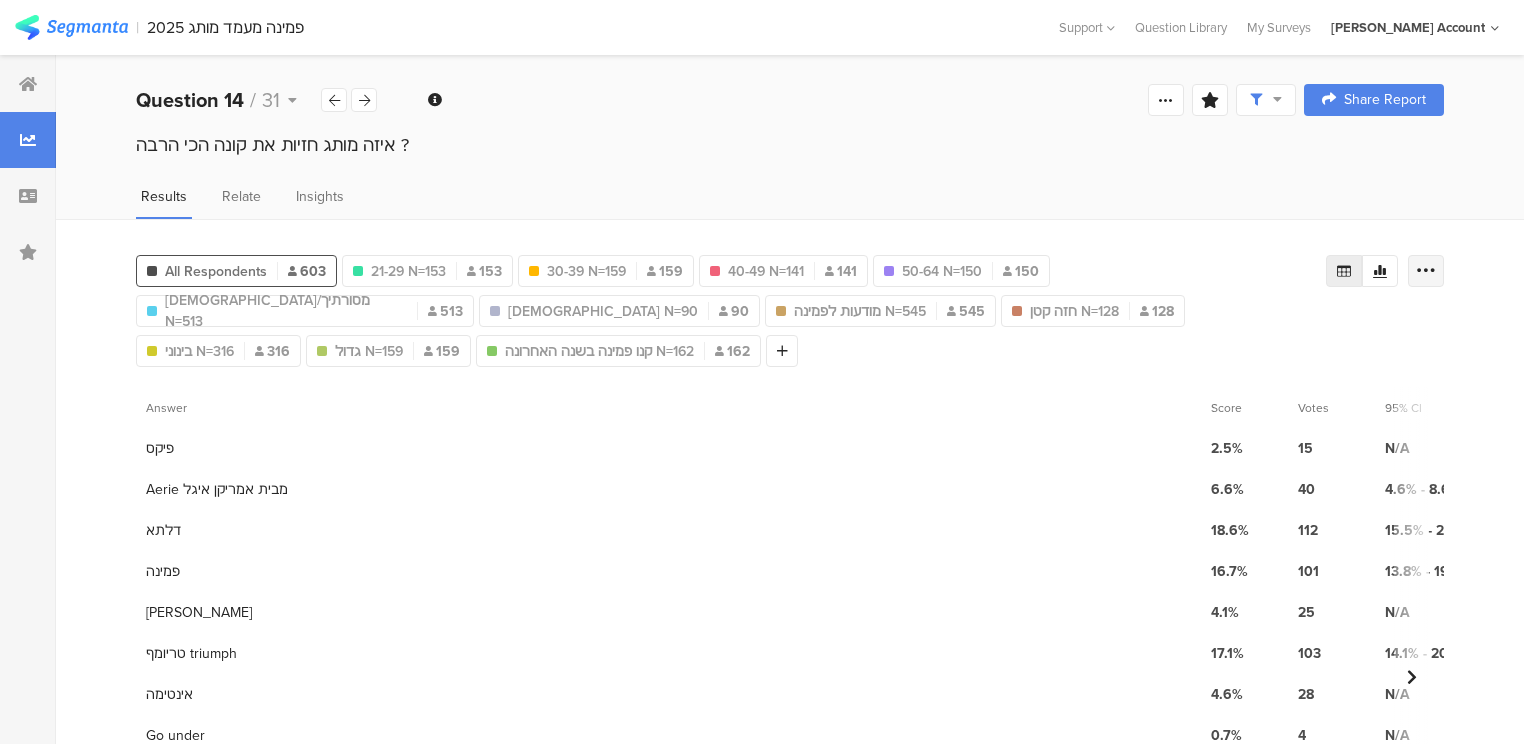click at bounding box center [1426, 271] 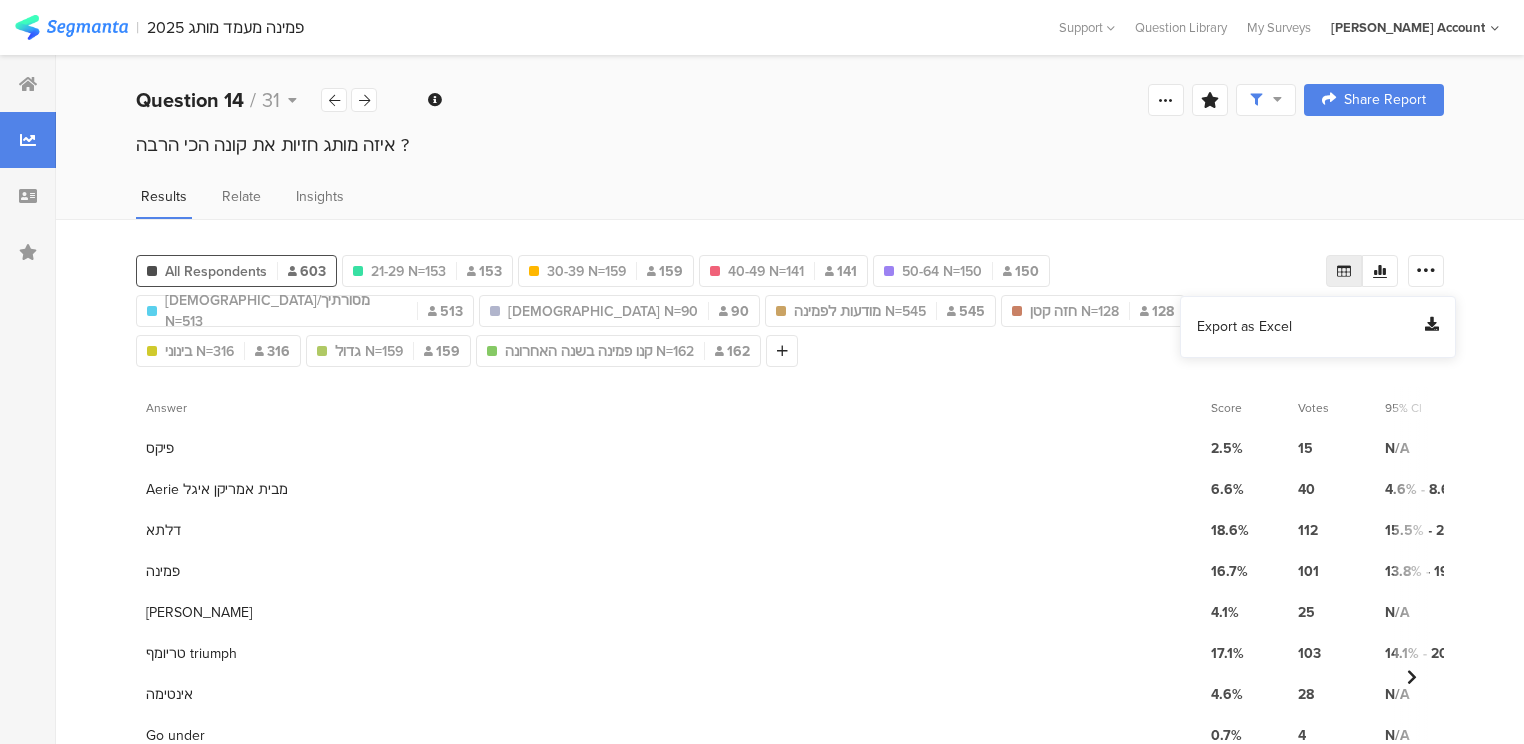click on "Export as Excel" at bounding box center [1244, 327] 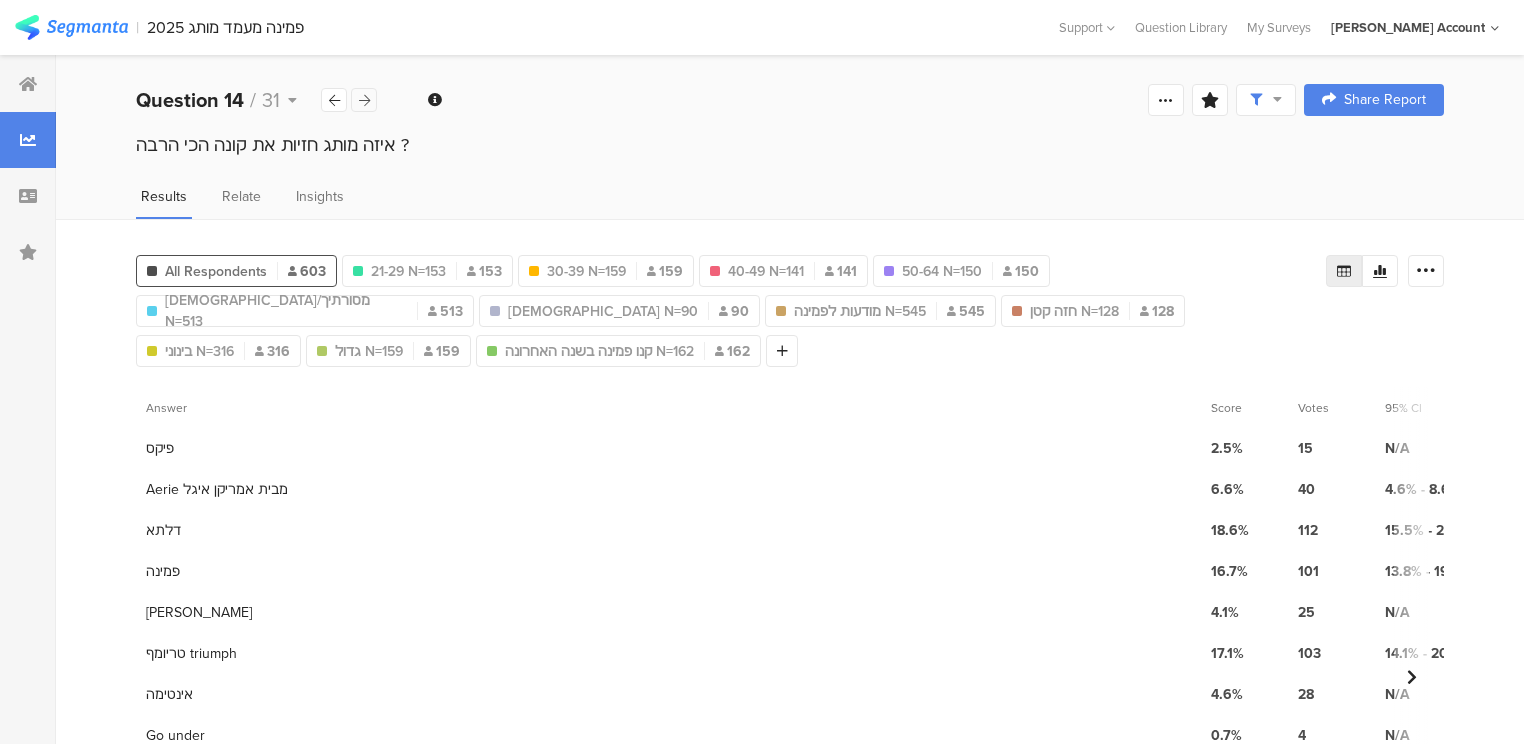 click at bounding box center (364, 100) 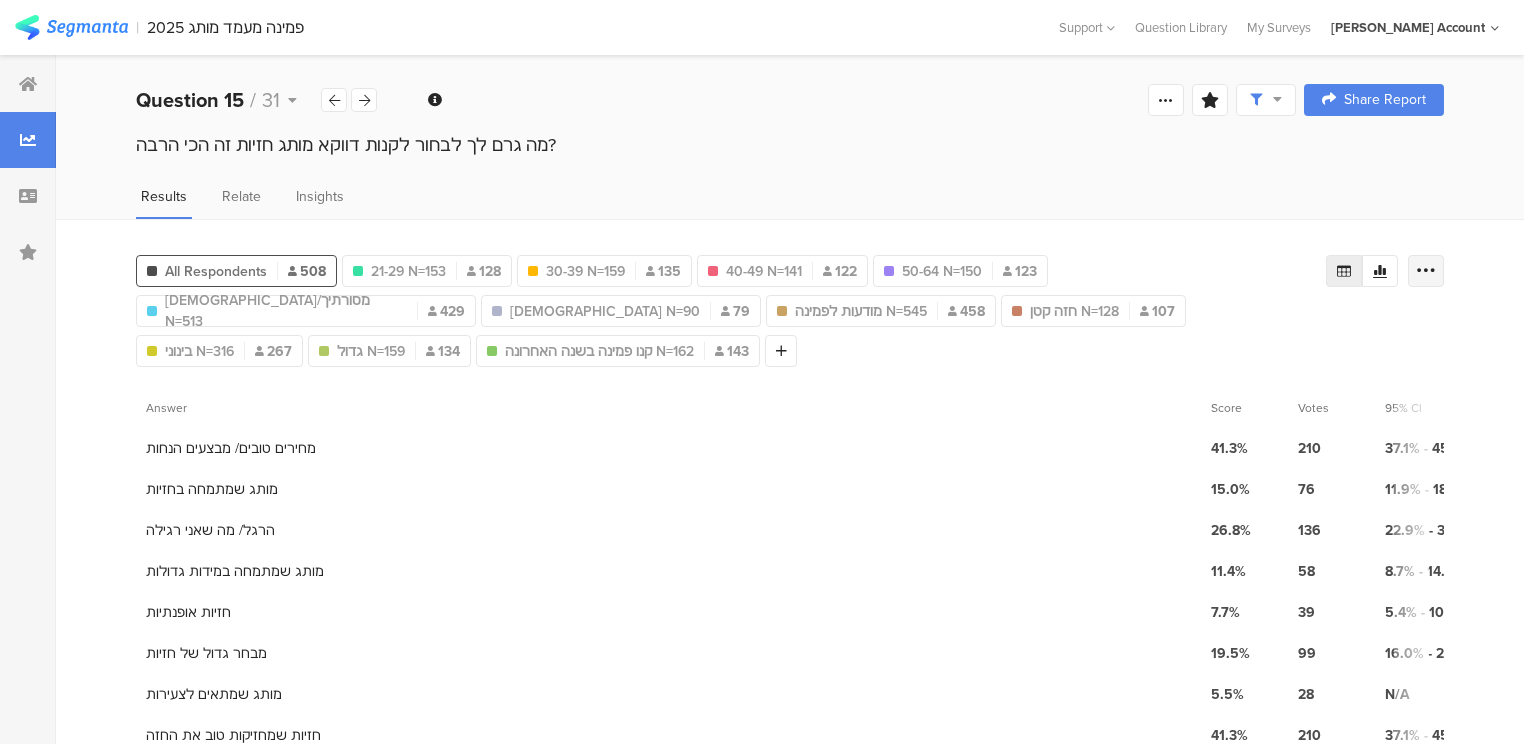 click at bounding box center [1426, 271] 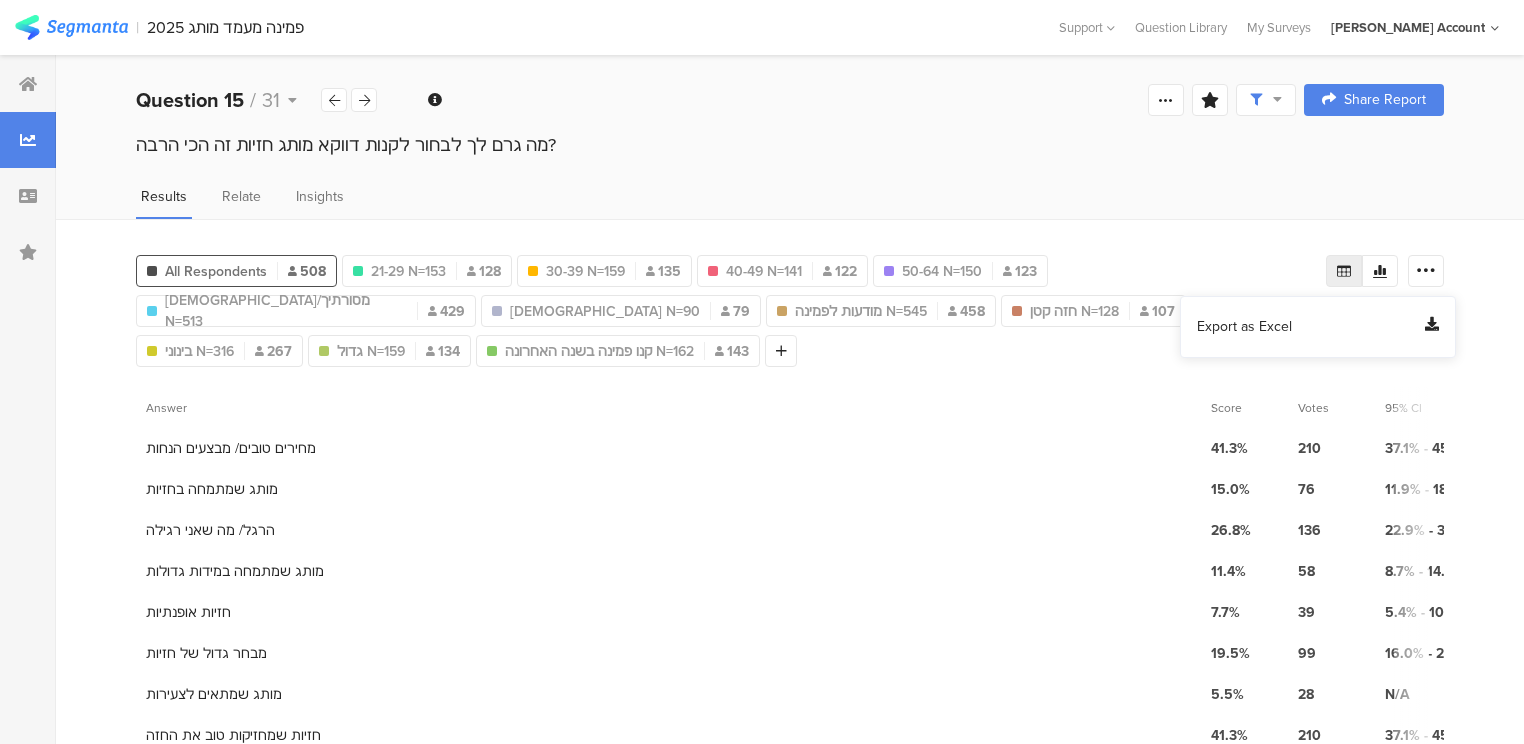 click on "Export as Excel" at bounding box center (1244, 327) 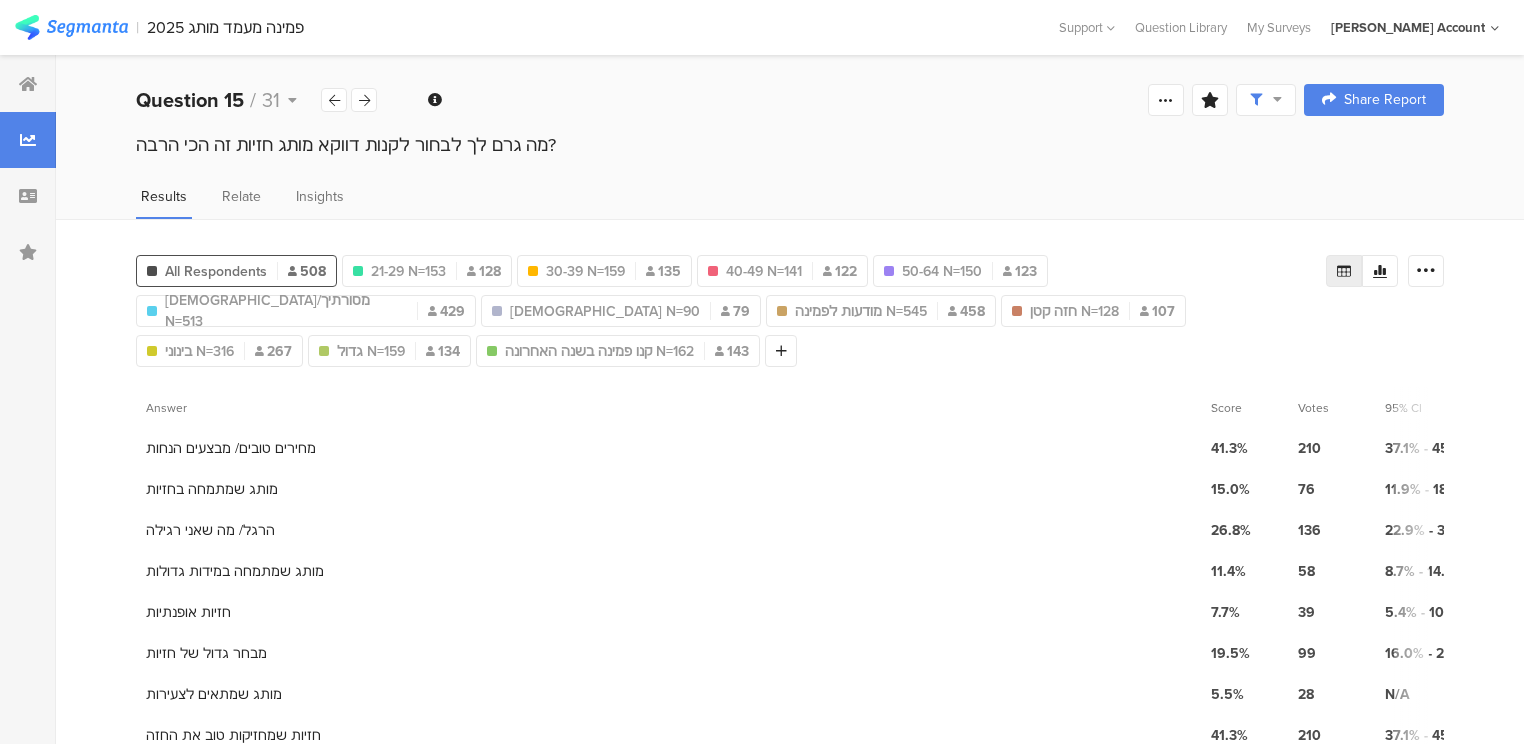 drag, startPoint x: 356, startPoint y: 96, endPoint x: 419, endPoint y: 132, distance: 72.56032 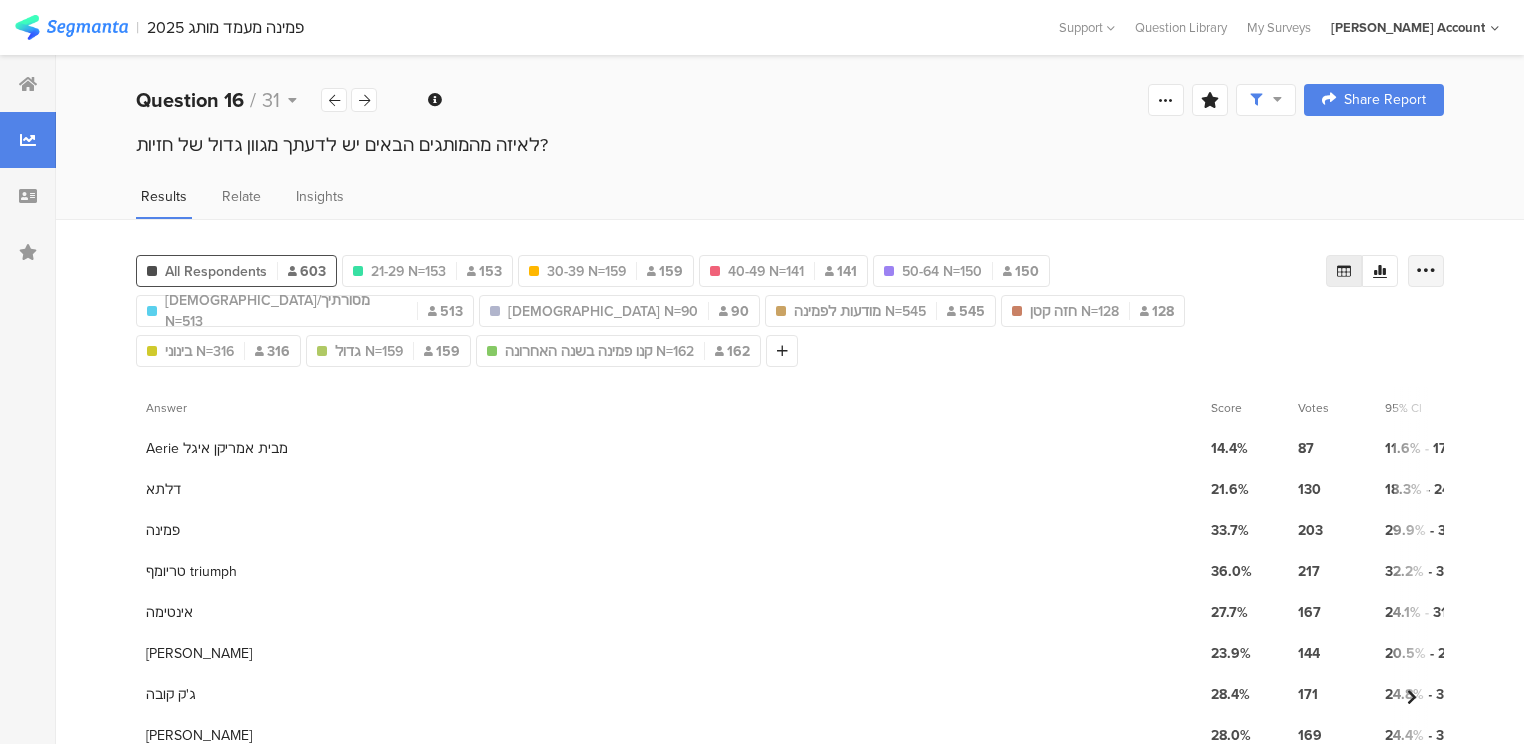 click at bounding box center (1426, 271) 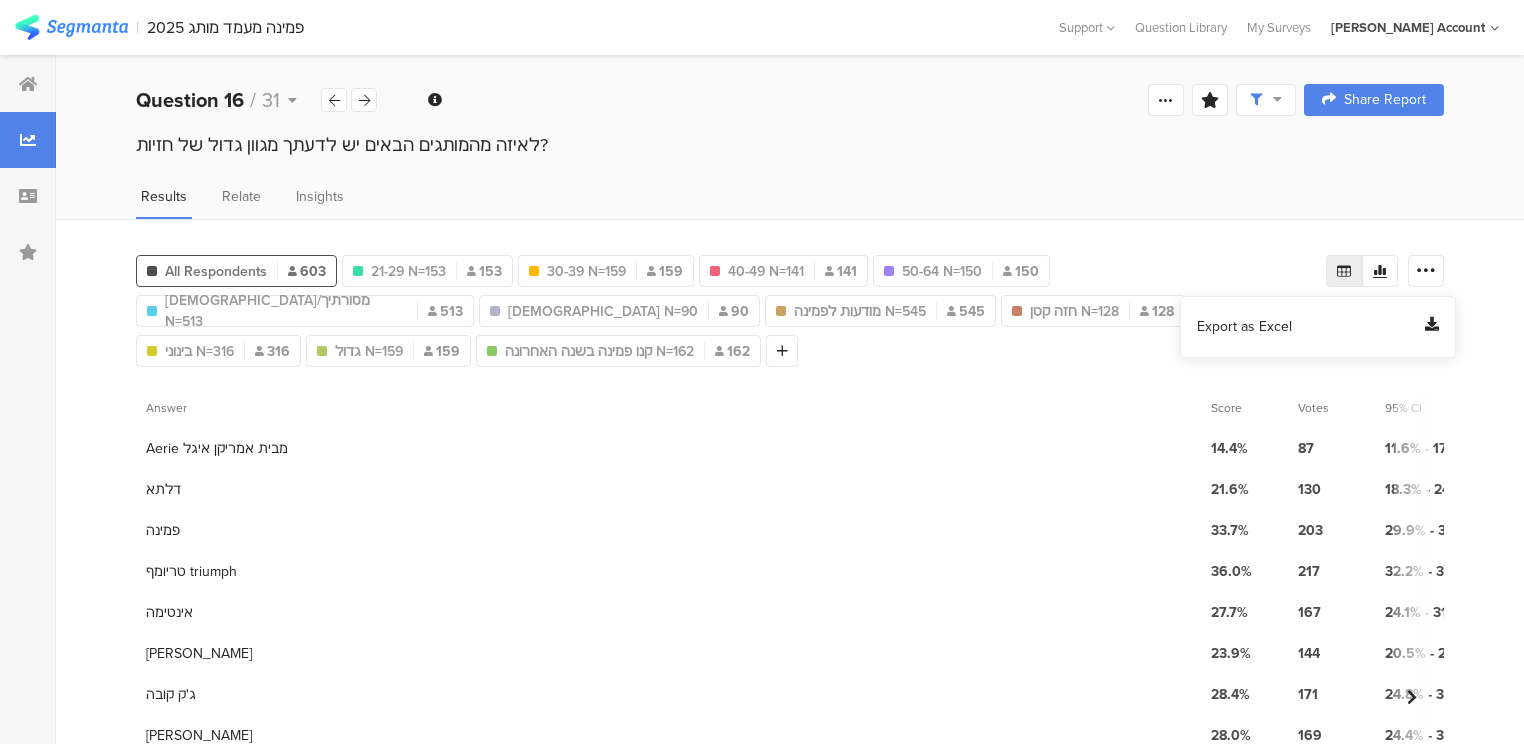 click on "Export as Excel" at bounding box center [1244, 327] 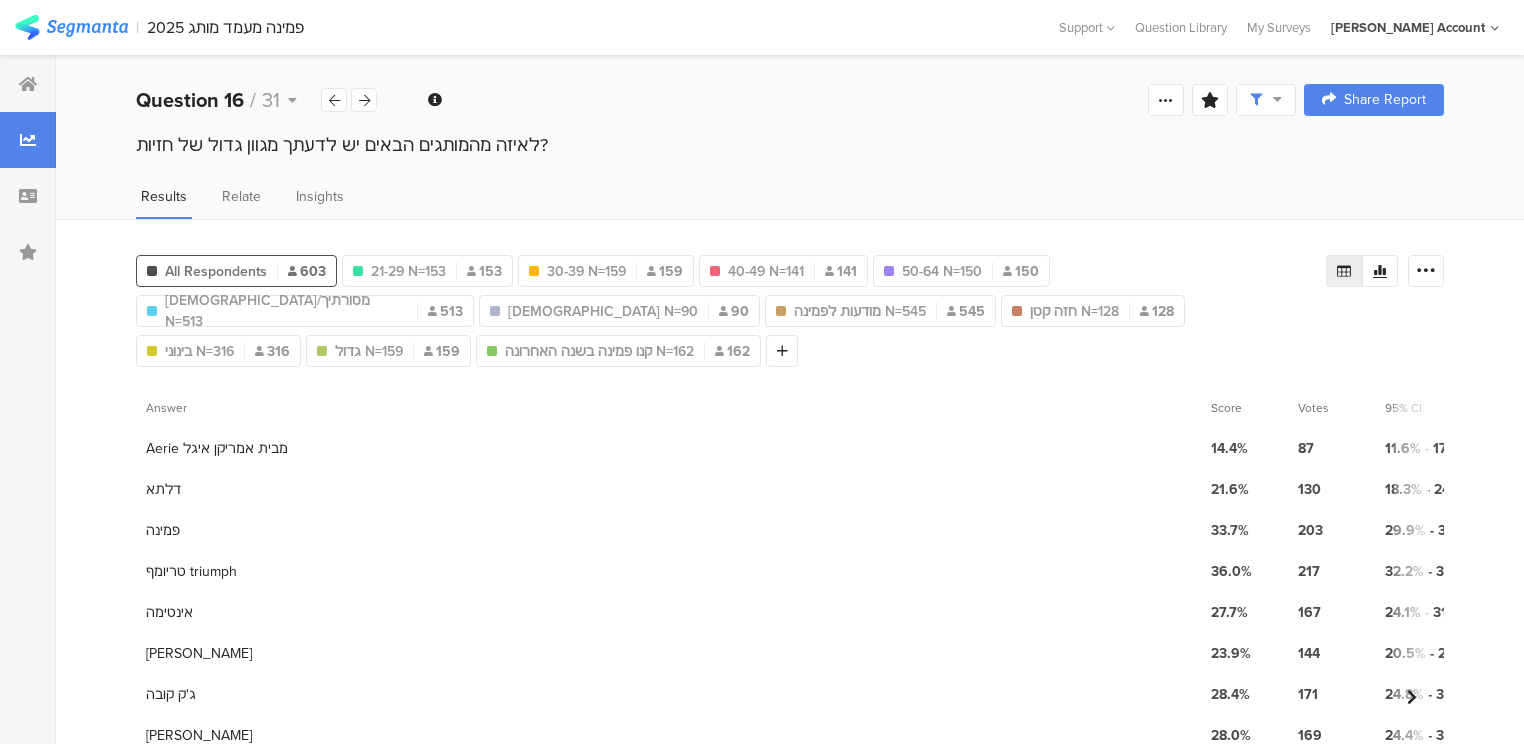 click at bounding box center [364, 100] 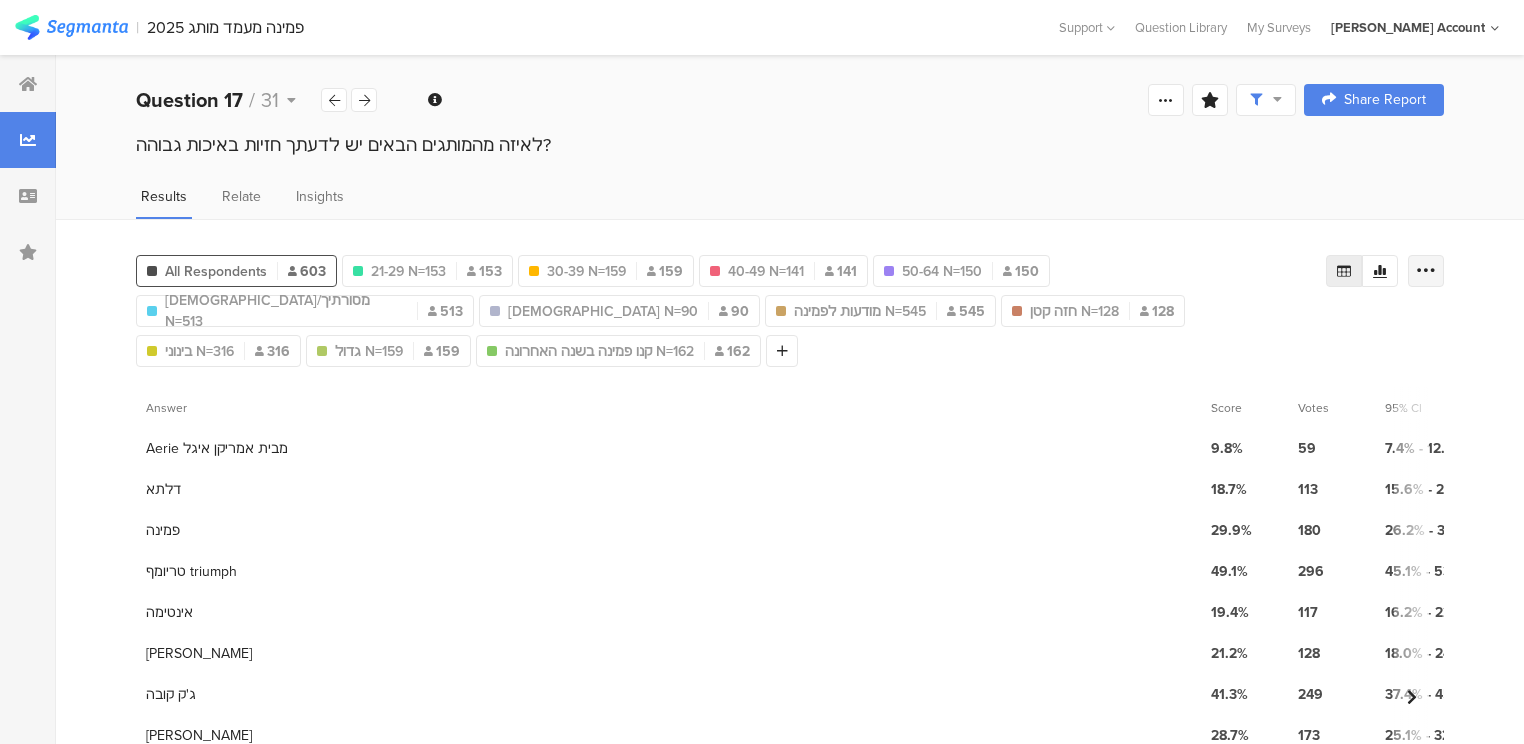 click at bounding box center (1426, 271) 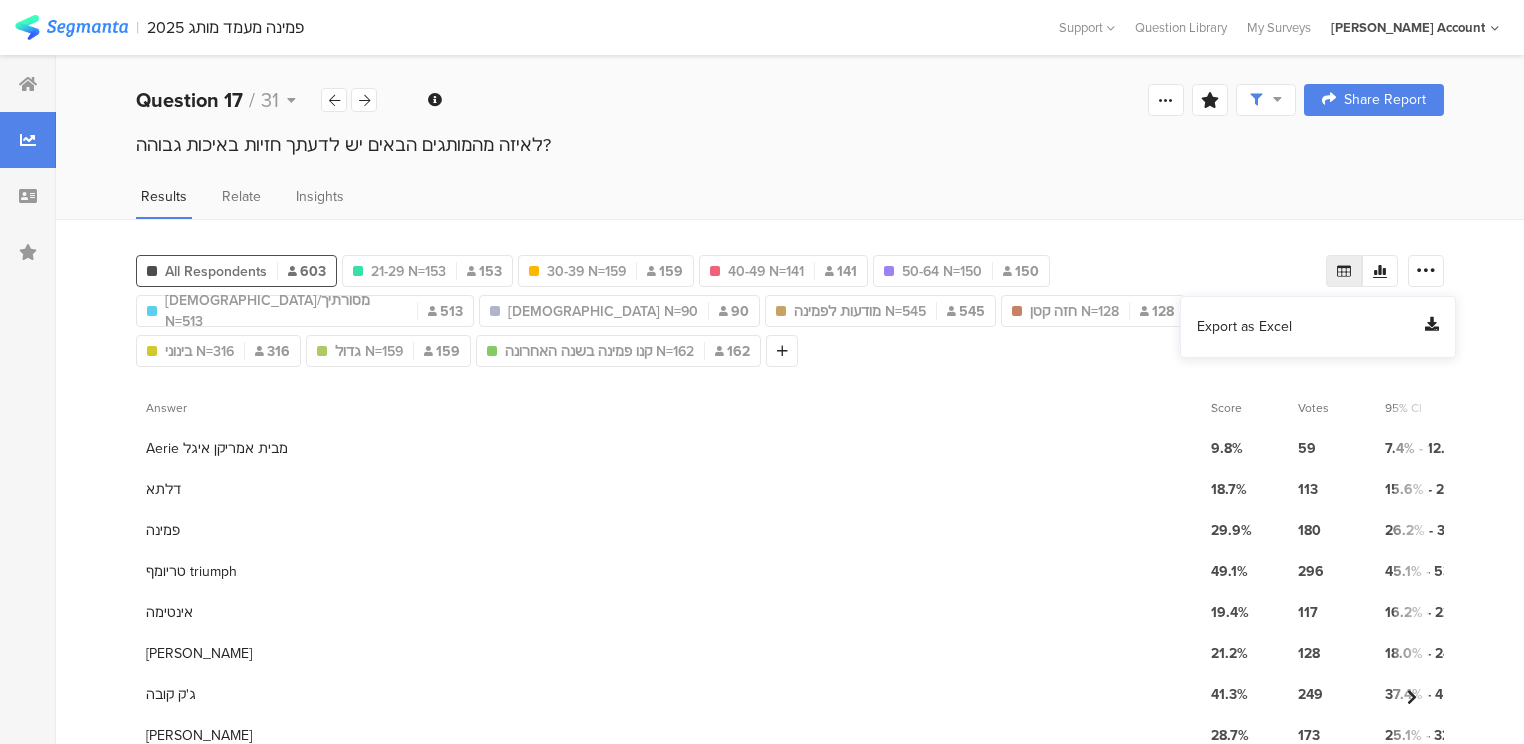click on "Export as Excel" at bounding box center [1244, 327] 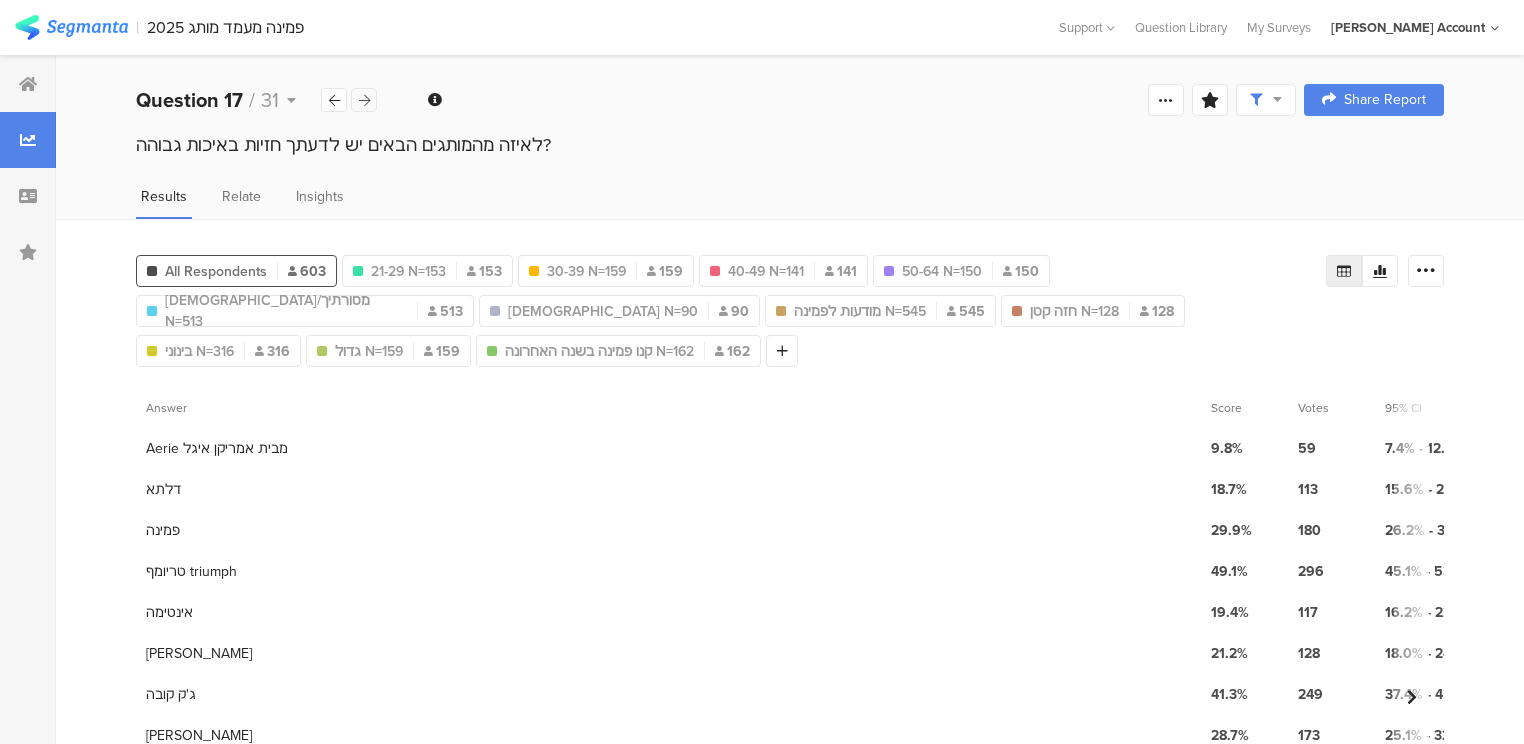 click at bounding box center [364, 100] 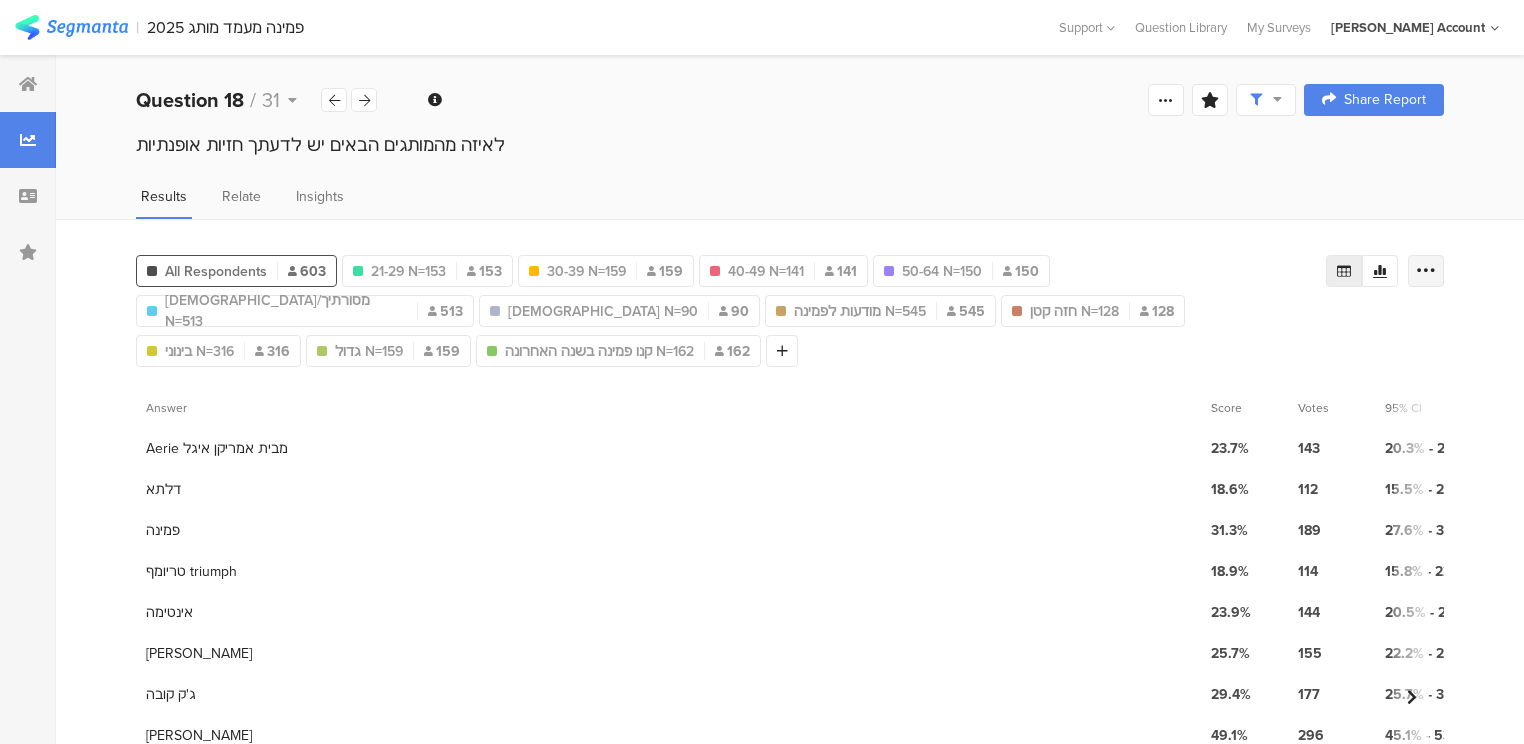 click at bounding box center [1426, 271] 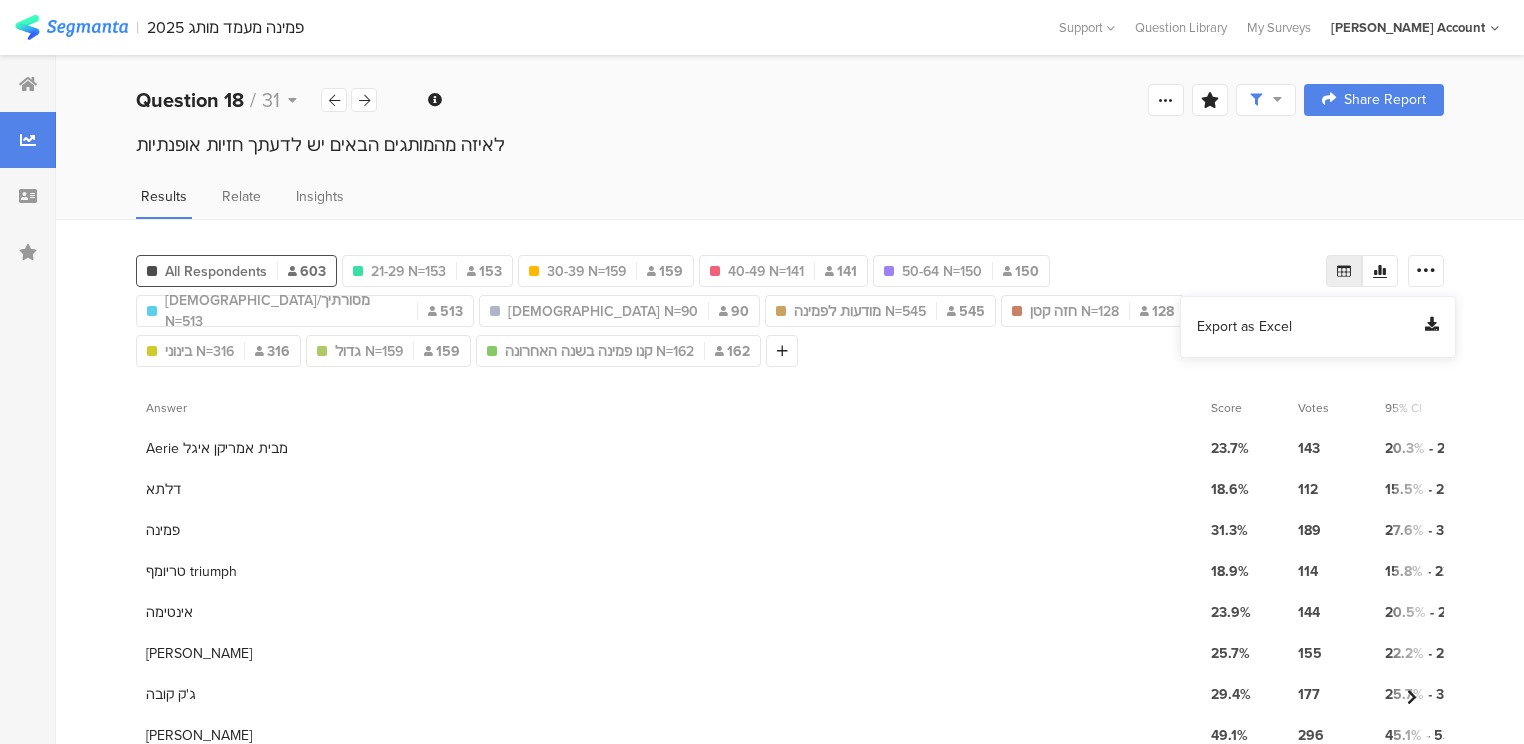 click on "Export as Excel" at bounding box center [1244, 327] 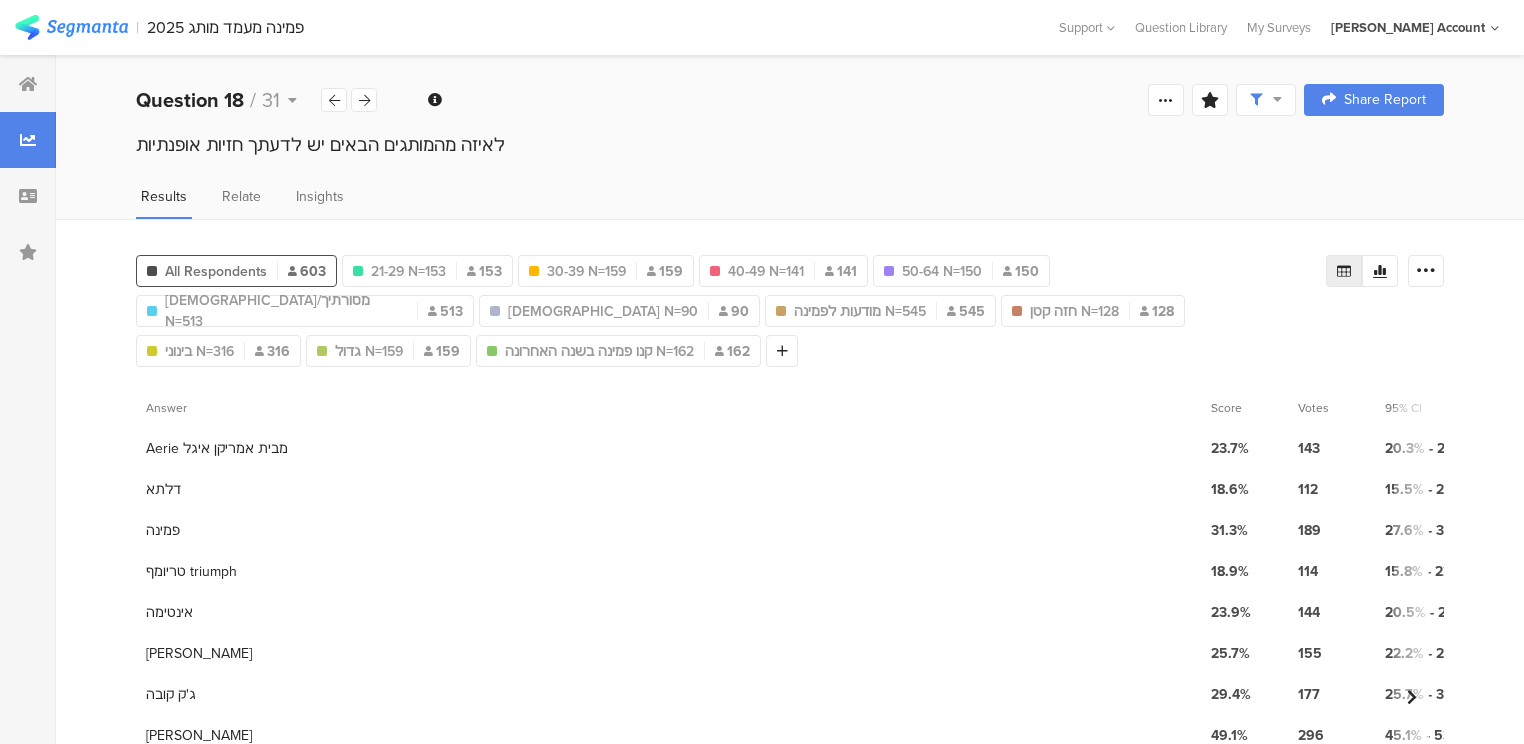 drag, startPoint x: 356, startPoint y: 96, endPoint x: 520, endPoint y: 118, distance: 165.46902 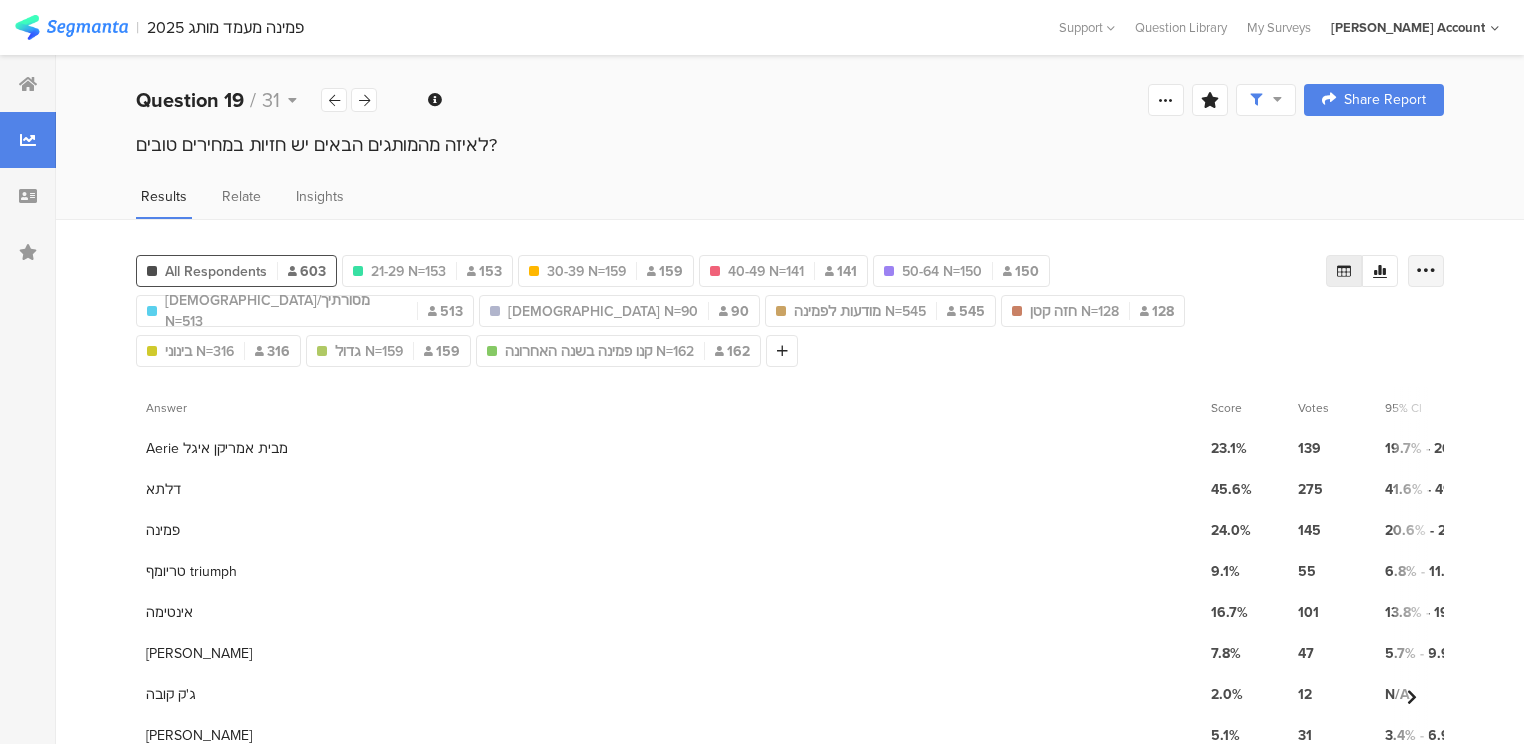 click at bounding box center (1426, 271) 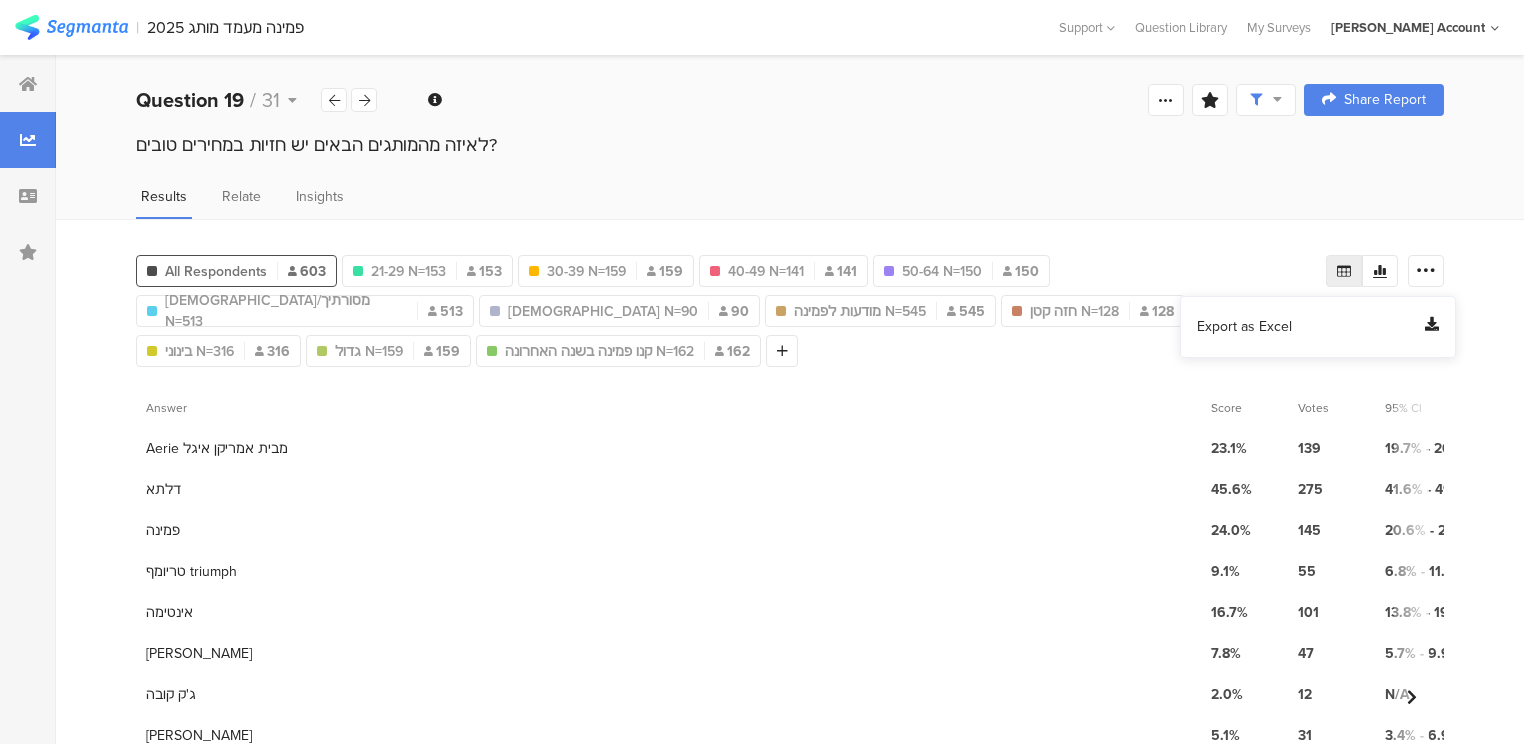 click on "Export as Excel" at bounding box center [1244, 327] 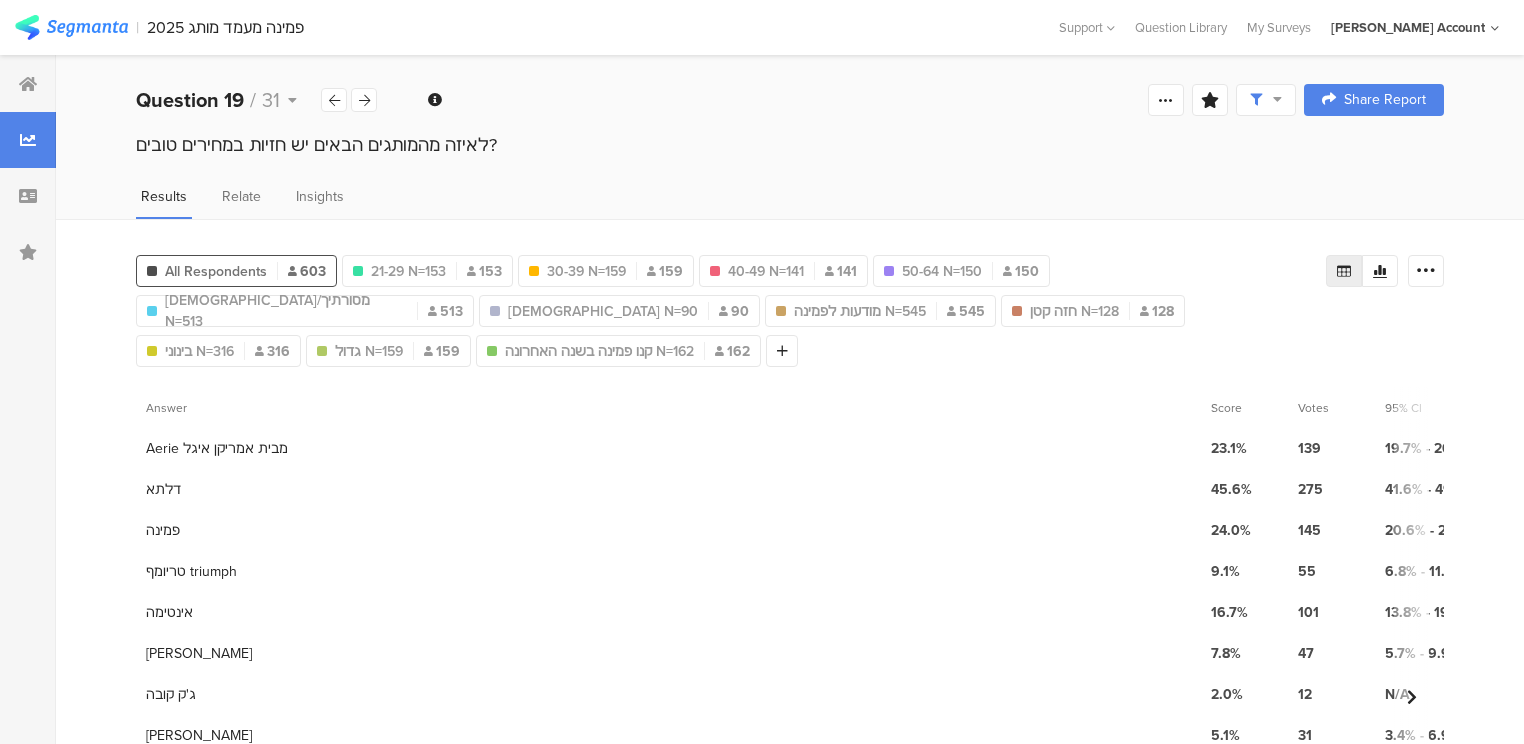 drag, startPoint x: 368, startPoint y: 99, endPoint x: 424, endPoint y: 128, distance: 63.06346 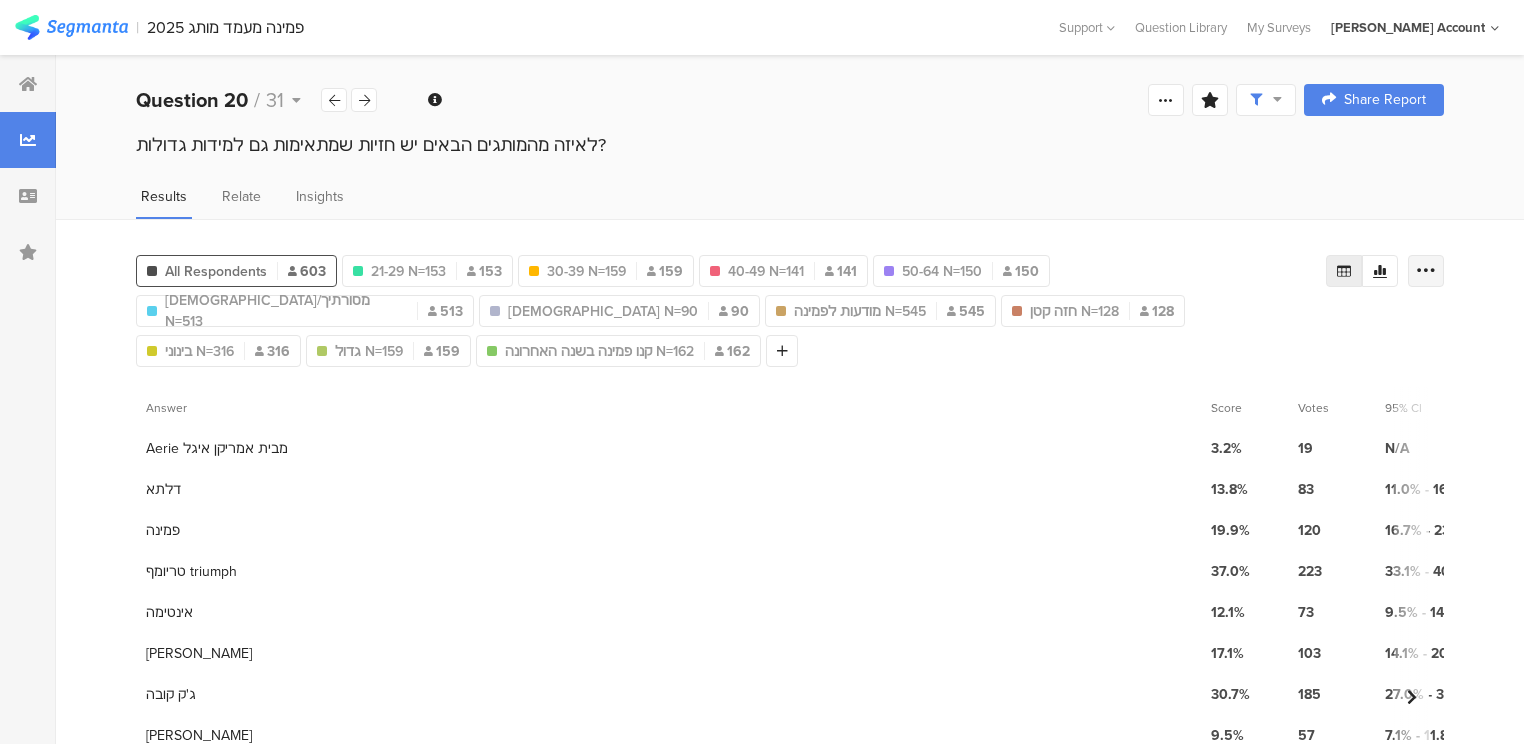 click at bounding box center [1426, 271] 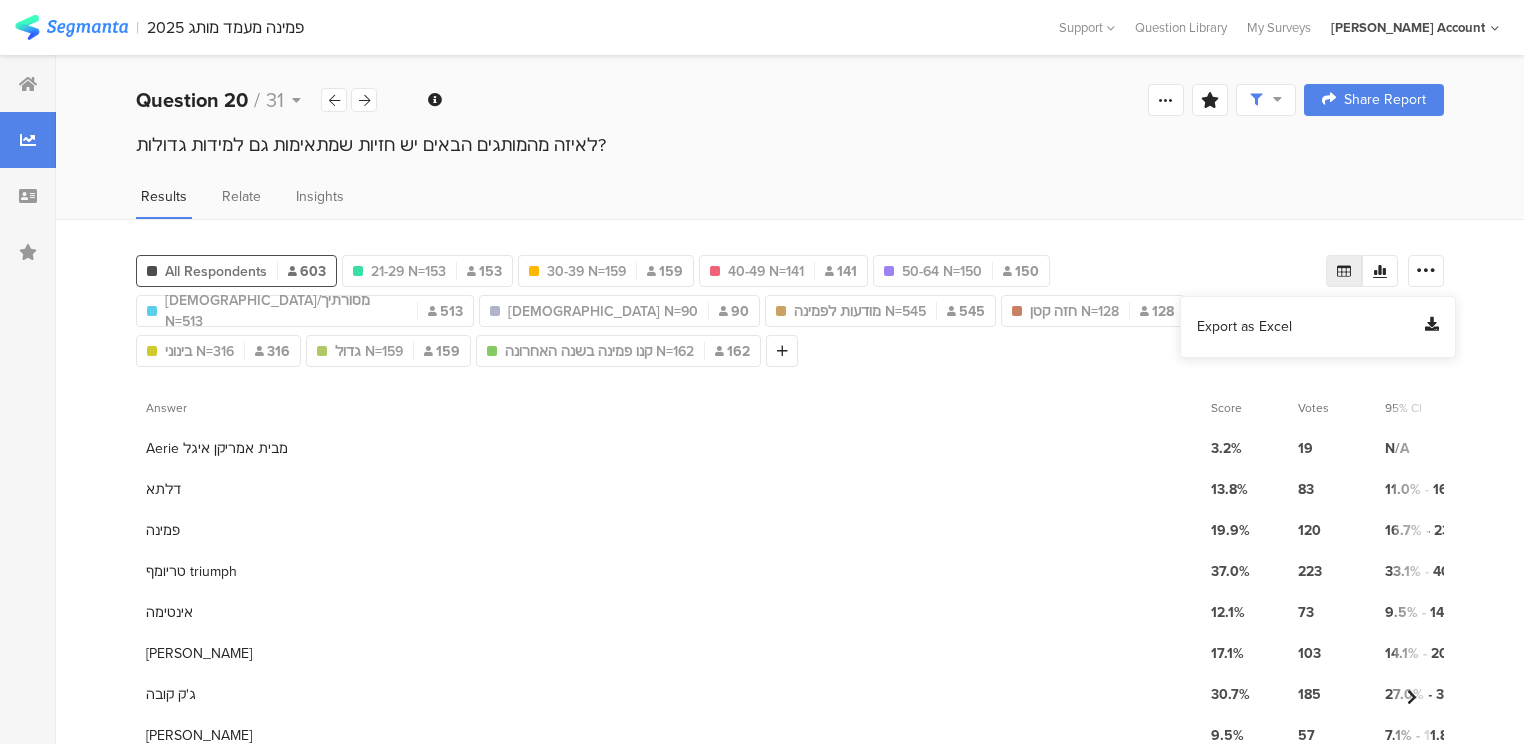 click on "Export as Excel" at bounding box center (1244, 327) 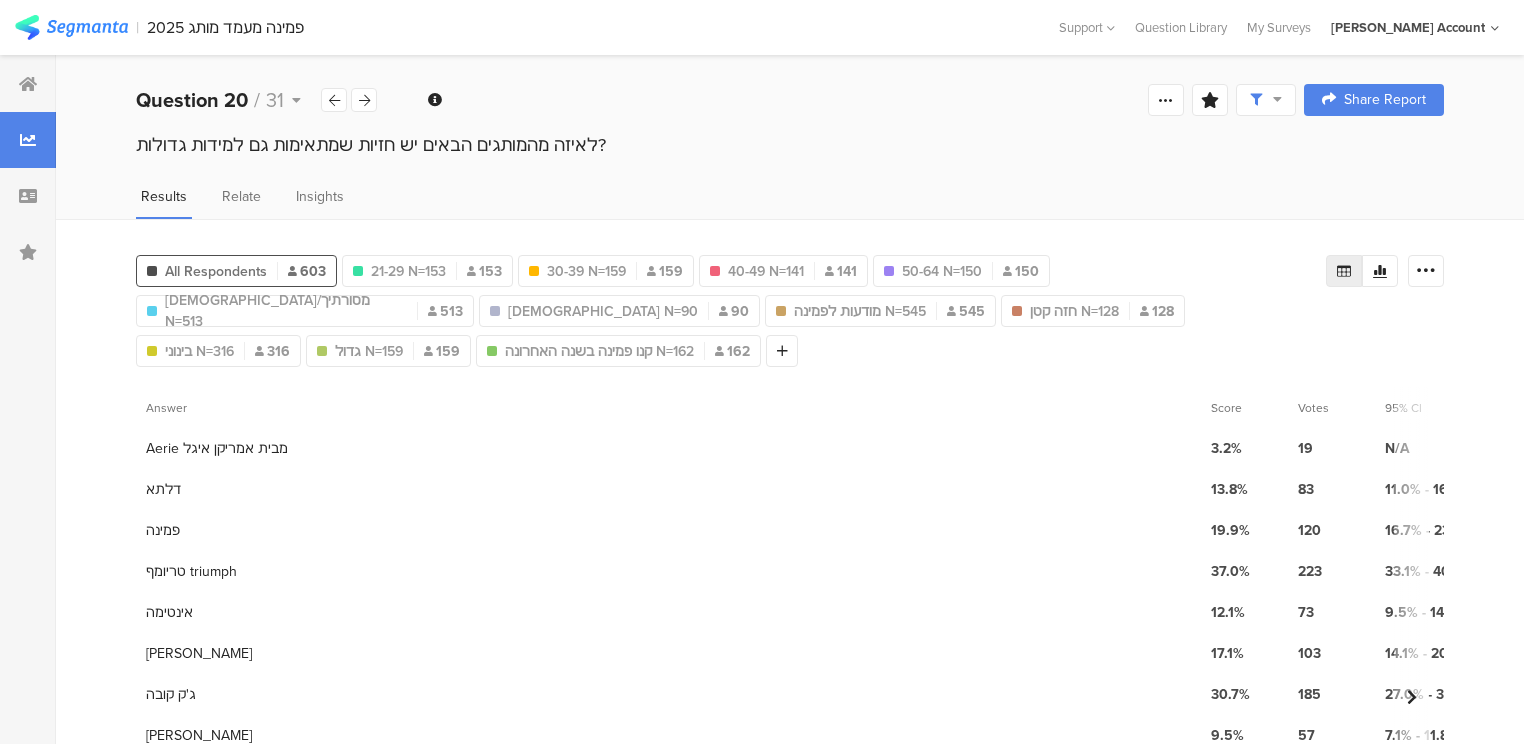 click at bounding box center (364, 100) 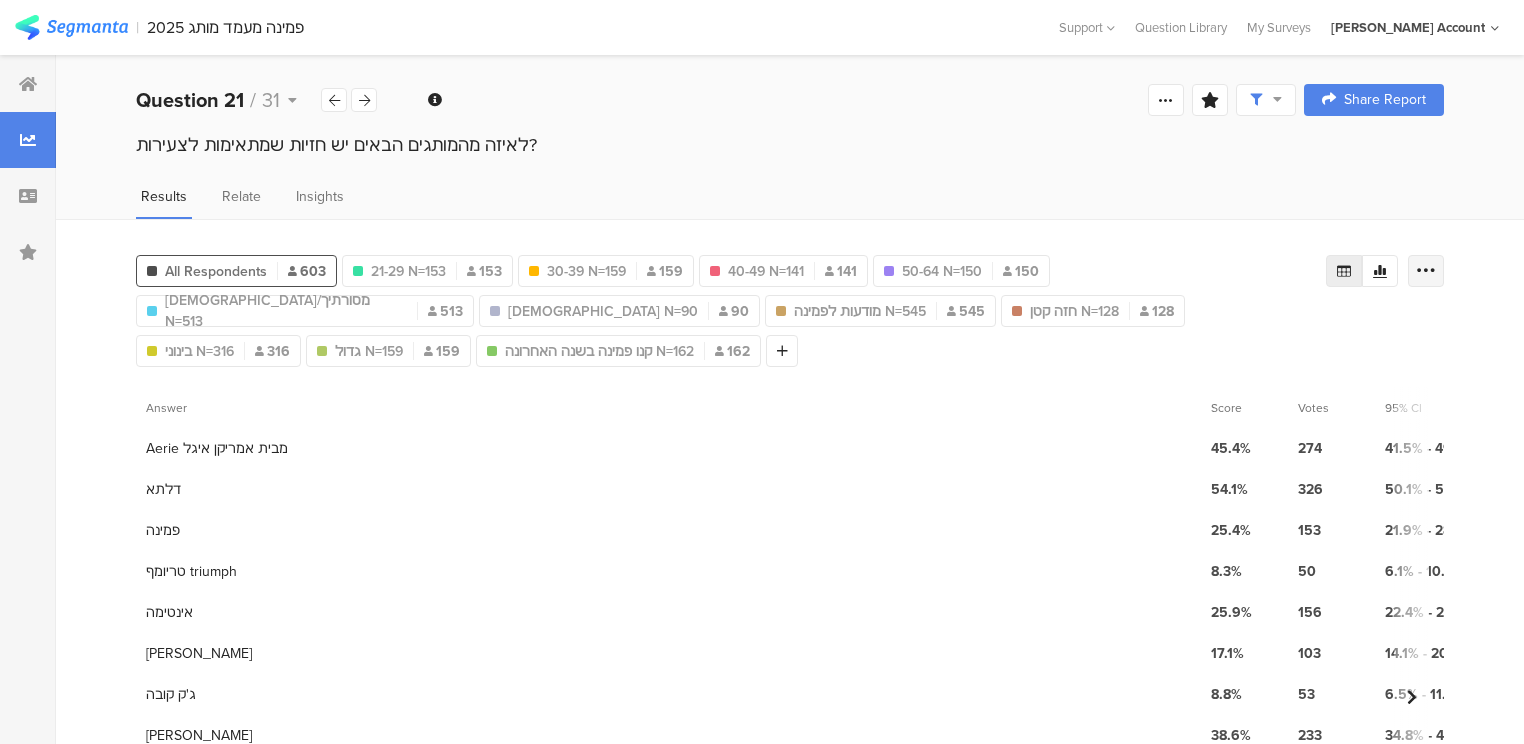 click at bounding box center (1426, 271) 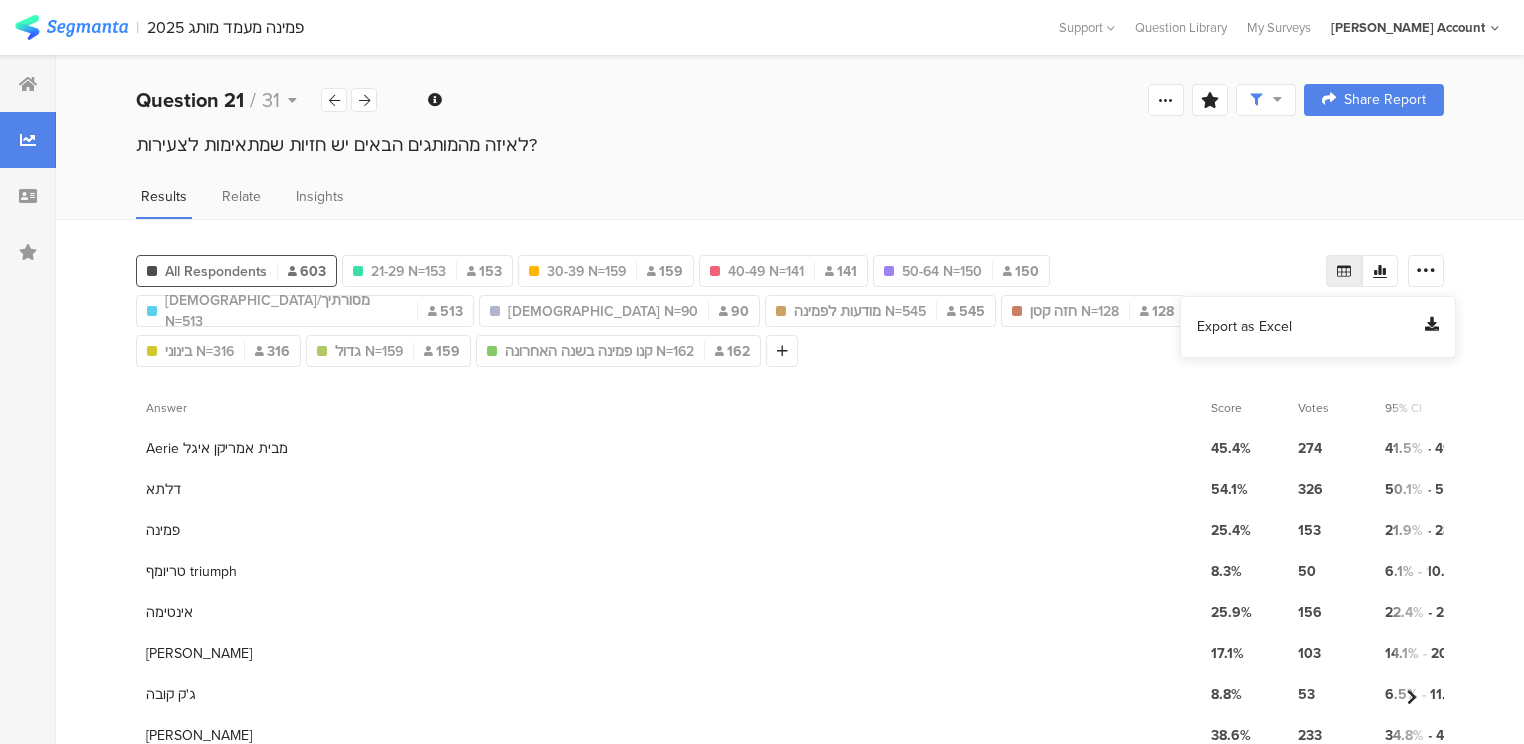 click on "Export as Excel" at bounding box center [1244, 327] 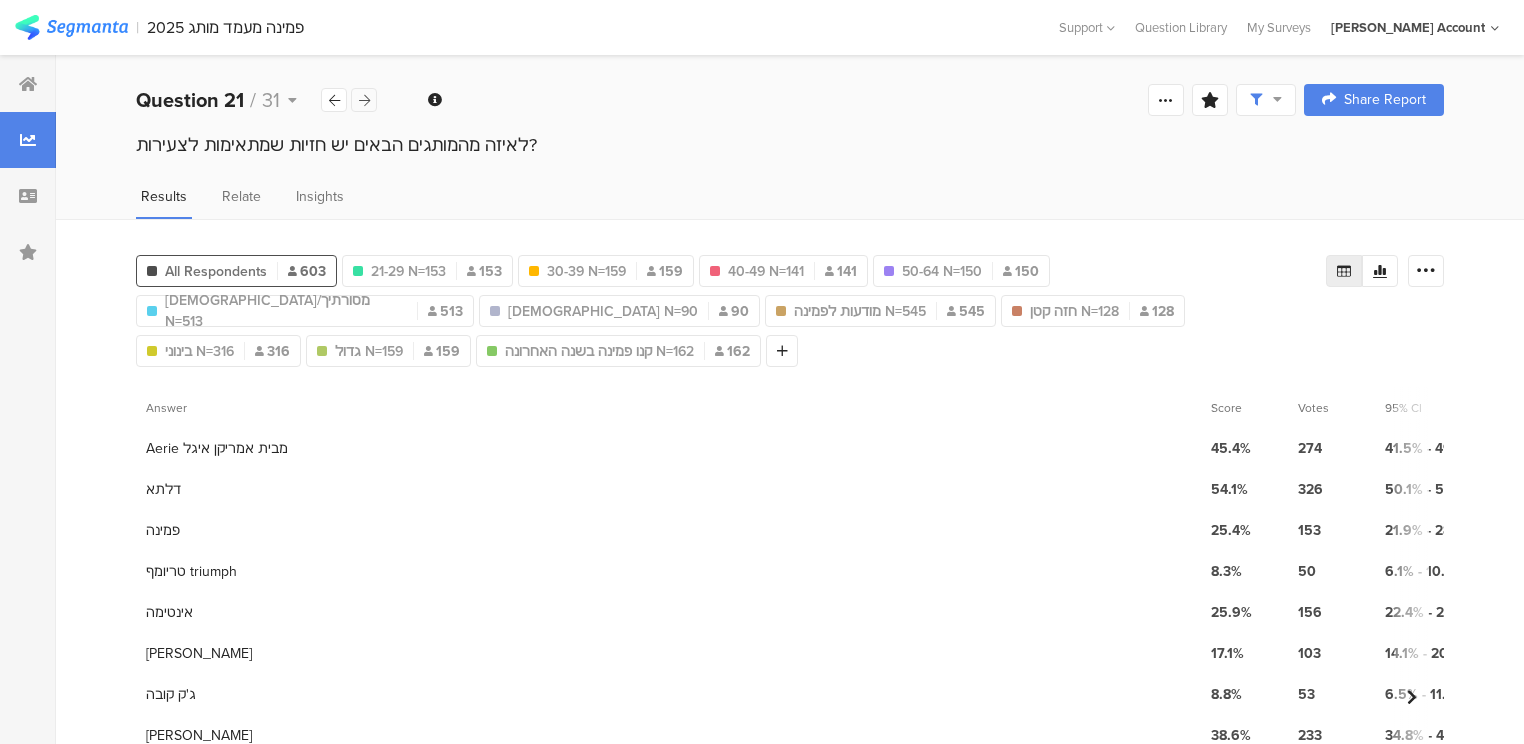 click at bounding box center (364, 100) 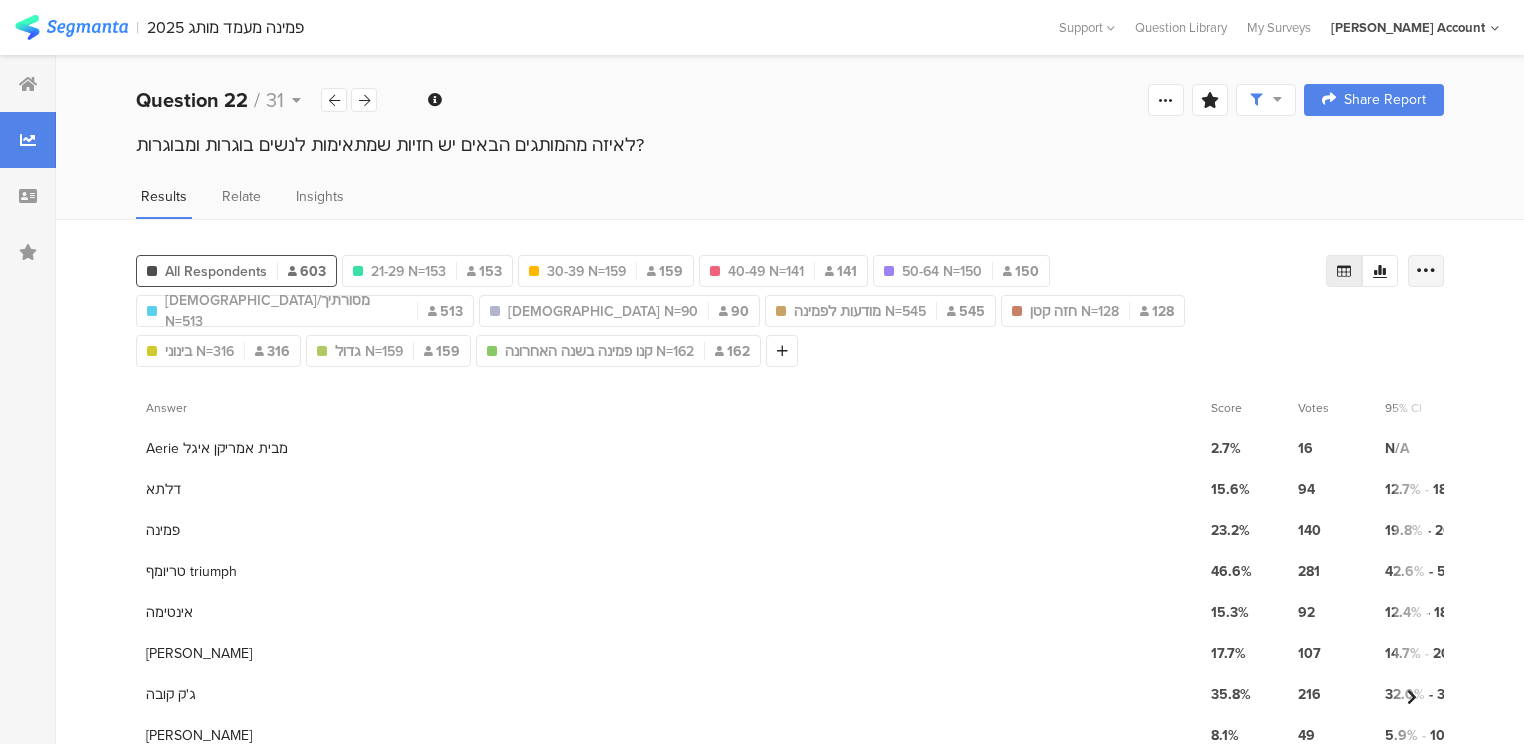 click at bounding box center [1426, 271] 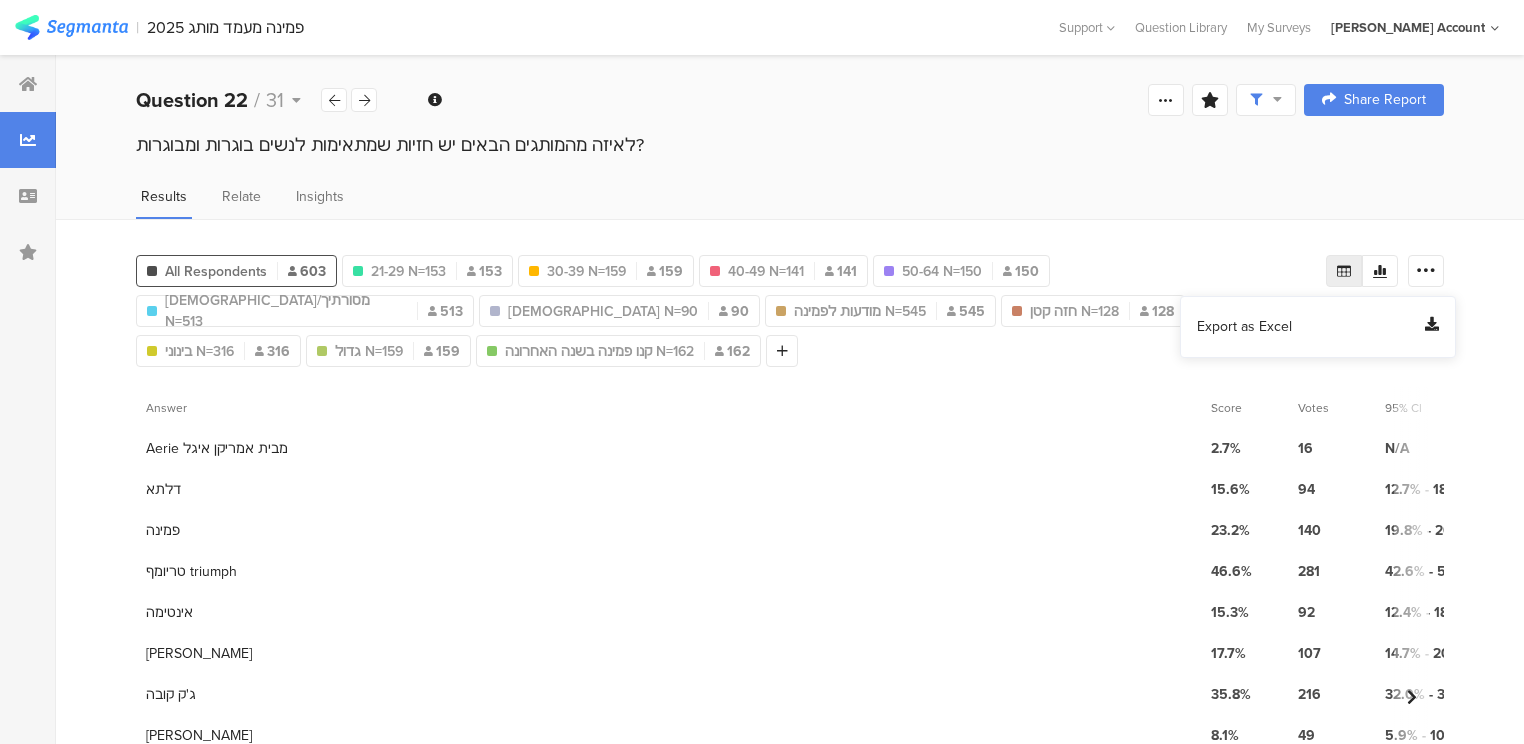 click on "Export as Excel" at bounding box center (1244, 327) 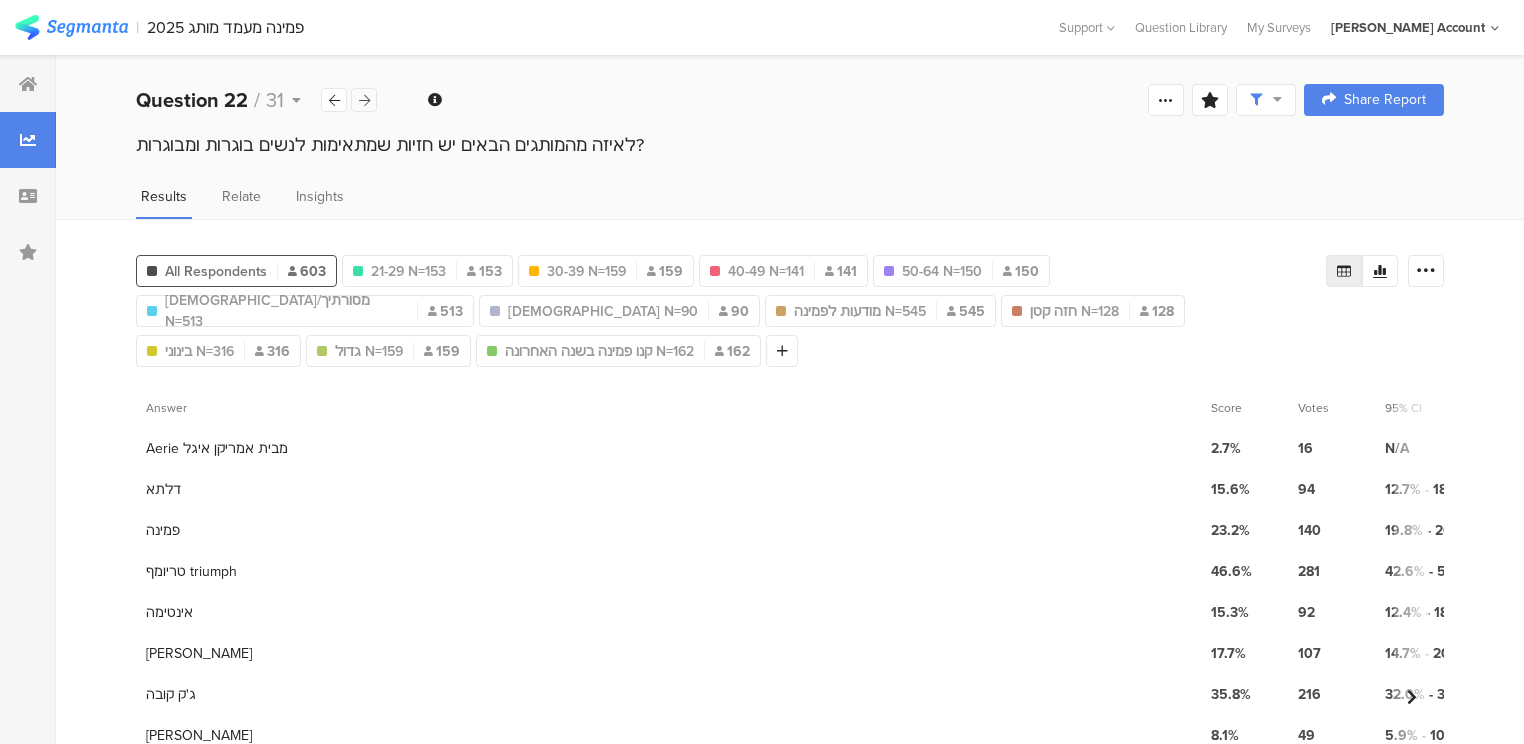 click at bounding box center (364, 100) 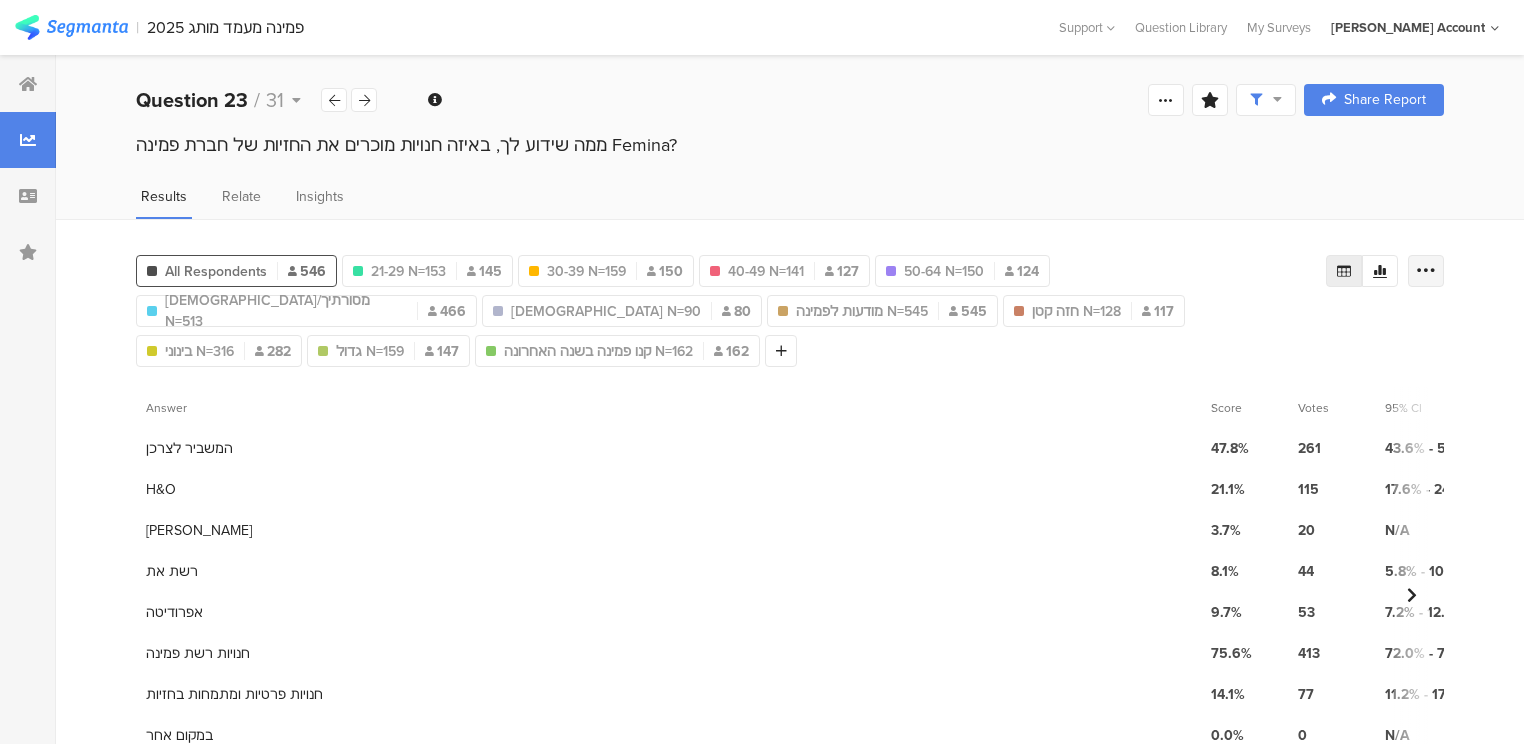 click at bounding box center [1426, 271] 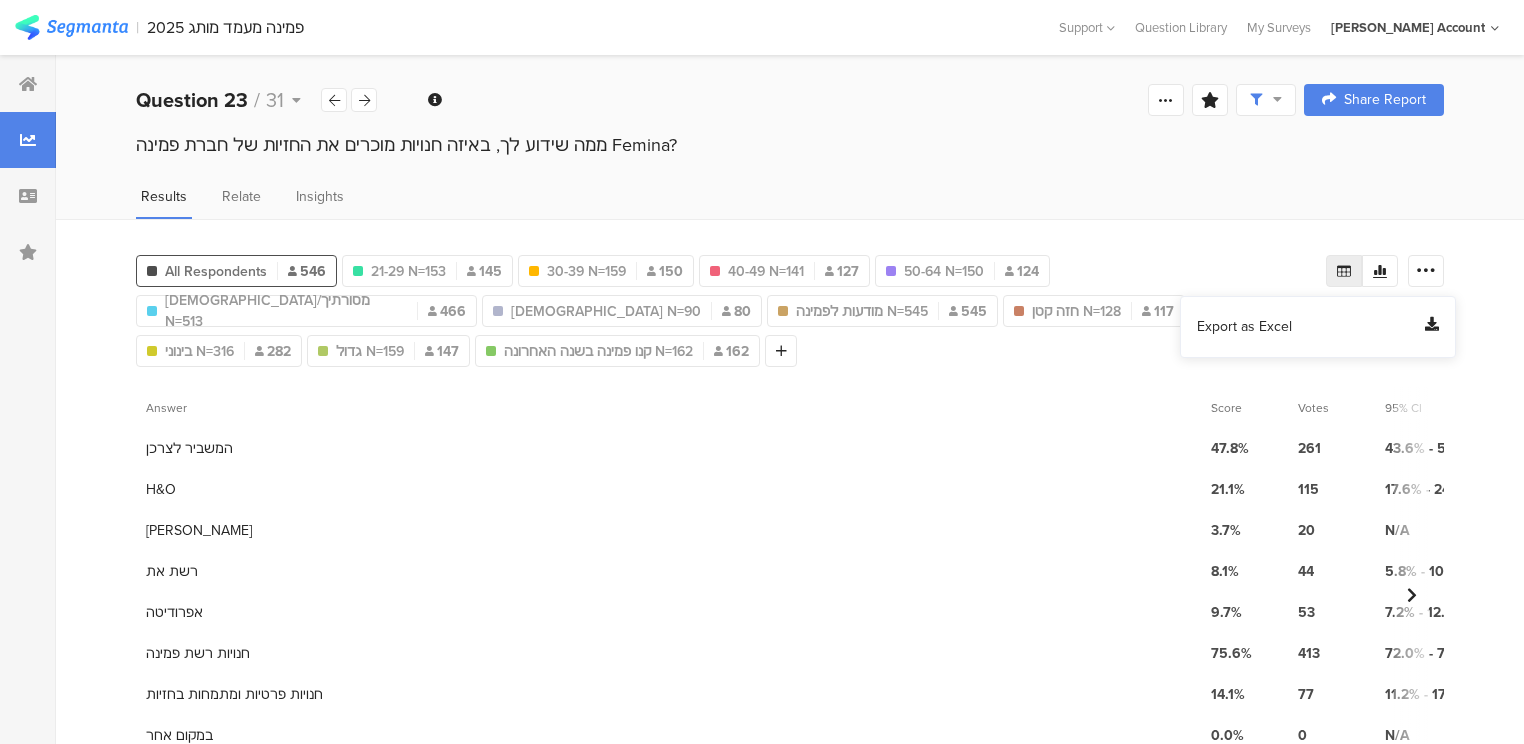 click on "Export as Excel" at bounding box center [1244, 327] 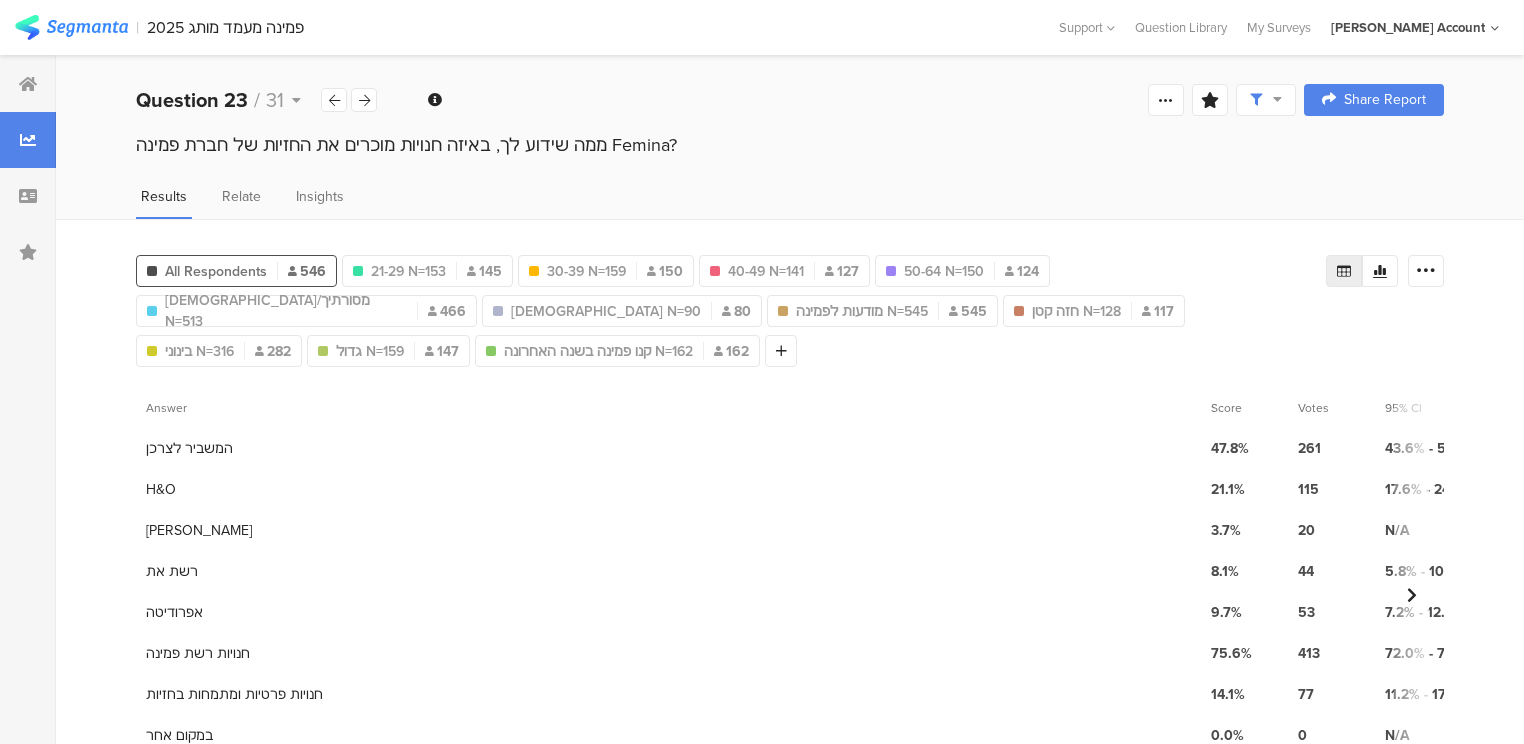 drag, startPoint x: 365, startPoint y: 96, endPoint x: 389, endPoint y: 106, distance: 26 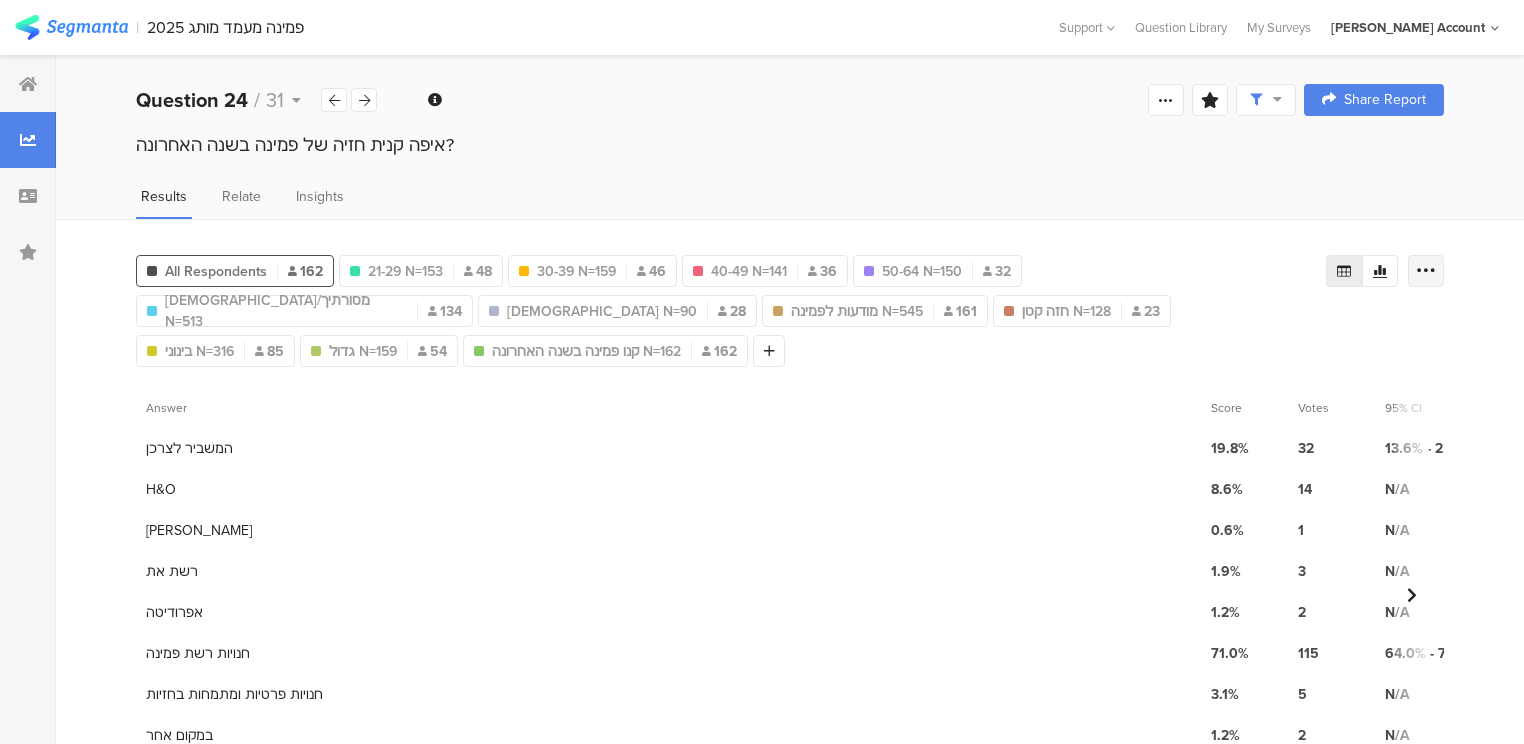 click at bounding box center [1426, 271] 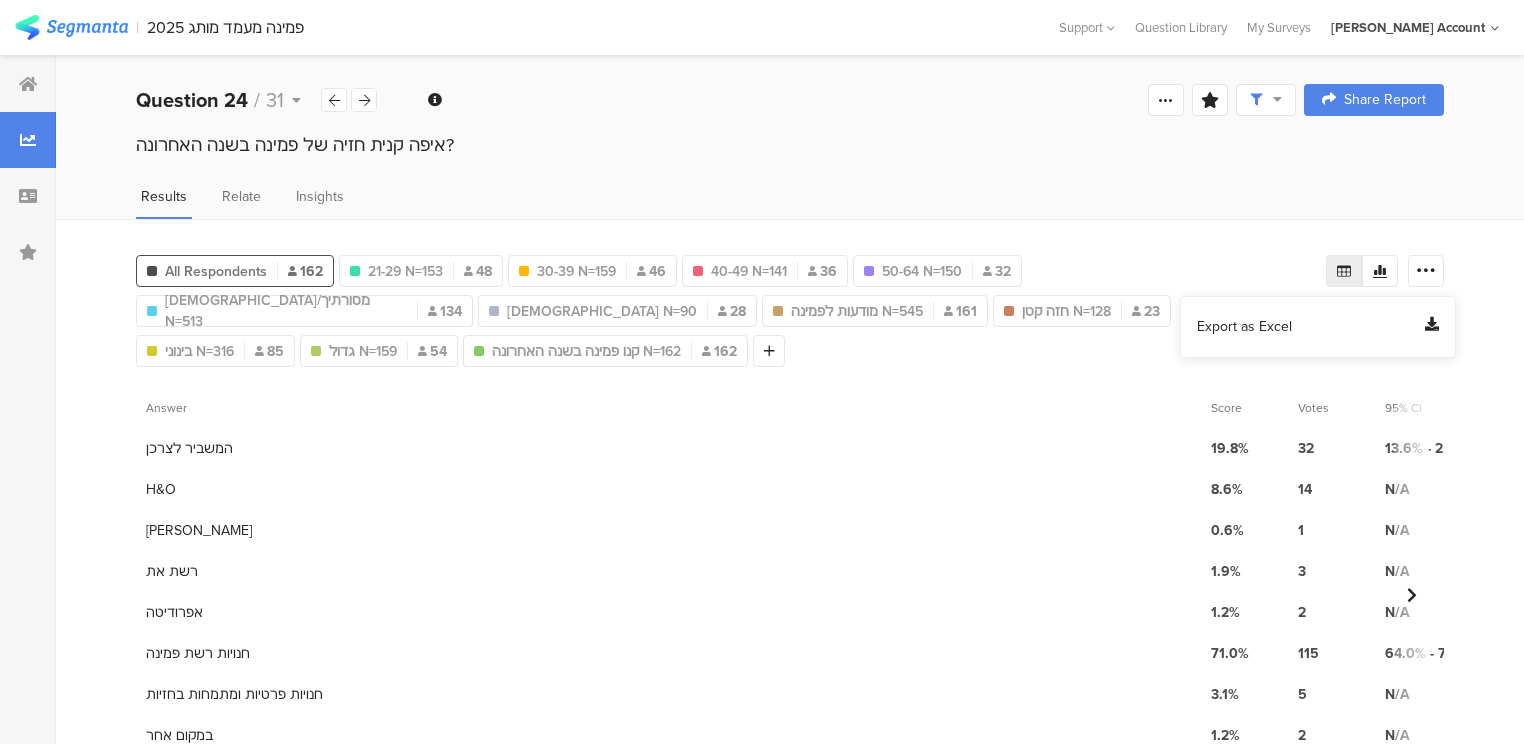 click on "Export as Excel" at bounding box center [1244, 327] 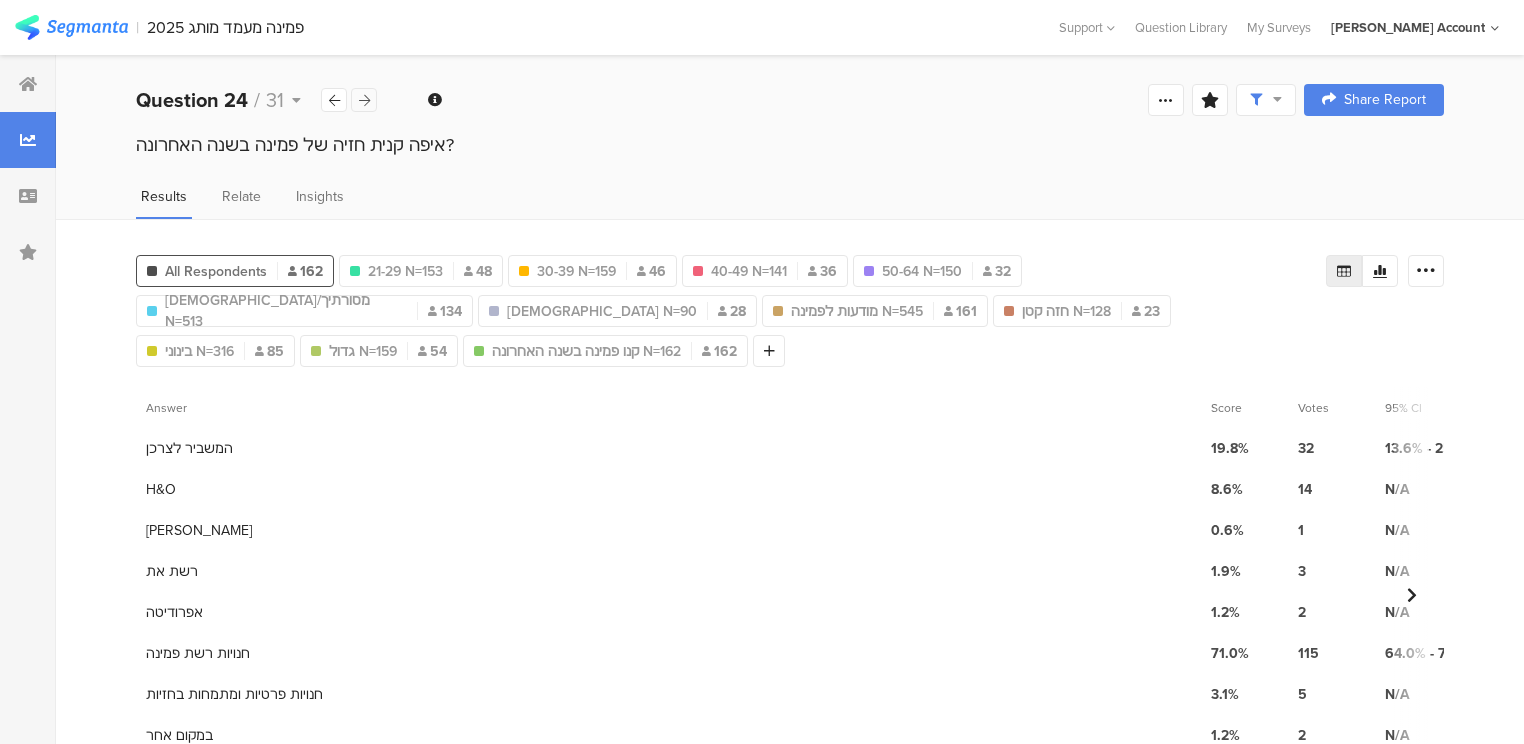 click at bounding box center [364, 100] 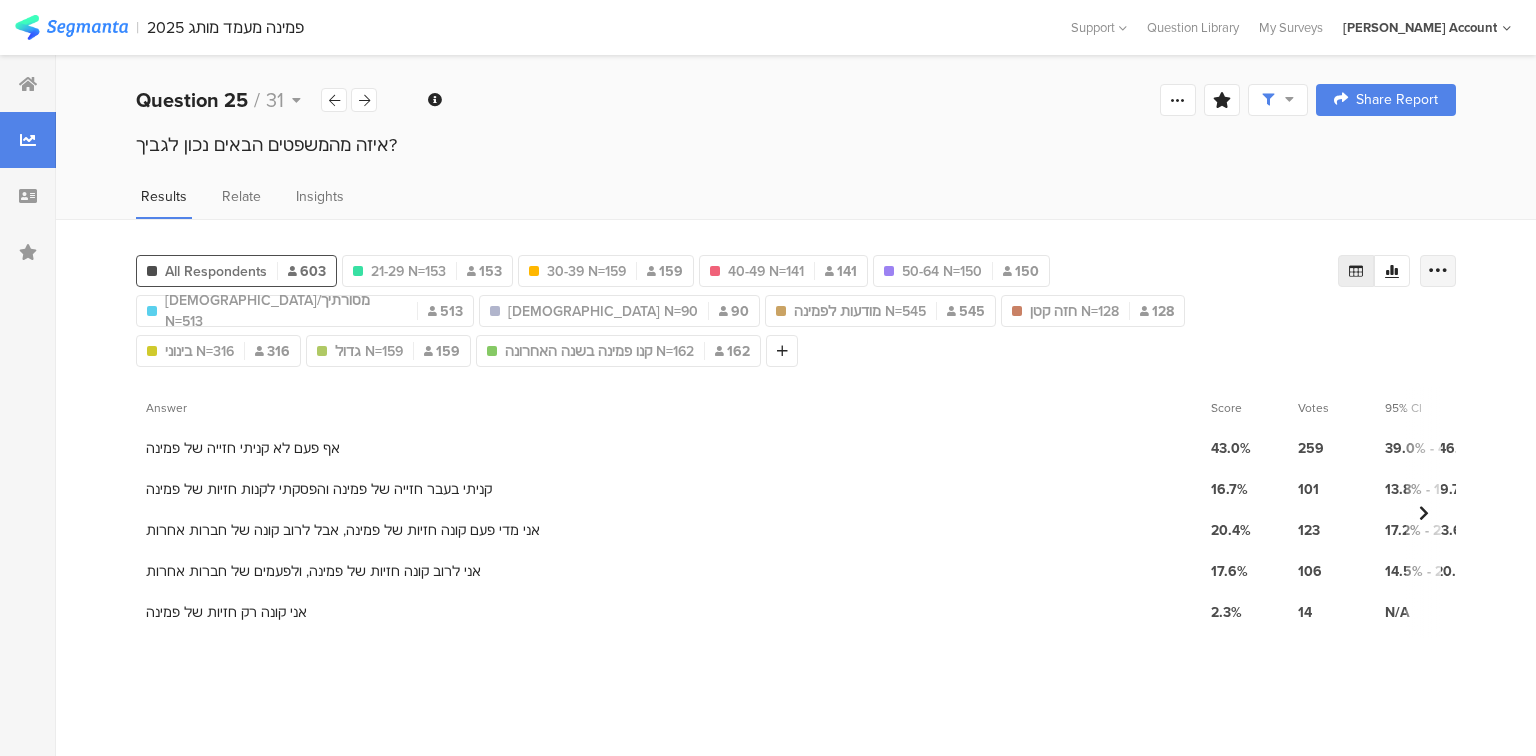 click at bounding box center (1438, 271) 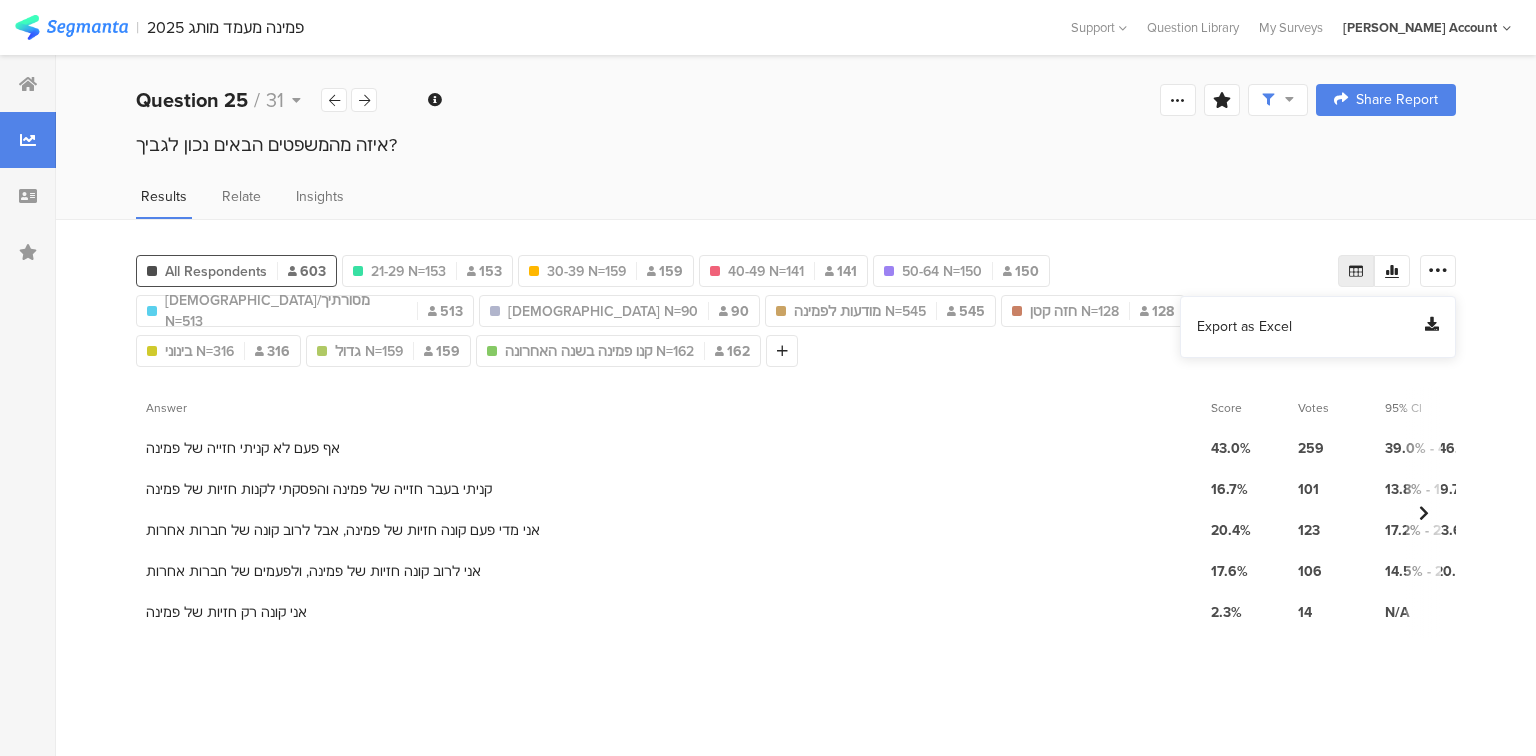 click on "Export as Excel" at bounding box center [1244, 327] 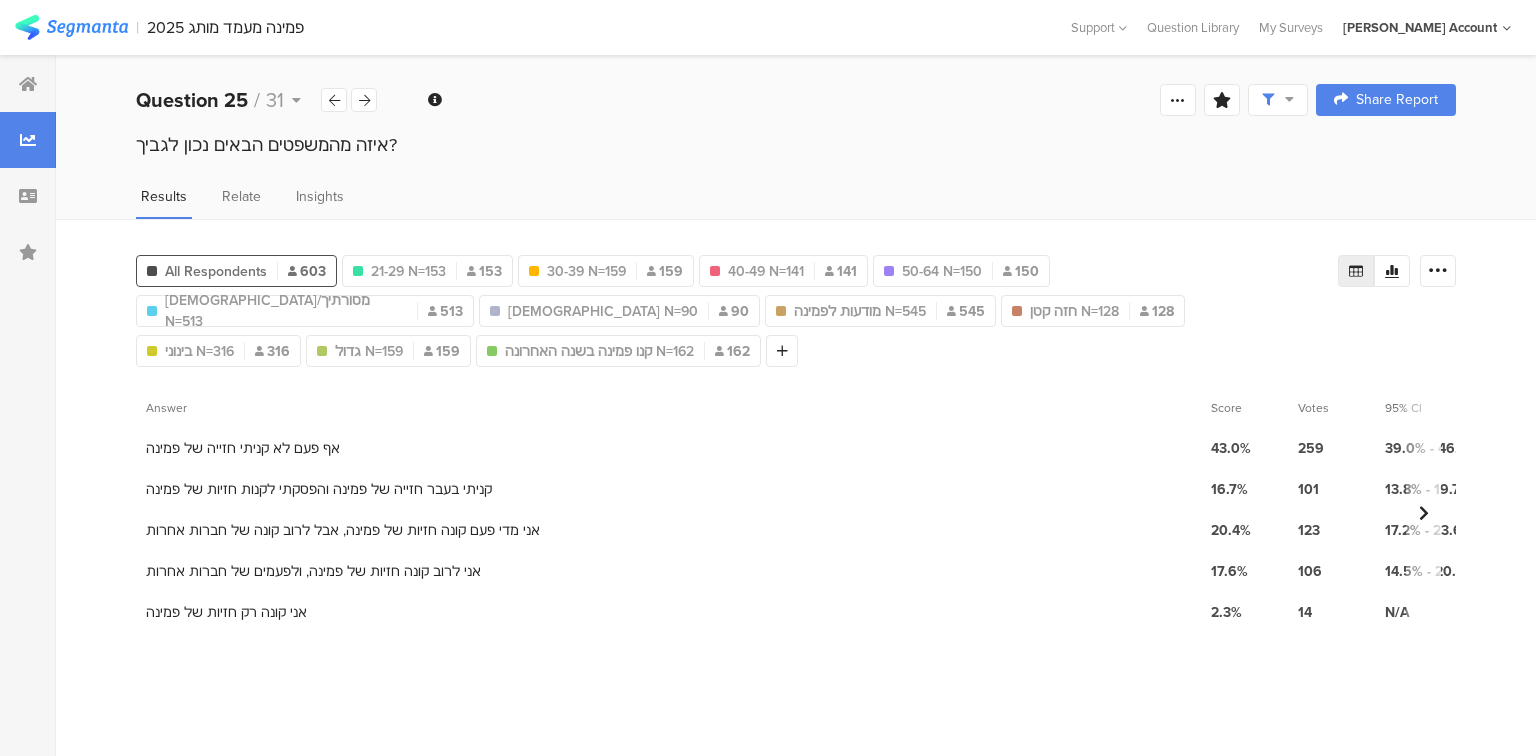 drag, startPoint x: 364, startPoint y: 100, endPoint x: 398, endPoint y: 118, distance: 38.470768 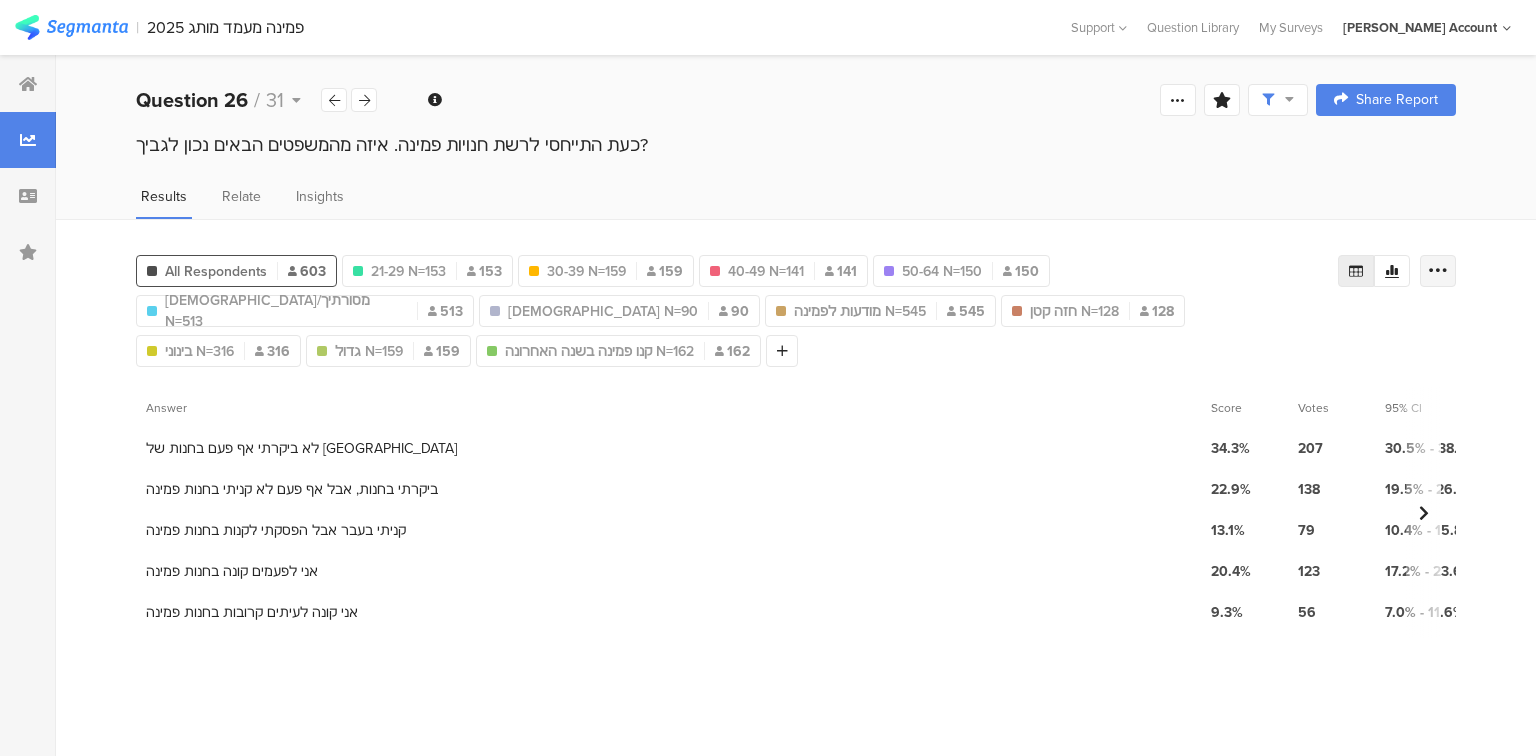 click at bounding box center (1438, 271) 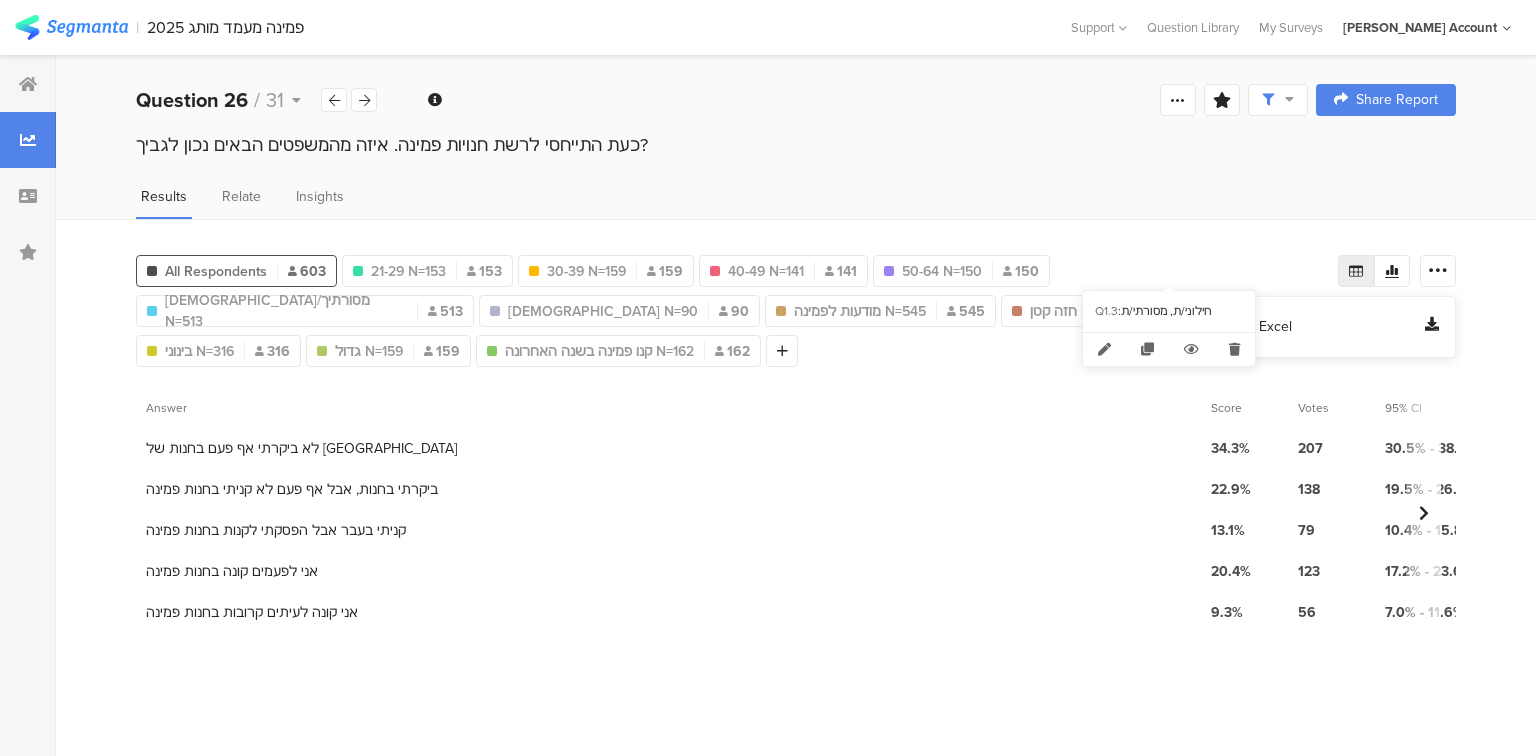 click on "Q1.3
:   חילוני/ת, מסורתי/ת" at bounding box center (1169, 311) 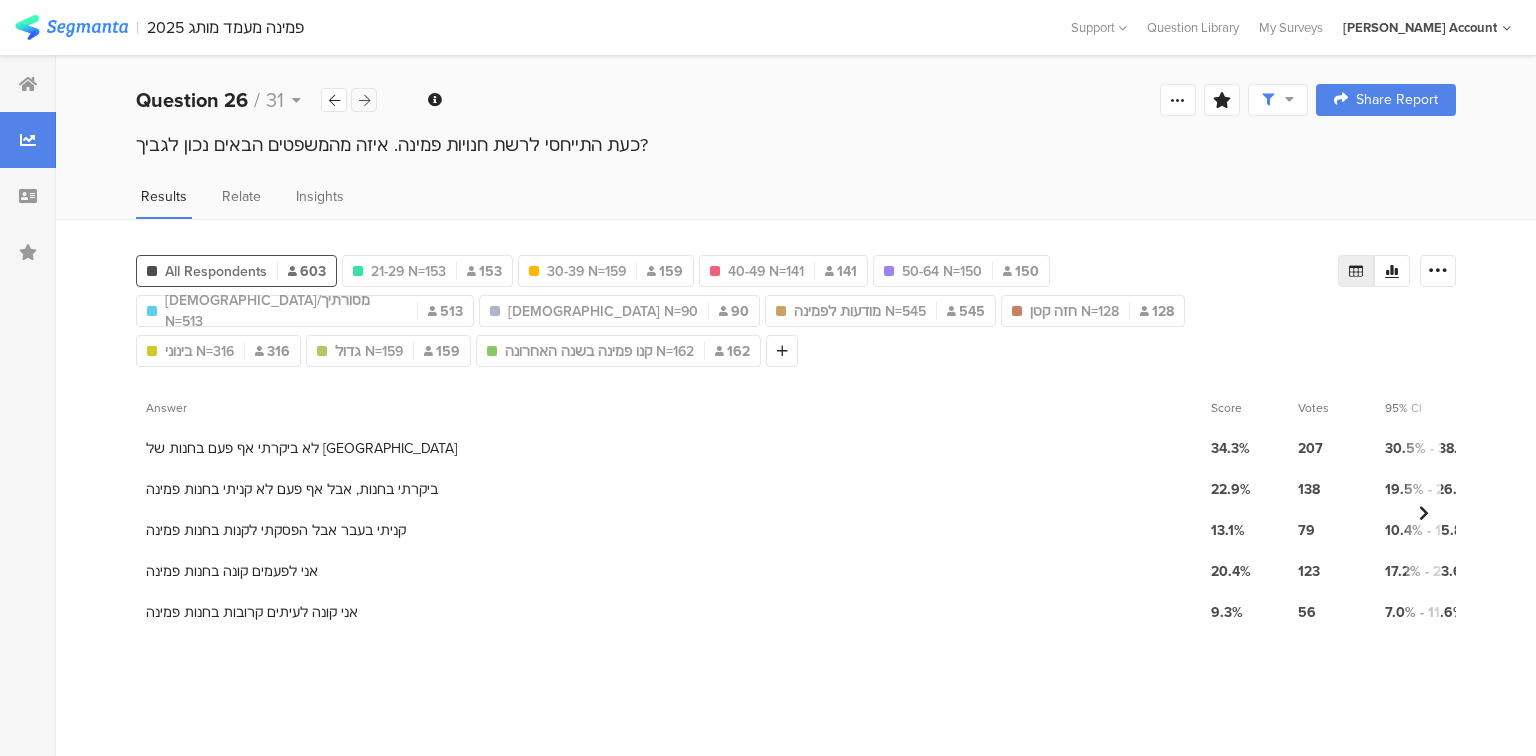 click at bounding box center (364, 100) 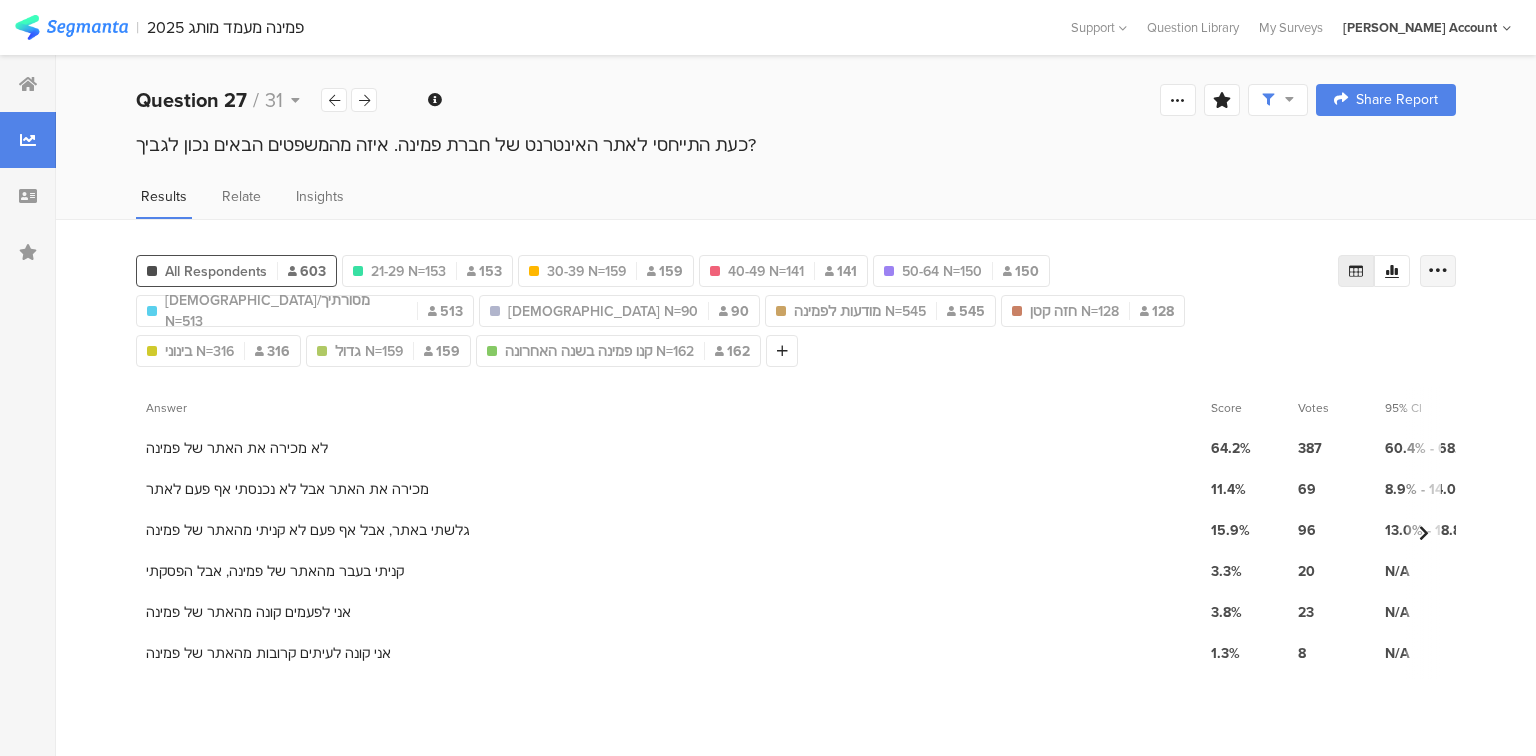 click at bounding box center [1438, 271] 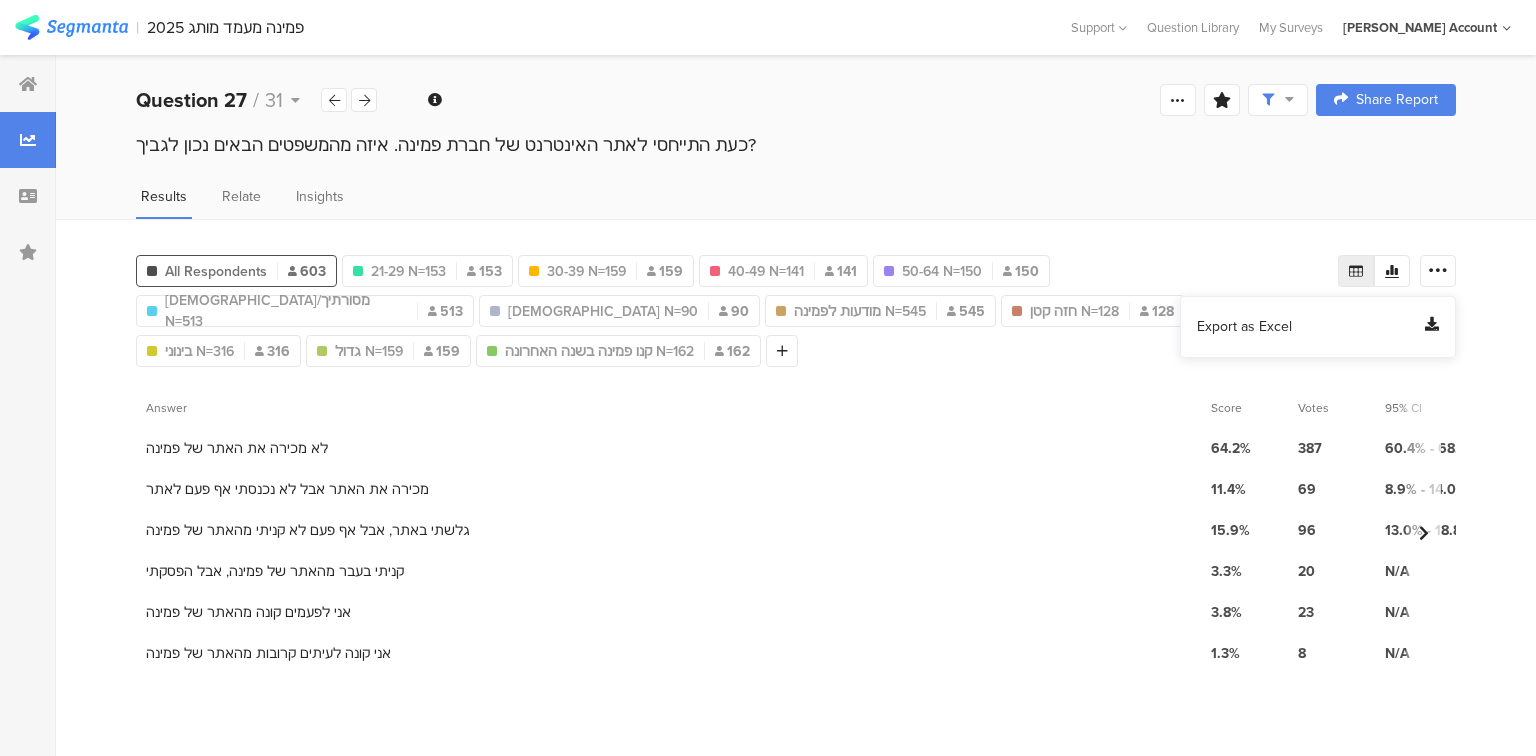 click on "Export as Excel" at bounding box center (1244, 327) 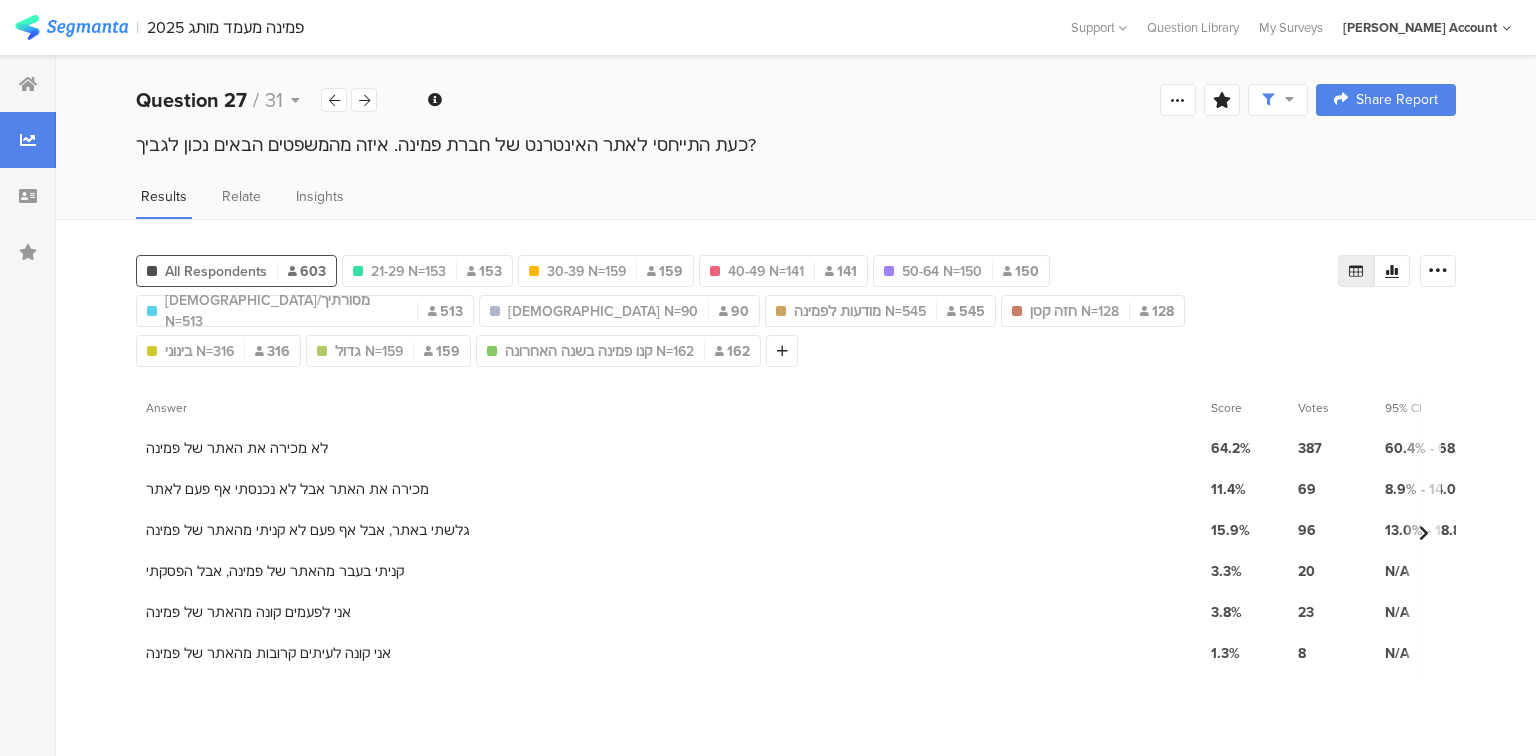 drag, startPoint x: 367, startPoint y: 99, endPoint x: 435, endPoint y: 128, distance: 73.92564 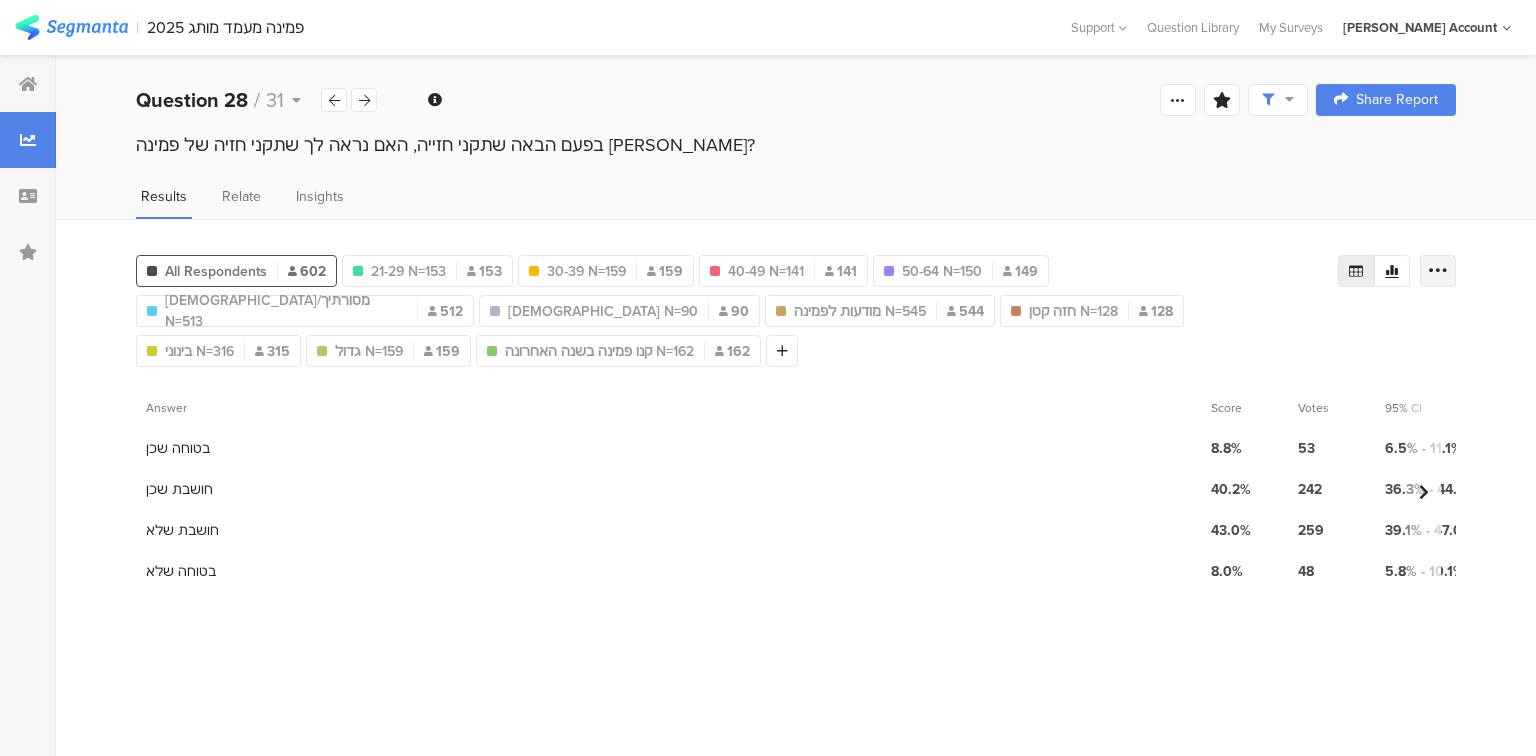 click at bounding box center (1438, 271) 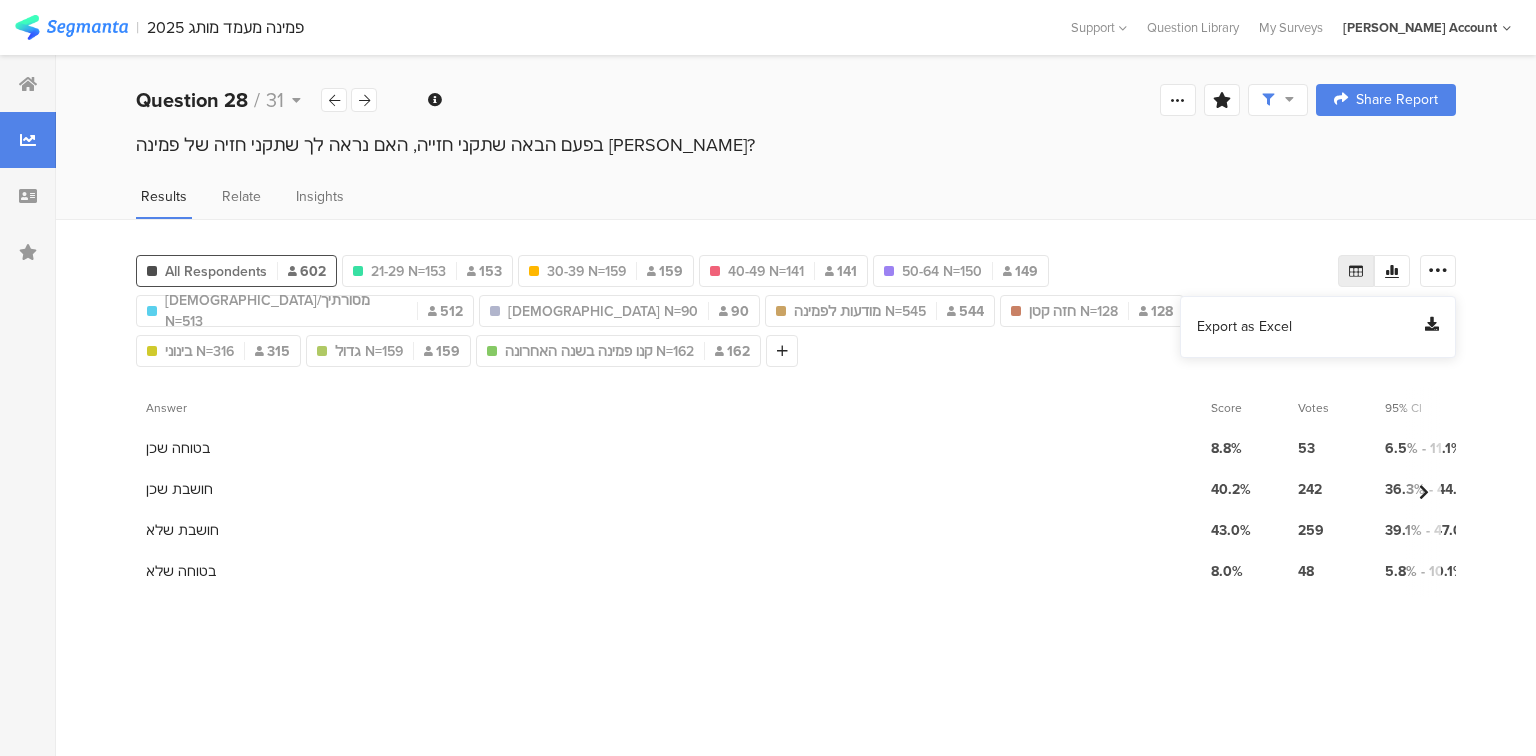 click on "Export as Excel" at bounding box center [1244, 327] 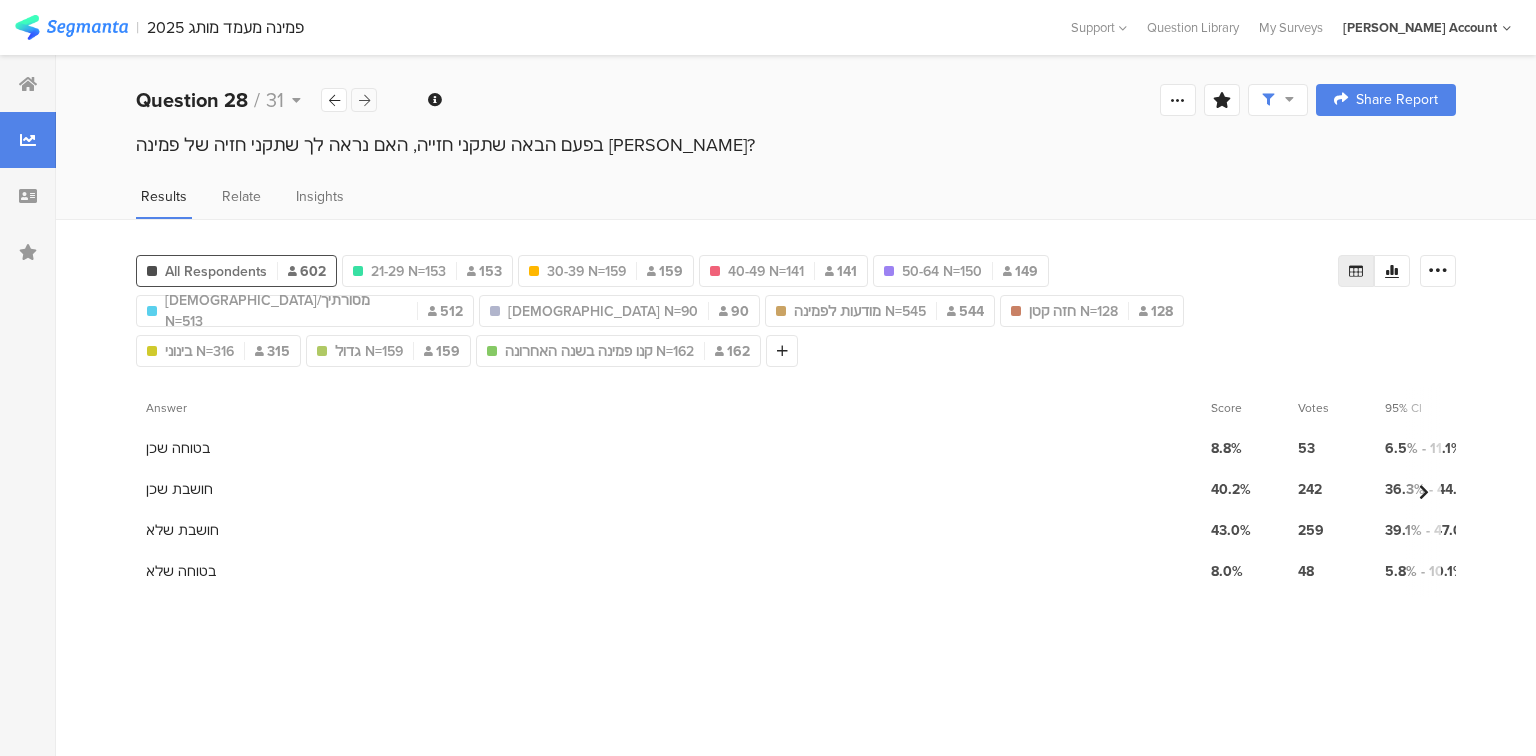 click at bounding box center [364, 100] 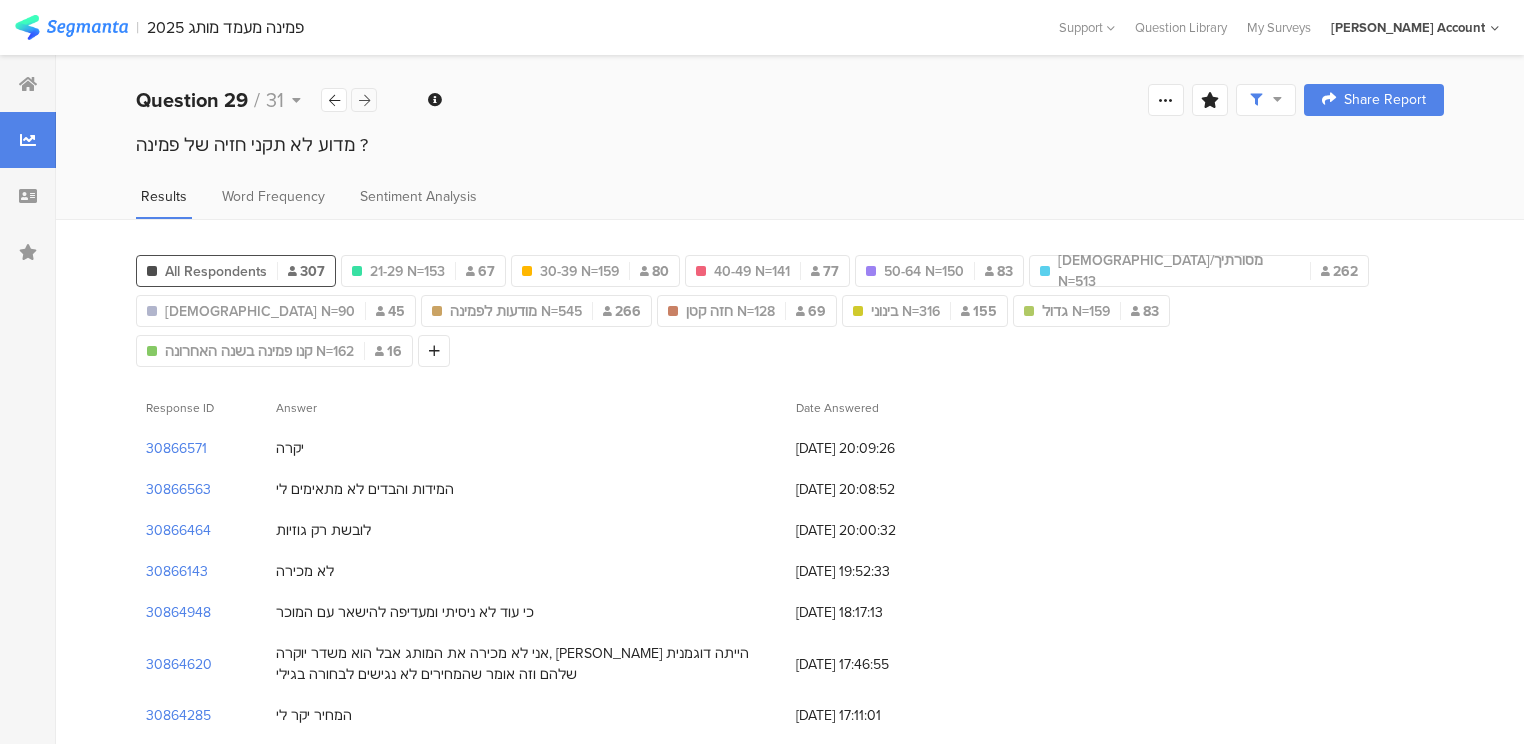 click at bounding box center (364, 100) 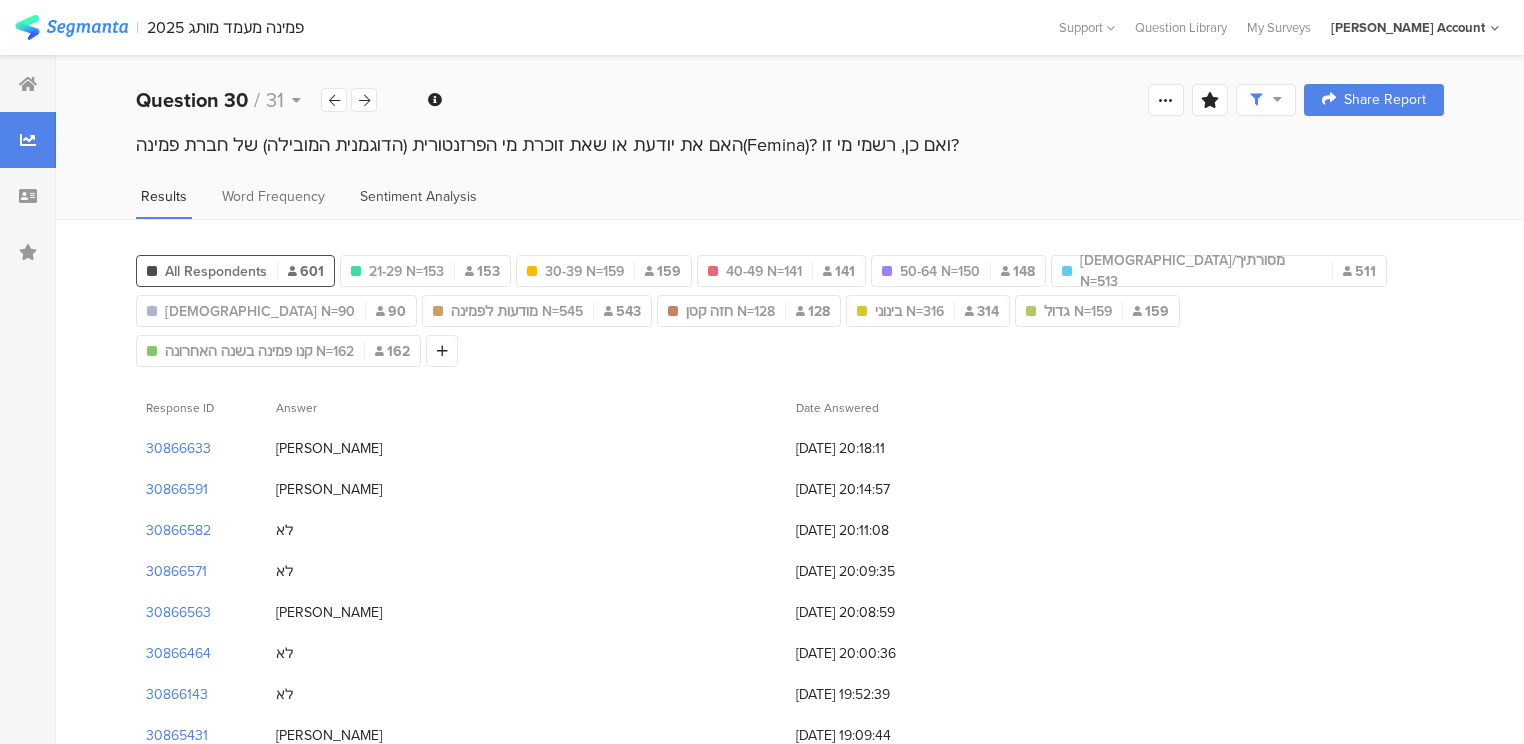 click on "Sentiment Analysis" at bounding box center (418, 196) 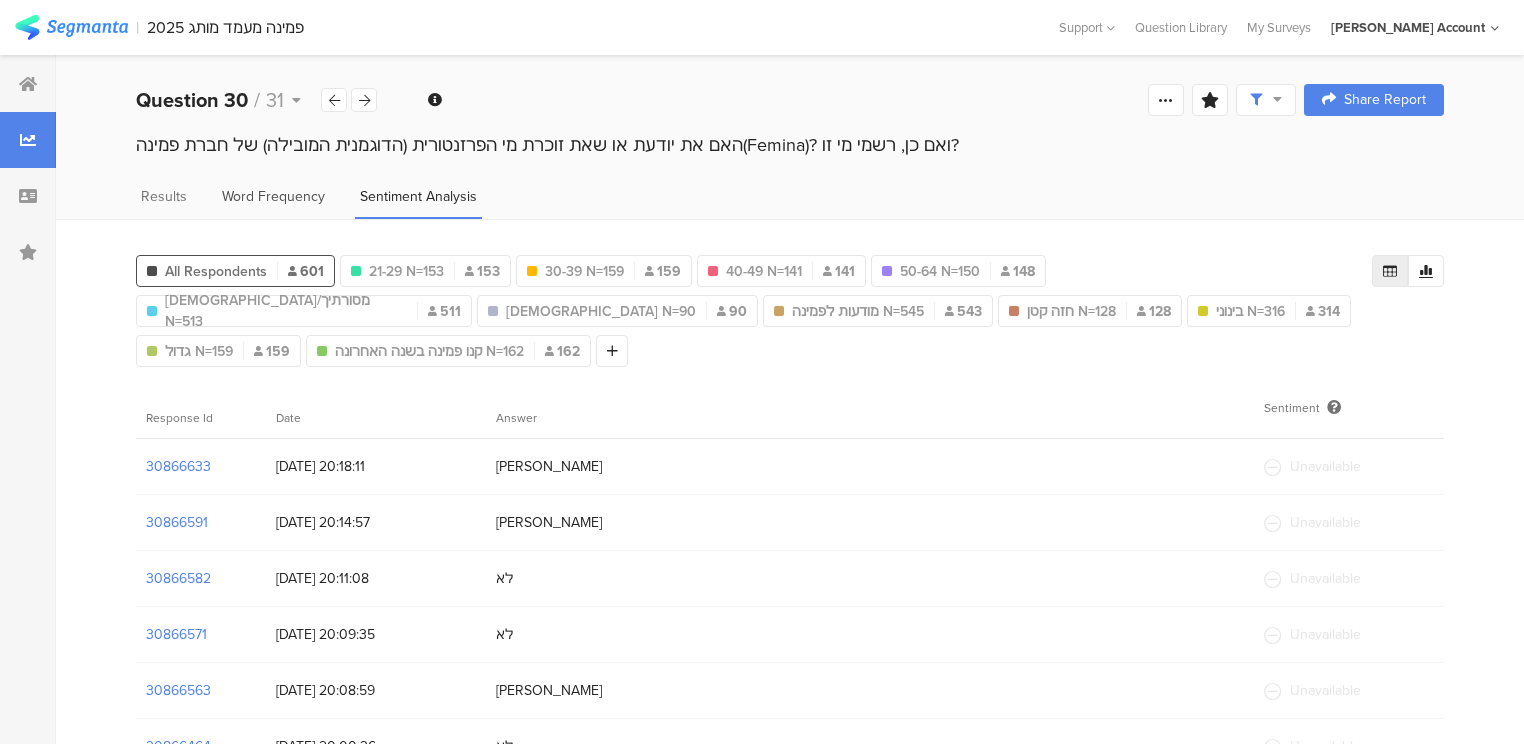 click on "Word Frequency" at bounding box center (273, 196) 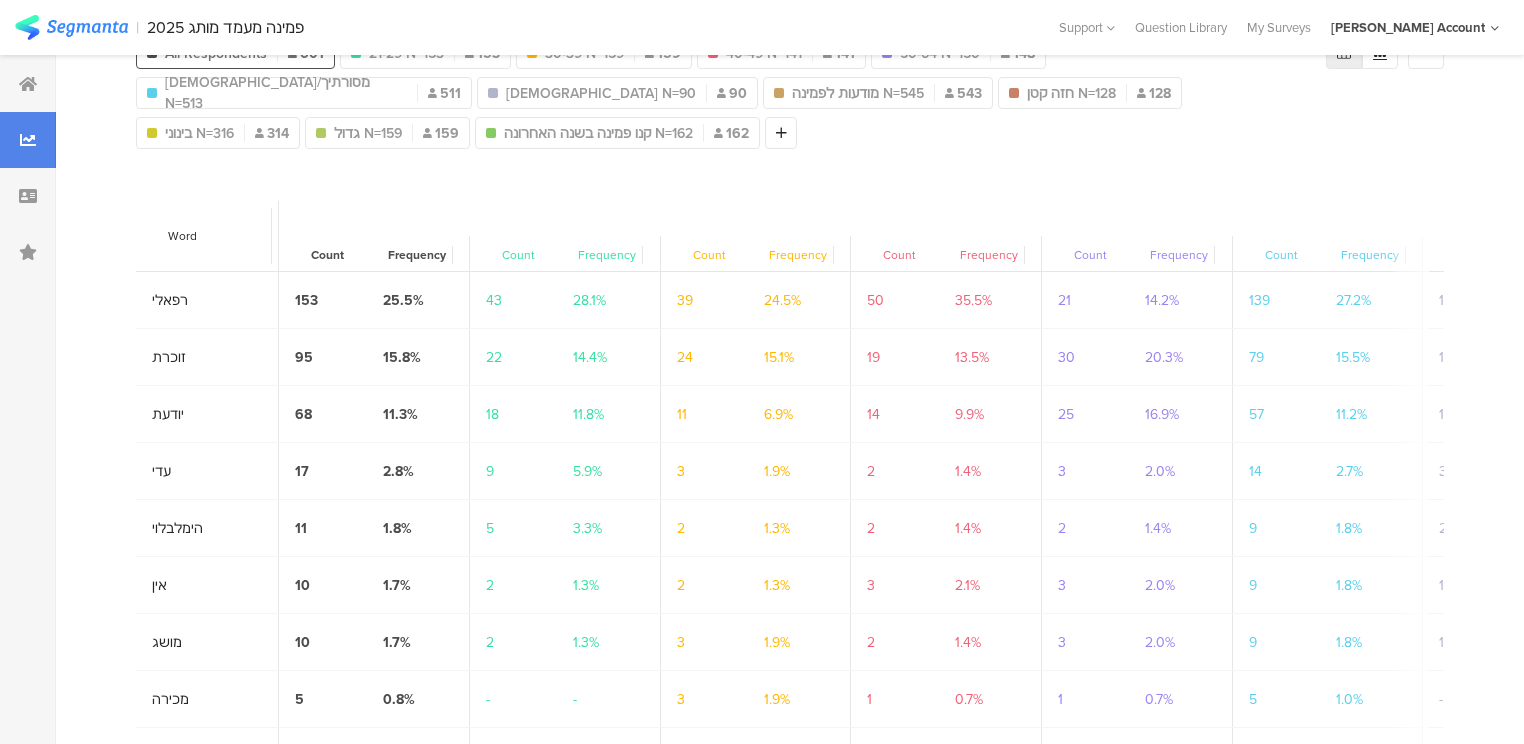 scroll, scrollTop: 0, scrollLeft: 0, axis: both 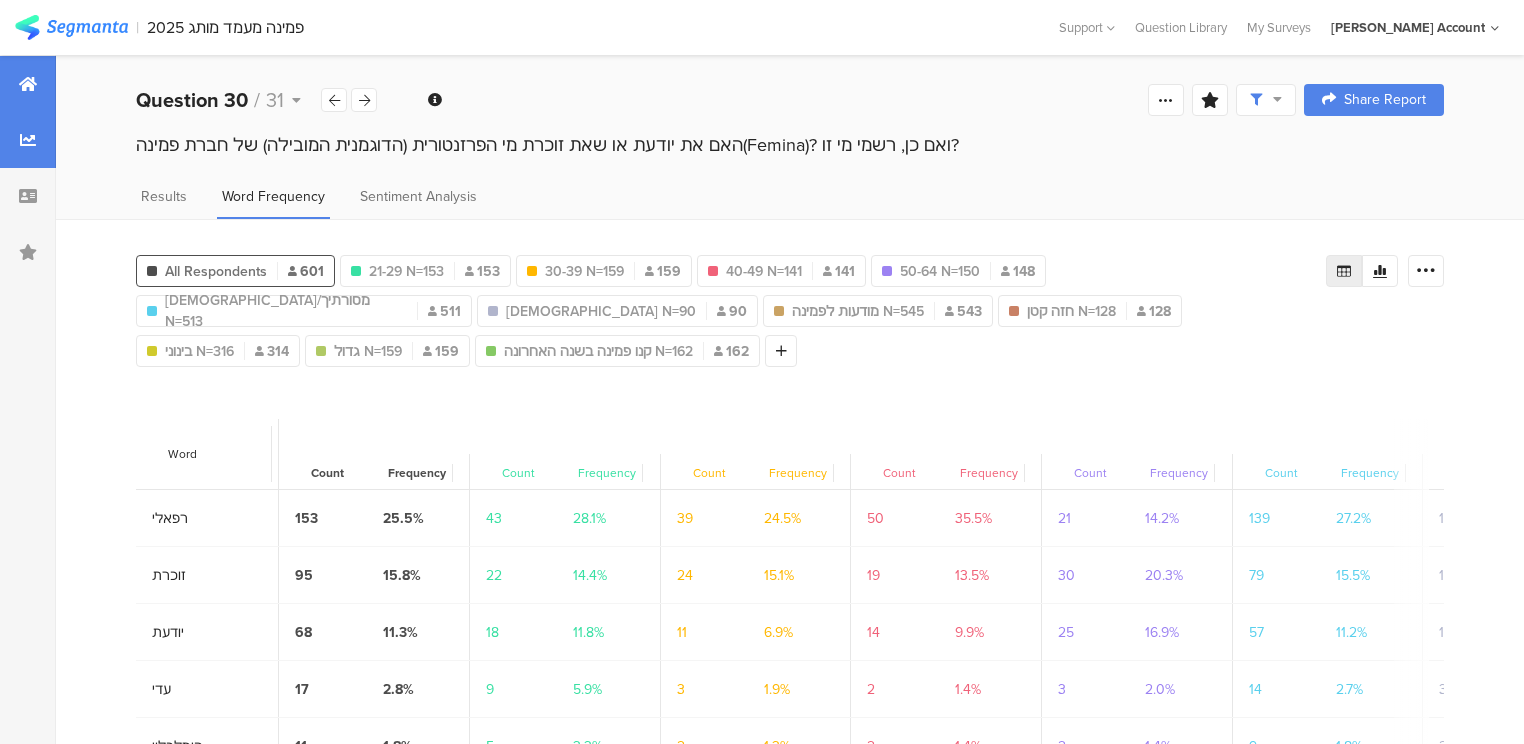 click at bounding box center [28, 84] 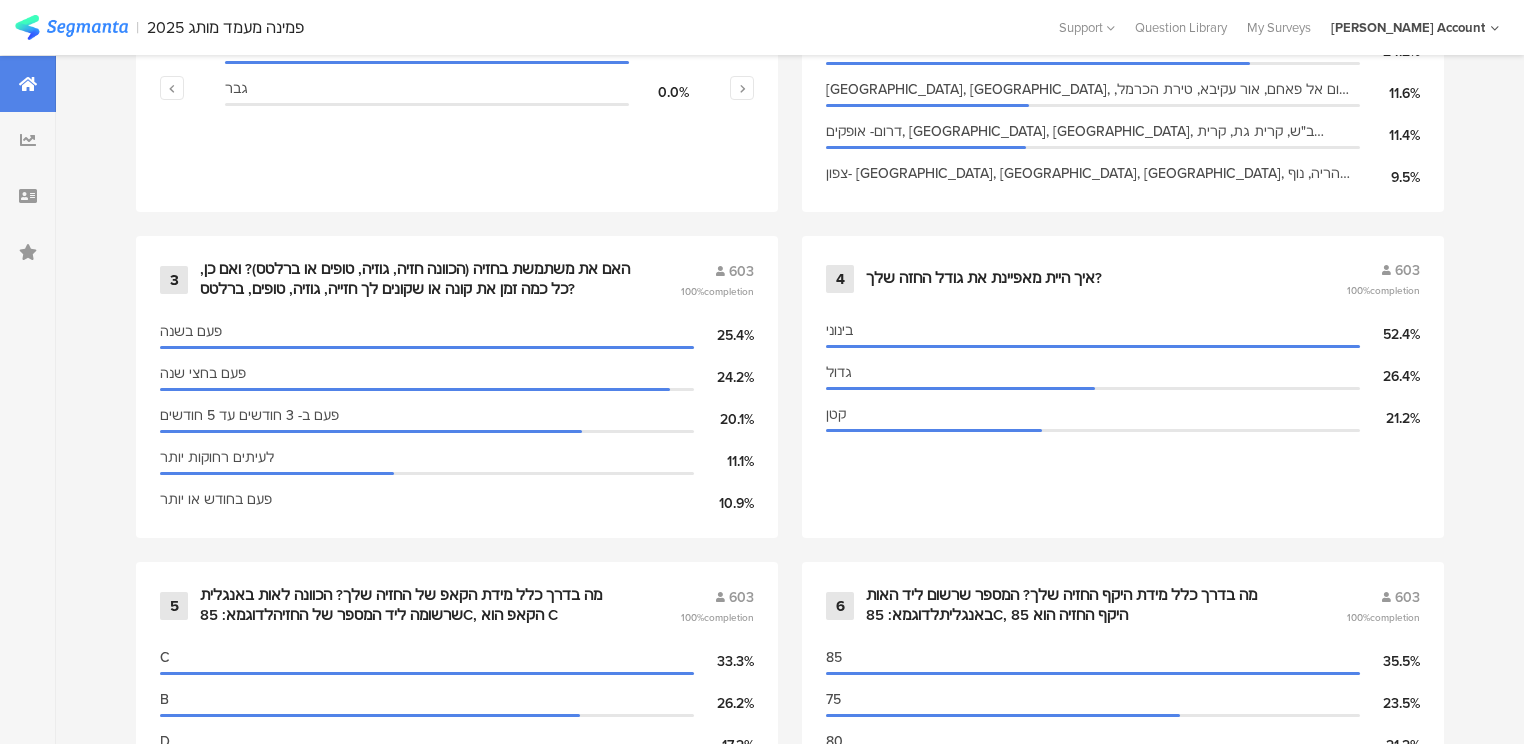 scroll, scrollTop: 1200, scrollLeft: 0, axis: vertical 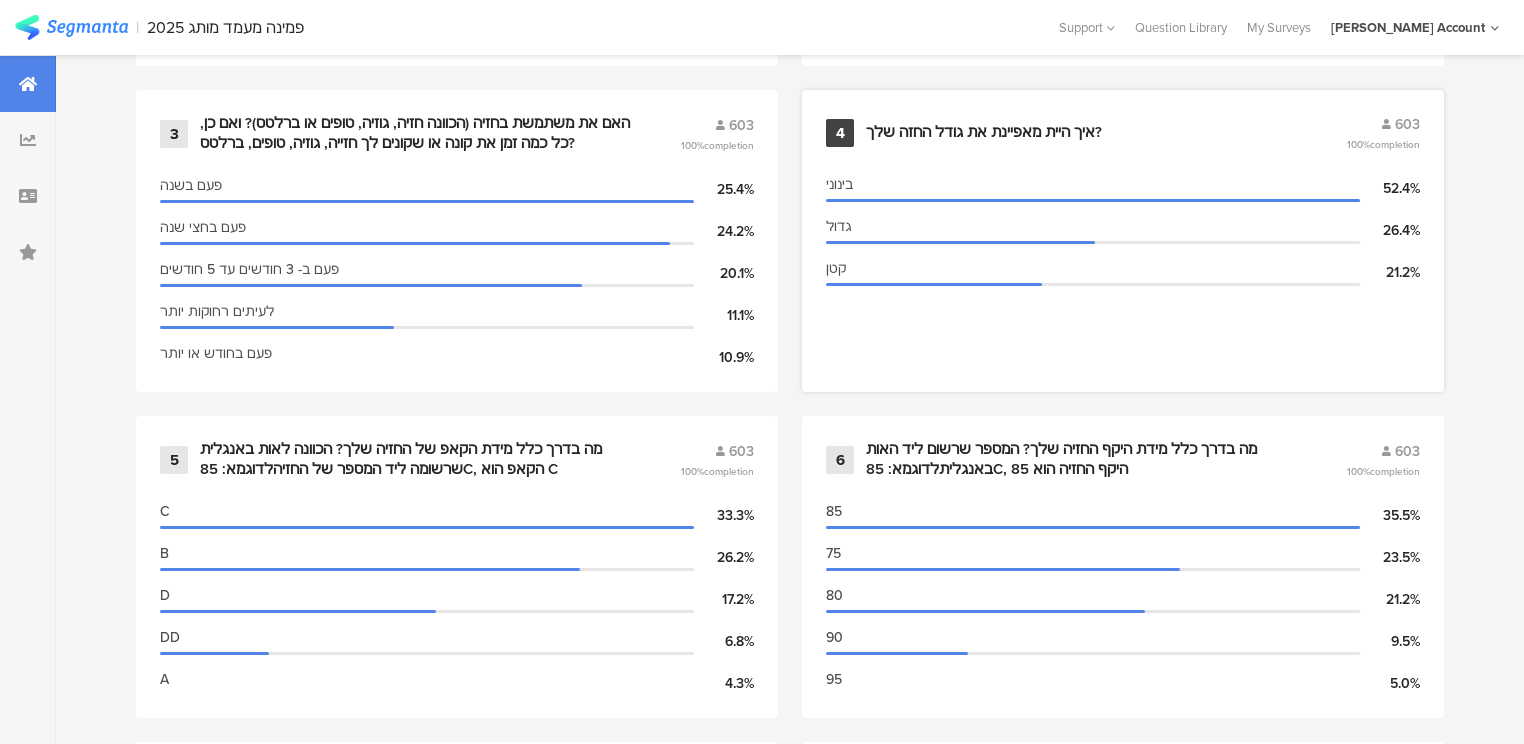 click on "איך היית מאפיינת את גודל החזה שלך?" at bounding box center [984, 133] 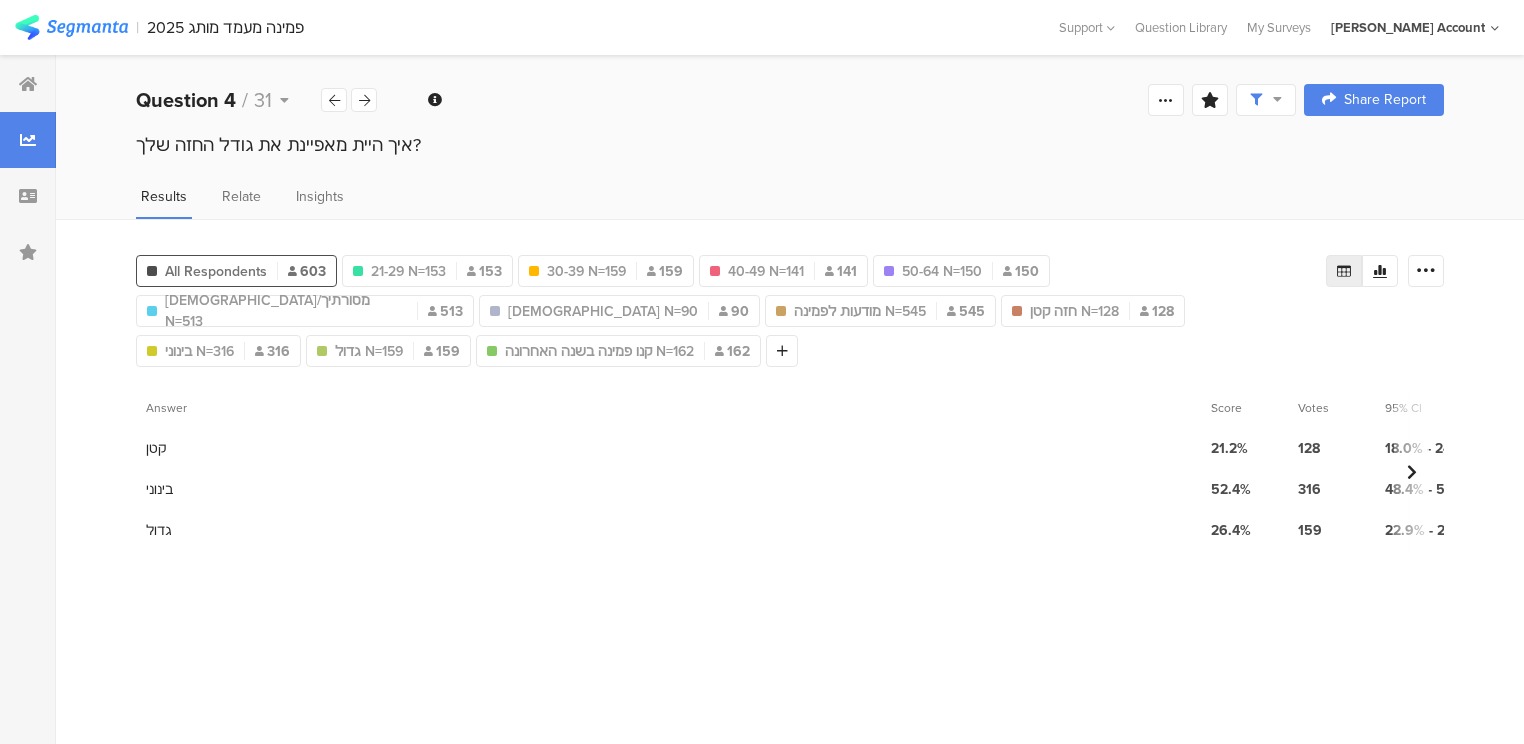 scroll, scrollTop: 0, scrollLeft: 0, axis: both 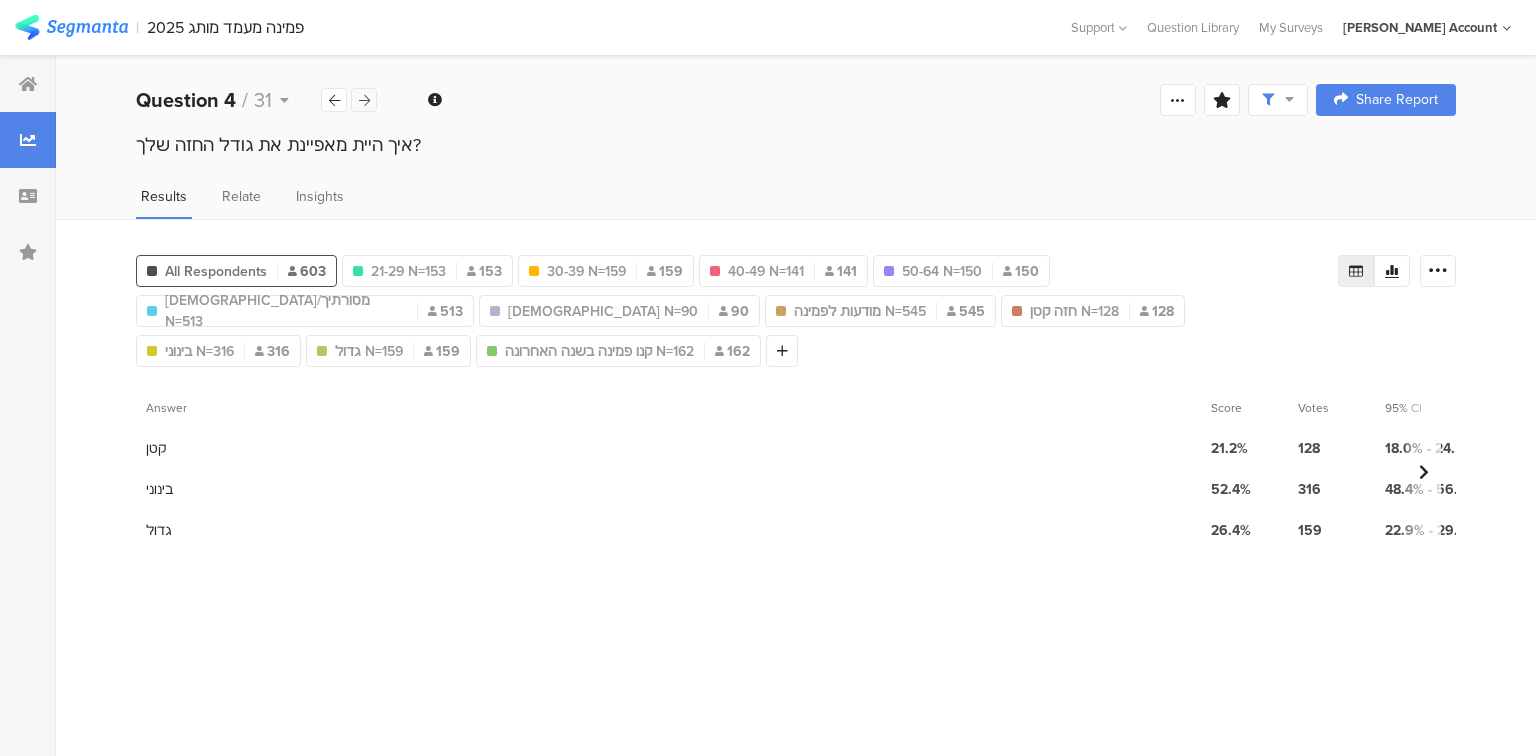 click at bounding box center (364, 100) 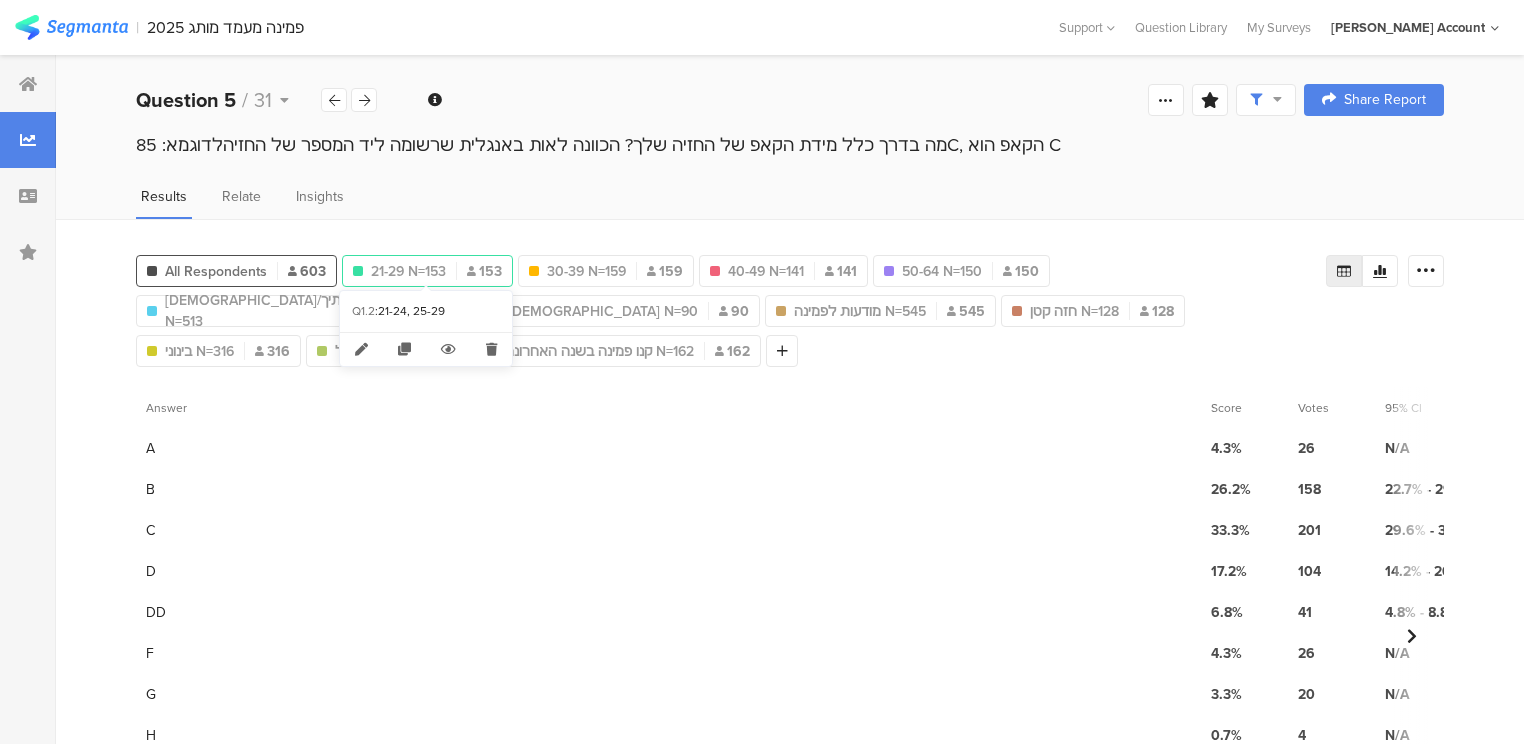 click on "21-29 N=153" at bounding box center [408, 271] 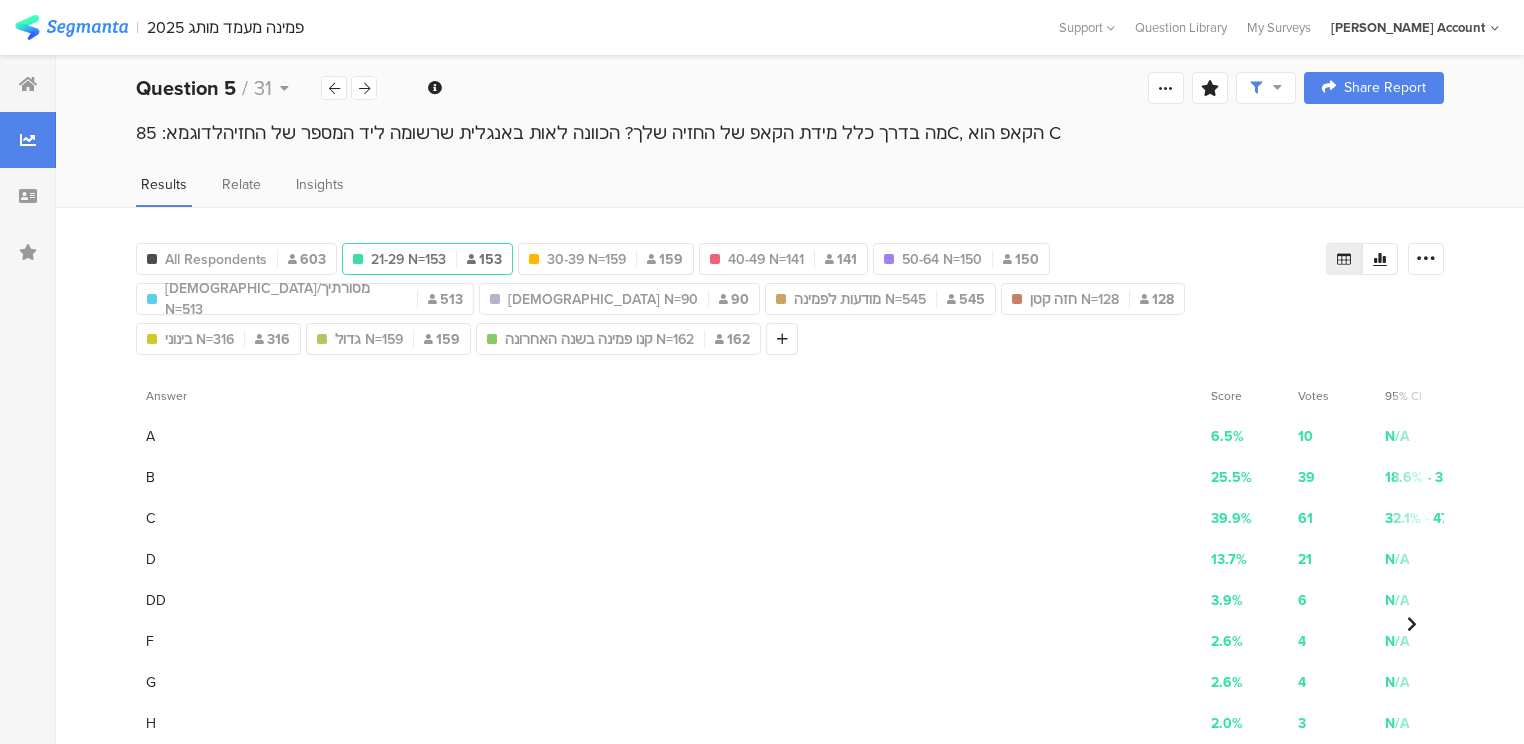 scroll, scrollTop: 7, scrollLeft: 0, axis: vertical 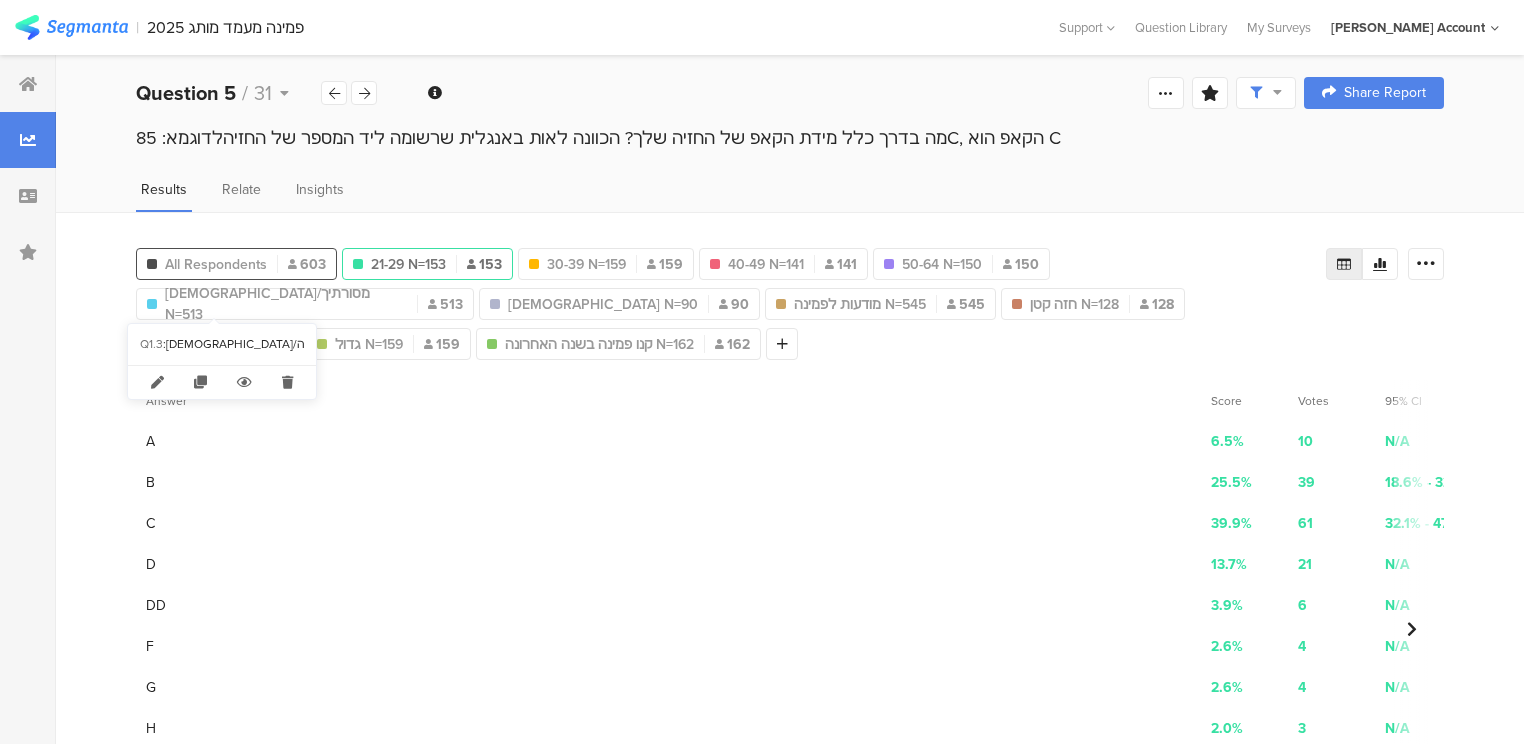 click on "All Respondents" at bounding box center (216, 264) 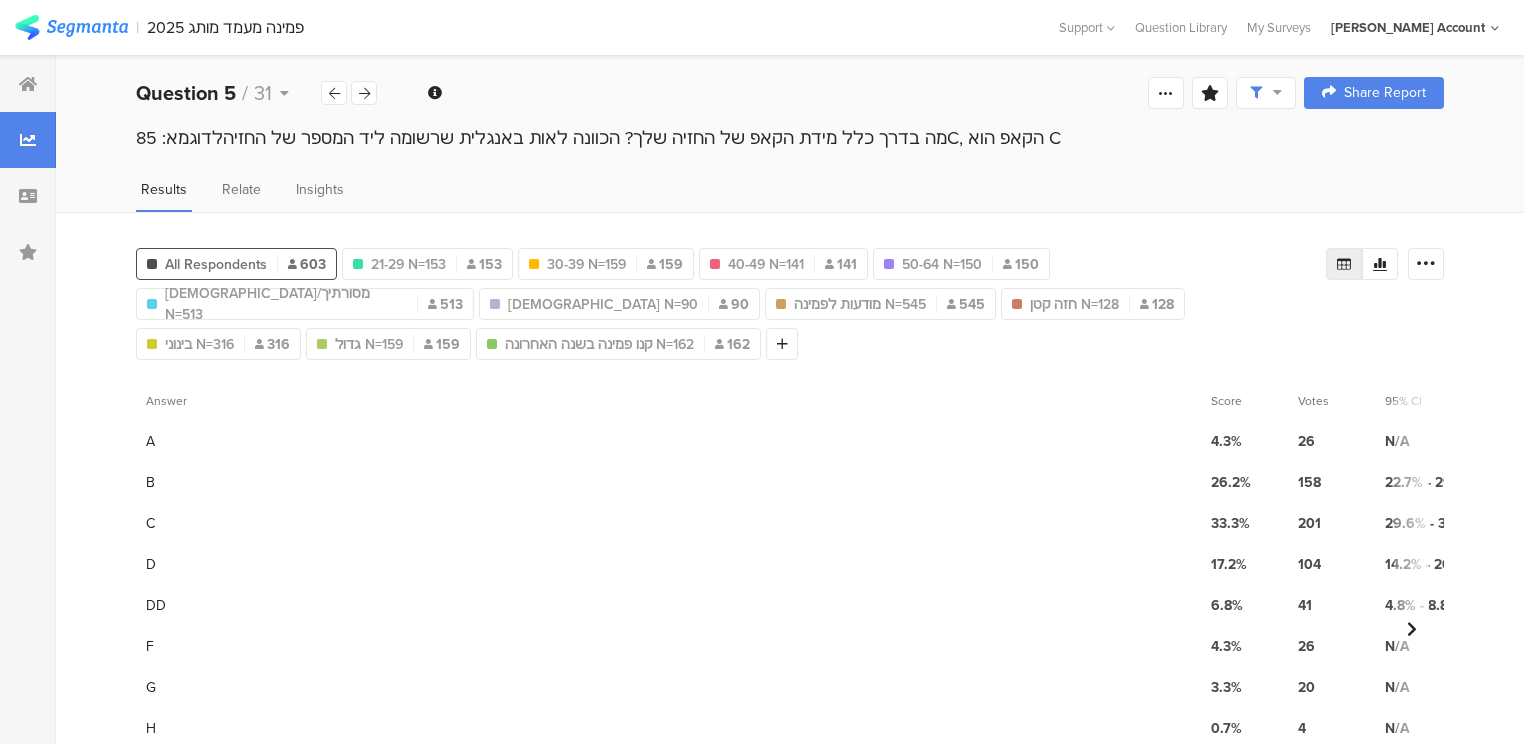 click on "מה בדרך כלל מידת הקאפ של החזיה שלך? הכוונה לאות באנגלית שרשומה ליד המספר של החזיהלדוגמא: 85C, הקאפ הוא C" at bounding box center [790, 138] 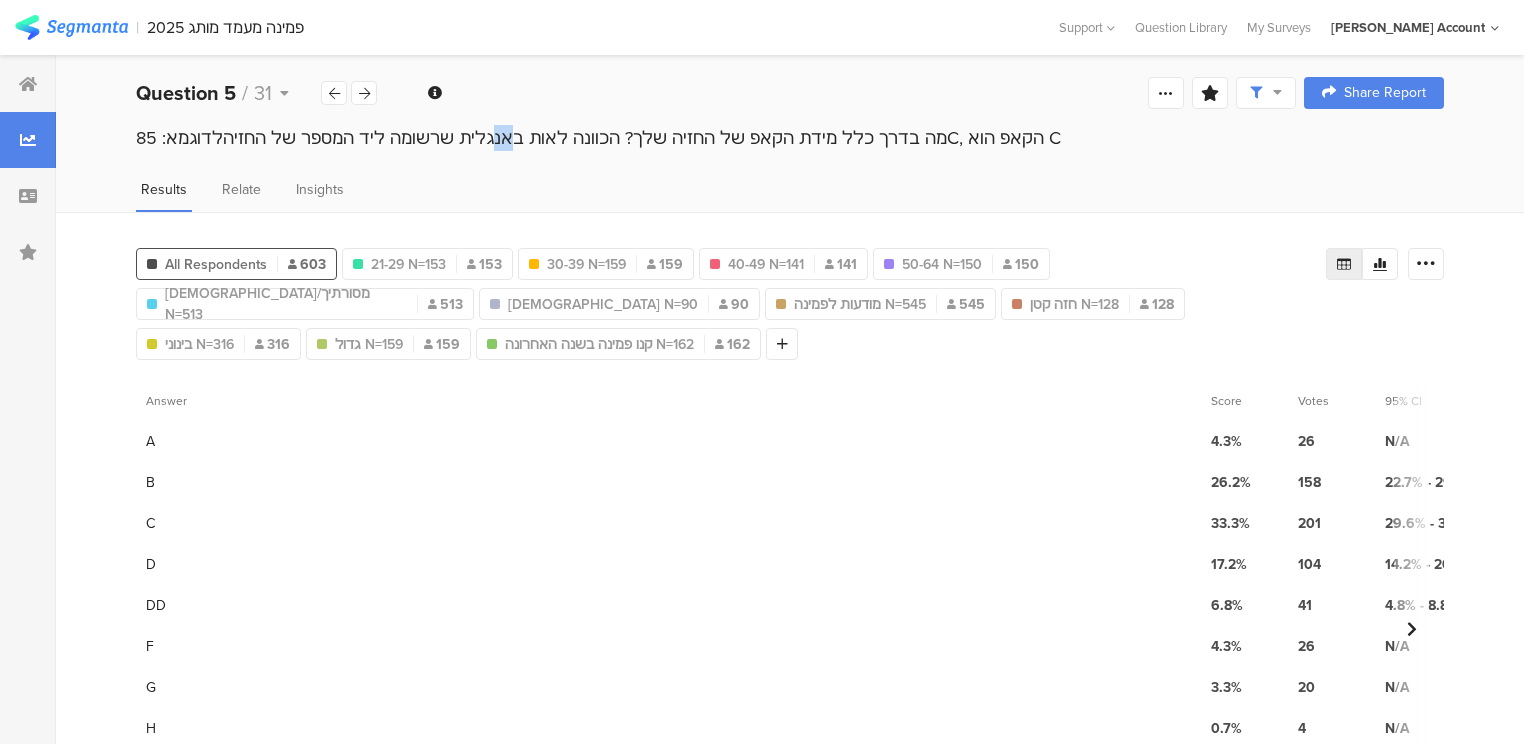 click on "מה בדרך כלל מידת הקאפ של החזיה שלך? הכוונה לאות באנגלית שרשומה ליד המספר של החזיהלדוגמא: 85C, הקאפ הוא C" at bounding box center (790, 138) 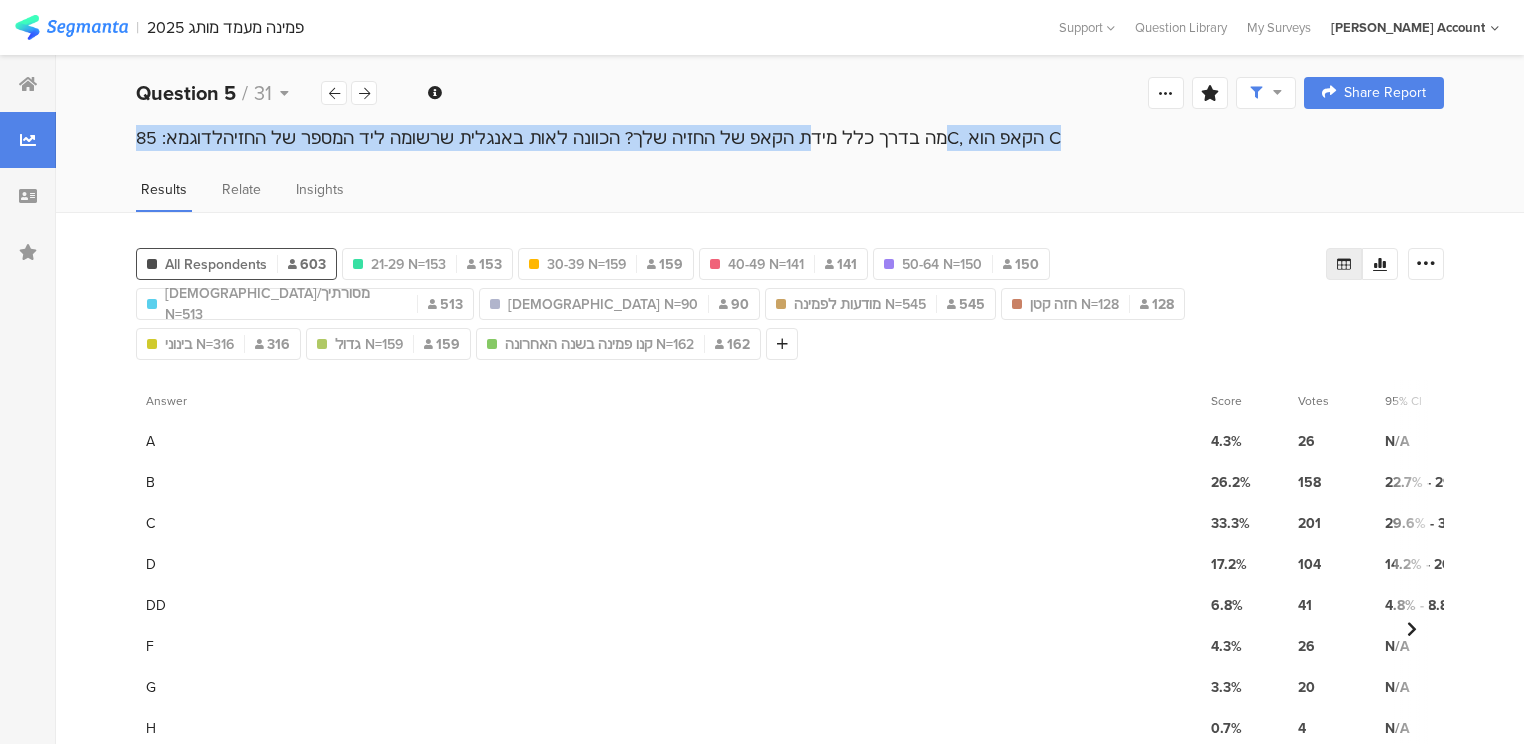 click on "מה בדרך כלל מידת הקאפ של החזיה שלך? הכוונה לאות באנגלית שרשומה ליד המספר של החזיהלדוגמא: 85C, הקאפ הוא C" at bounding box center (790, 138) 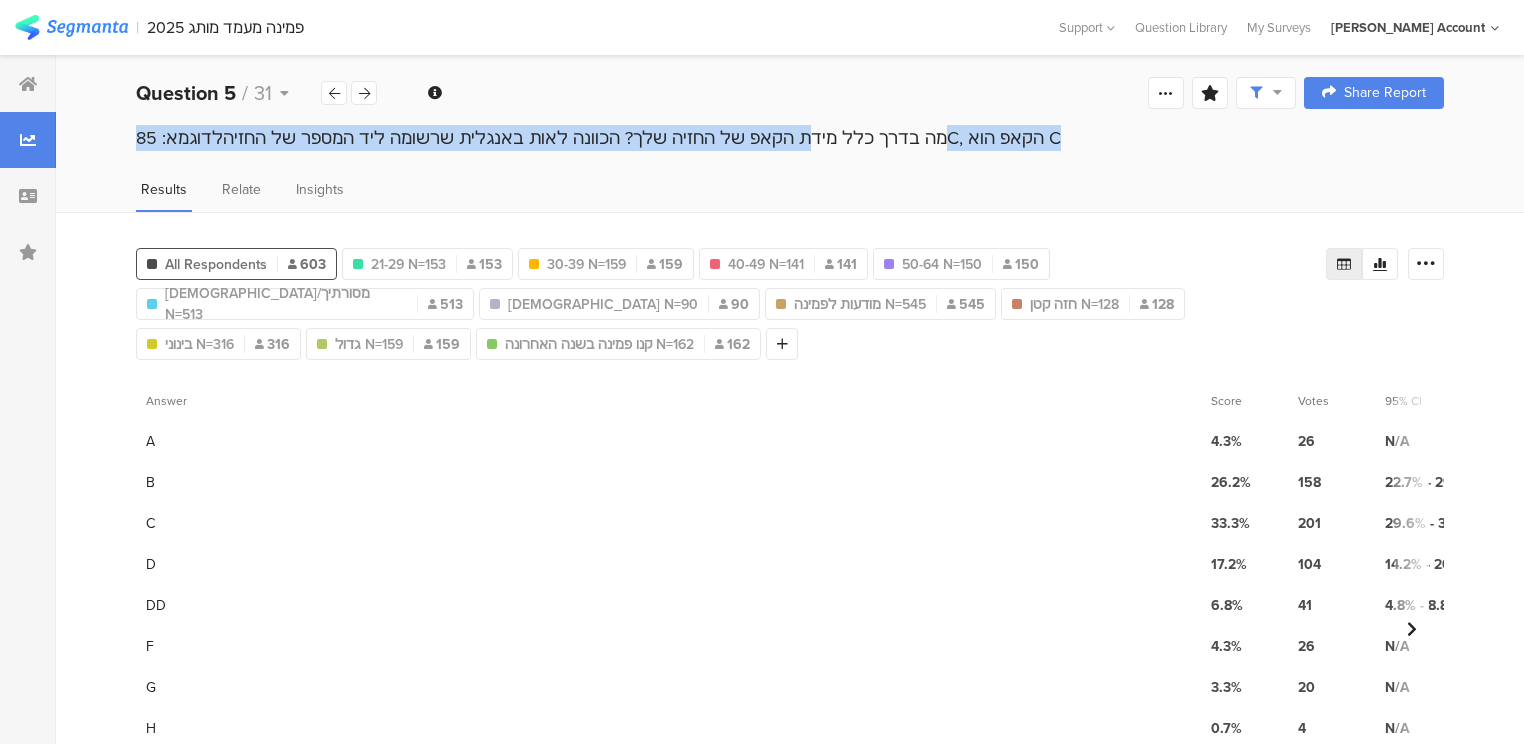 copy on "מה בדרך כלל מידת הקאפ של החזיה שלך? הכוונה לאות באנגלית שרשומה ליד המספר של החזיהלדוגמא: 85C, הקאפ הוא C" 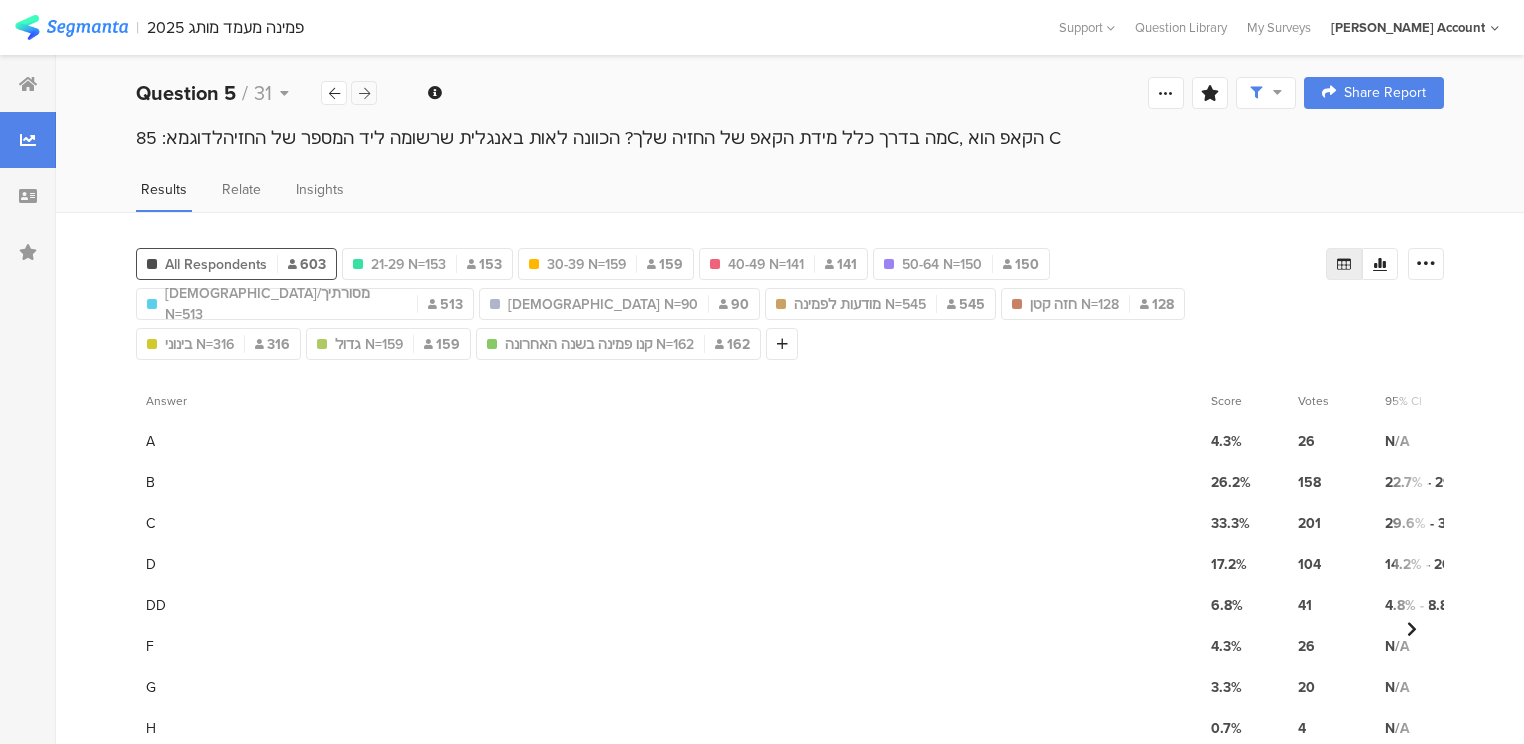 click at bounding box center (364, 93) 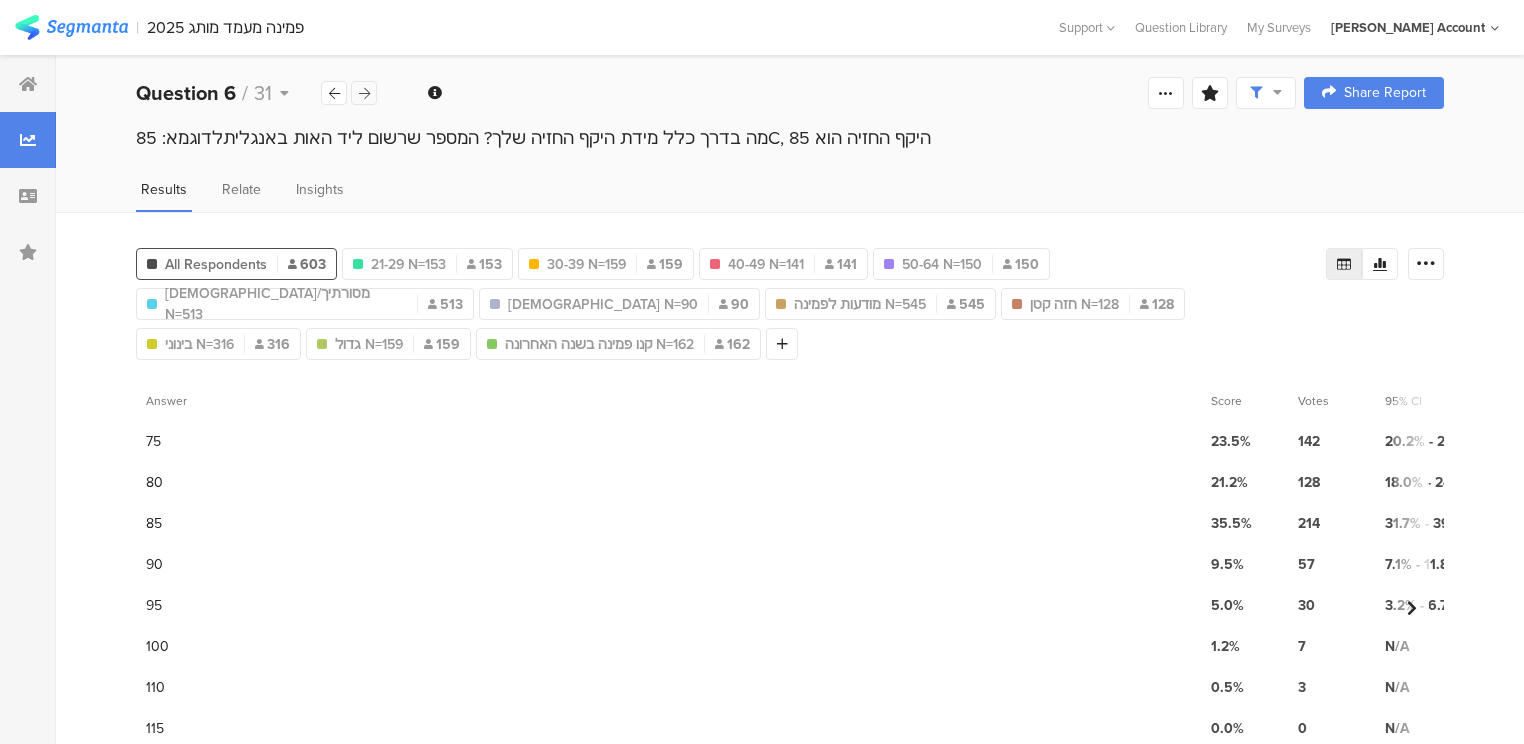 scroll, scrollTop: 0, scrollLeft: 0, axis: both 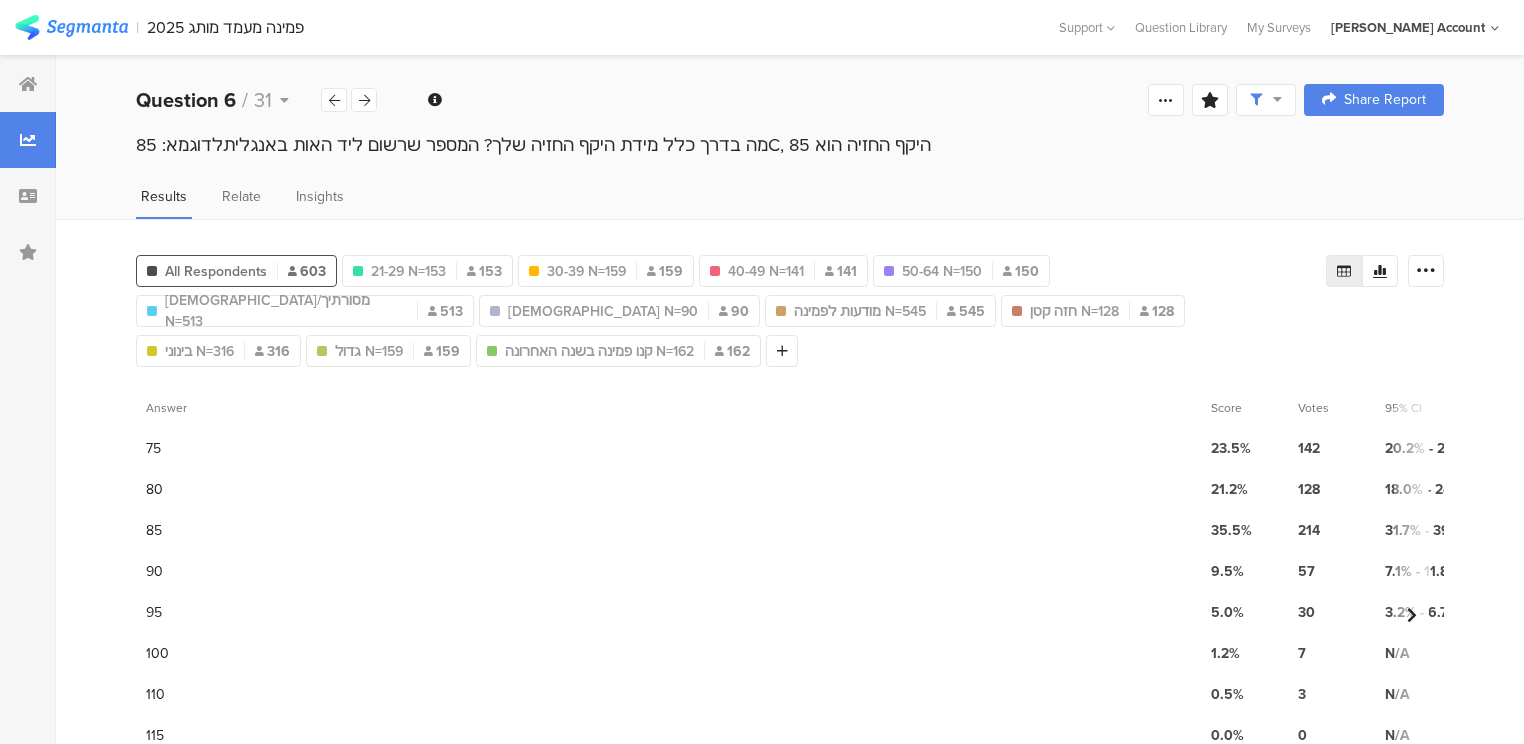 click on "מה בדרך כלל מידת היקף החזיה שלך? המספר שרשום ליד האות באנגליתלדוגמא: 85C, היקף החזיה הוא 85" at bounding box center [790, 145] 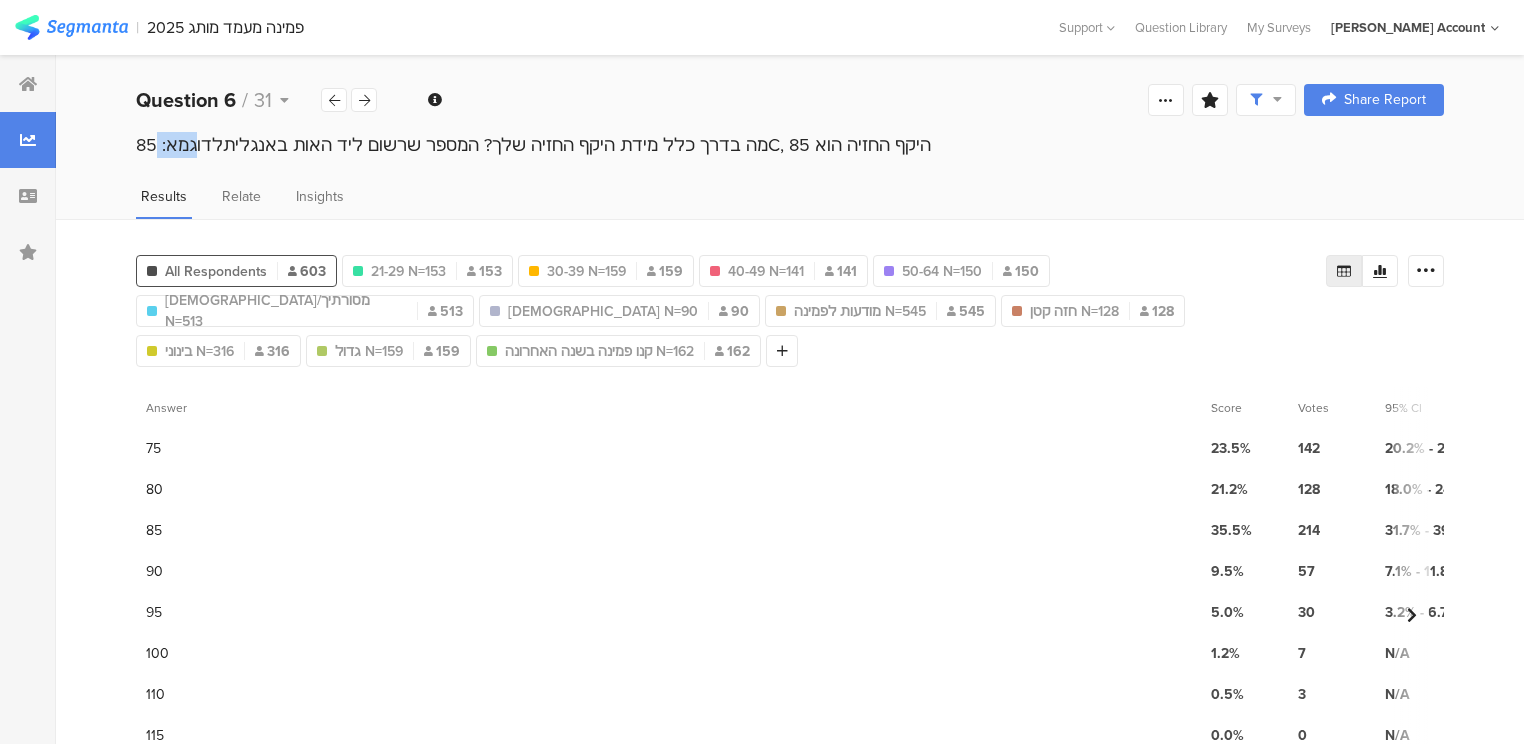 click on "מה בדרך כלל מידת היקף החזיה שלך? המספר שרשום ליד האות באנגליתלדוגמא: 85C, היקף החזיה הוא 85" at bounding box center (790, 145) 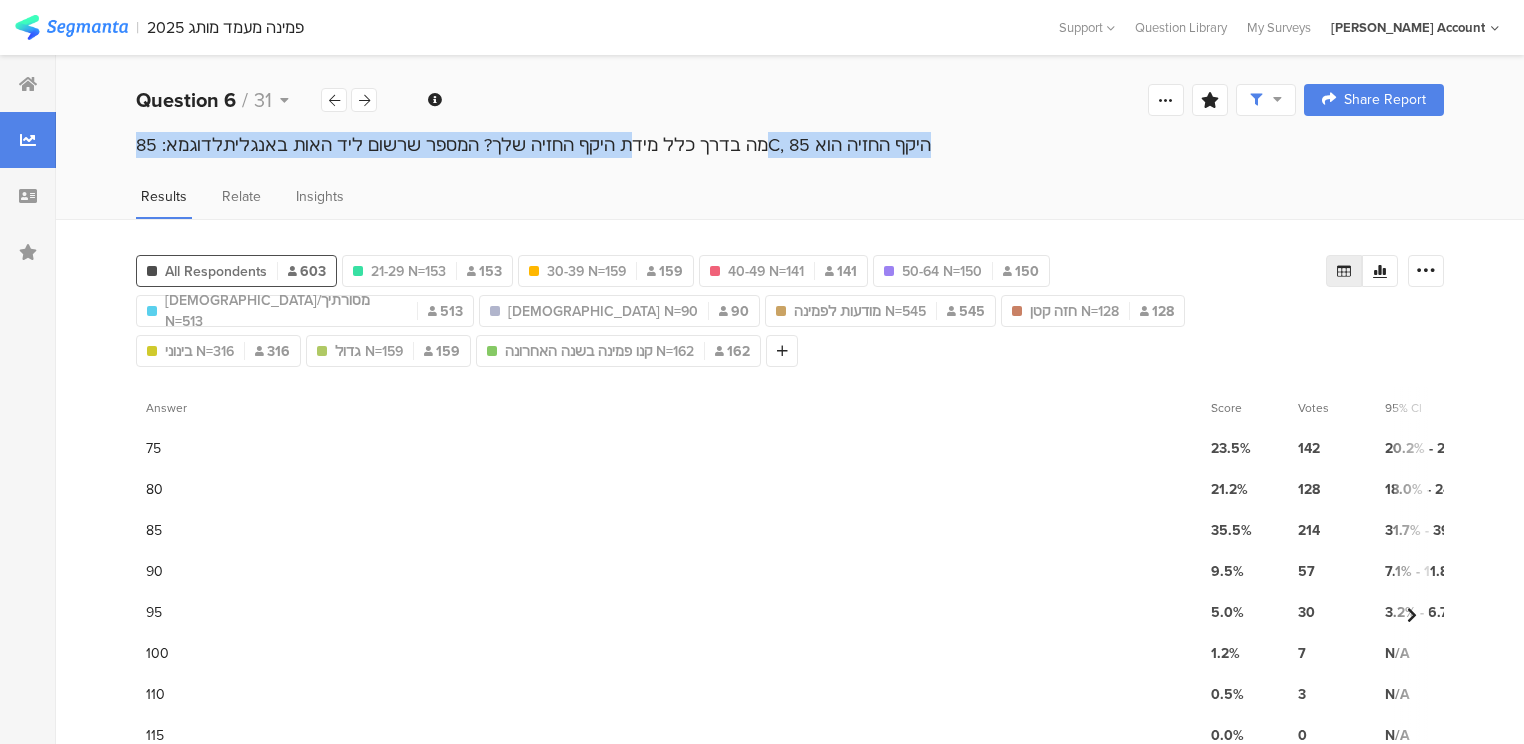click on "מה בדרך כלל מידת היקף החזיה שלך? המספר שרשום ליד האות באנגליתלדוגמא: 85C, היקף החזיה הוא 85" at bounding box center (790, 145) 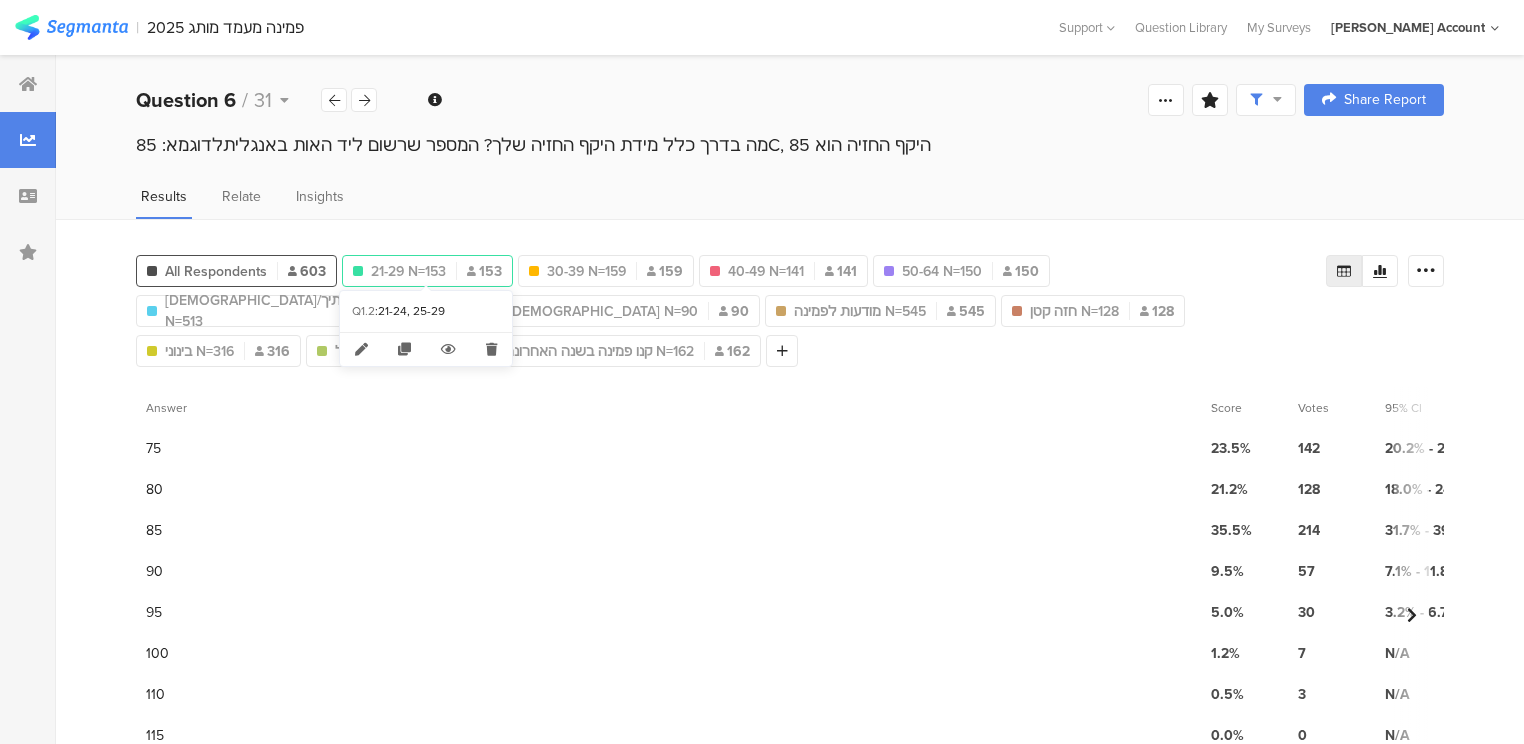 click on "21-29 N=153" at bounding box center [408, 271] 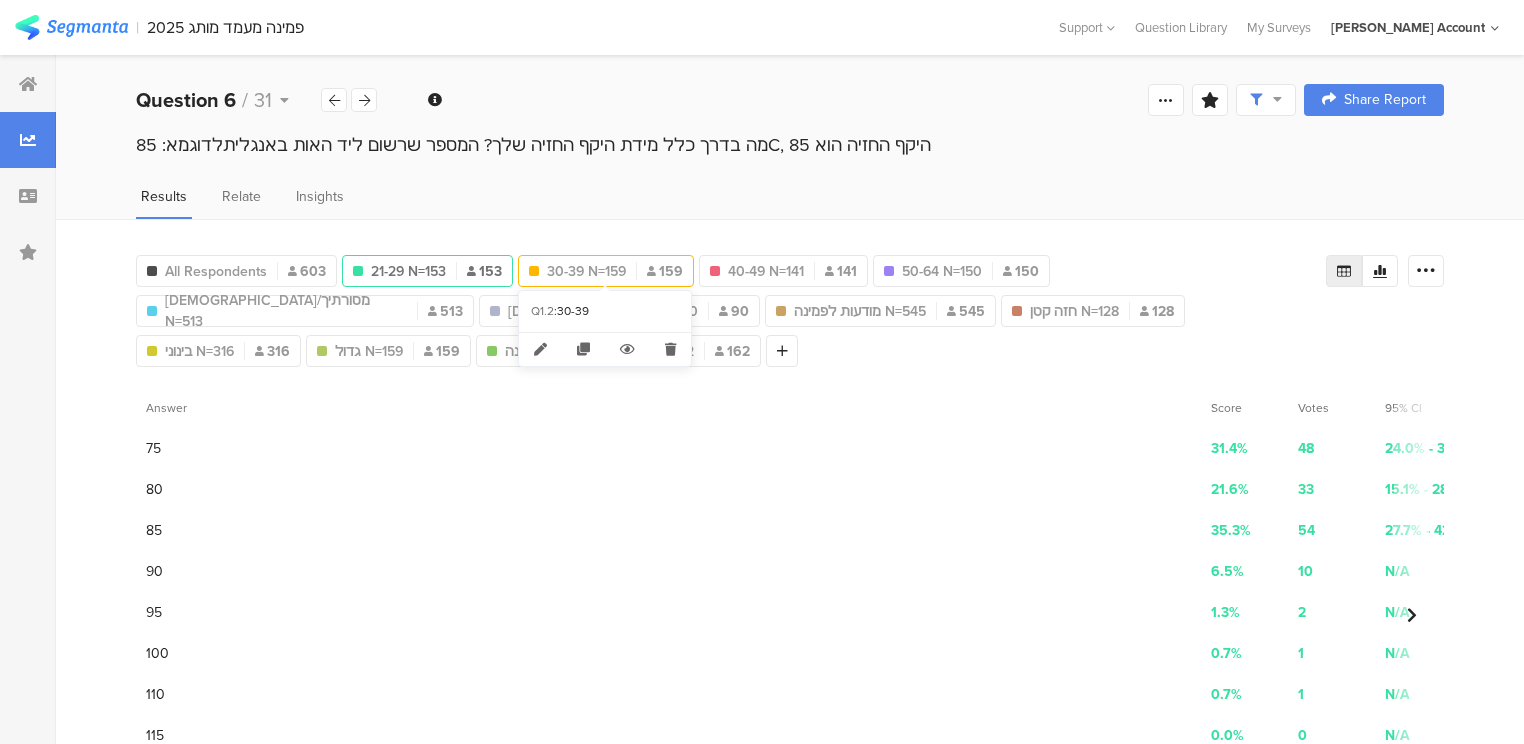 click on "30-39 N=159" at bounding box center [586, 271] 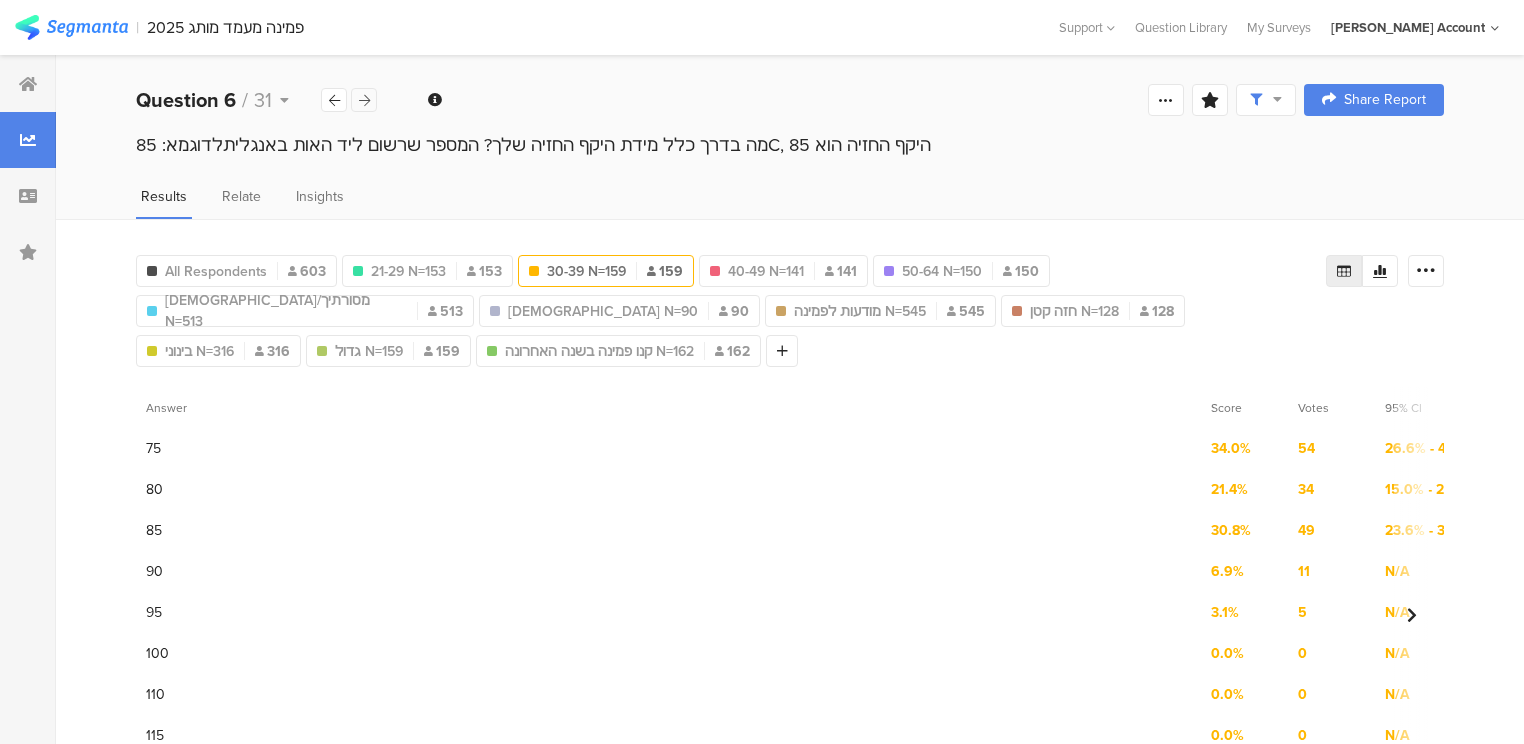 click at bounding box center [364, 100] 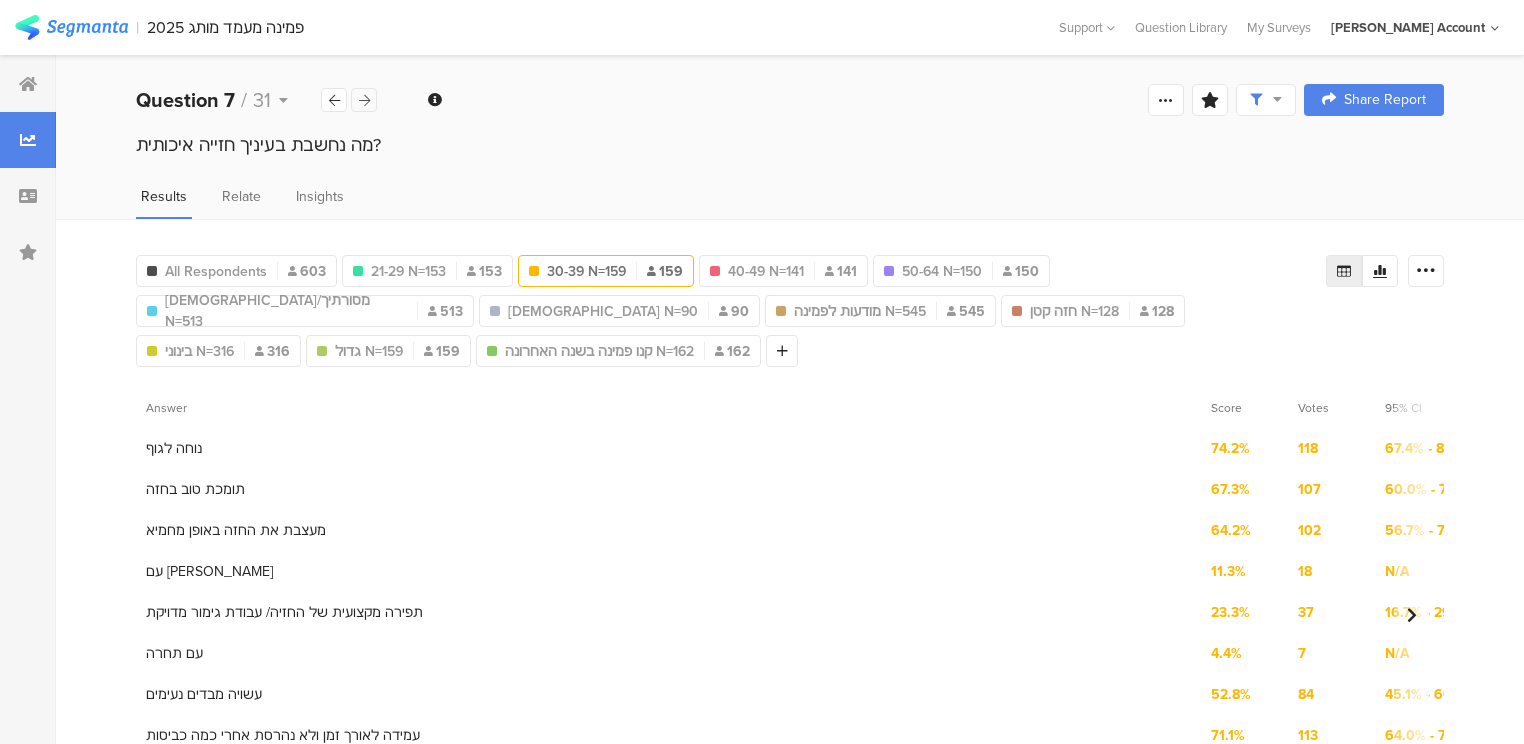 click at bounding box center (364, 100) 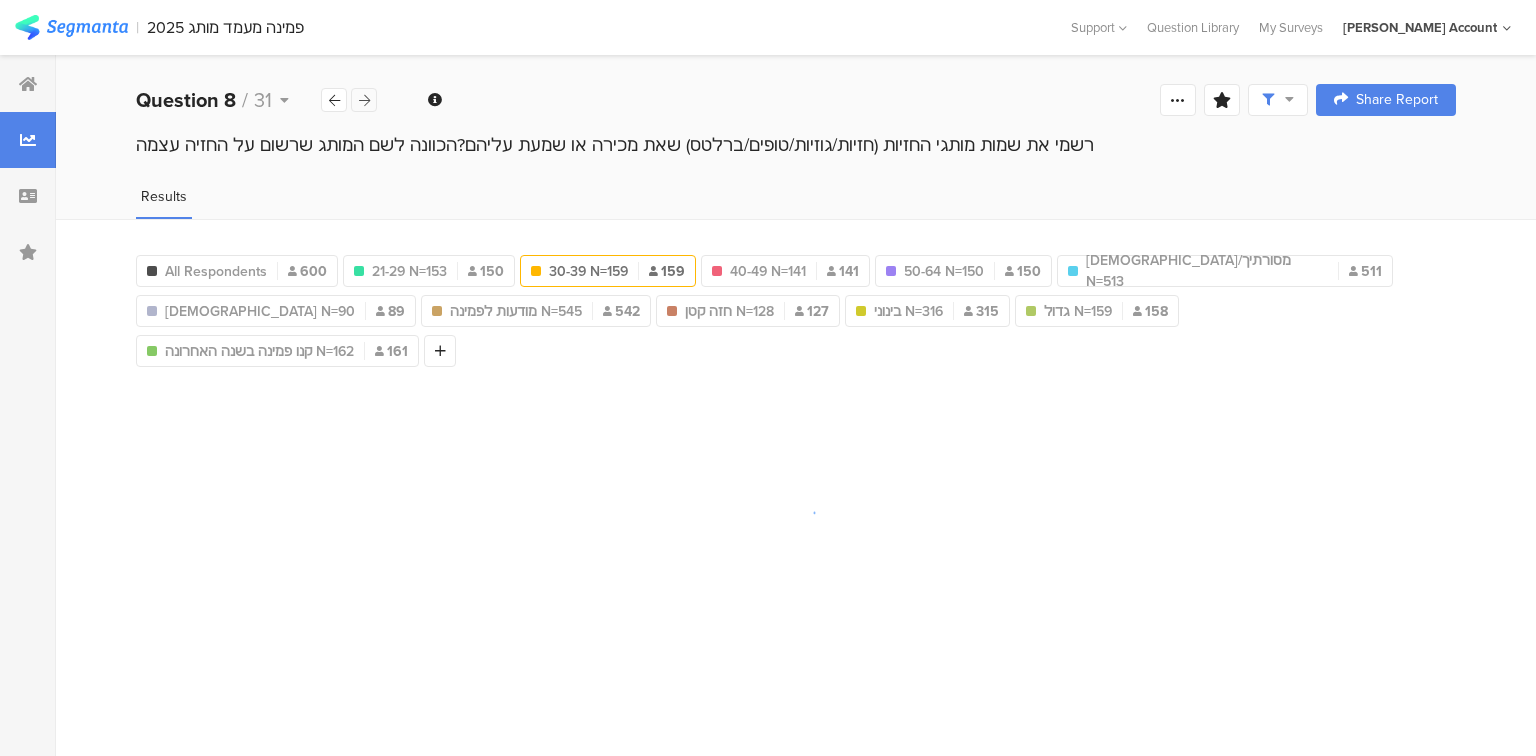 click at bounding box center [364, 100] 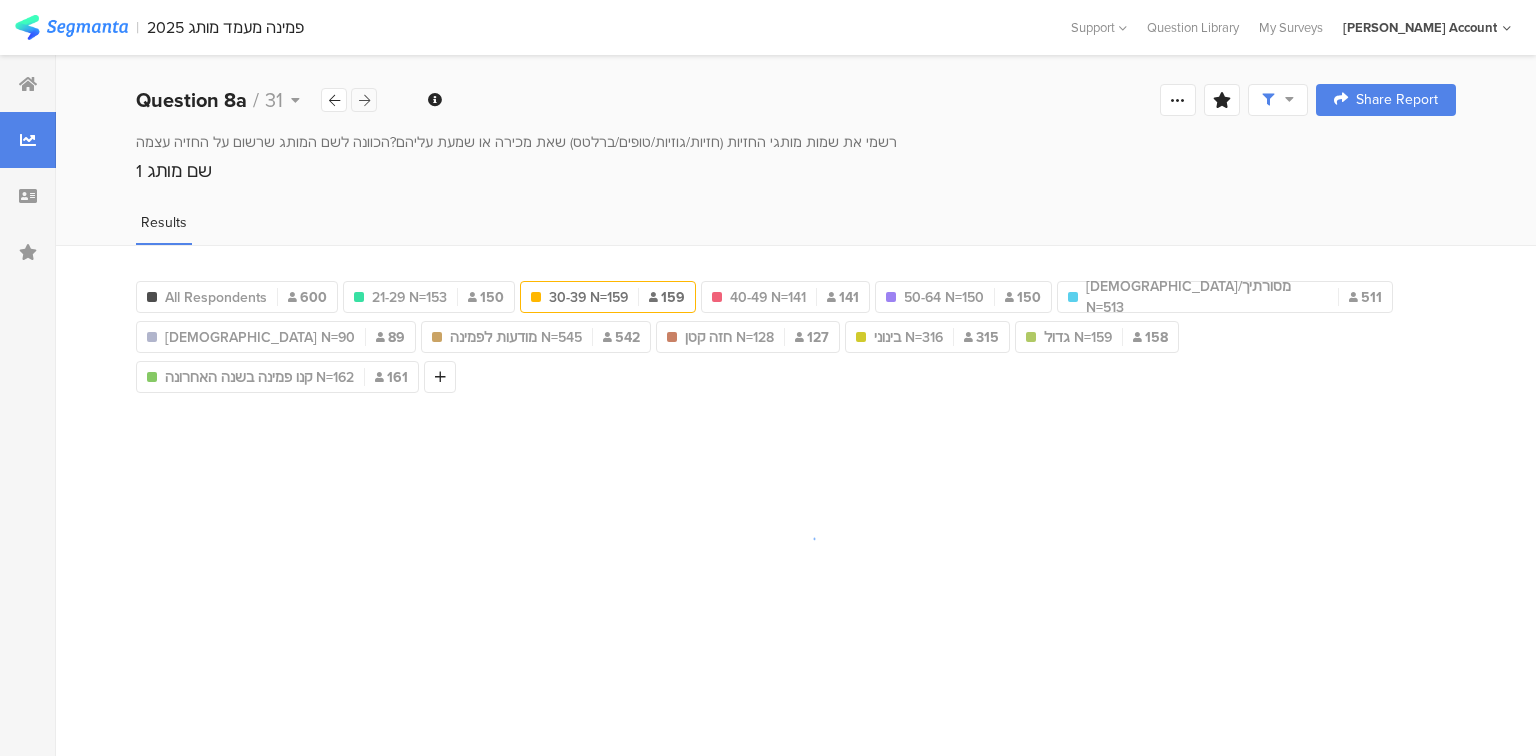 click at bounding box center [364, 100] 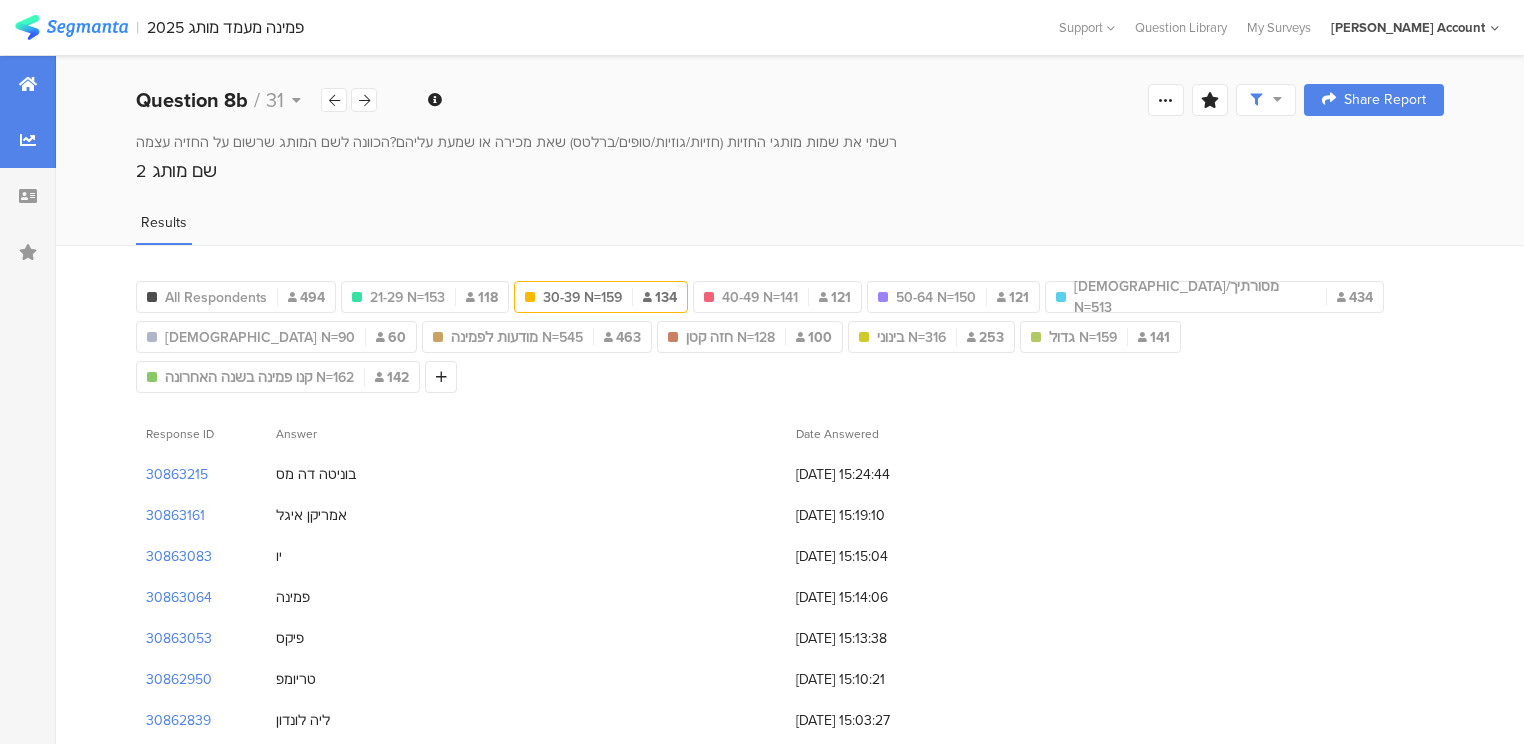 click at bounding box center (28, 84) 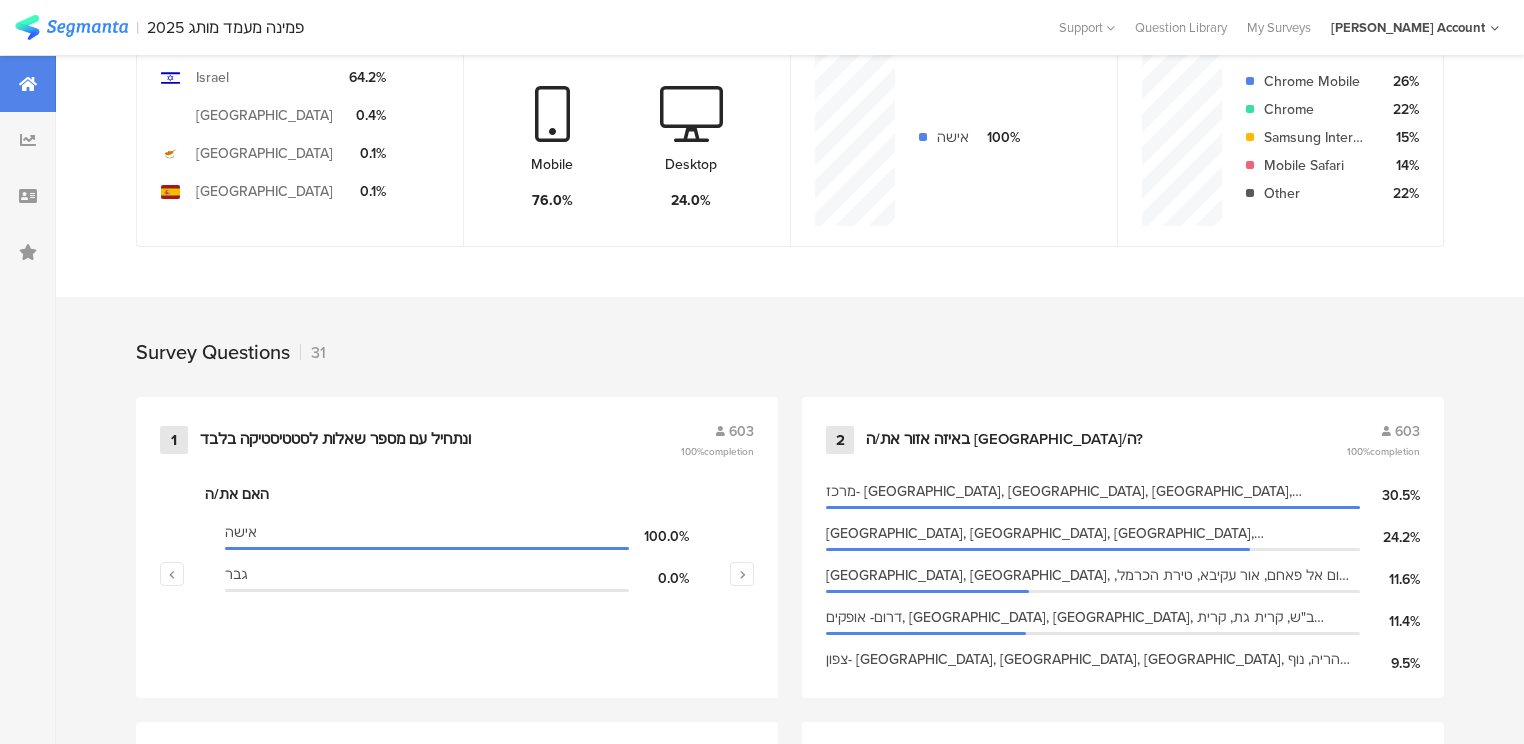 scroll, scrollTop: 240, scrollLeft: 0, axis: vertical 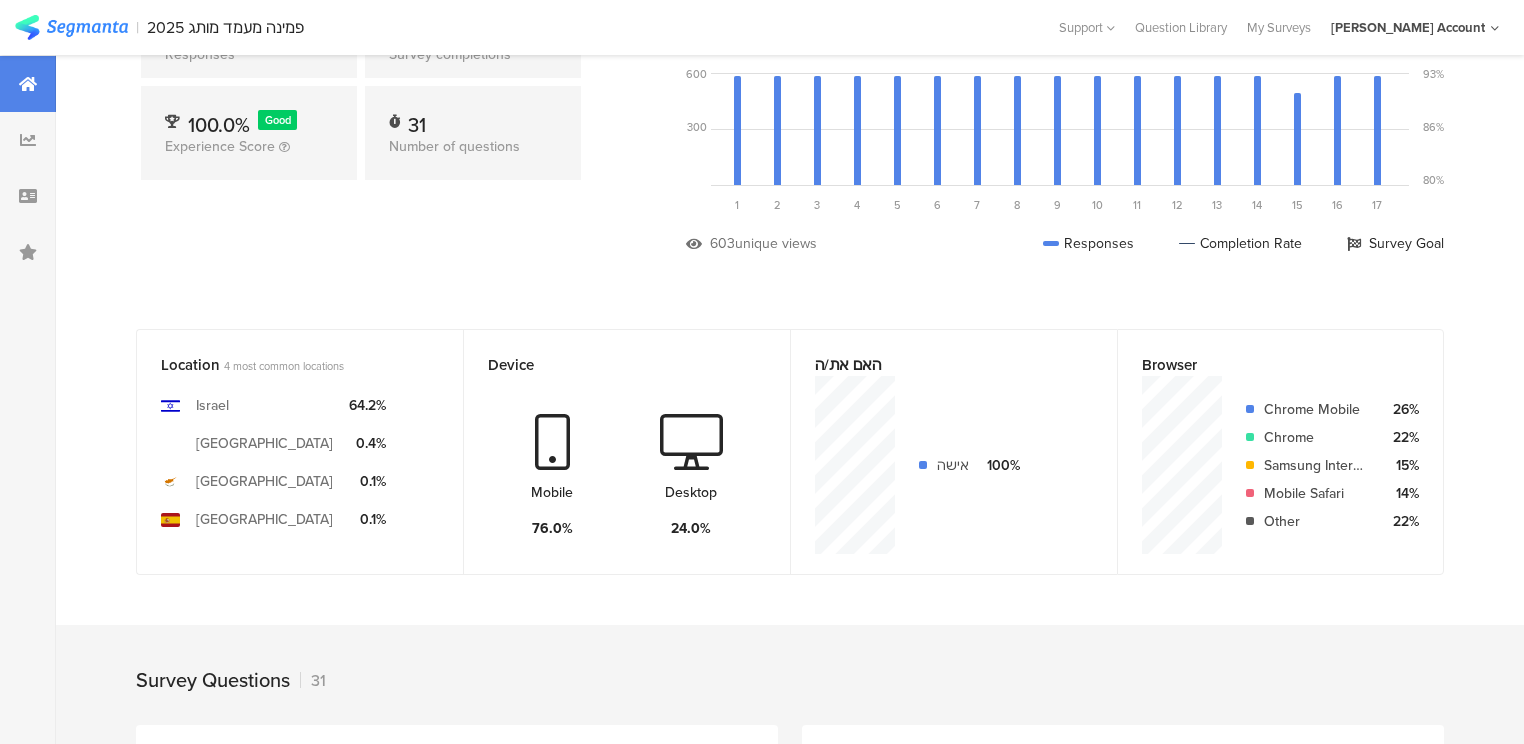 click on "Survey Questions
31" at bounding box center (790, 675) 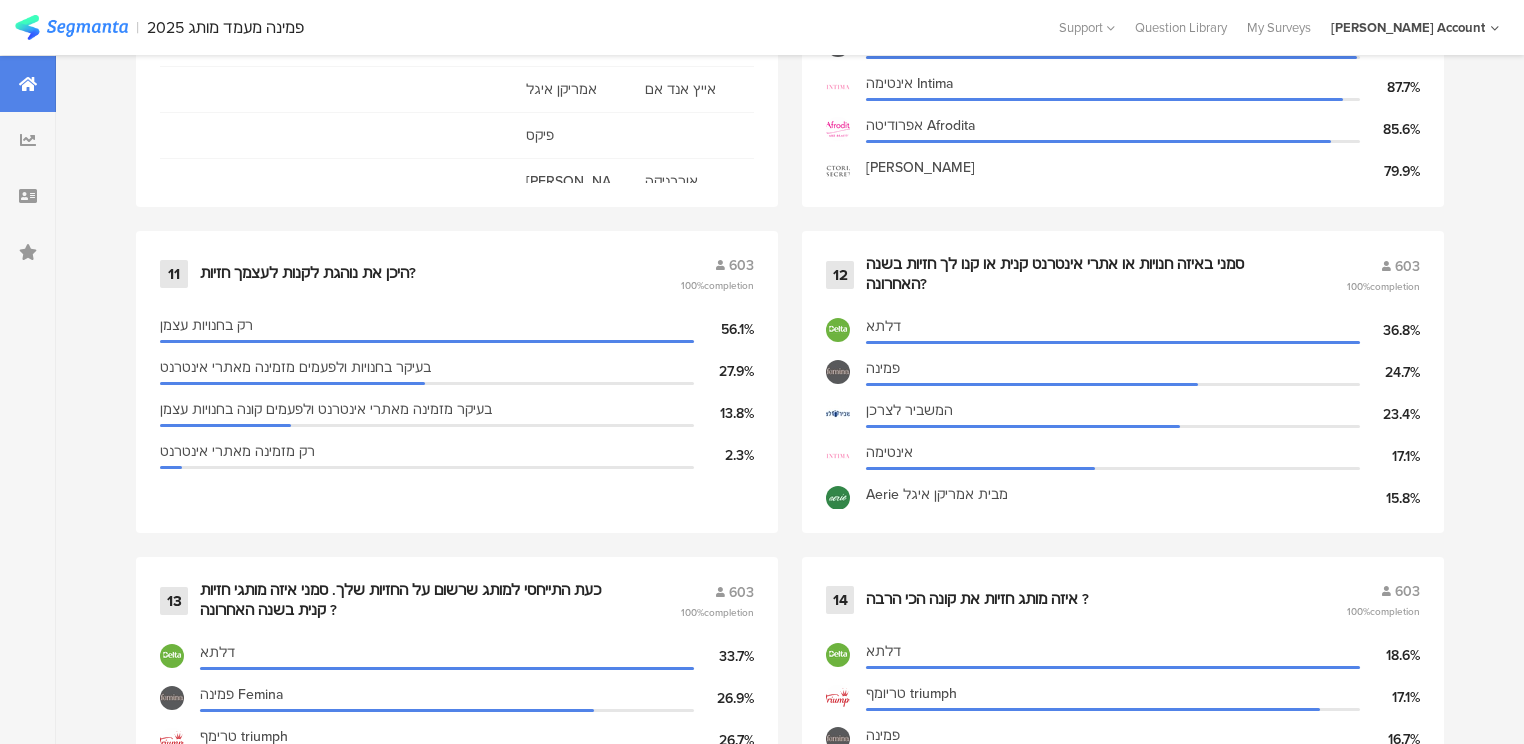 scroll, scrollTop: 2400, scrollLeft: 0, axis: vertical 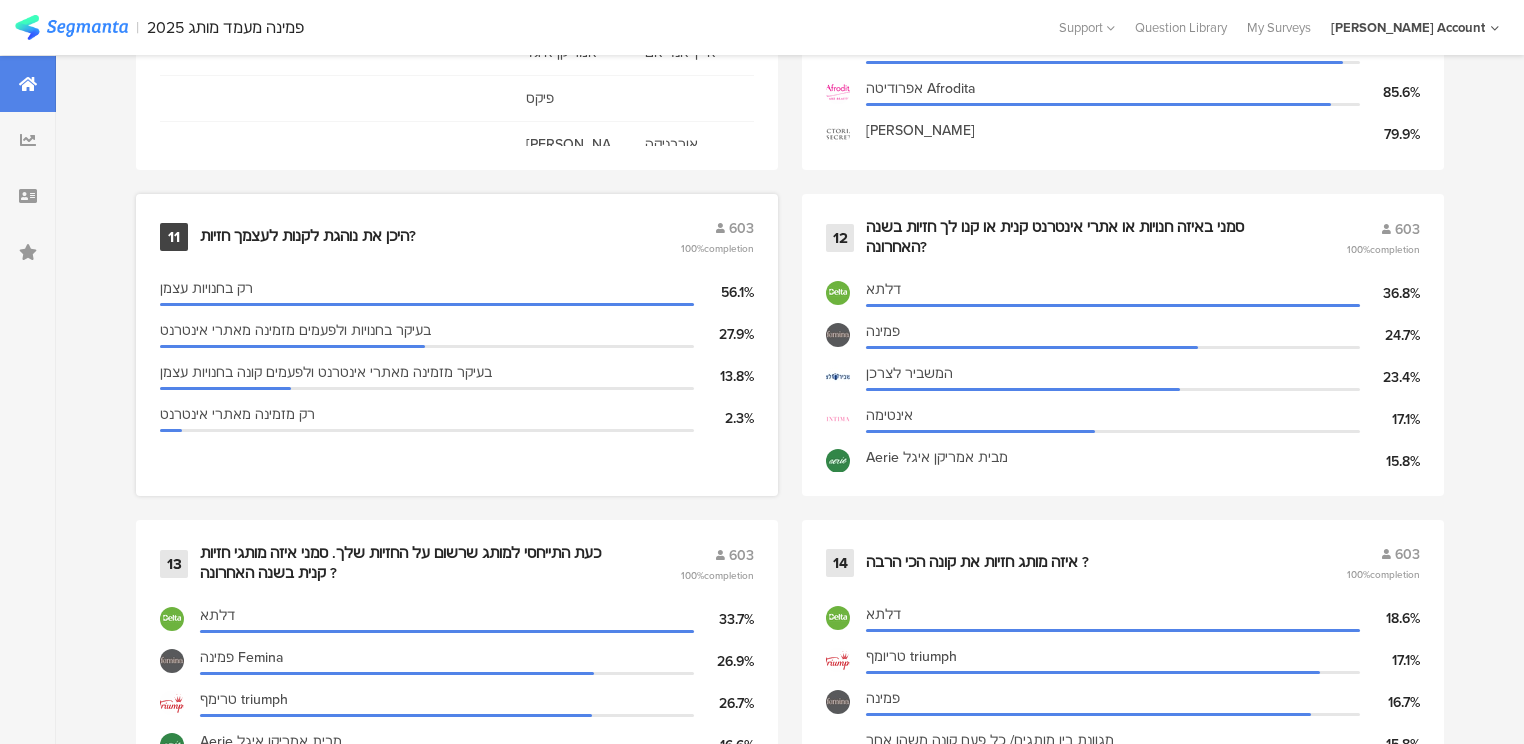 click on "היכן את נוהגת לקנות לעצמך חזיות?" at bounding box center (308, 237) 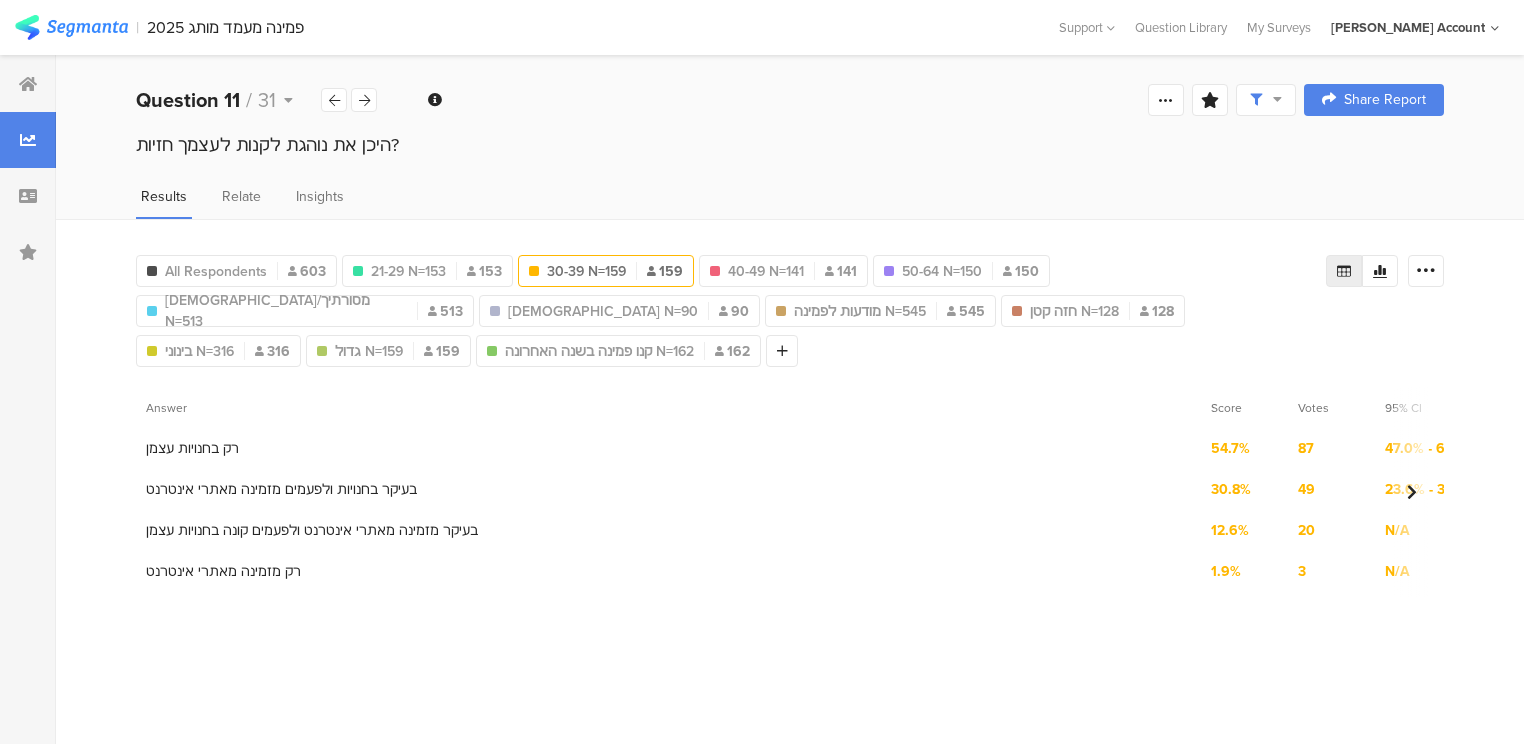 scroll, scrollTop: 0, scrollLeft: 0, axis: both 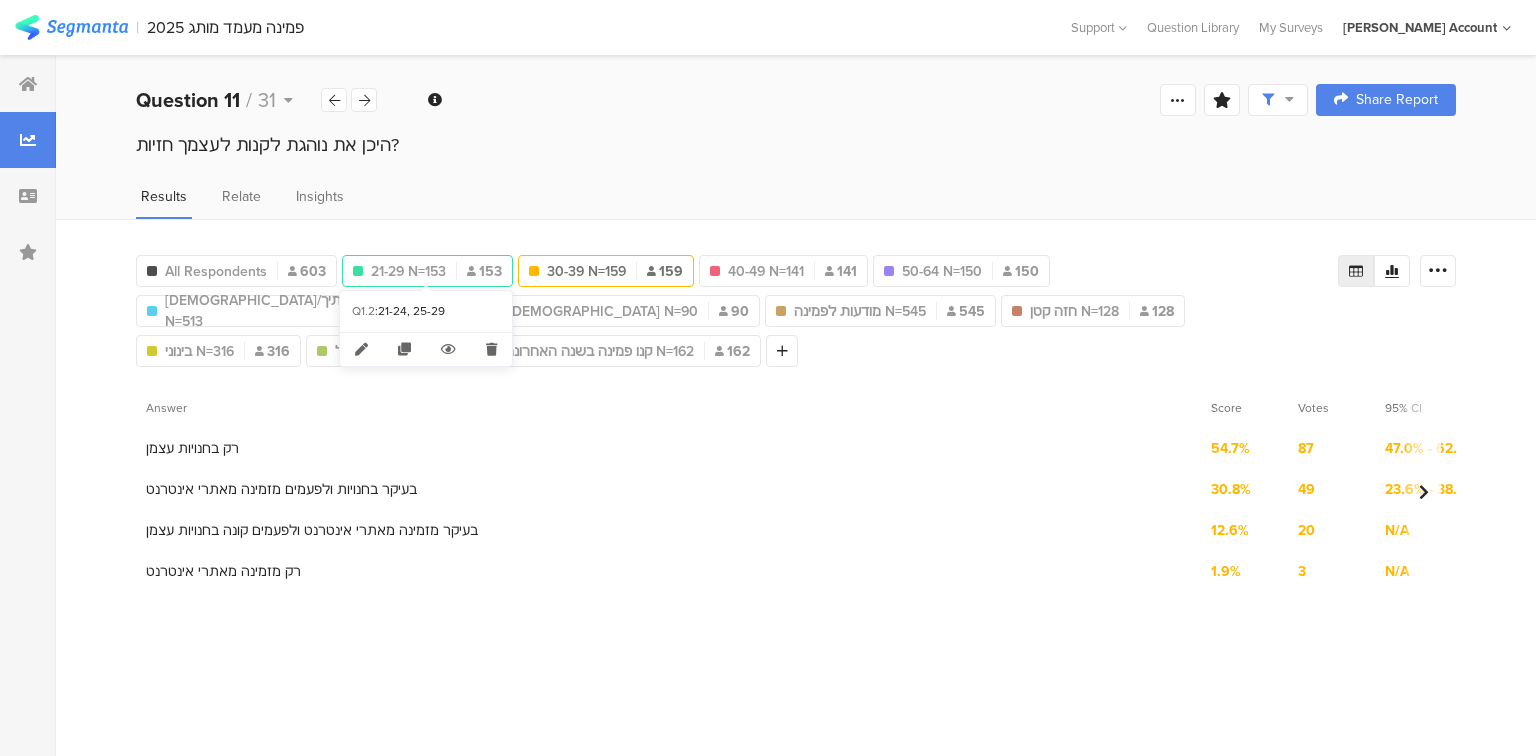 click on "21-29 N=153       153" at bounding box center (427, 271) 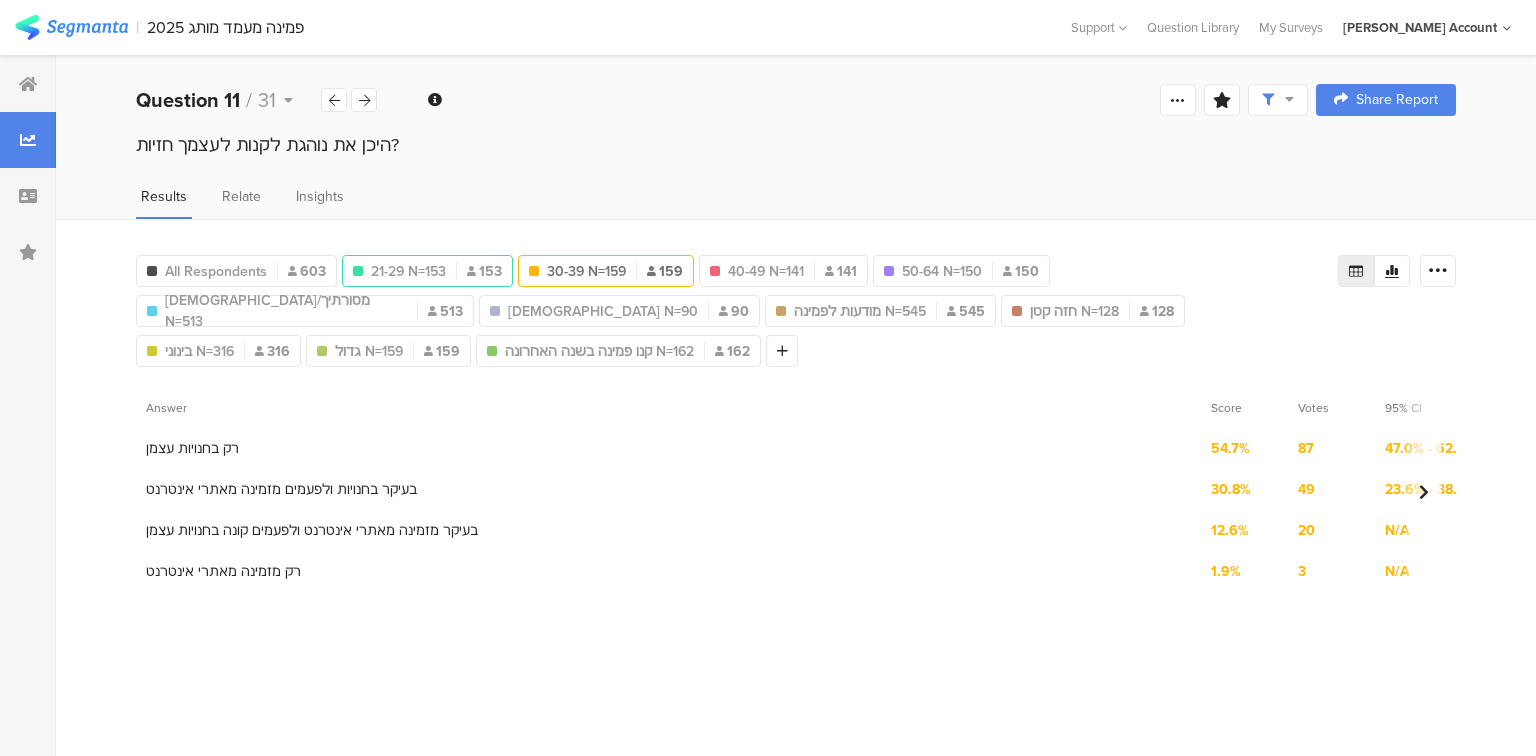 click on "21-29 N=153       153" at bounding box center (427, 271) 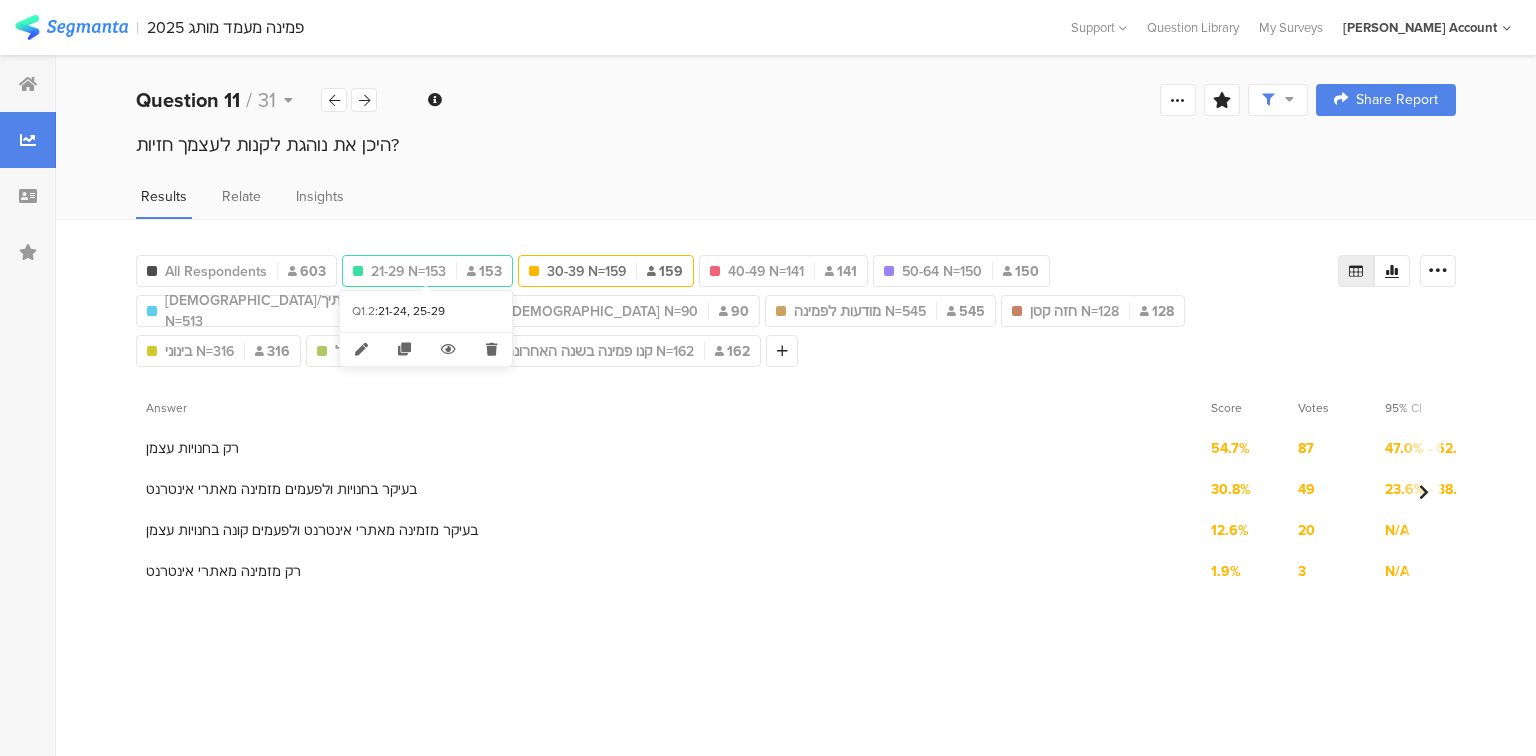 click on "21-29 N=153" at bounding box center [408, 271] 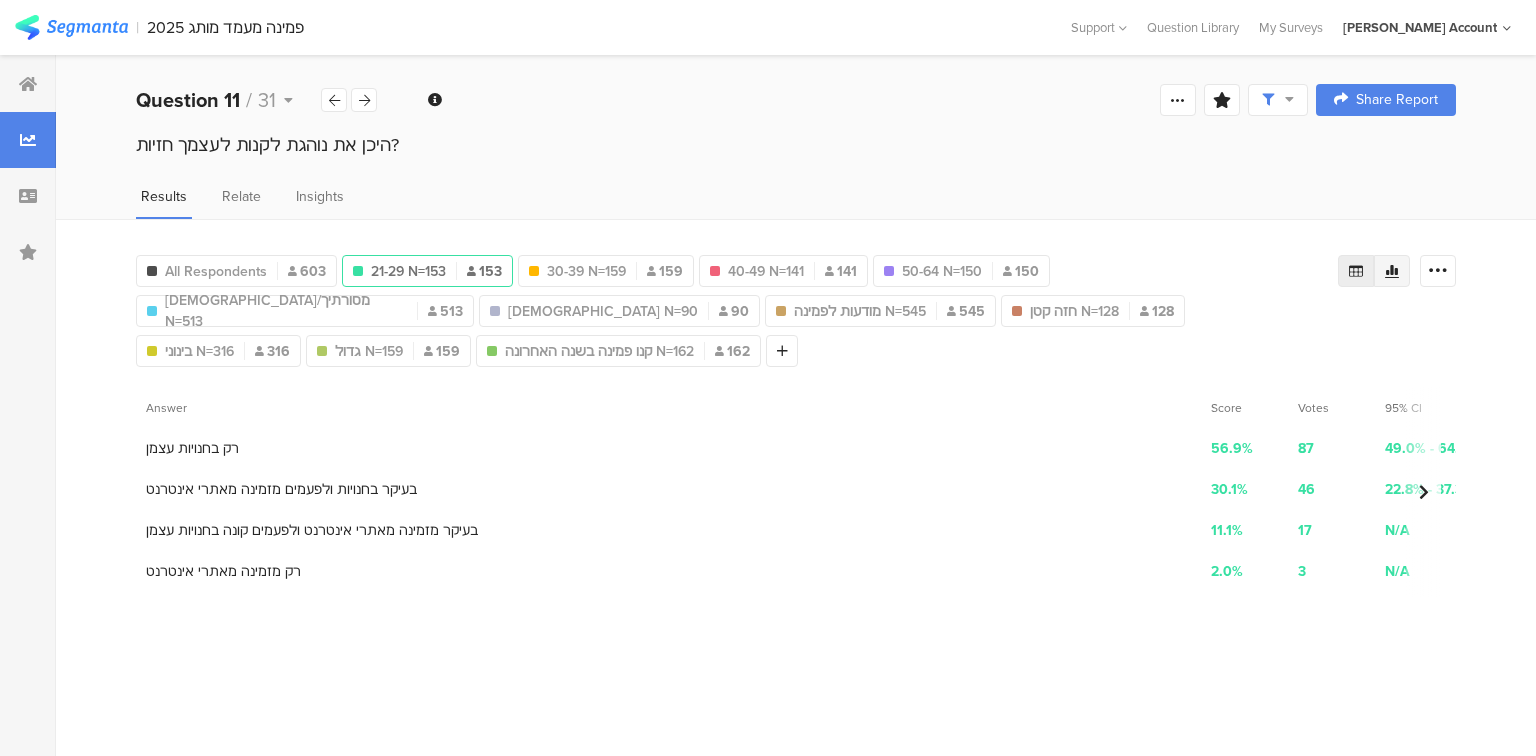 click at bounding box center (1392, 271) 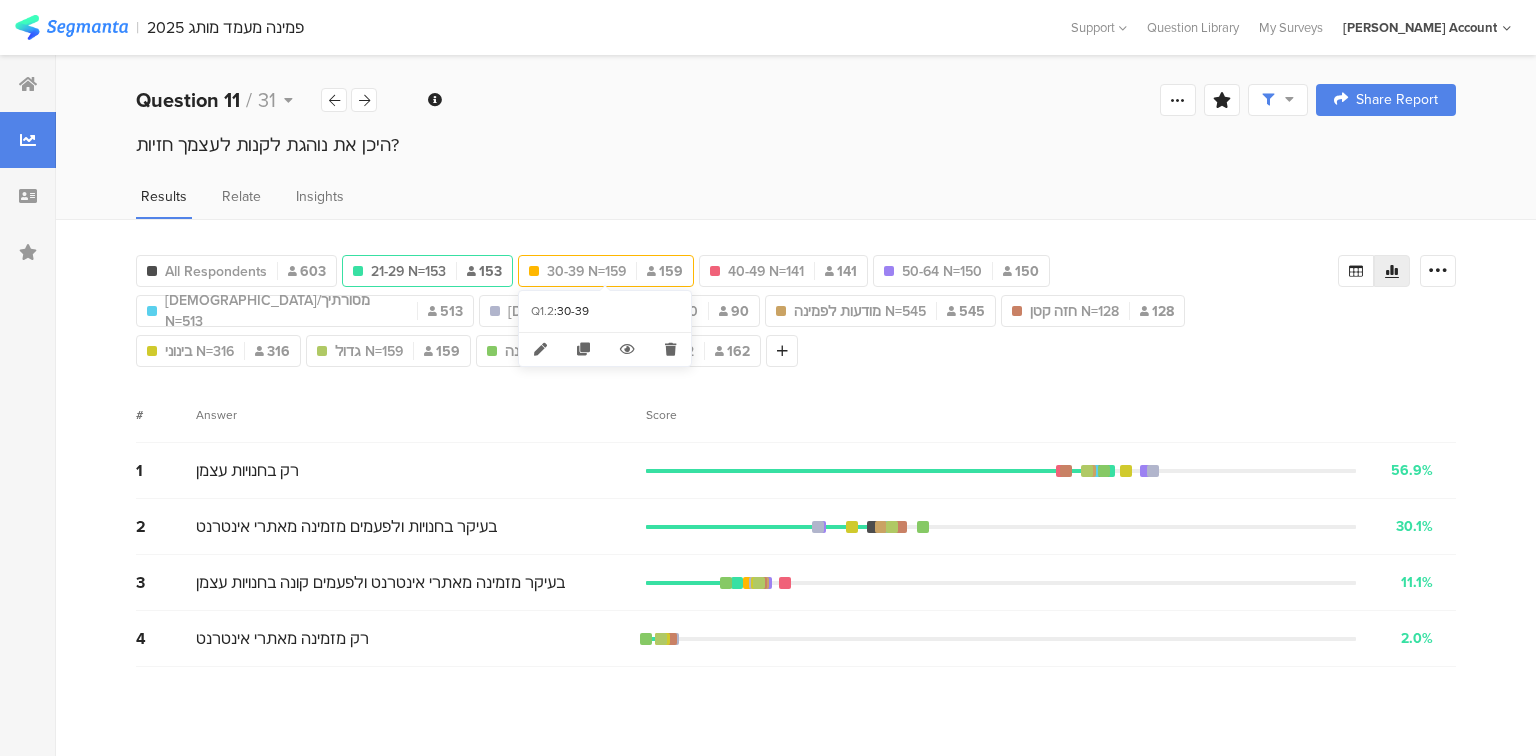 click on "30-39 N=159" at bounding box center [586, 271] 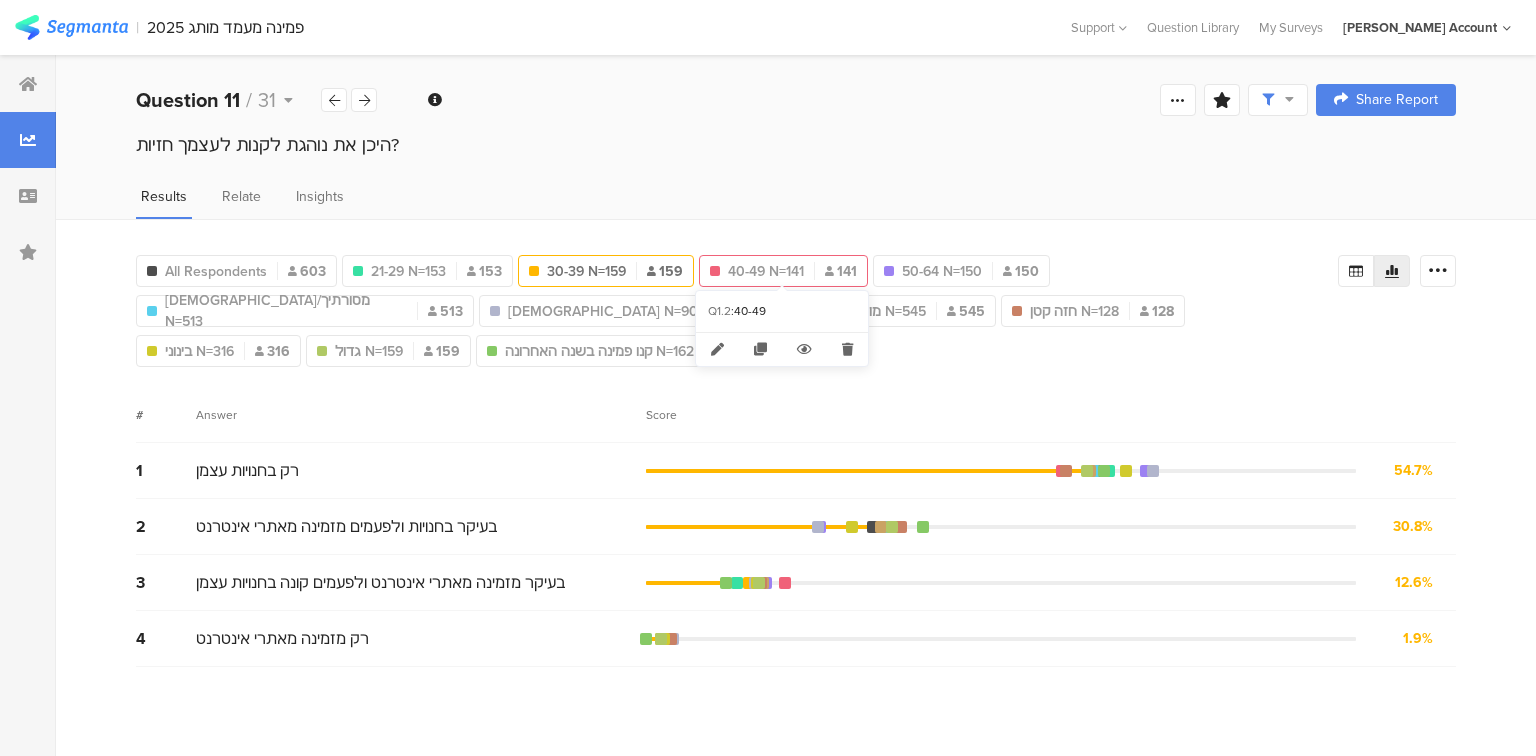 click on "40-49 N=141" at bounding box center (766, 271) 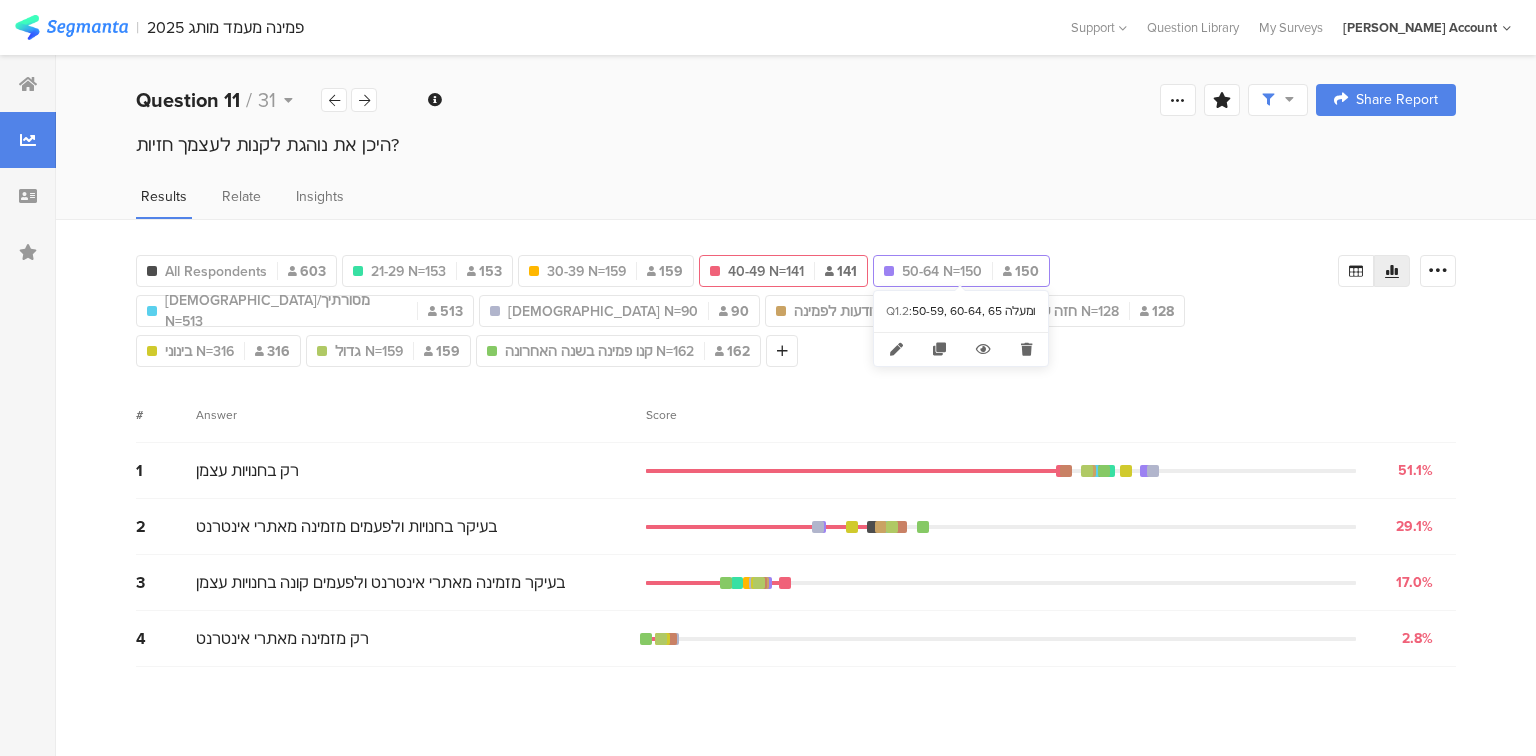 click on "50-64 N=150" at bounding box center (942, 271) 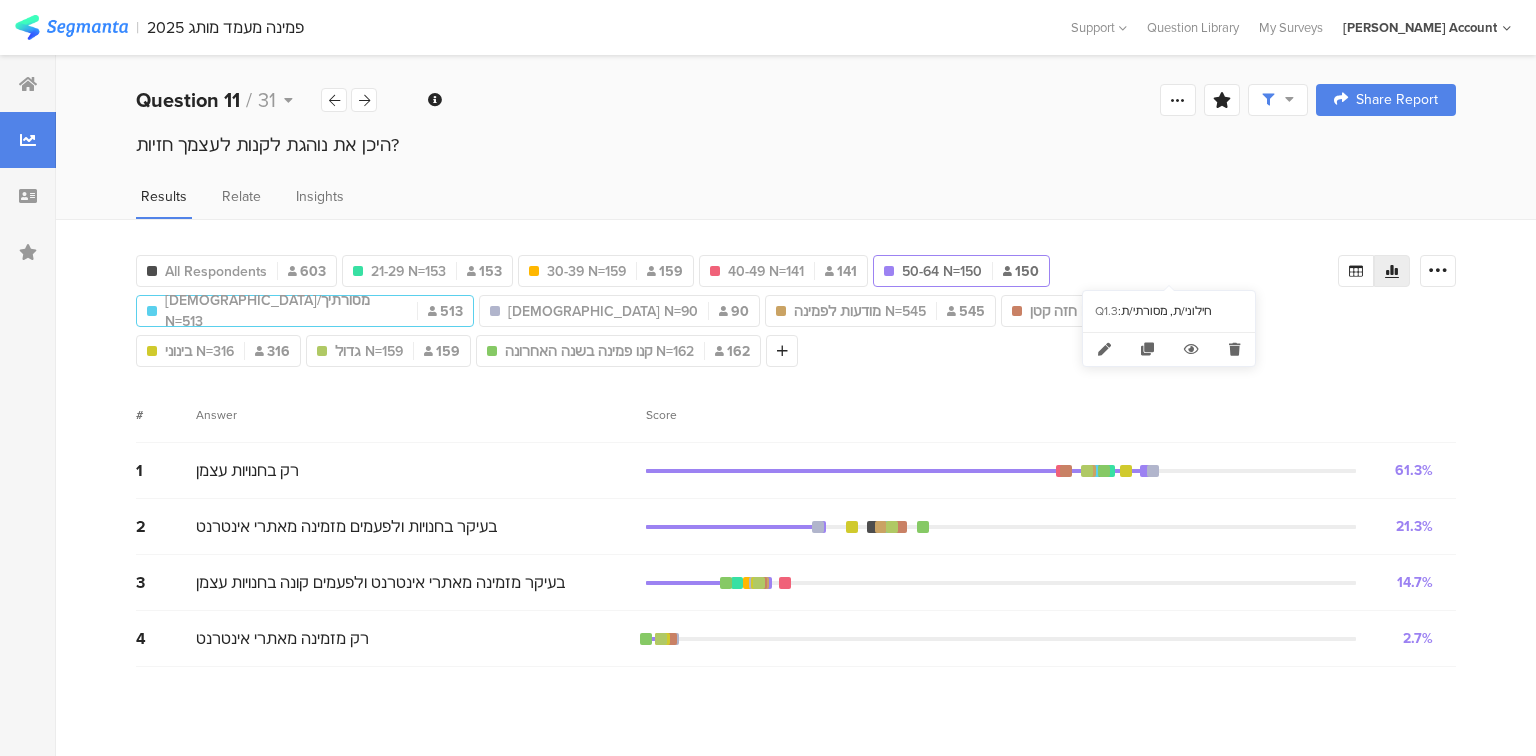 click on "[DEMOGRAPHIC_DATA]/מסורתיך N=513" at bounding box center (286, 311) 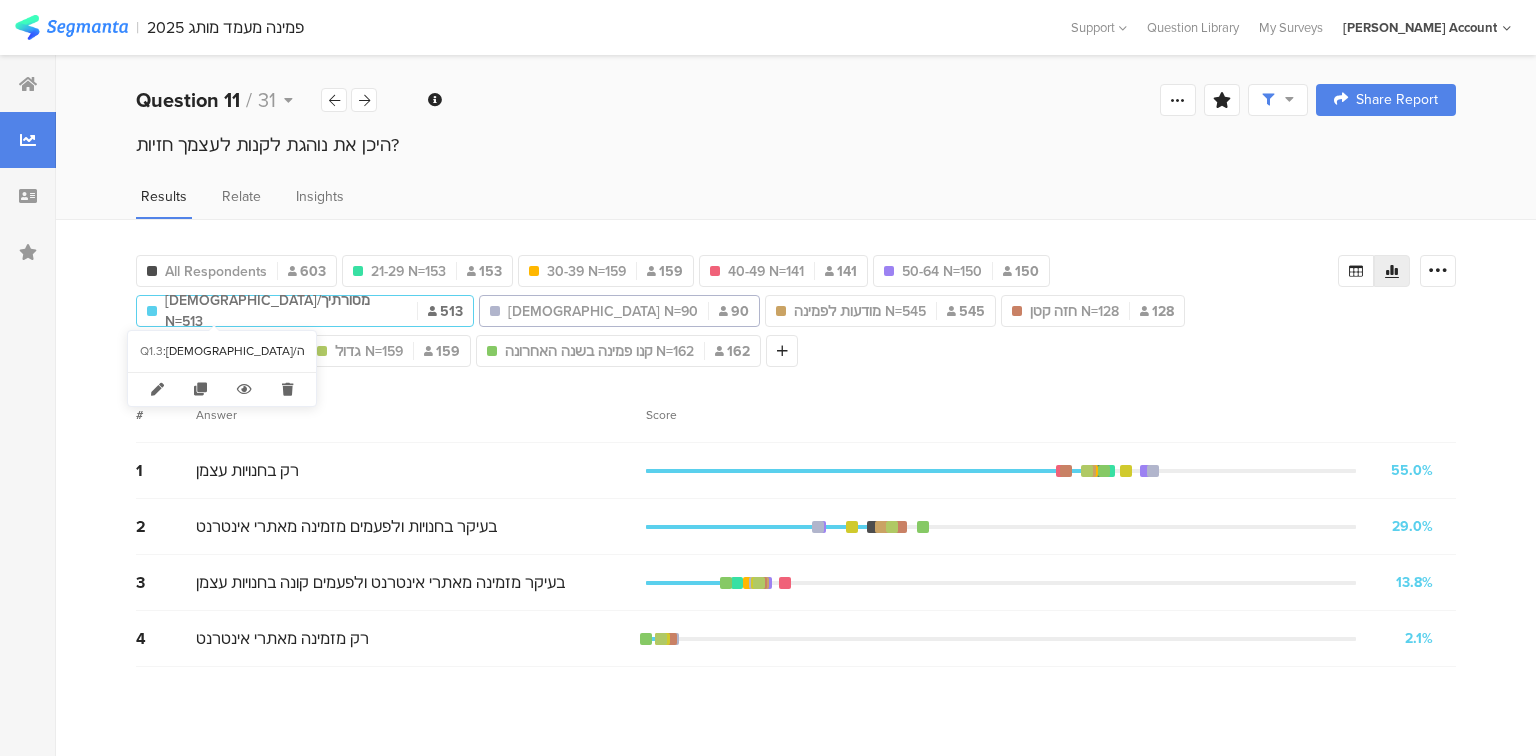 click on "[DEMOGRAPHIC_DATA] N=90" at bounding box center (603, 311) 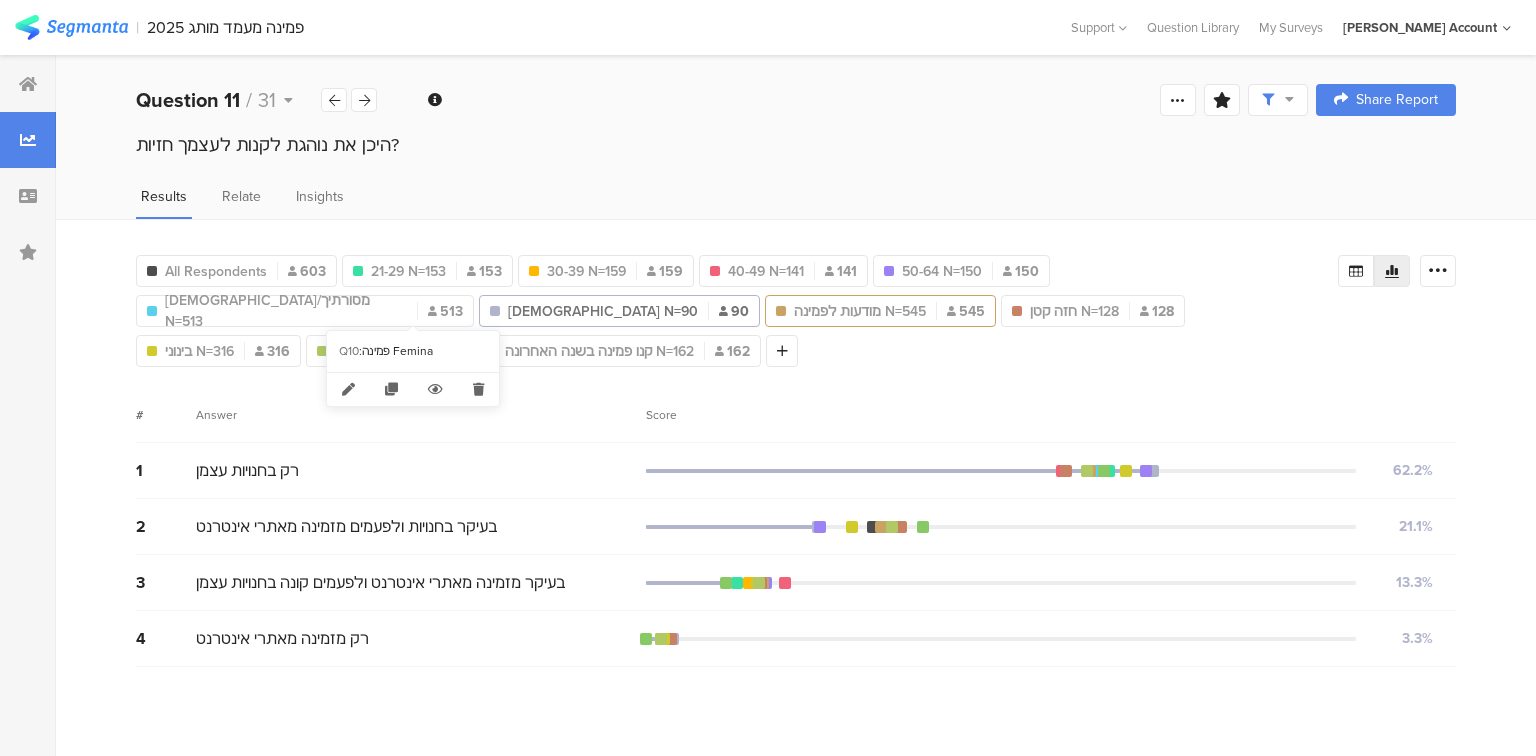 click on "מודעות לפמינה N=545" at bounding box center (860, 311) 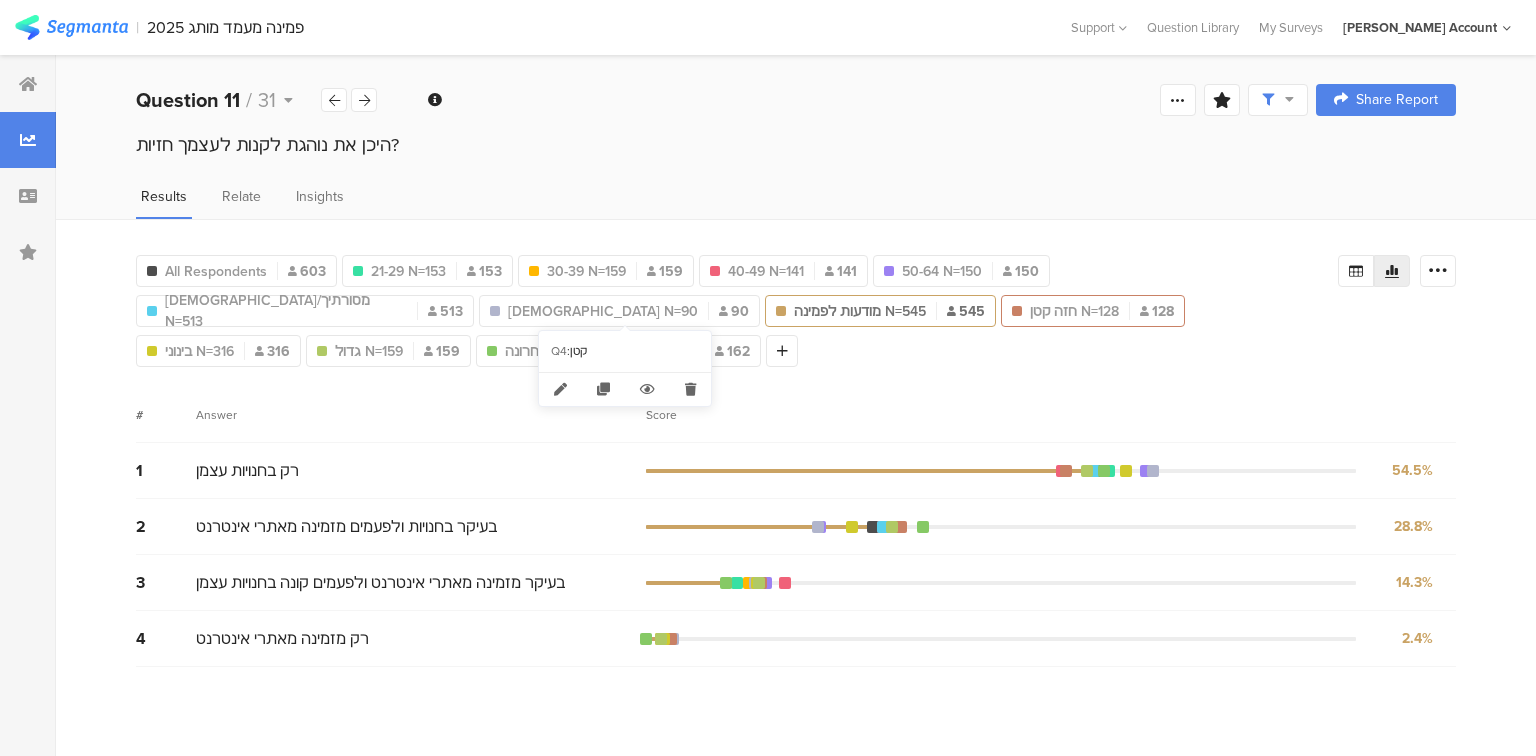 click on "חזה קטן N=128" at bounding box center [1074, 311] 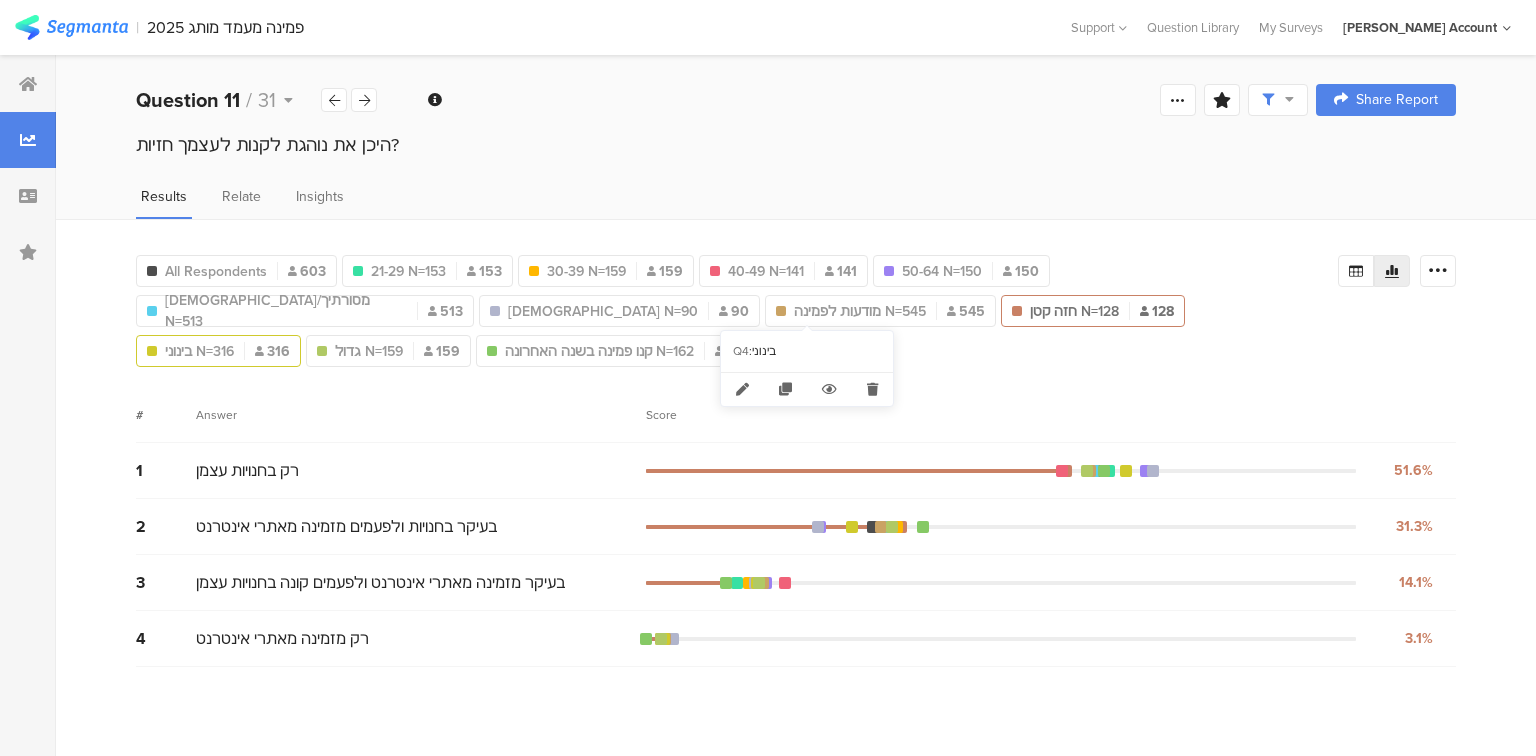 click on "בינוני N=316" at bounding box center [199, 351] 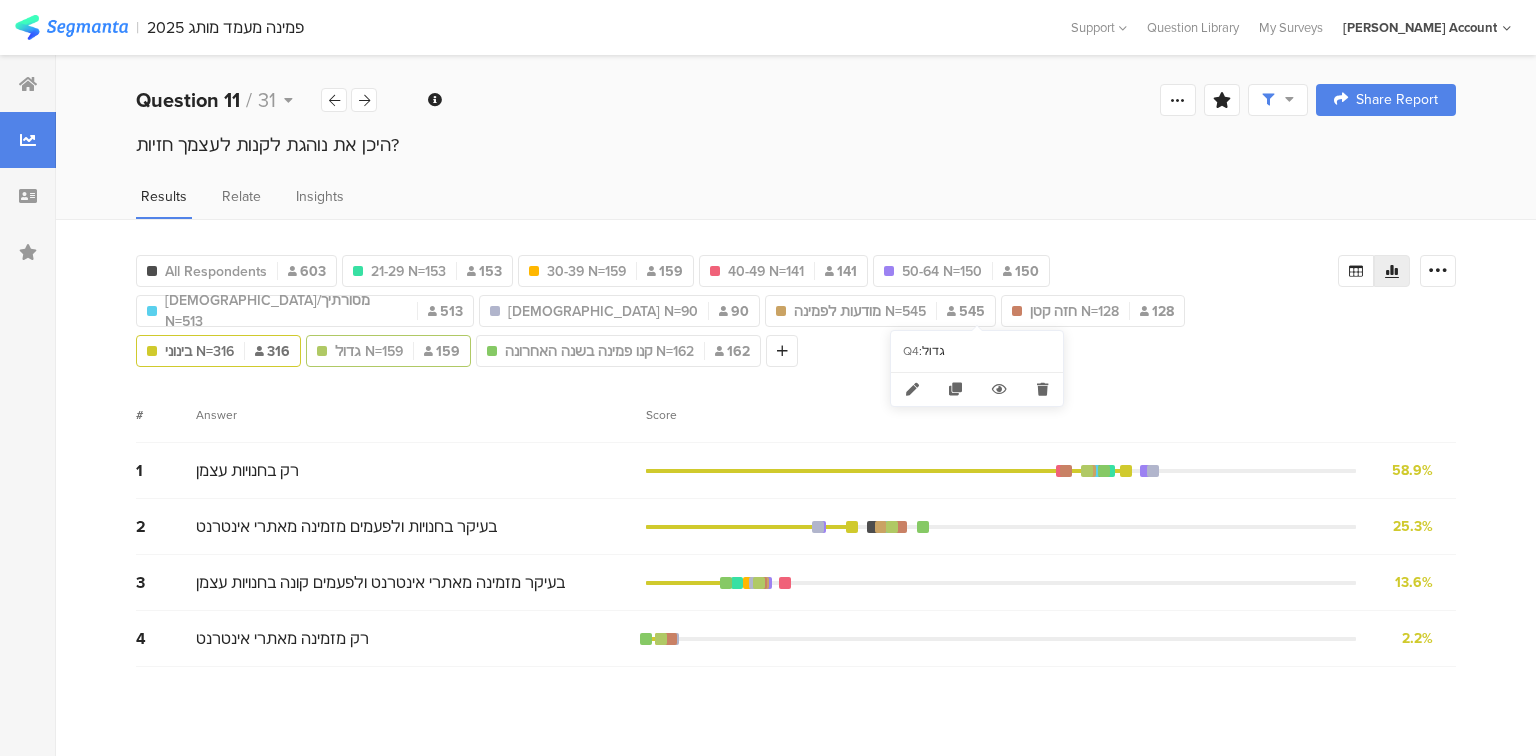 click on "גדול N=159" at bounding box center [369, 351] 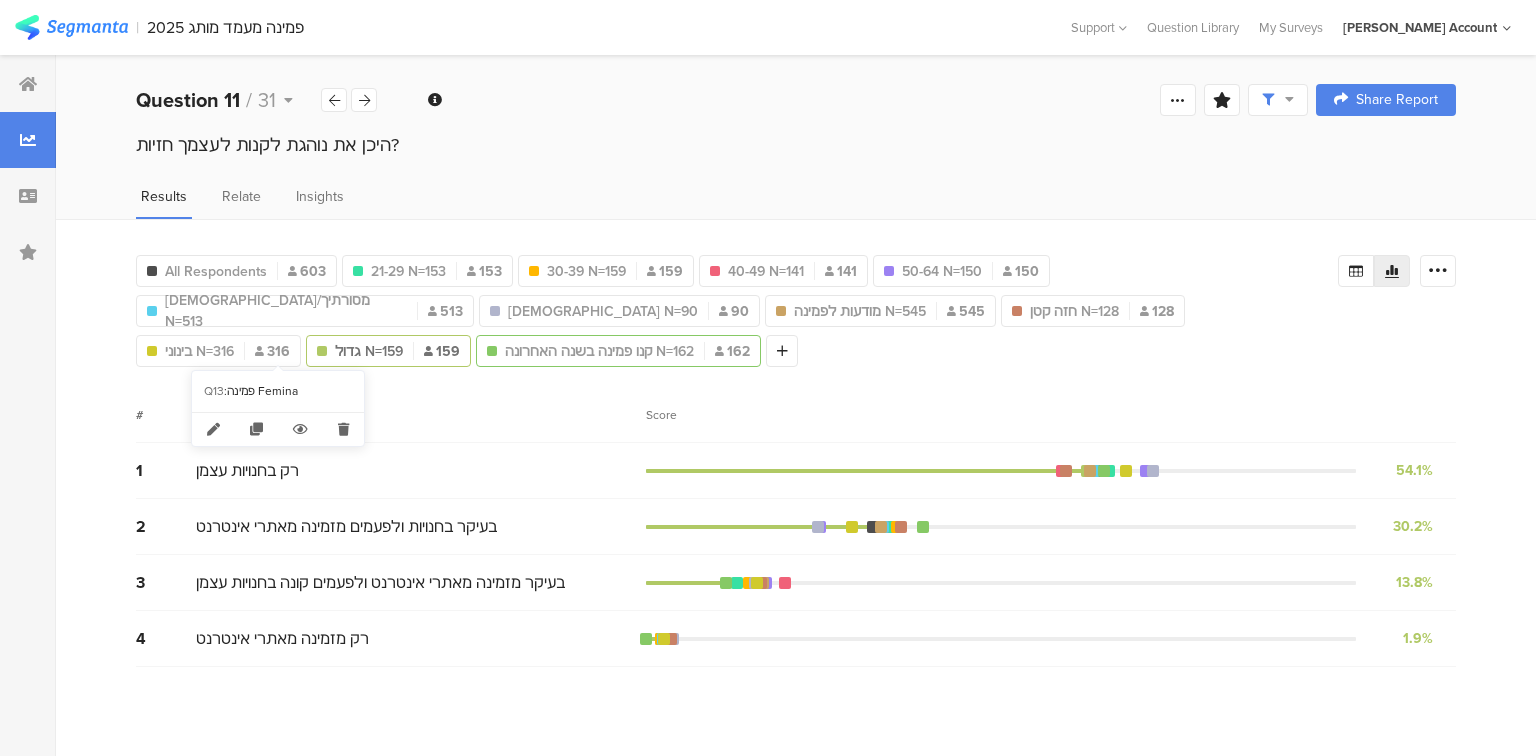 click on "קנו פמינה בשנה האחרונה N=162" at bounding box center (599, 351) 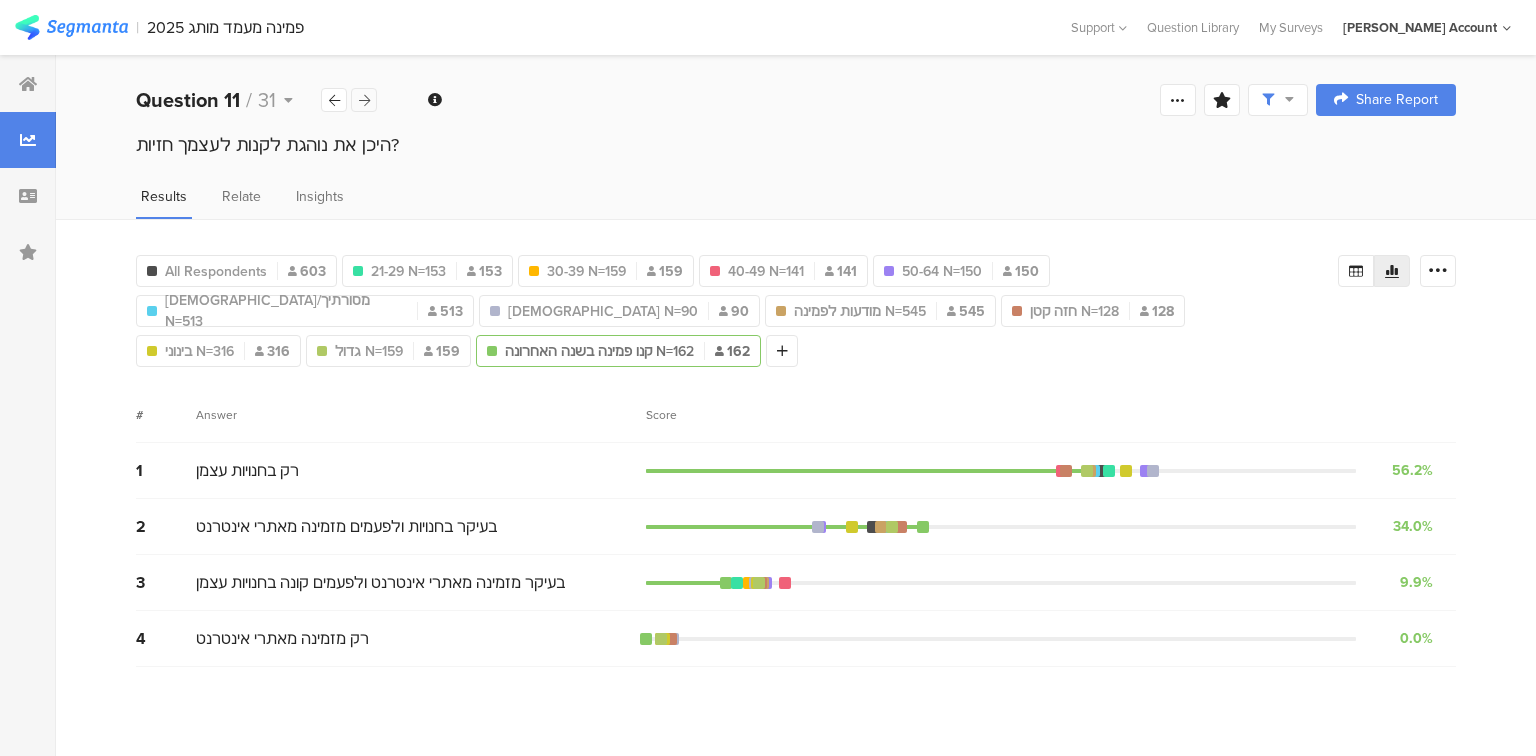 click at bounding box center (364, 100) 